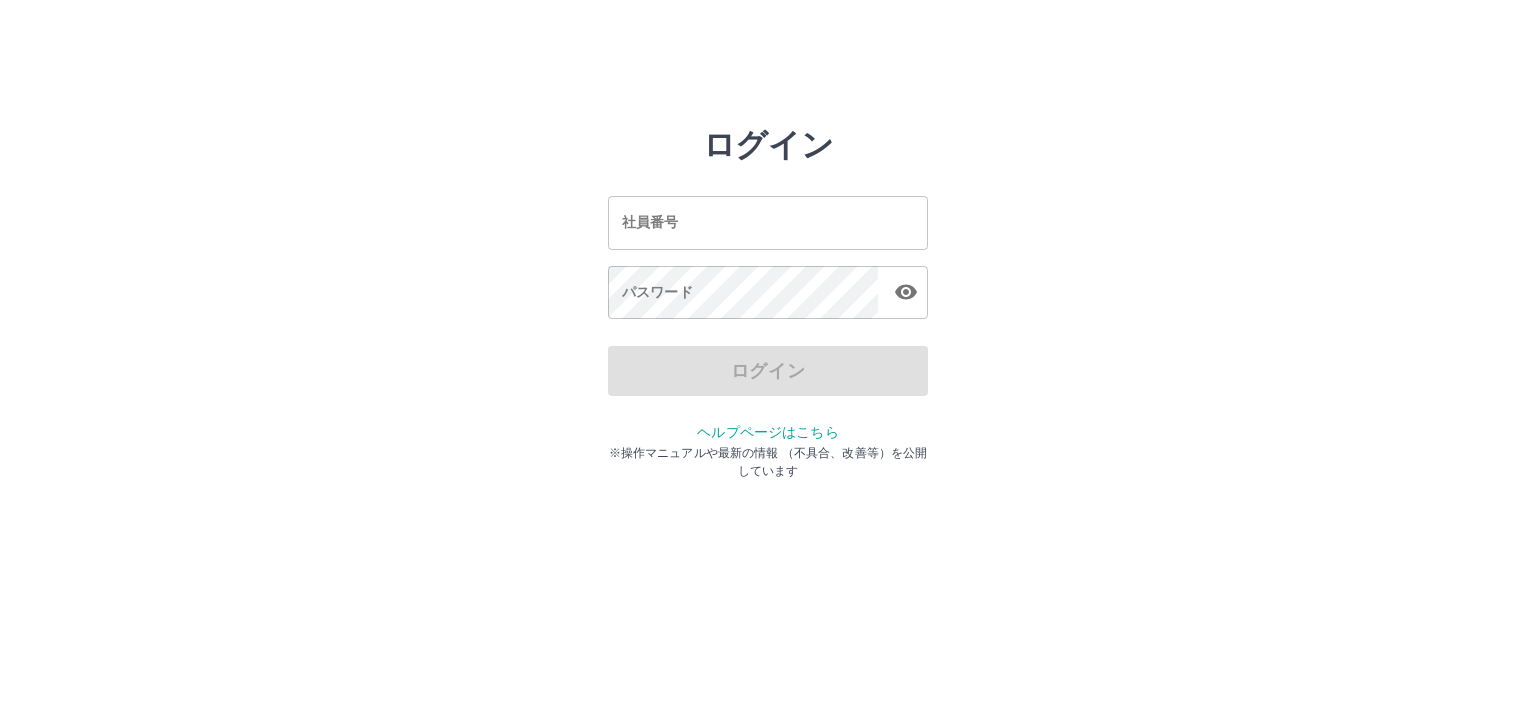 scroll, scrollTop: 0, scrollLeft: 0, axis: both 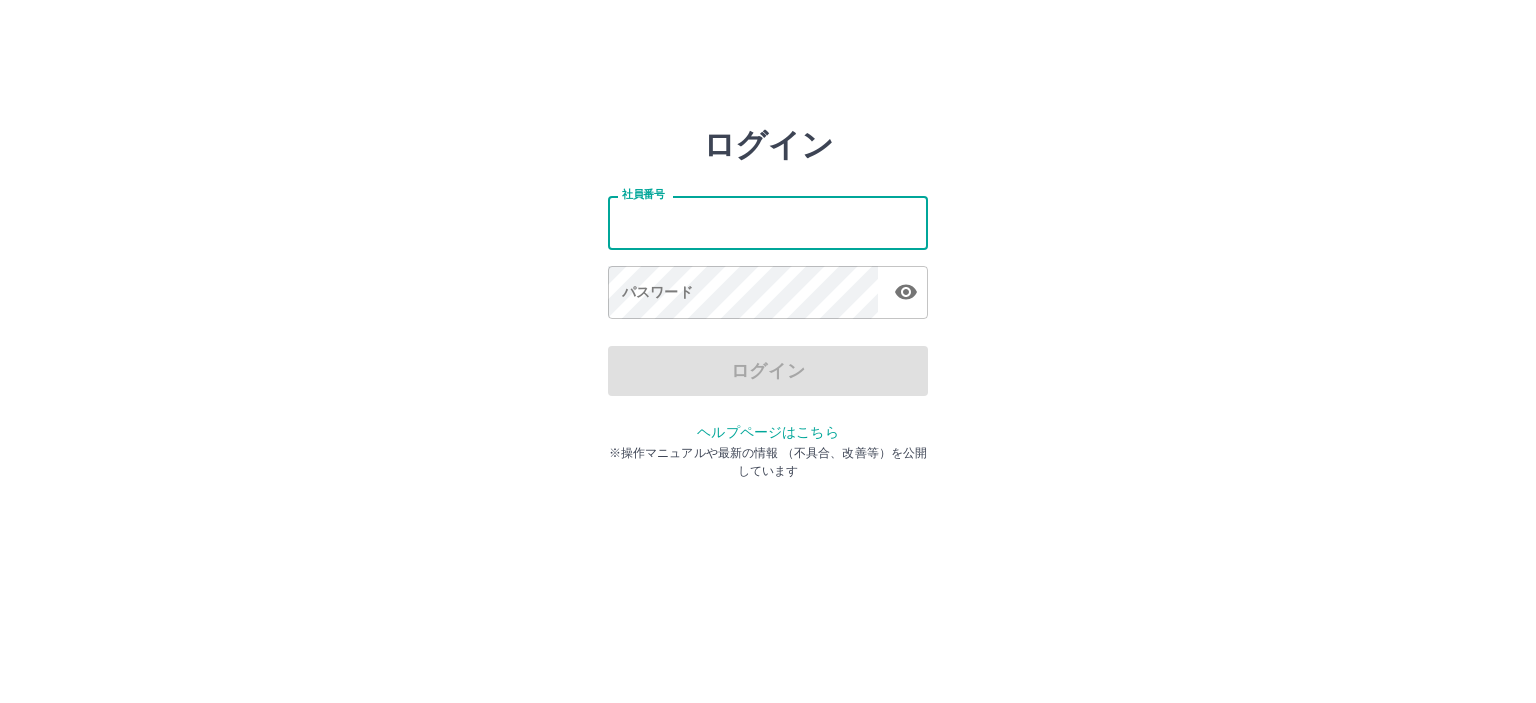 click on "社員番号" at bounding box center [768, 222] 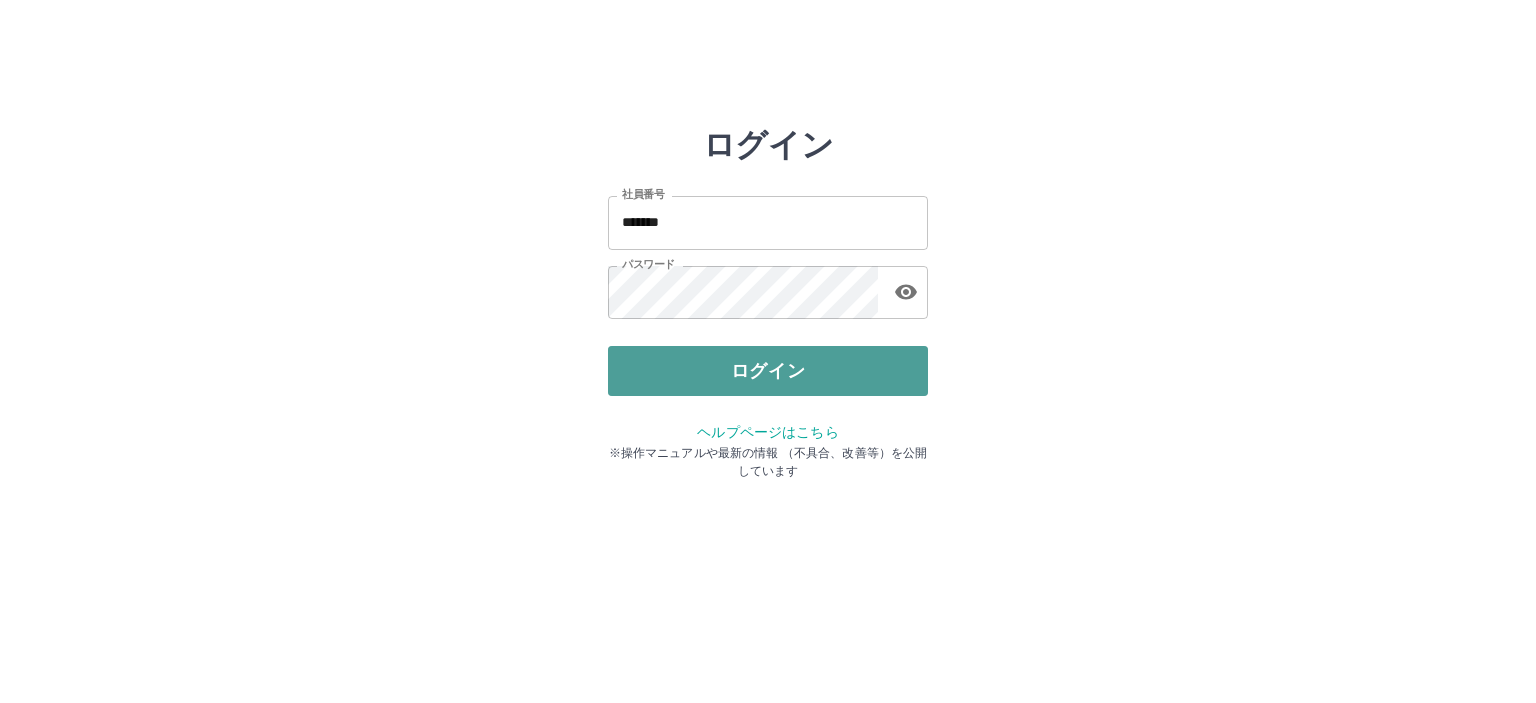 click on "ログイン" at bounding box center [768, 371] 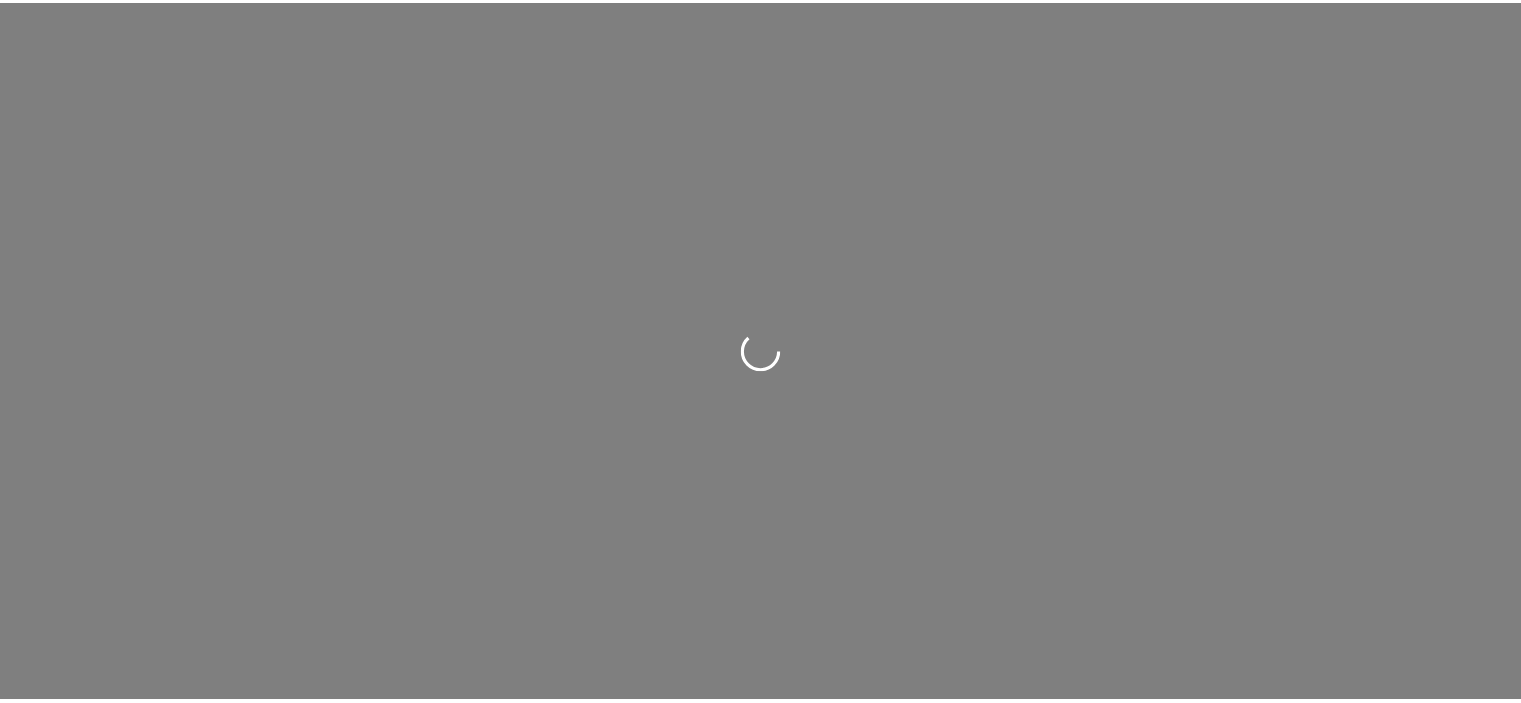 scroll, scrollTop: 0, scrollLeft: 0, axis: both 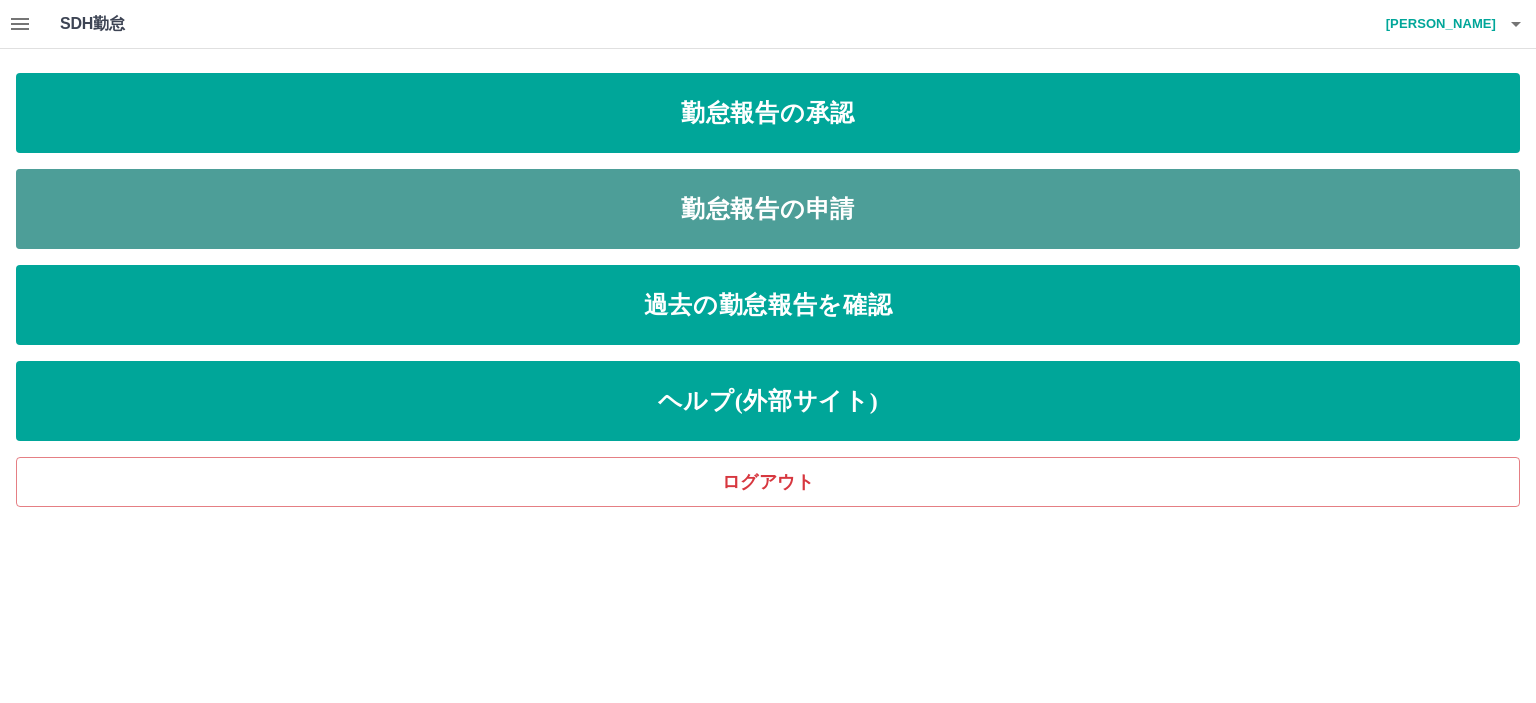 click on "勤怠報告の申請" at bounding box center [768, 209] 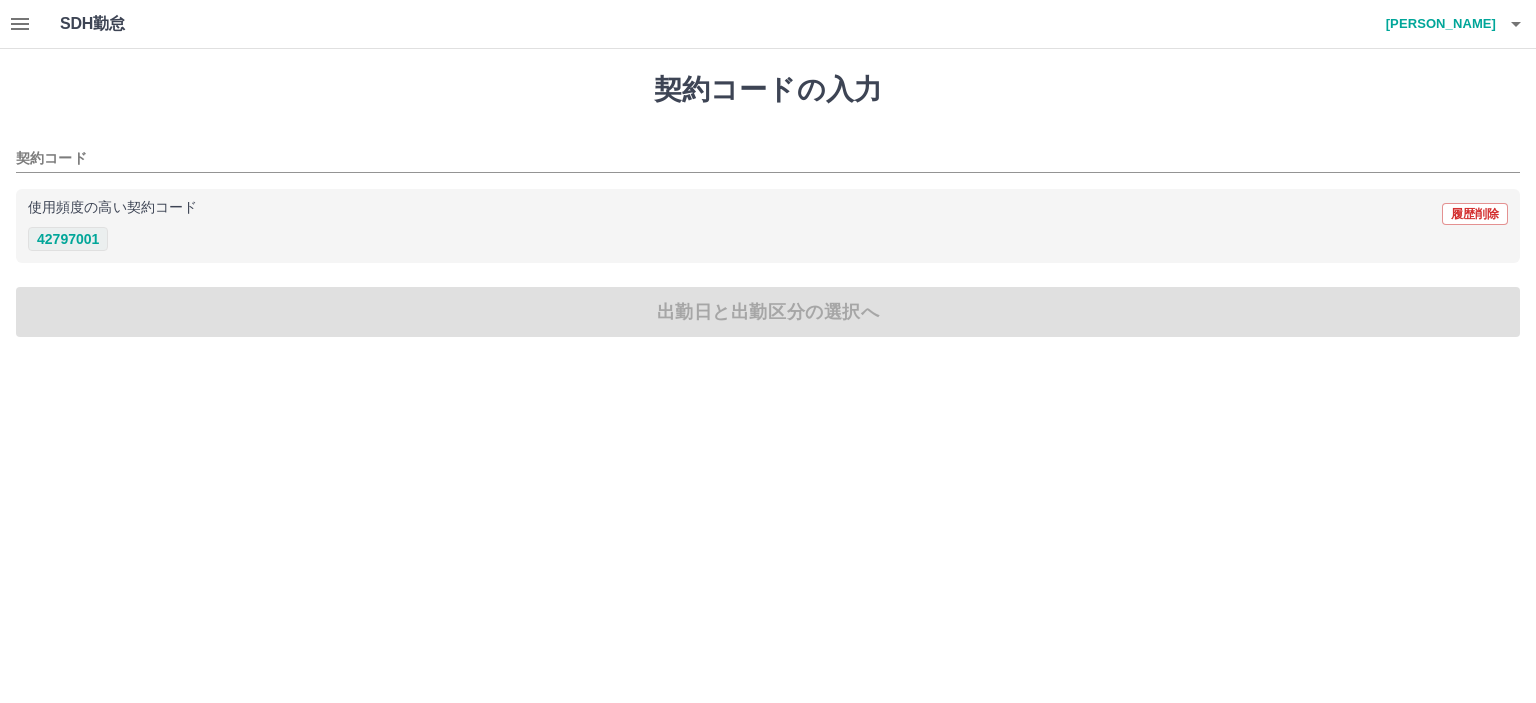 click on "42797001" at bounding box center [68, 239] 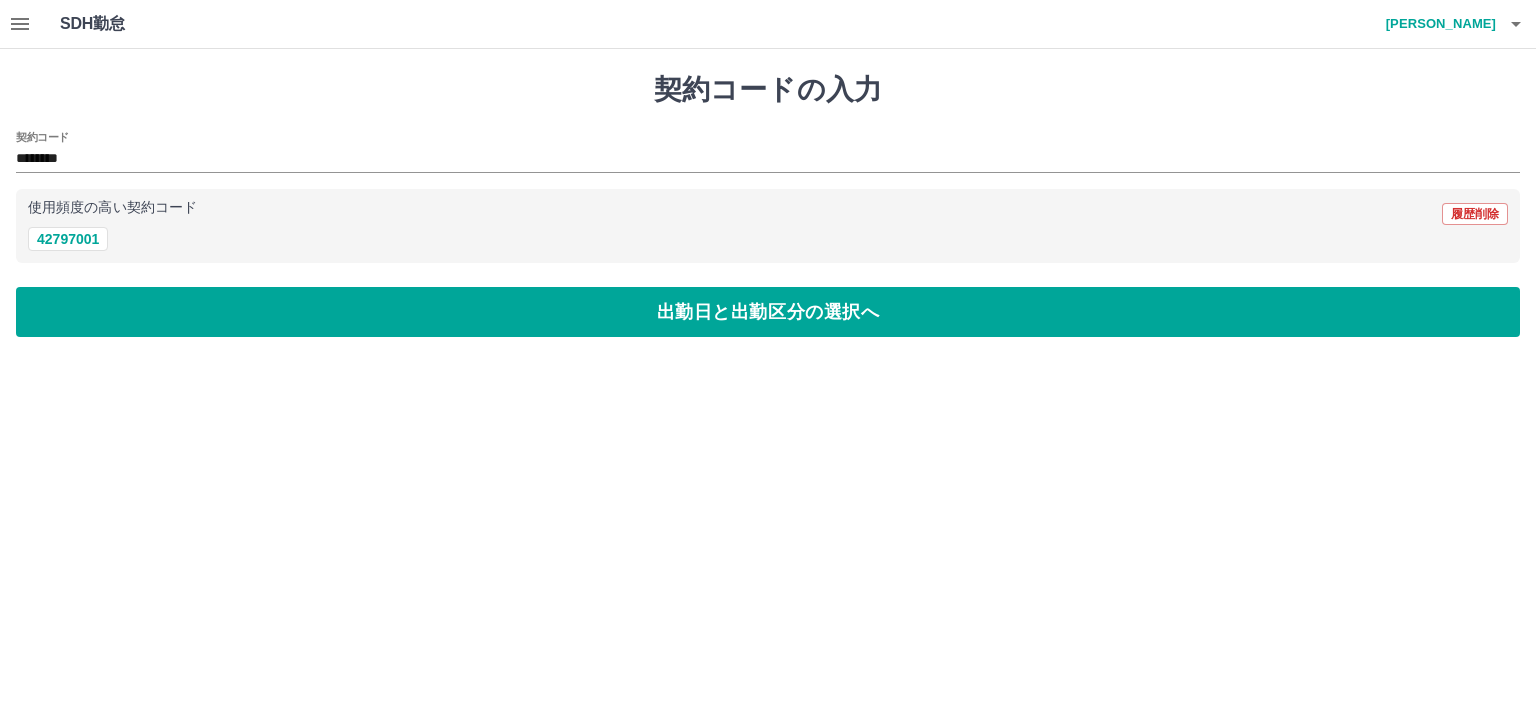 drag, startPoint x: 486, startPoint y: 298, endPoint x: 355, endPoint y: 243, distance: 142.07744 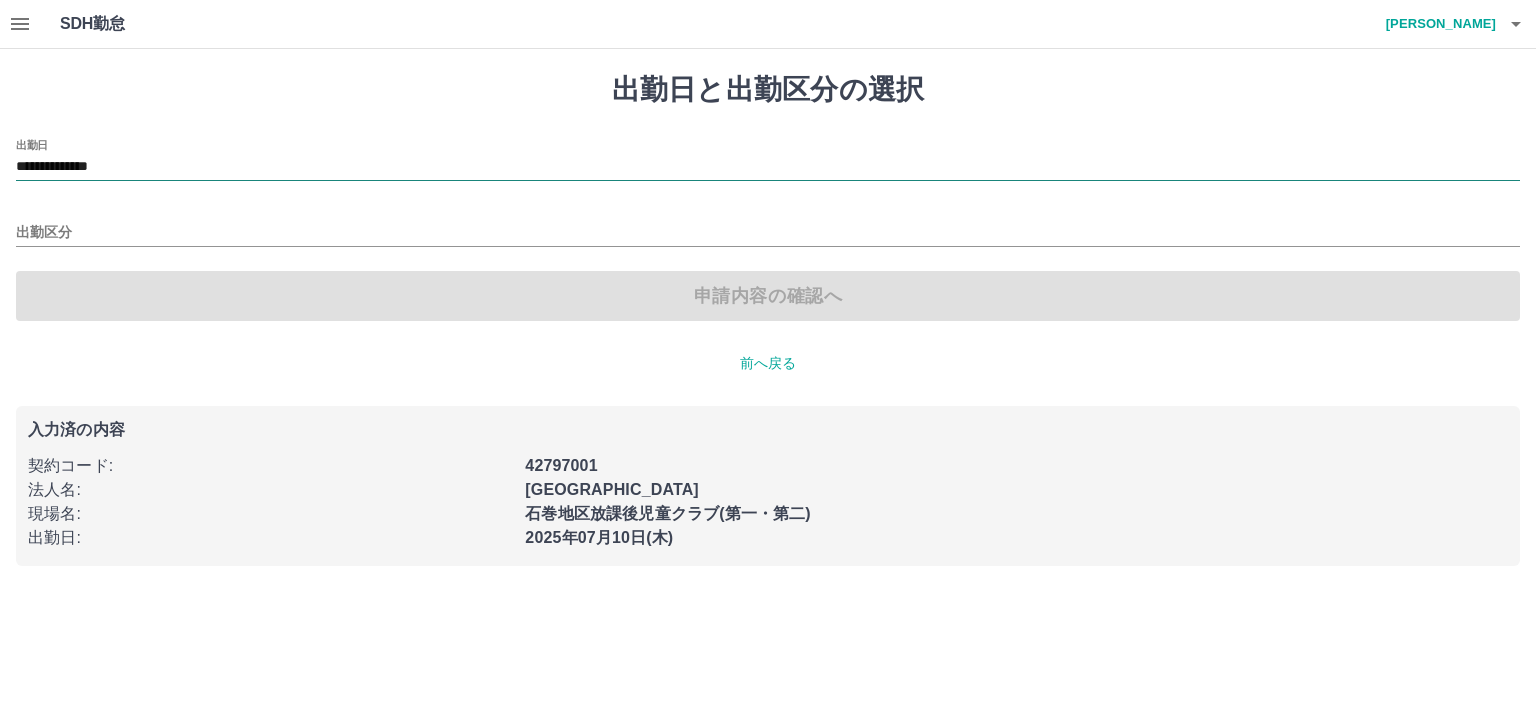 click on "**********" at bounding box center [768, 167] 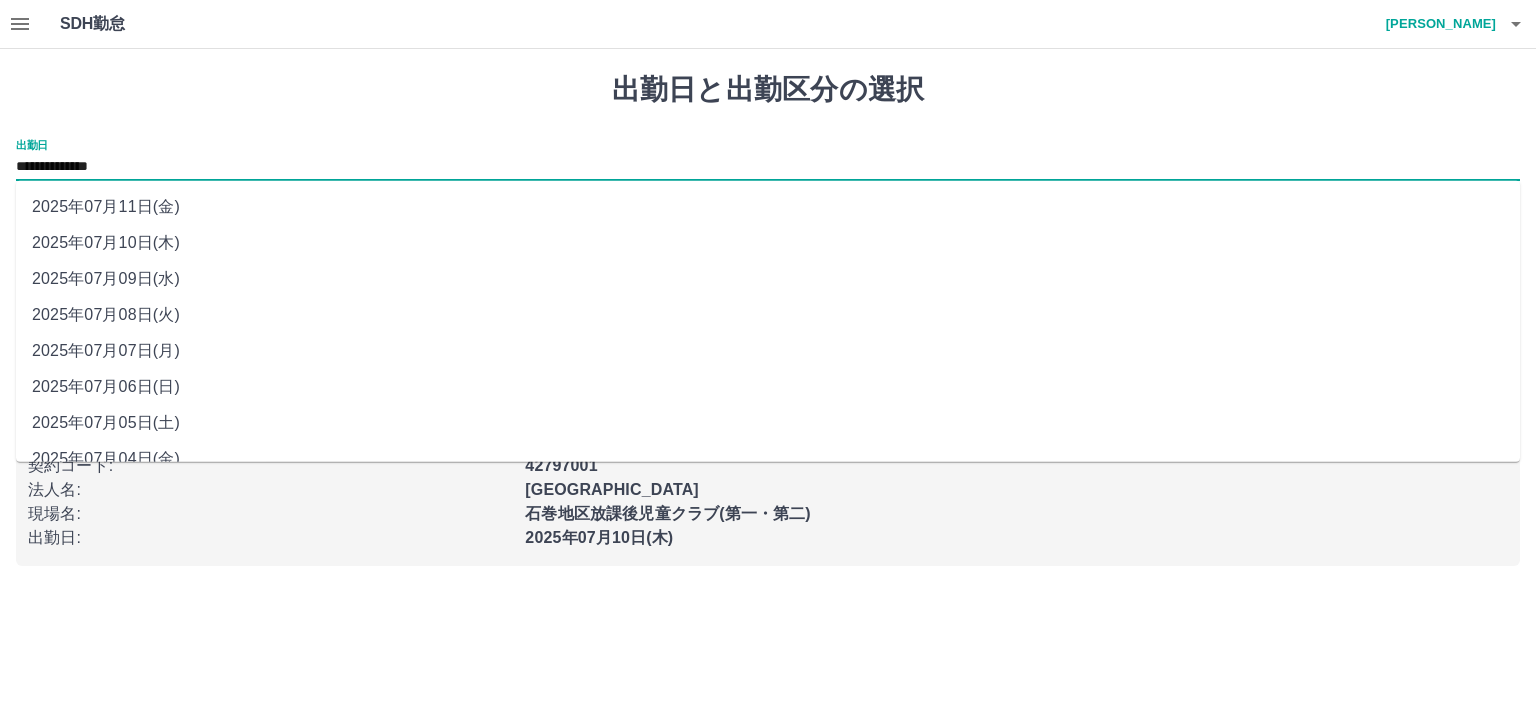 click on "2025年07月07日(月)" at bounding box center [768, 351] 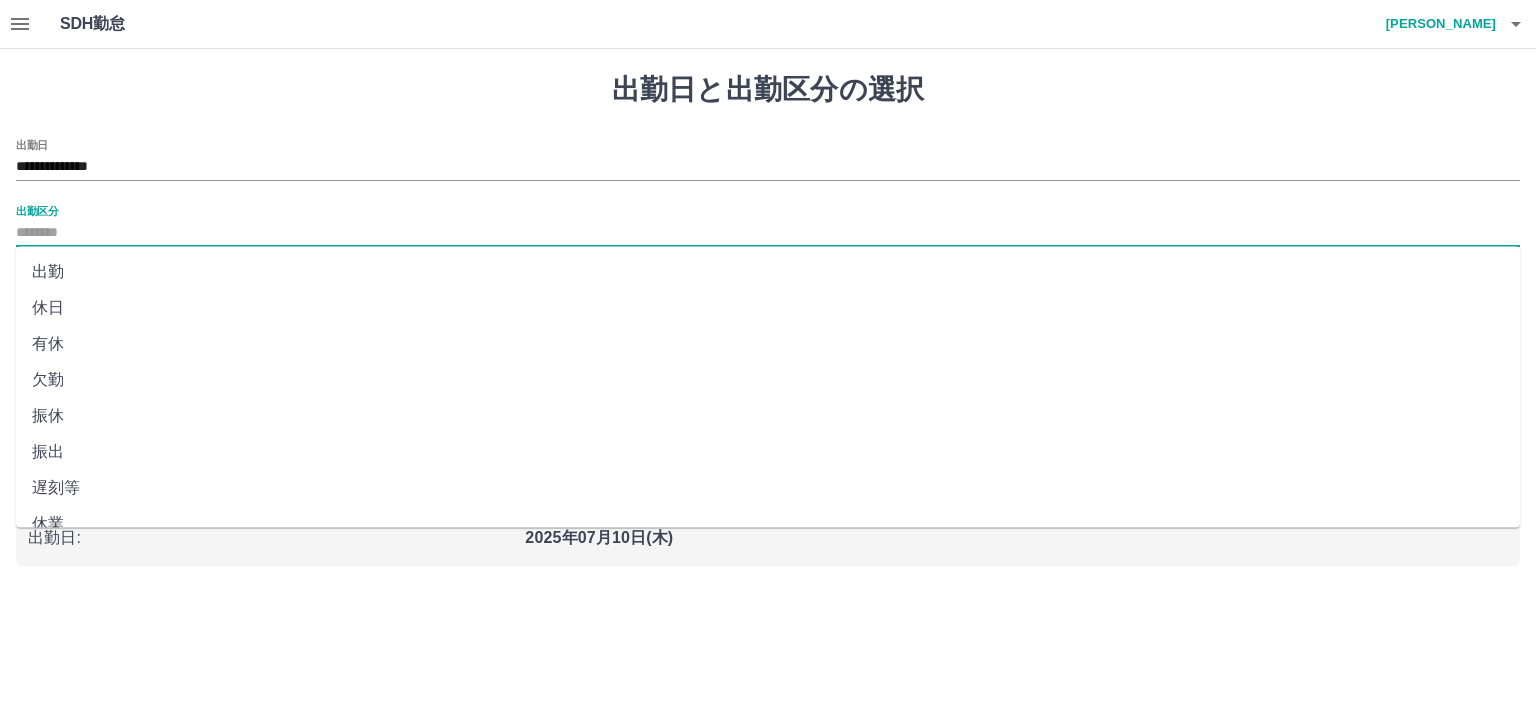 click on "出勤区分" at bounding box center [768, 233] 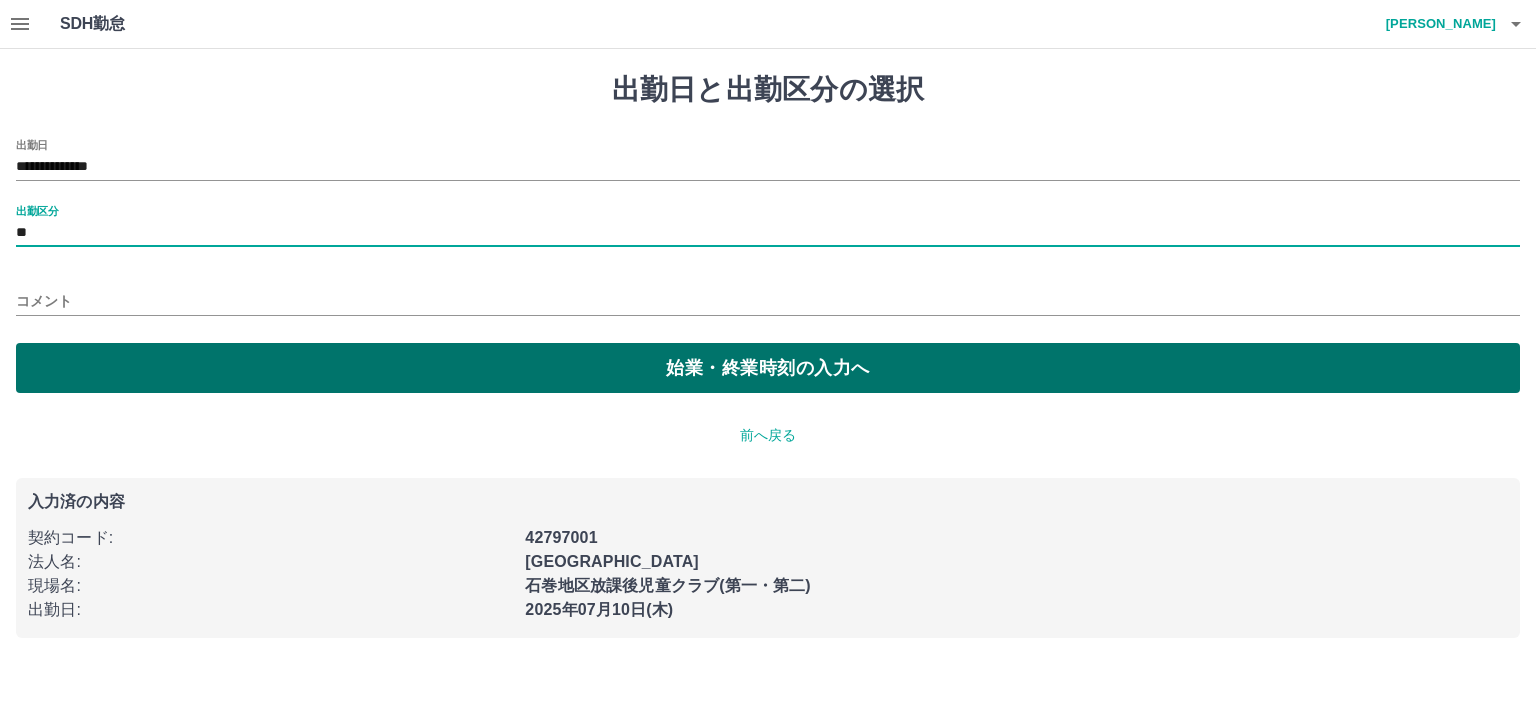 click on "始業・終業時刻の入力へ" at bounding box center [768, 368] 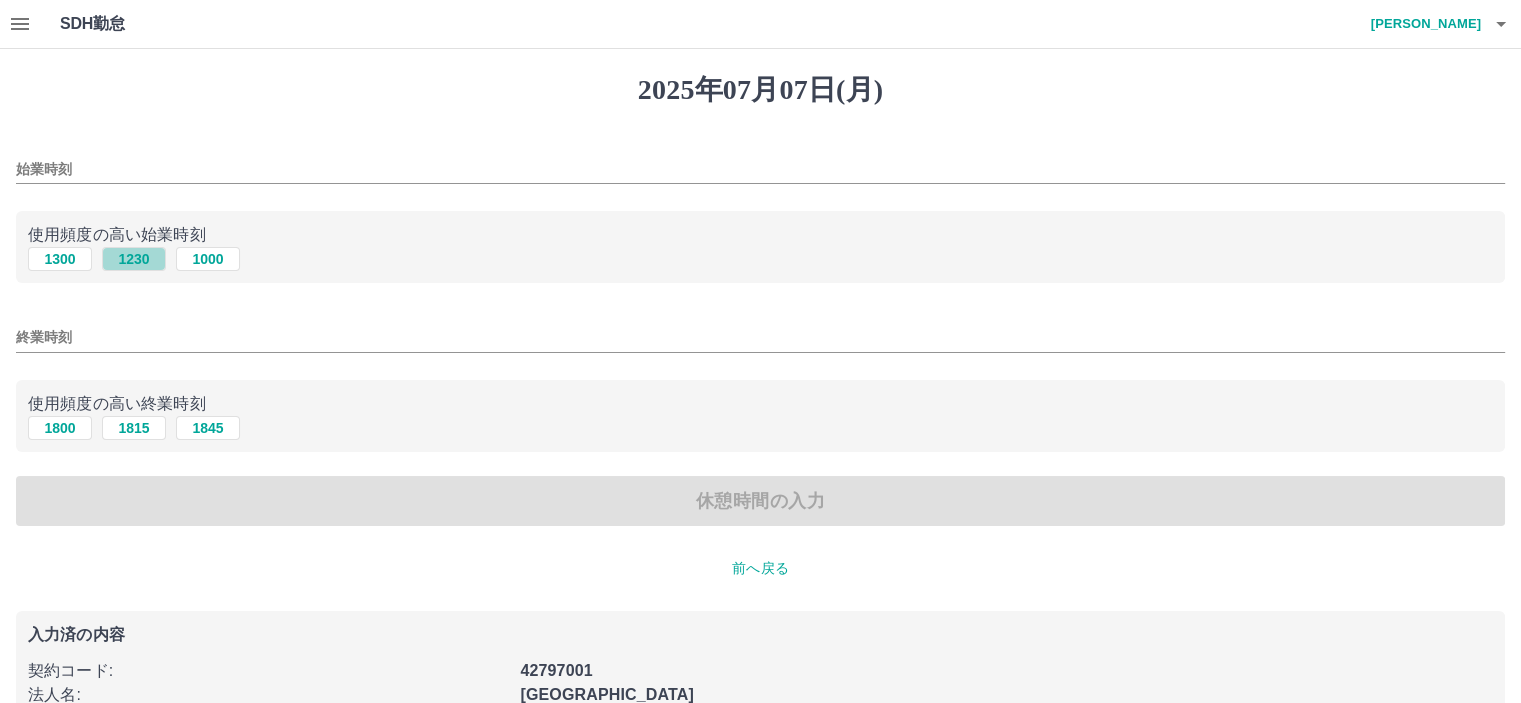 click on "1230" at bounding box center [134, 259] 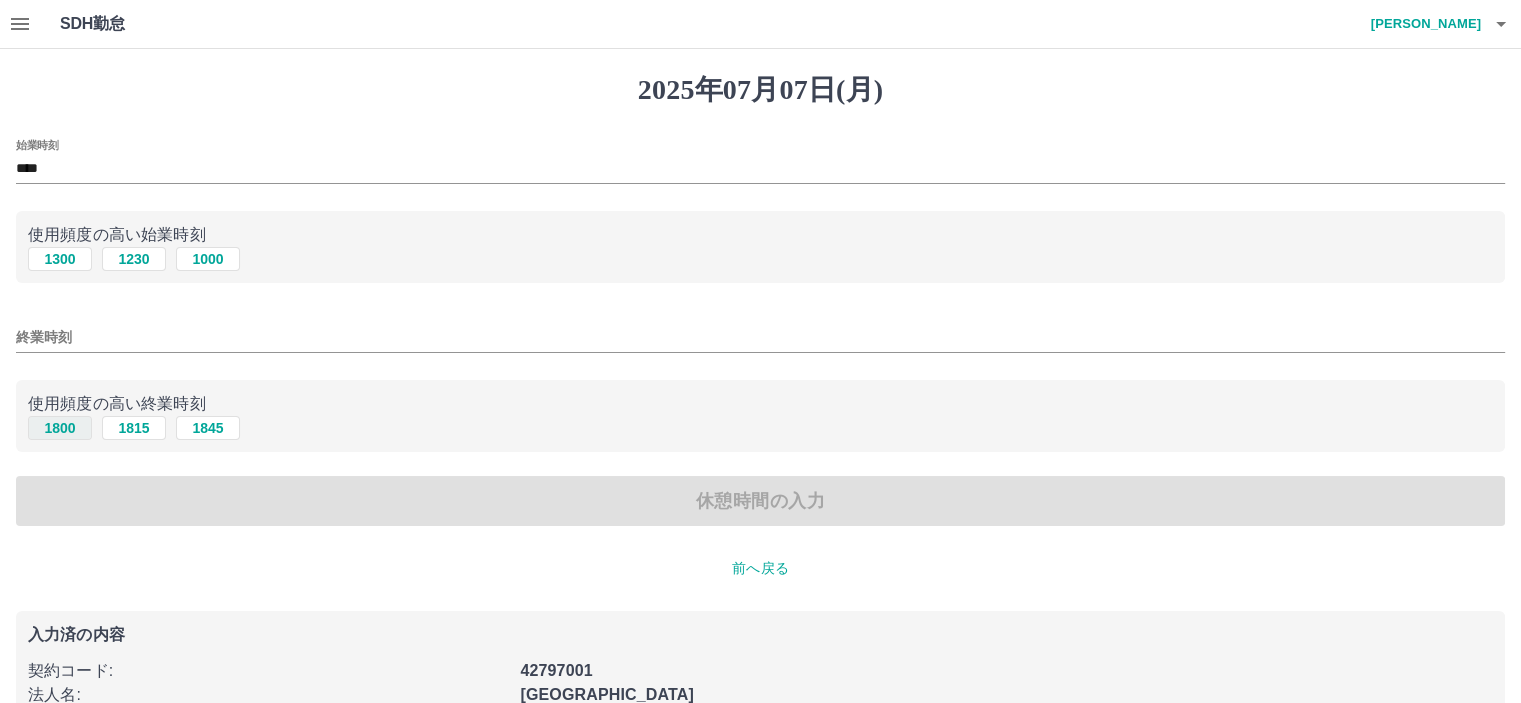click on "1800" at bounding box center (60, 428) 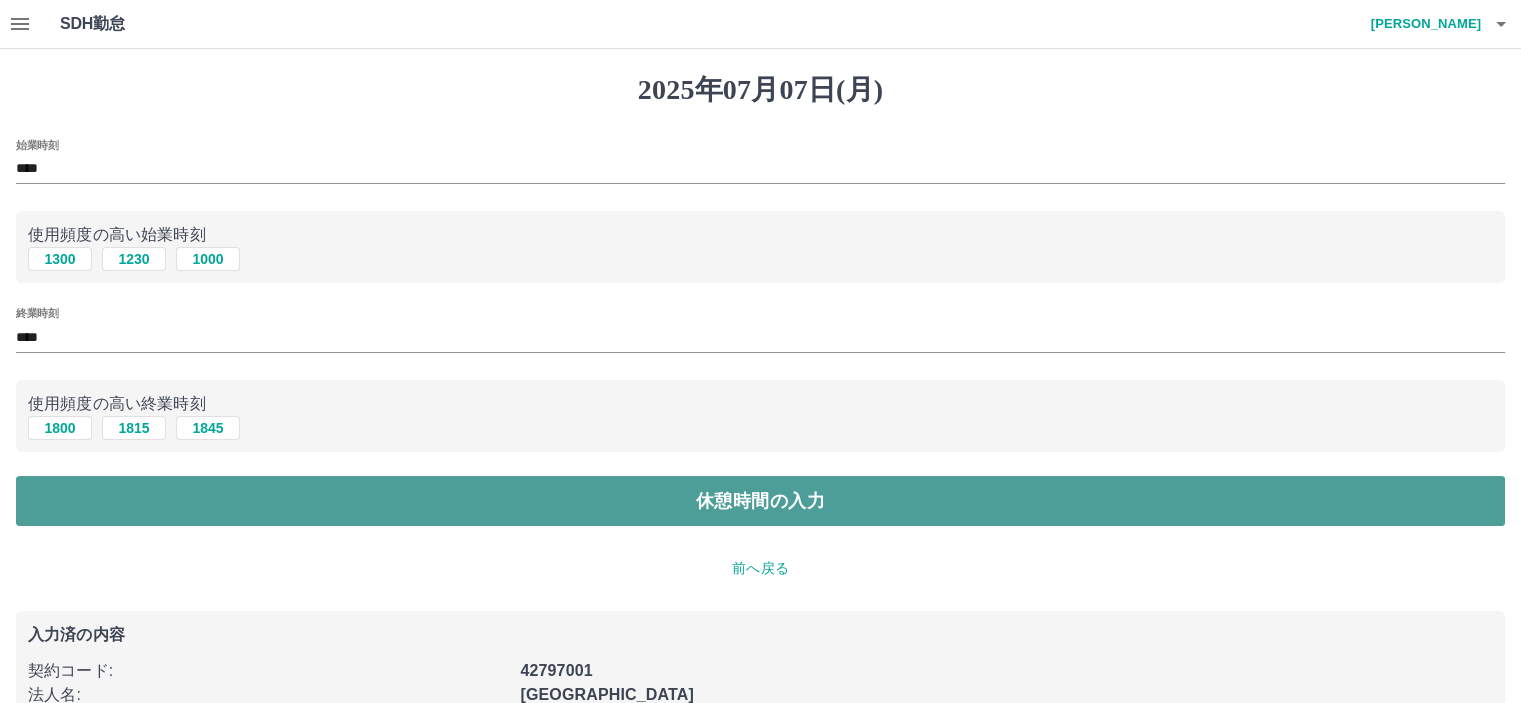 click on "休憩時間の入力" at bounding box center [760, 501] 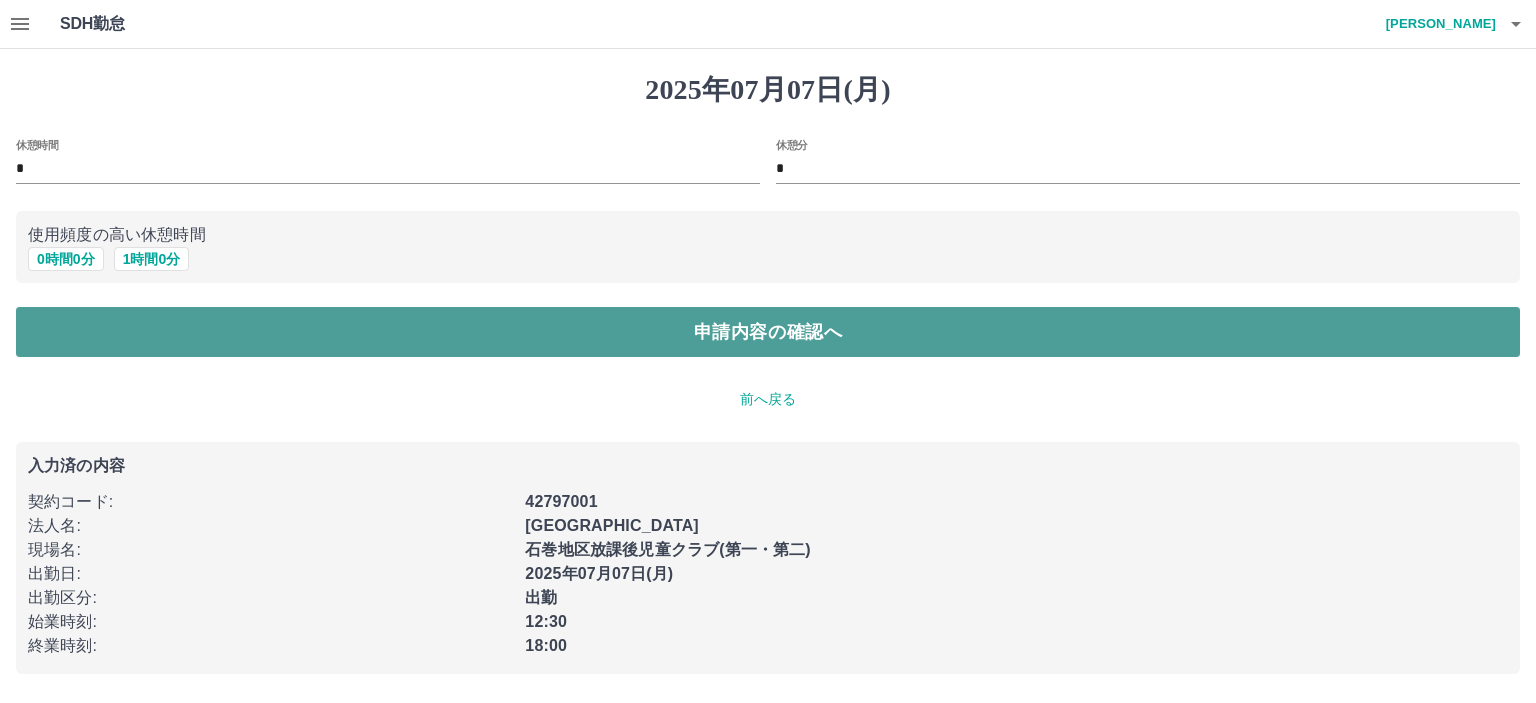 click on "申請内容の確認へ" at bounding box center [768, 332] 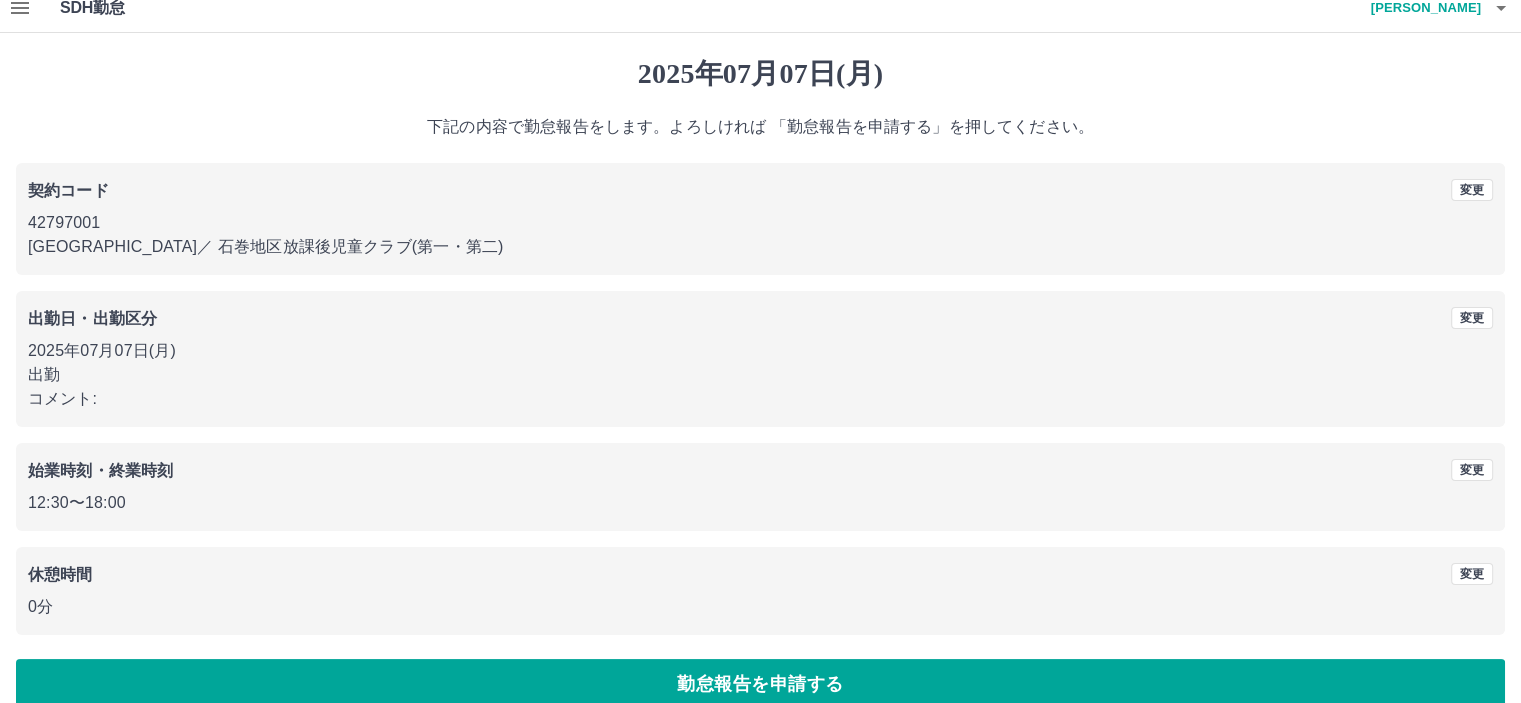 scroll, scrollTop: 45, scrollLeft: 0, axis: vertical 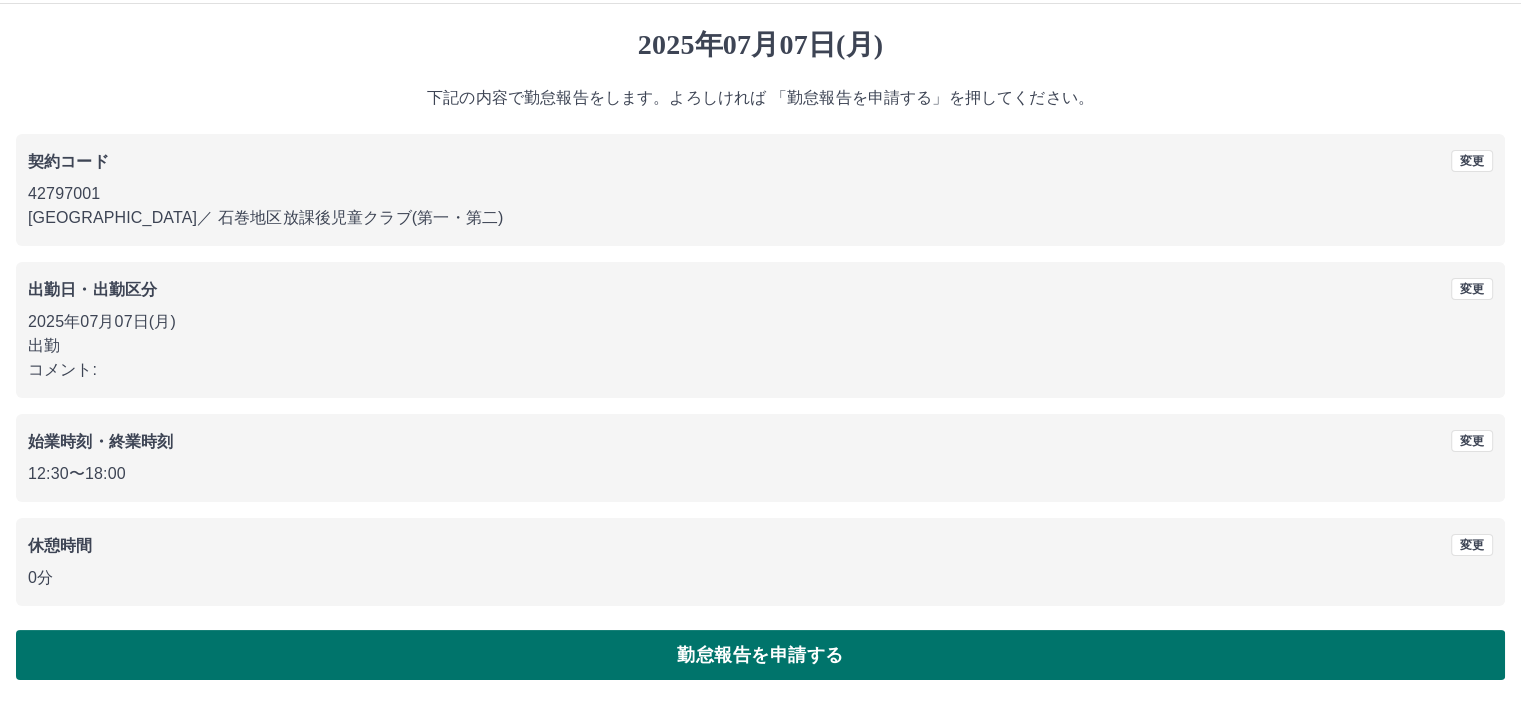 click on "勤怠報告を申請する" at bounding box center (760, 655) 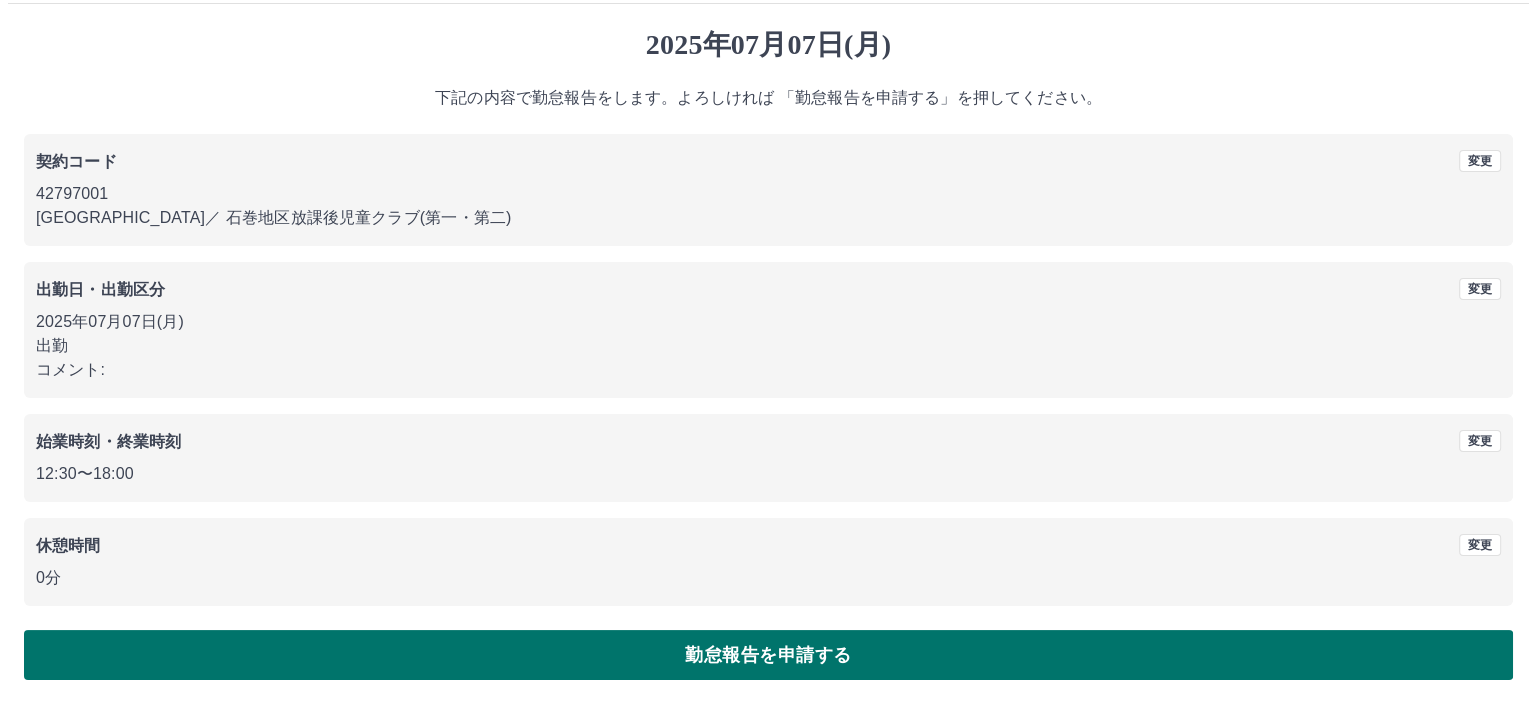 scroll, scrollTop: 0, scrollLeft: 0, axis: both 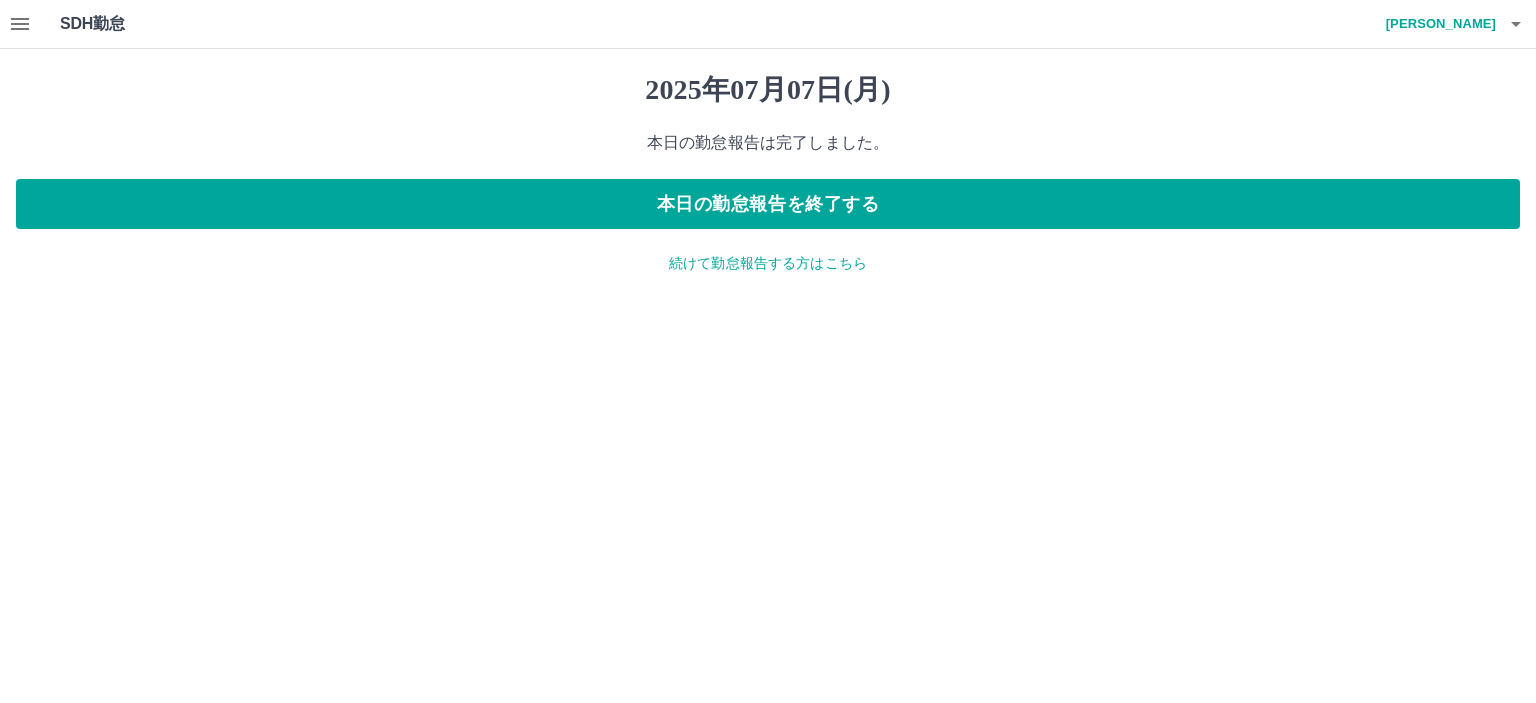 click on "続けて勤怠報告する方はこちら" at bounding box center [768, 263] 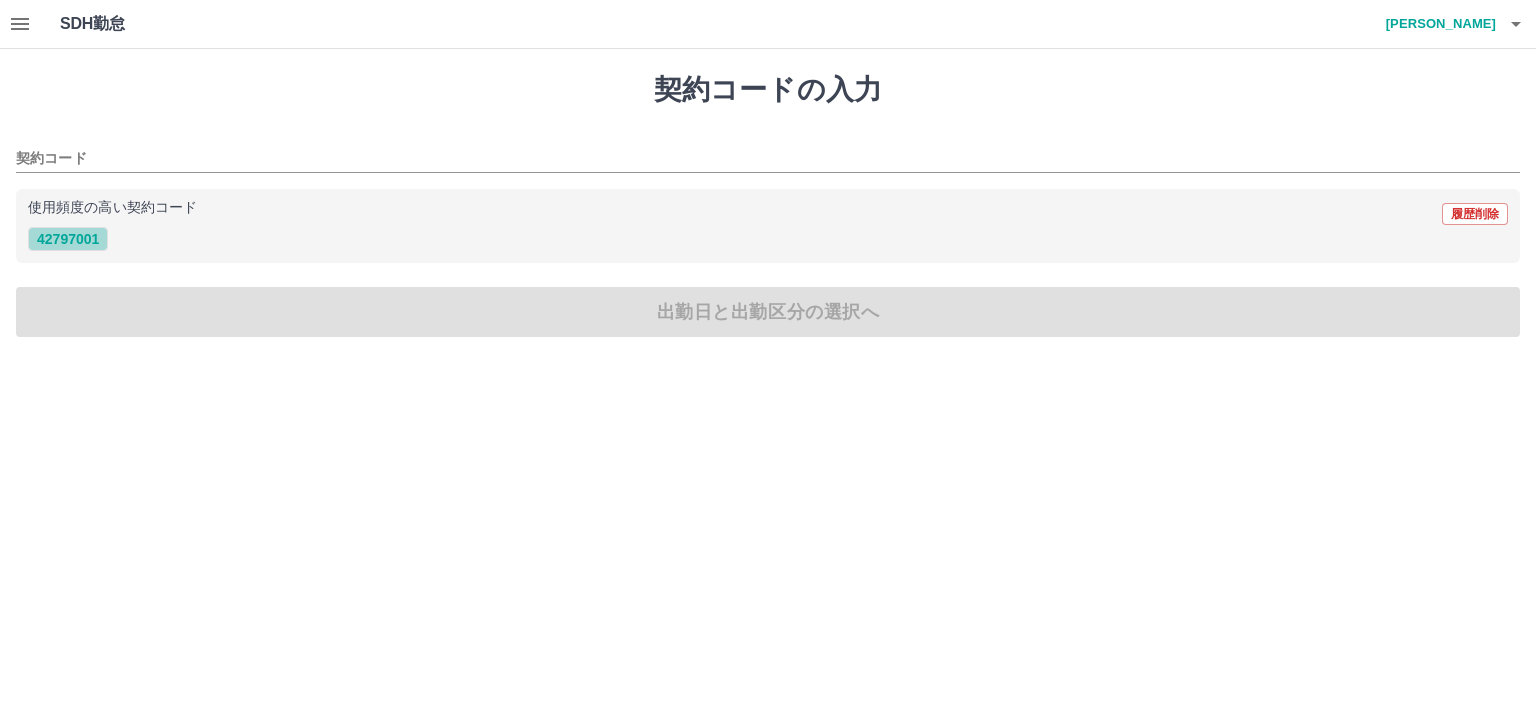 click on "42797001" at bounding box center (68, 239) 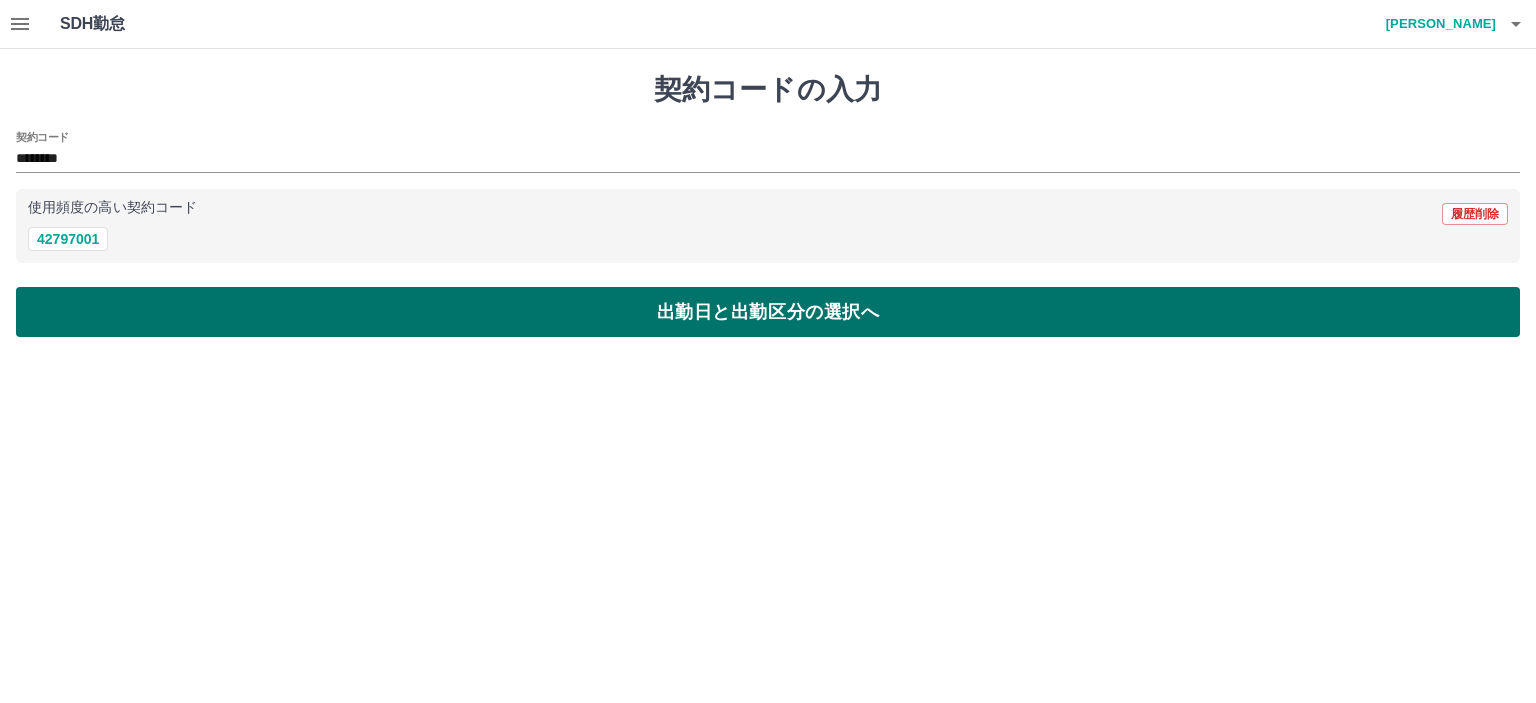 click on "出勤日と出勤区分の選択へ" at bounding box center (768, 312) 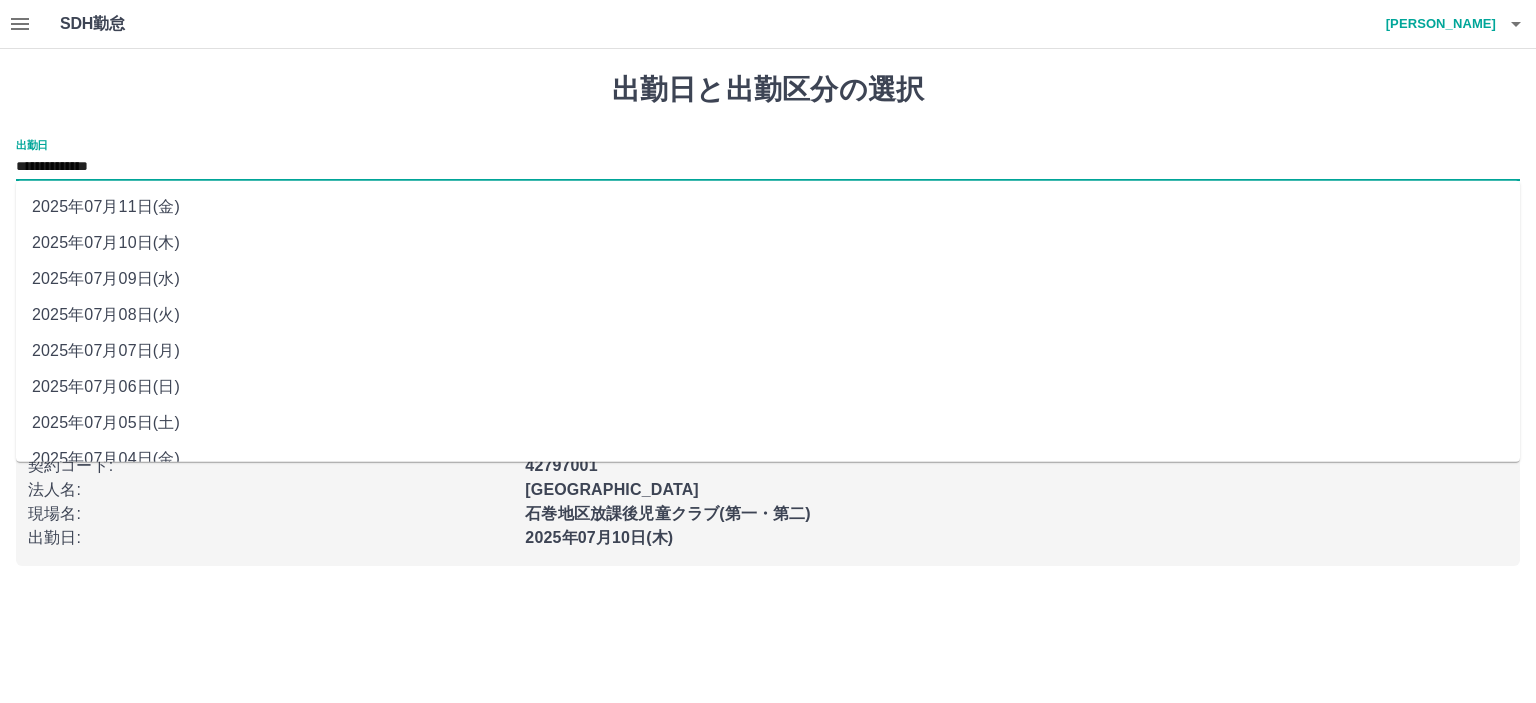 click on "**********" at bounding box center [768, 167] 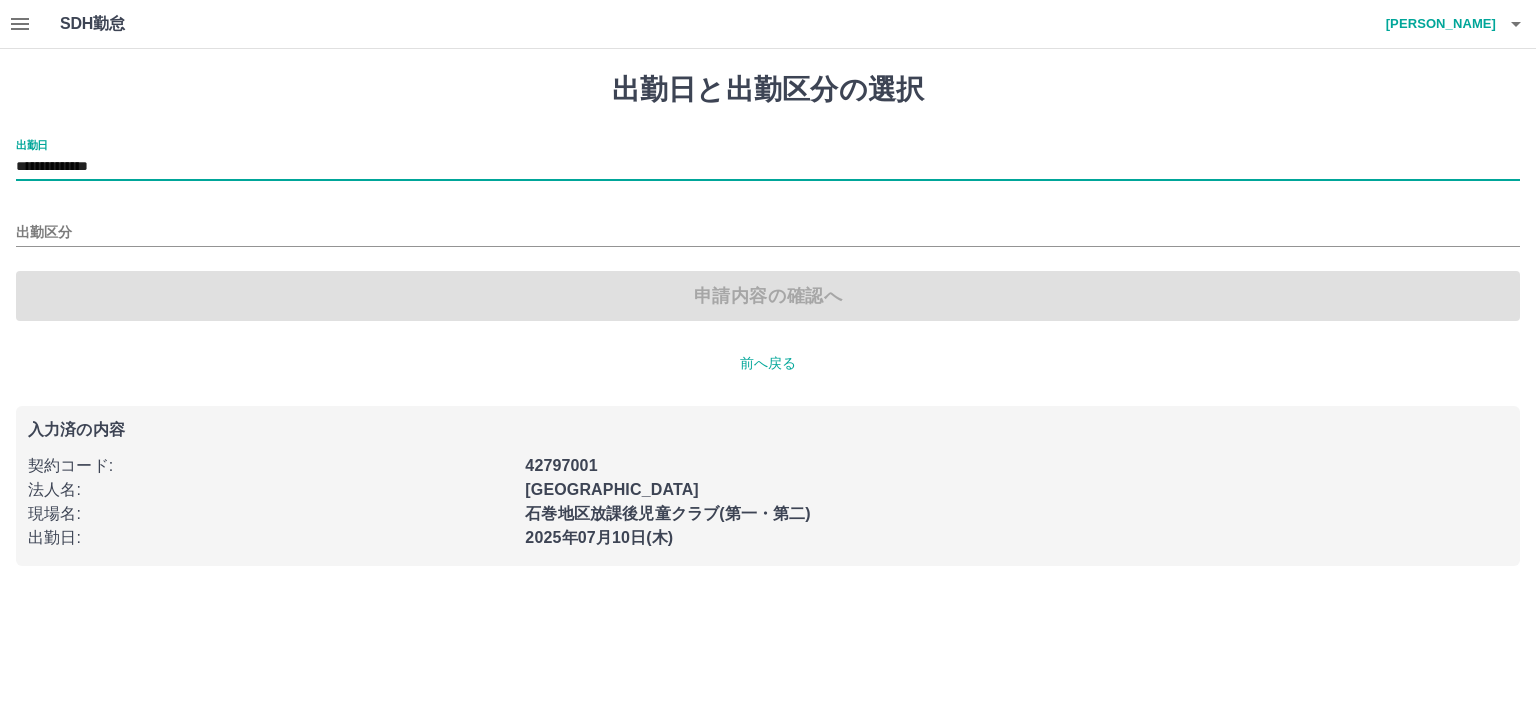 click on "出勤区分" at bounding box center (768, 226) 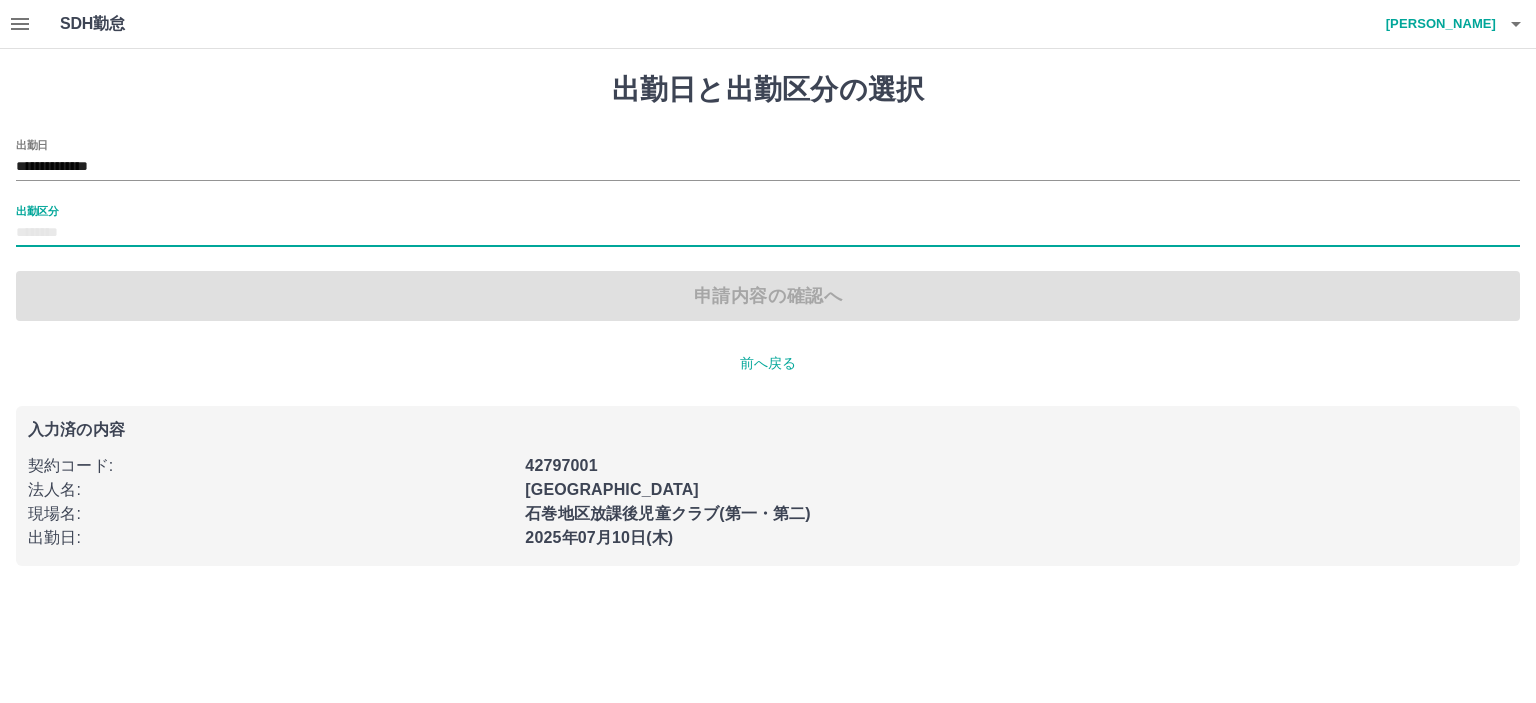 click on "出勤区分" at bounding box center [768, 233] 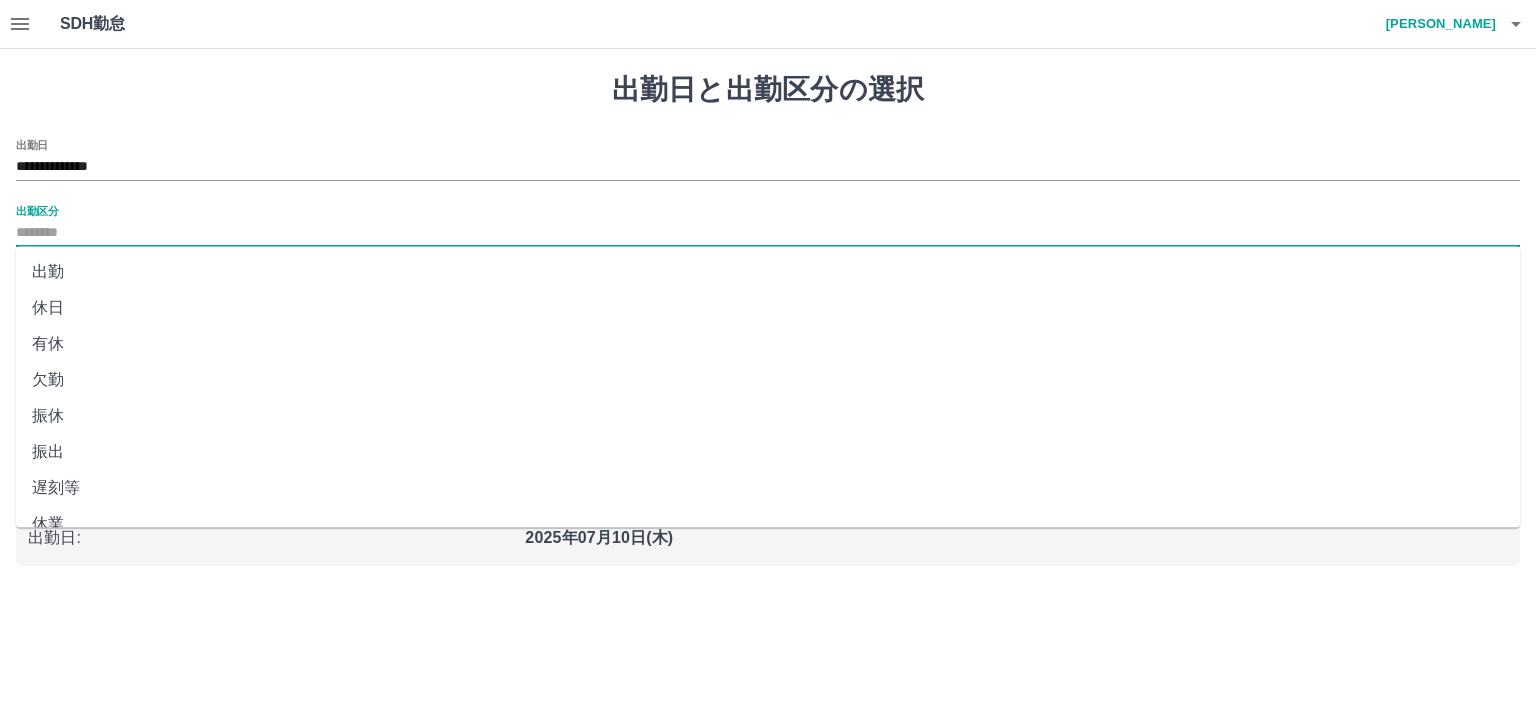 click on "出勤" at bounding box center (768, 272) 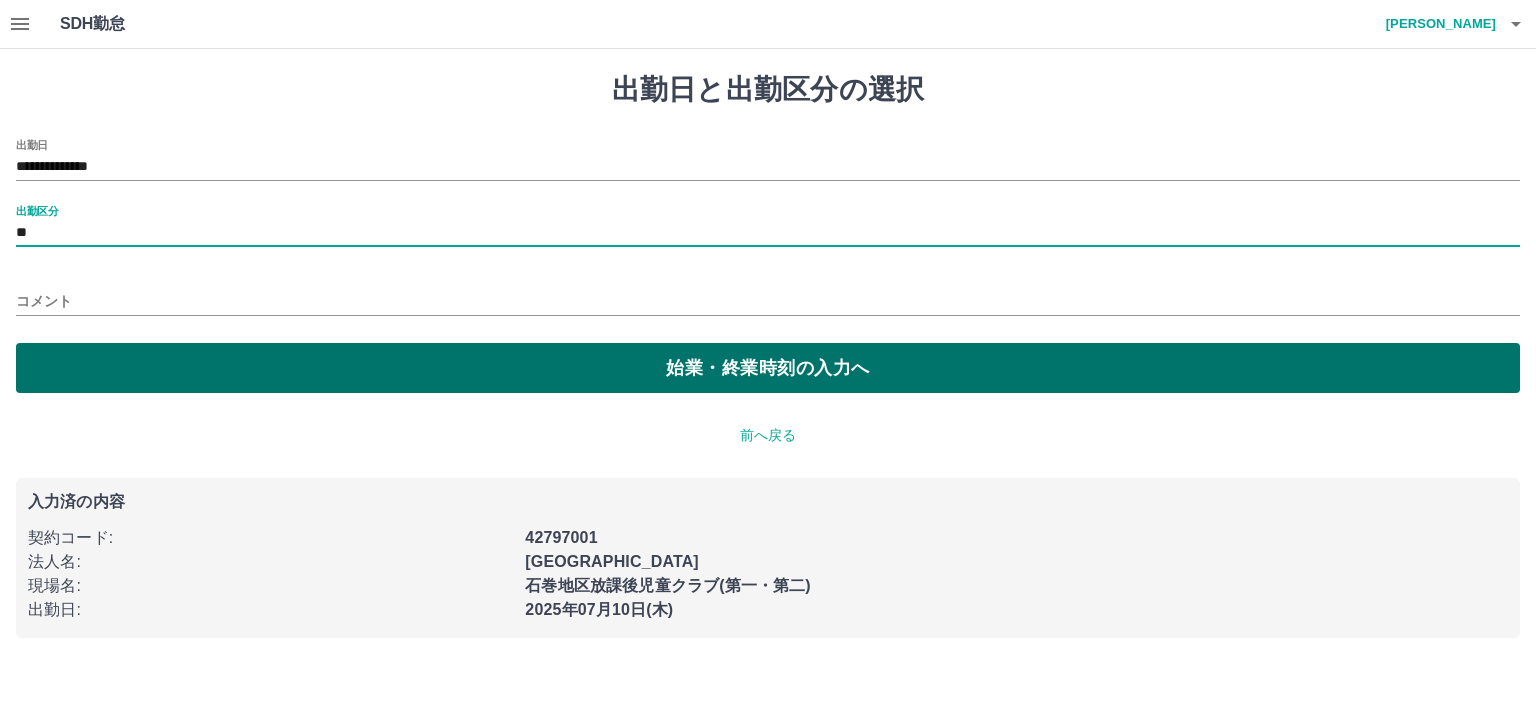 click on "始業・終業時刻の入力へ" at bounding box center [768, 368] 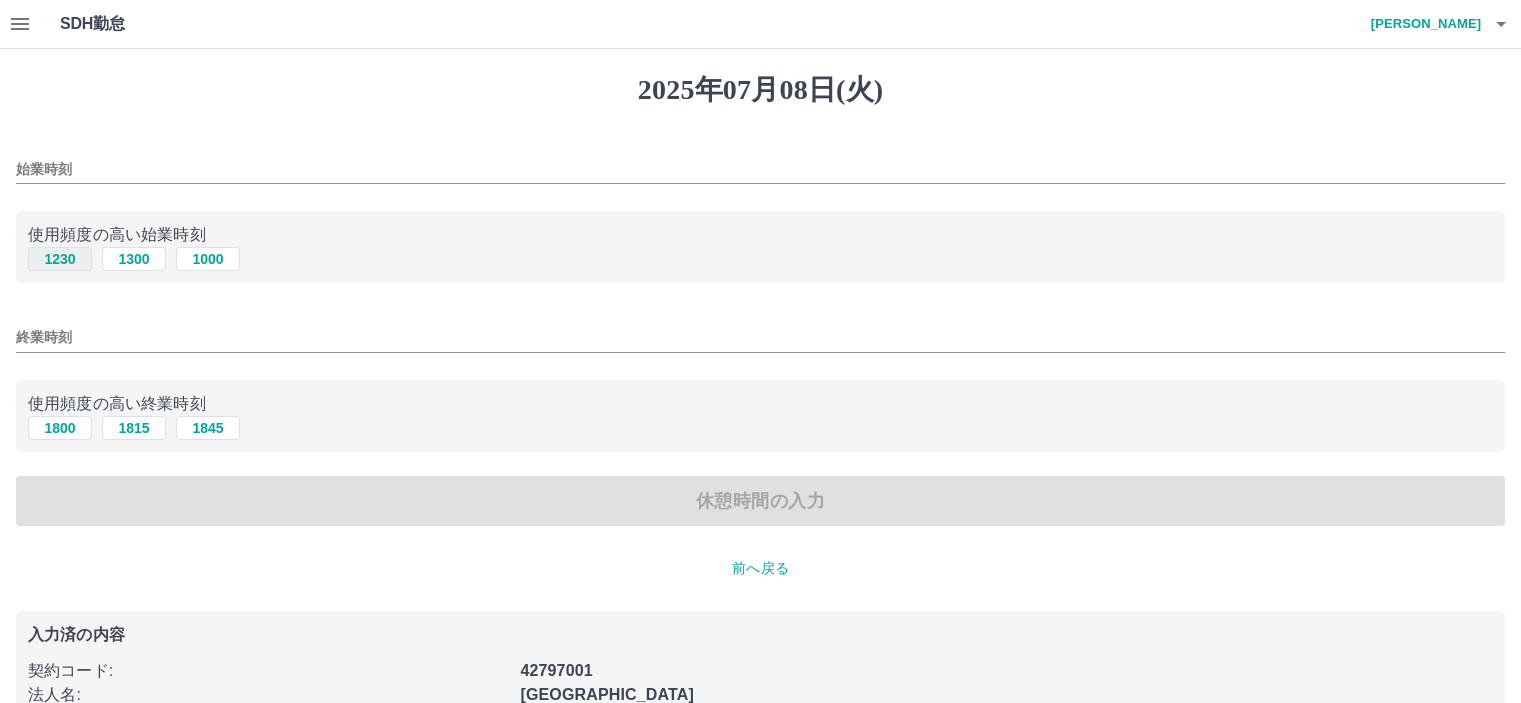 click on "1230" at bounding box center (60, 259) 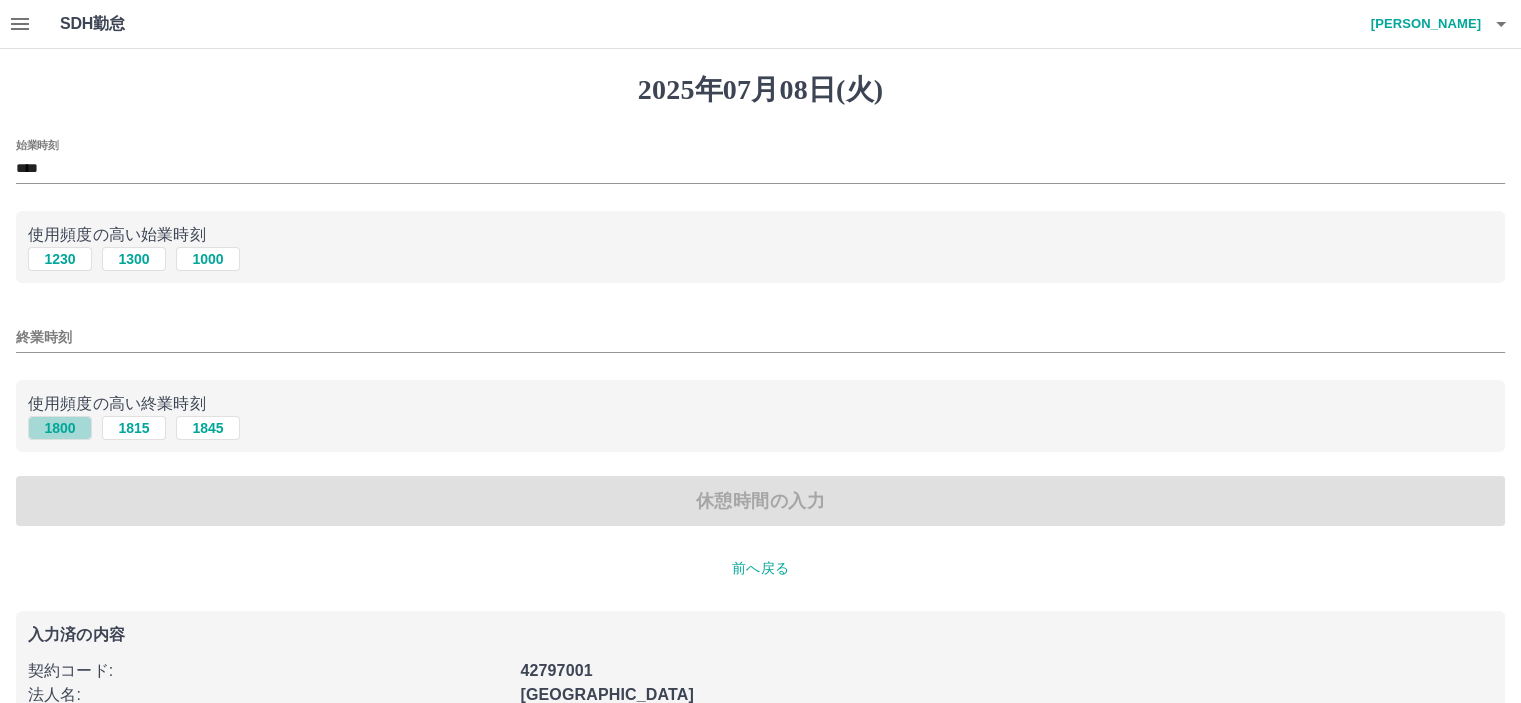 click on "1800" at bounding box center (60, 428) 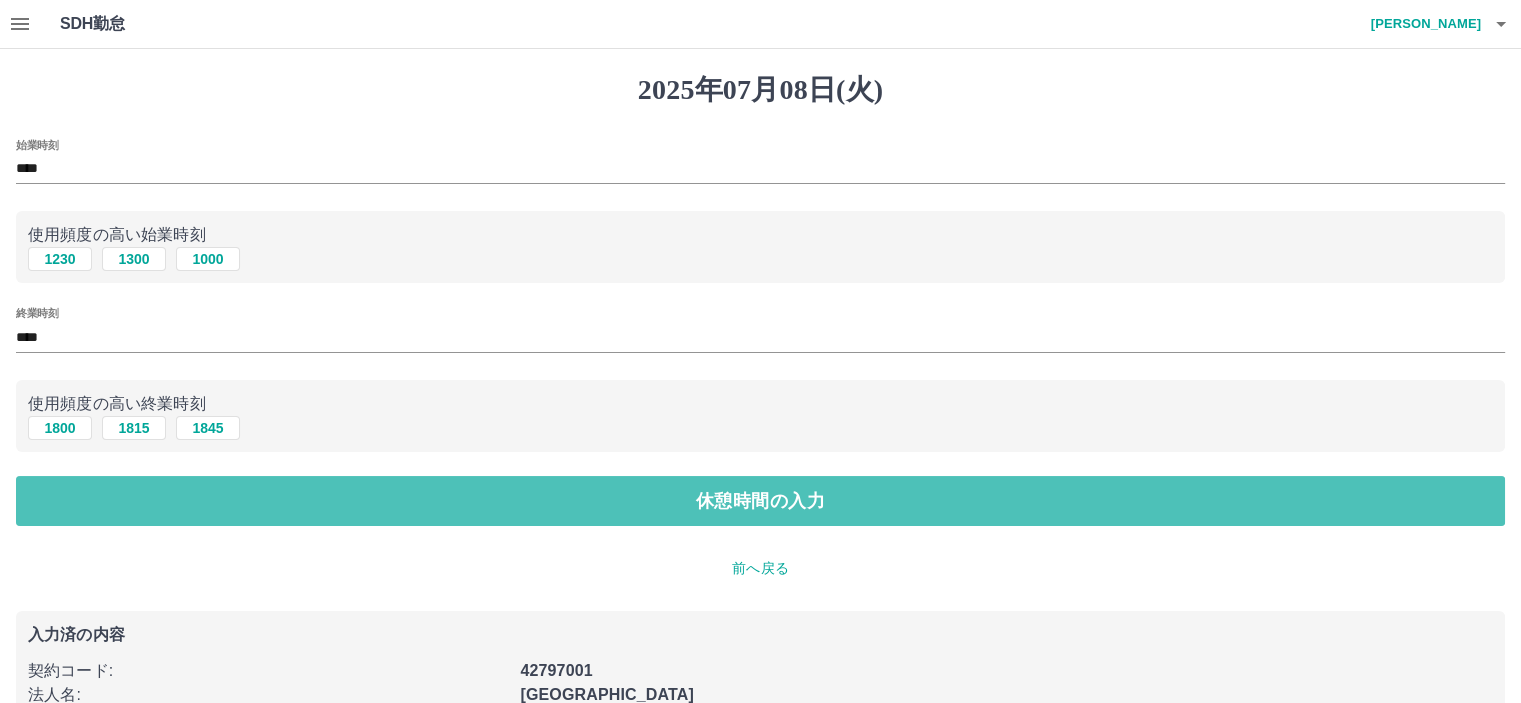 drag, startPoint x: 176, startPoint y: 501, endPoint x: 188, endPoint y: 496, distance: 13 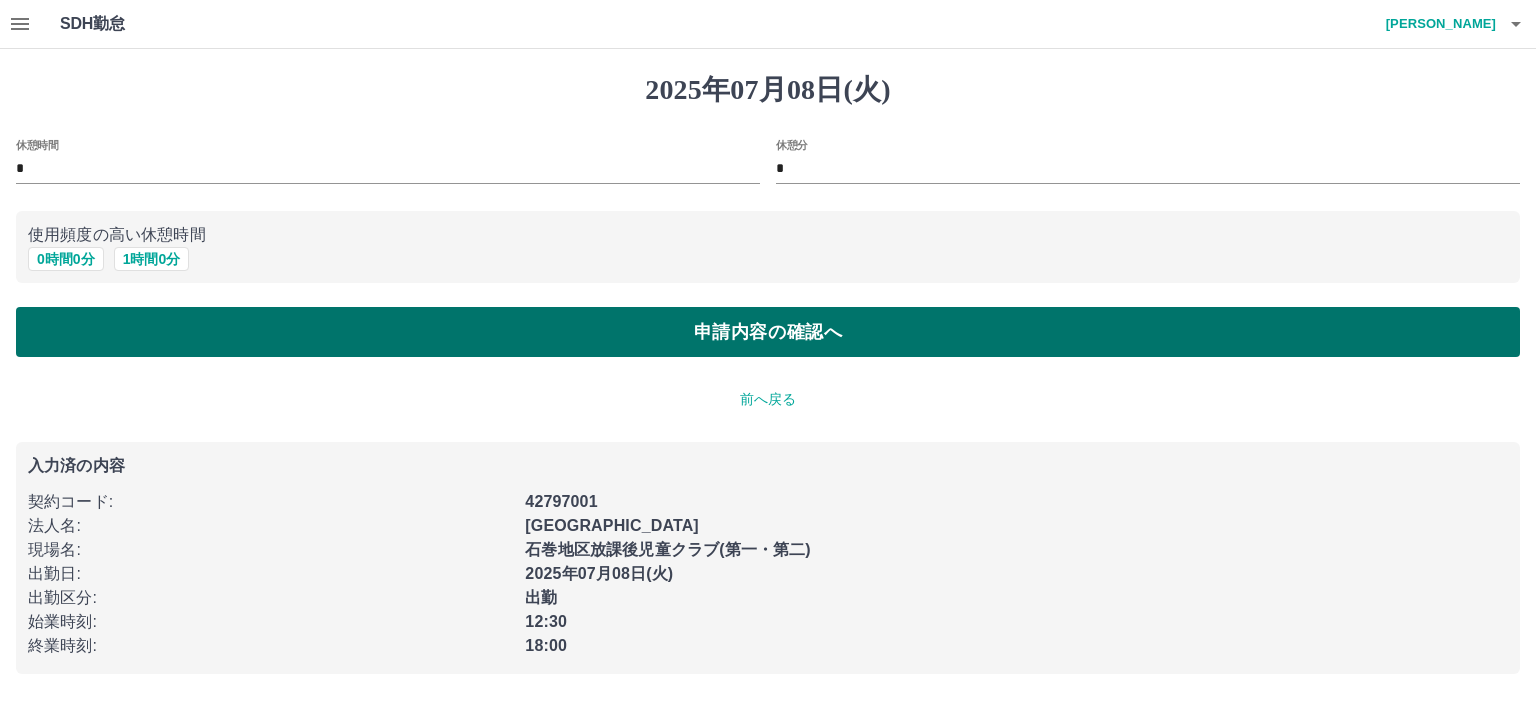 click on "申請内容の確認へ" at bounding box center [768, 332] 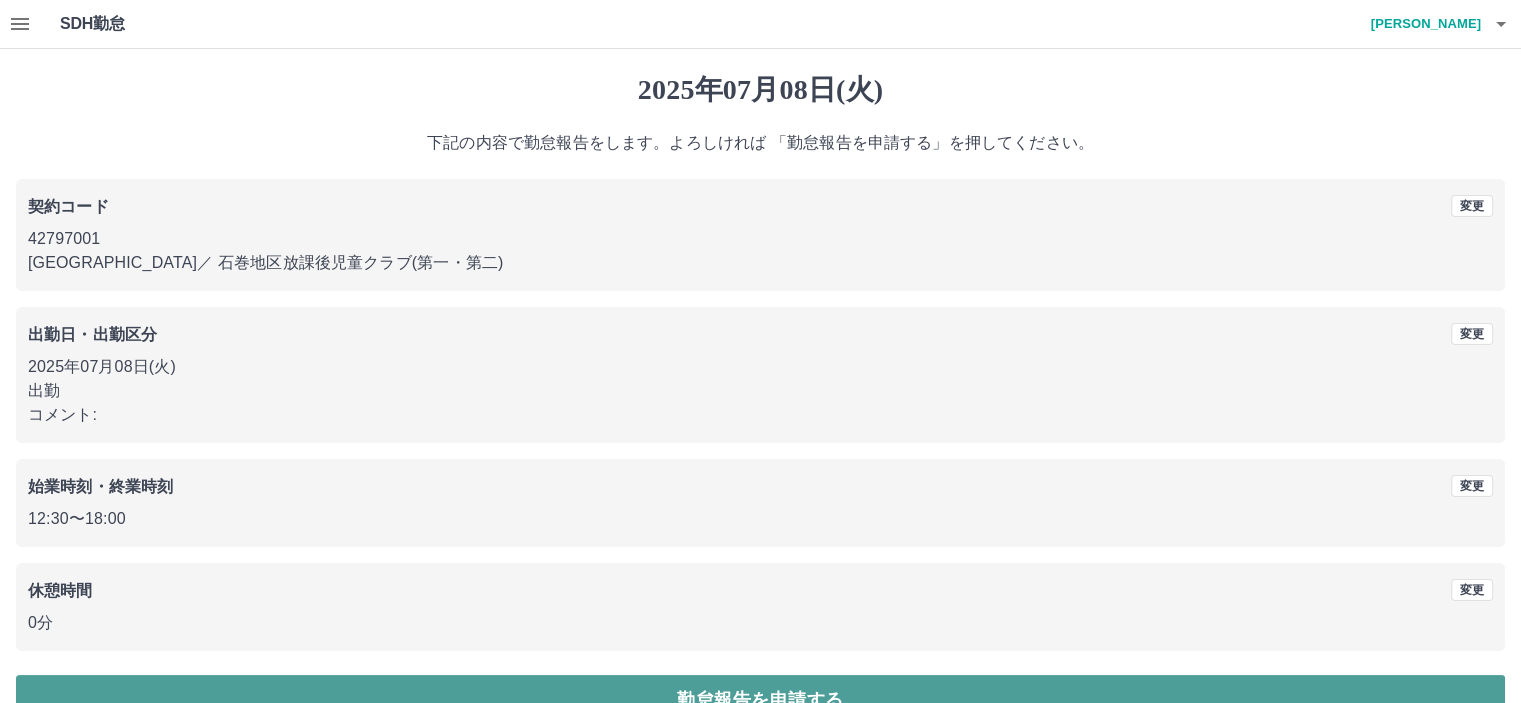 drag, startPoint x: 680, startPoint y: 691, endPoint x: 661, endPoint y: 685, distance: 19.924858 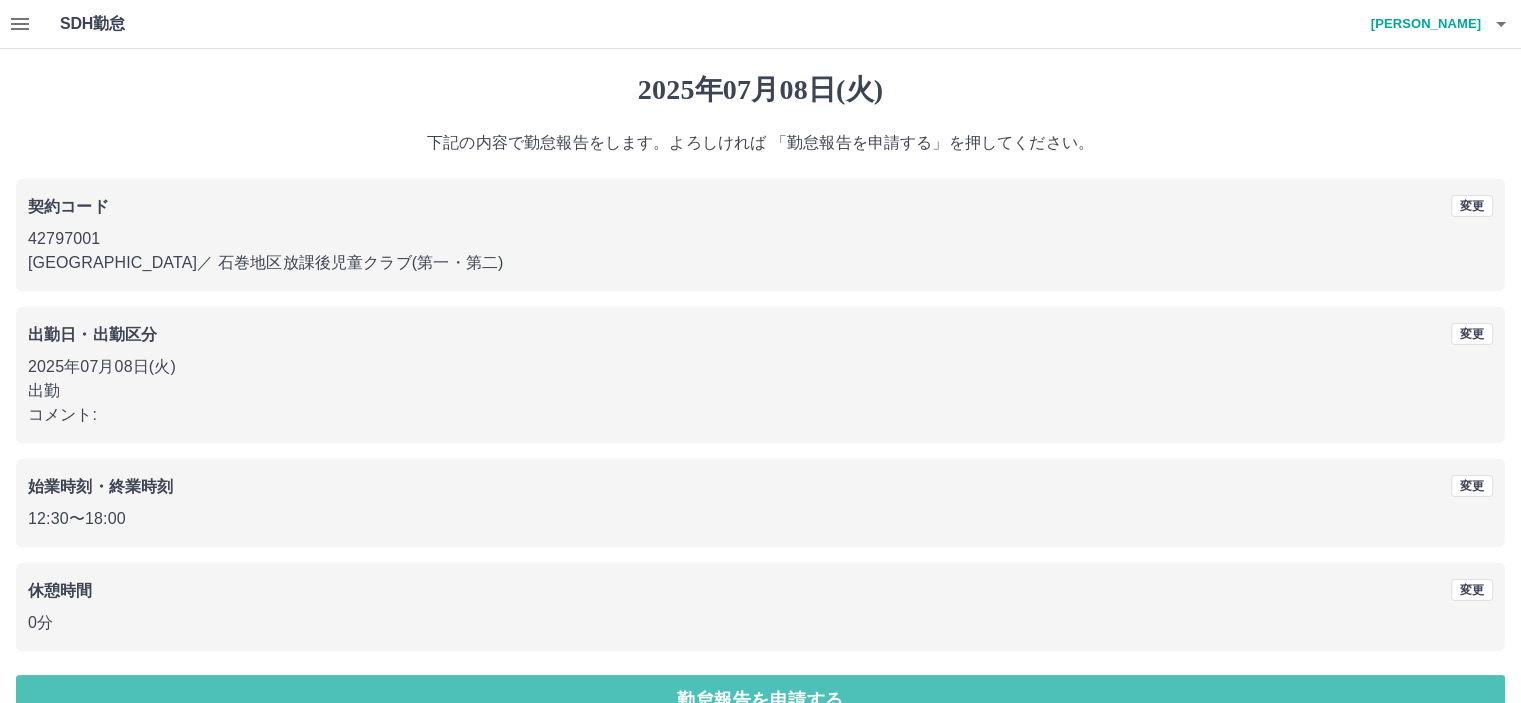 click on "勤怠報告を申請する" at bounding box center (760, 700) 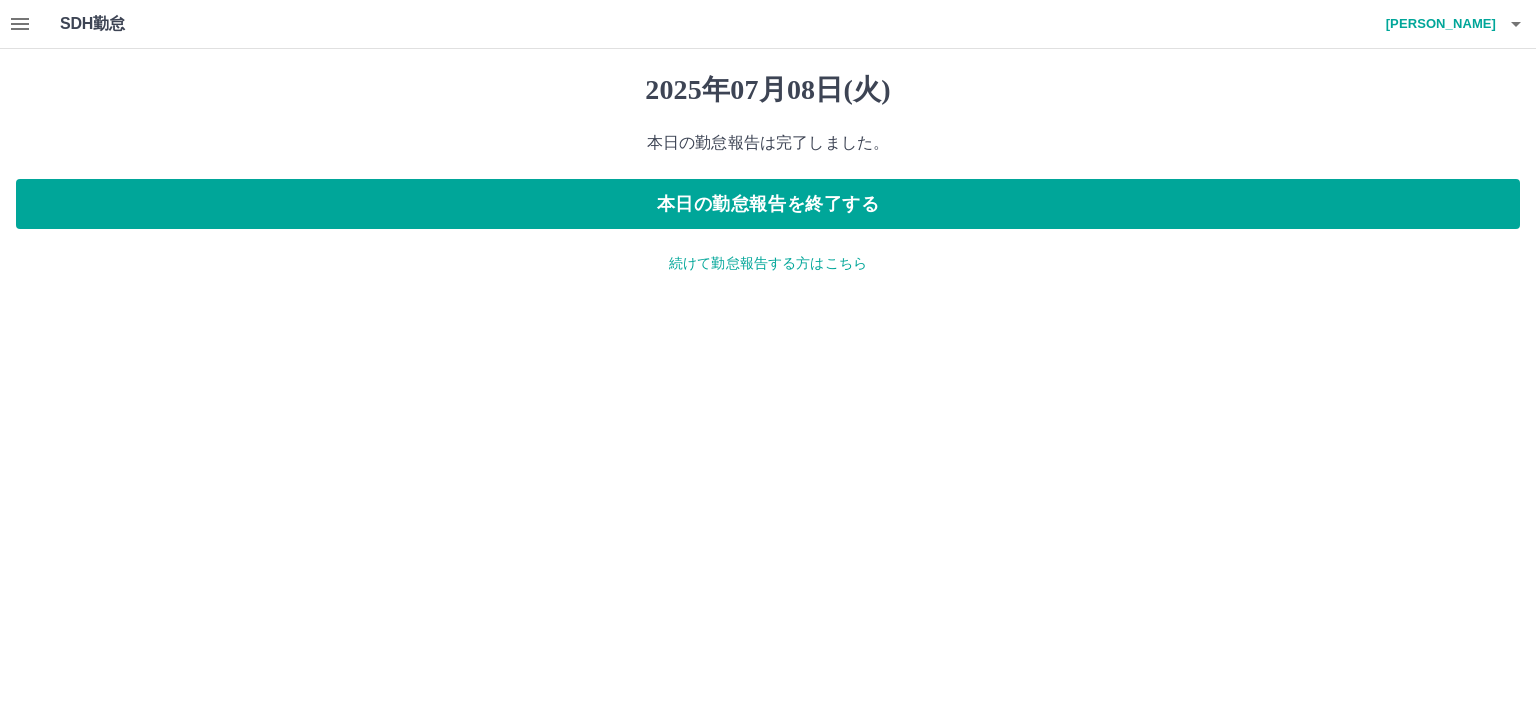 click on "続けて勤怠報告する方はこちら" at bounding box center (768, 263) 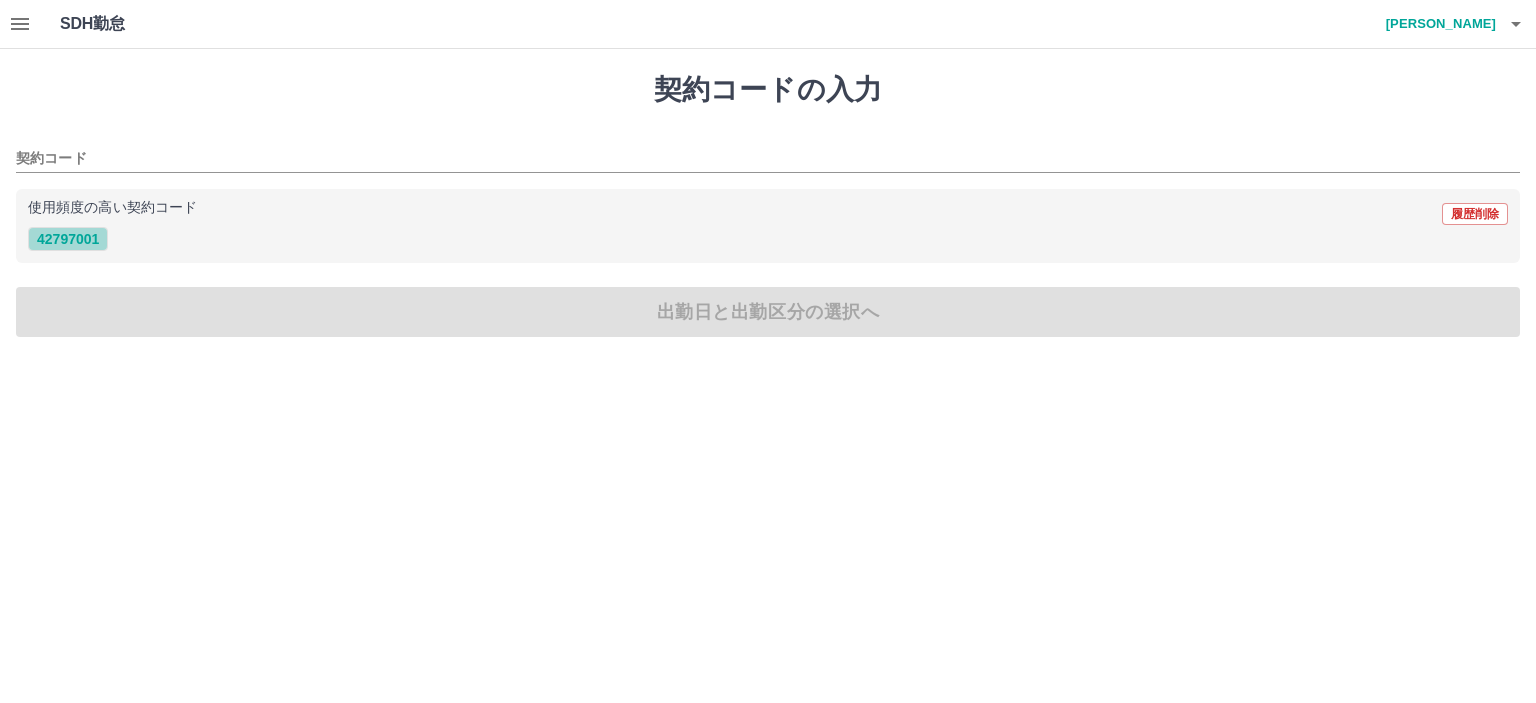 click on "42797001" at bounding box center [68, 239] 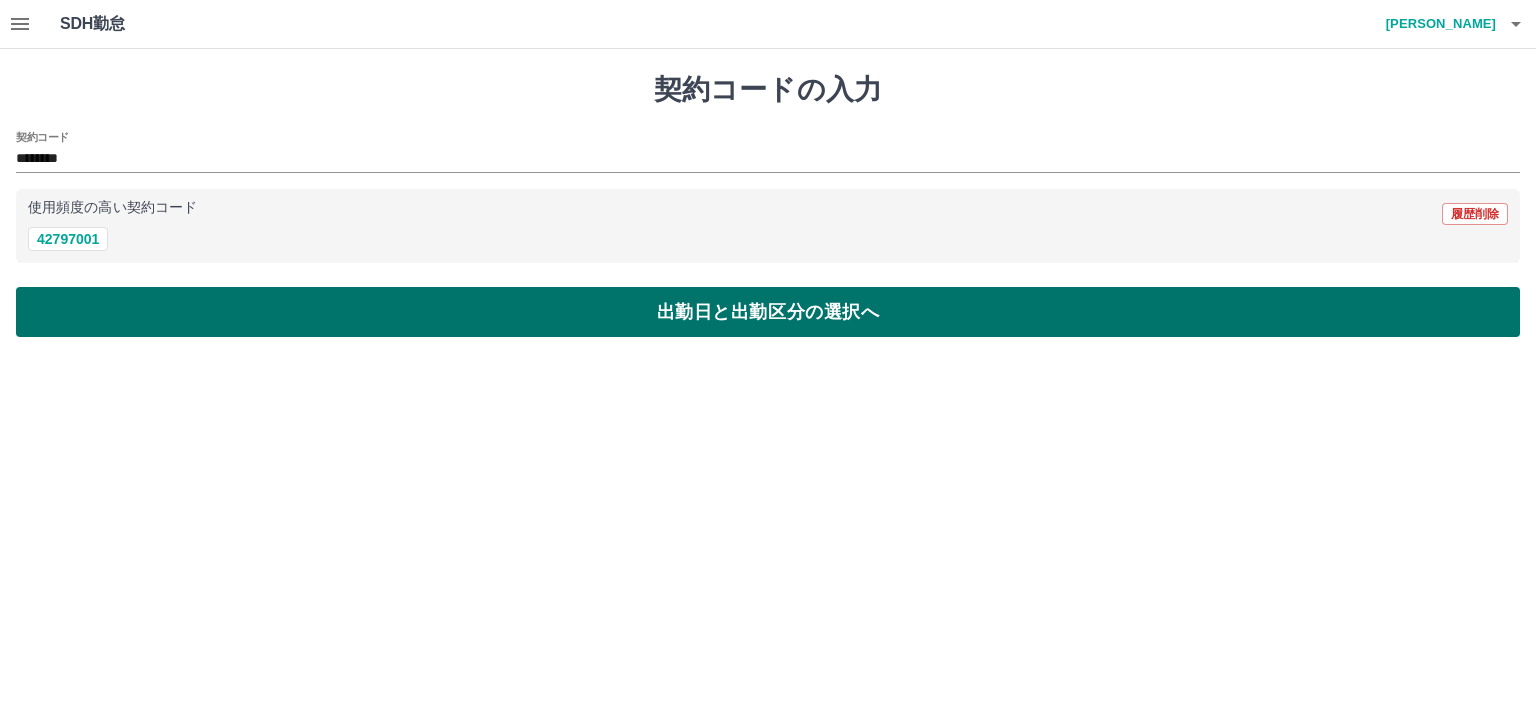 click on "出勤日と出勤区分の選択へ" at bounding box center [768, 312] 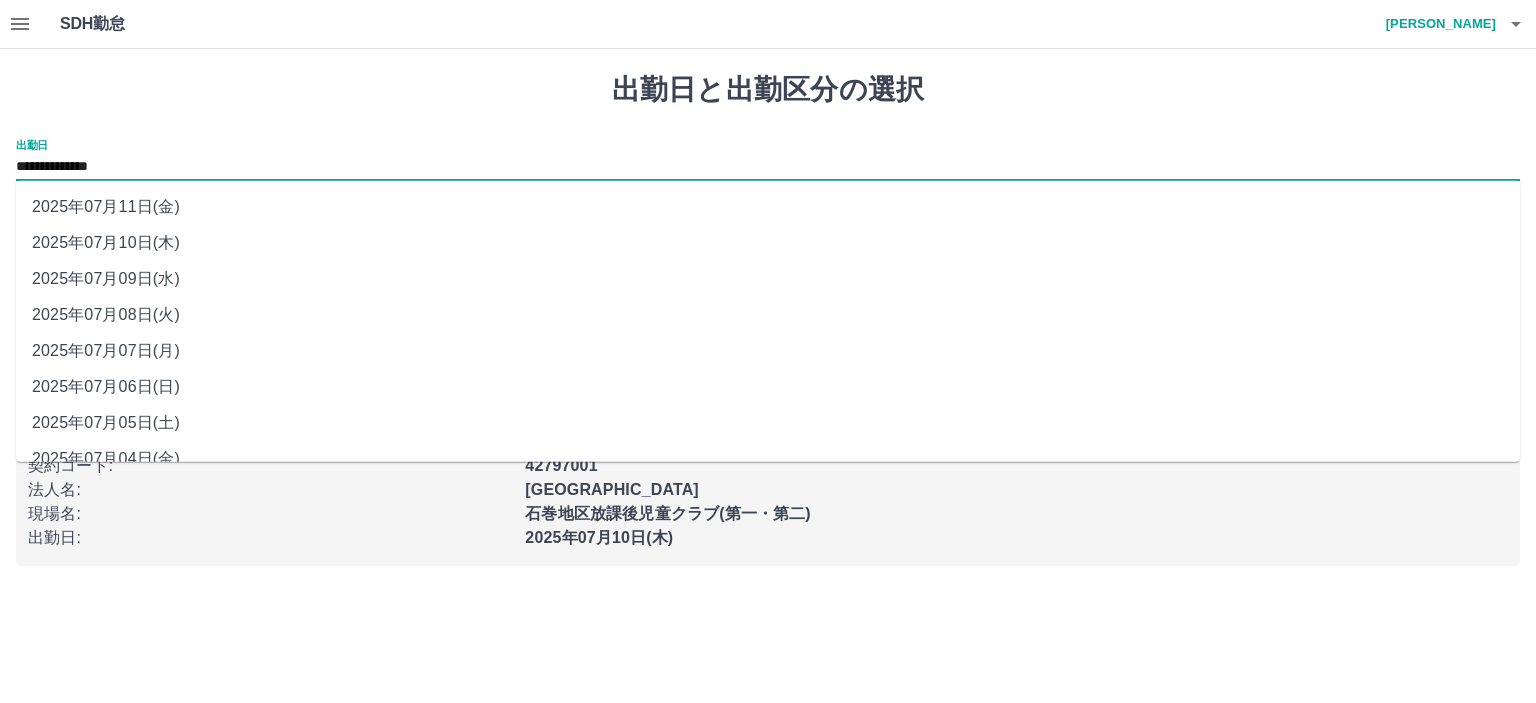 click on "**********" at bounding box center (768, 167) 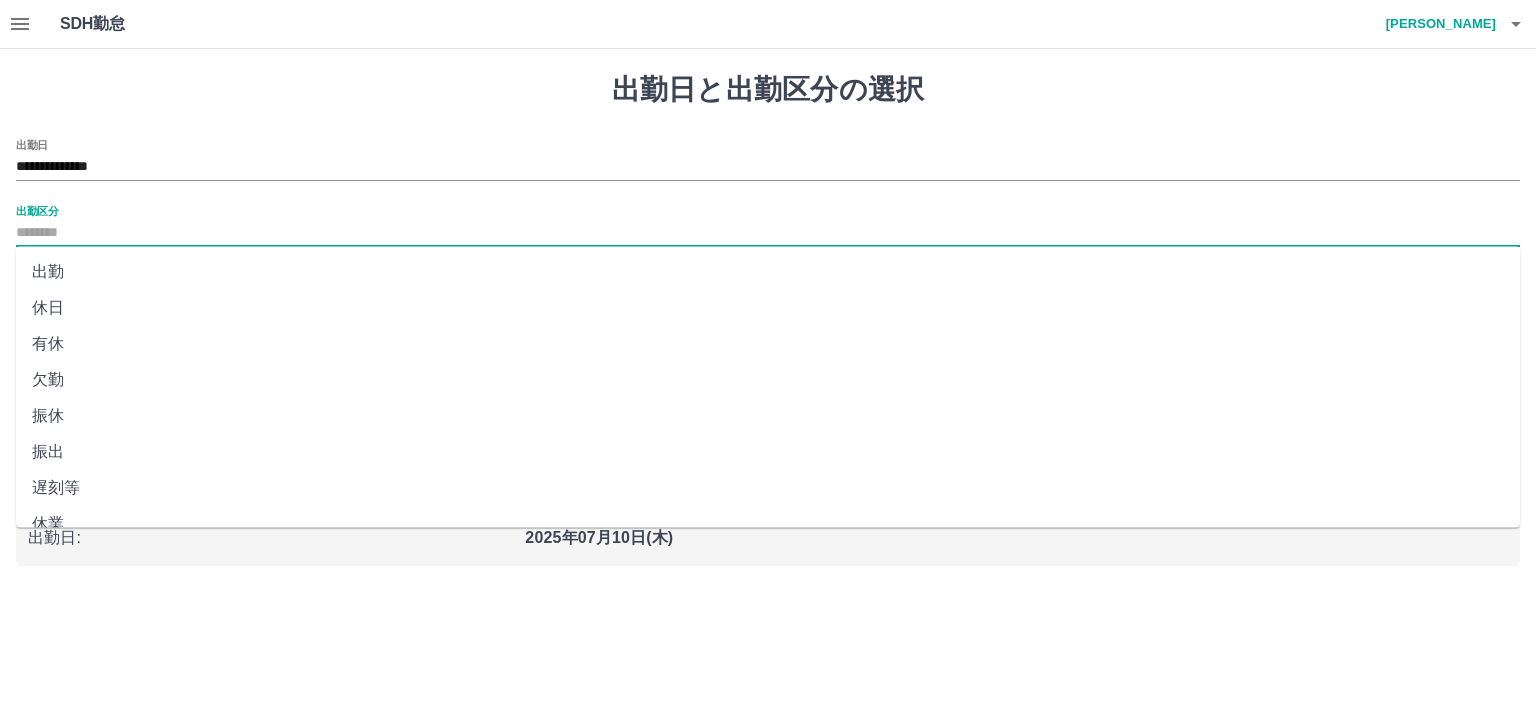 click on "出勤区分" at bounding box center [768, 233] 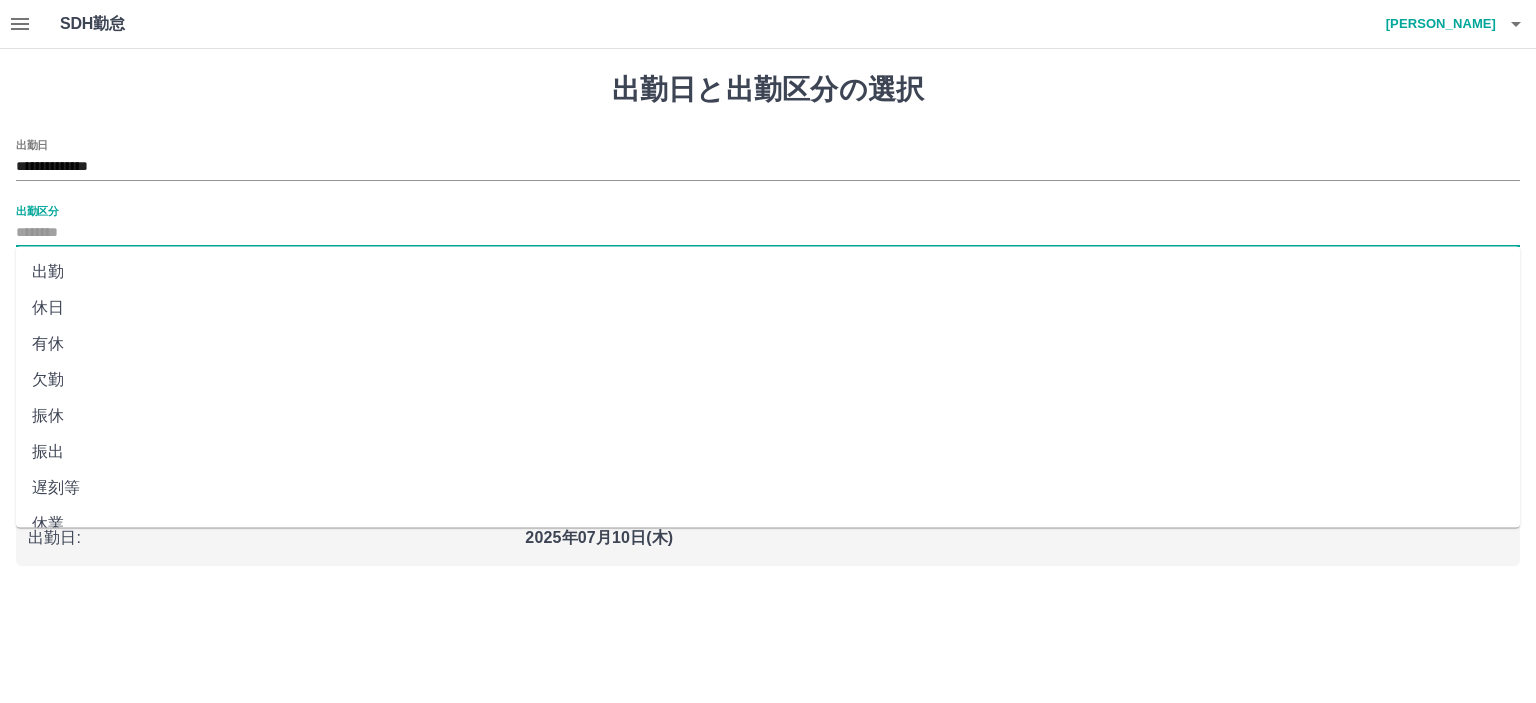 click on "出勤" at bounding box center (768, 272) 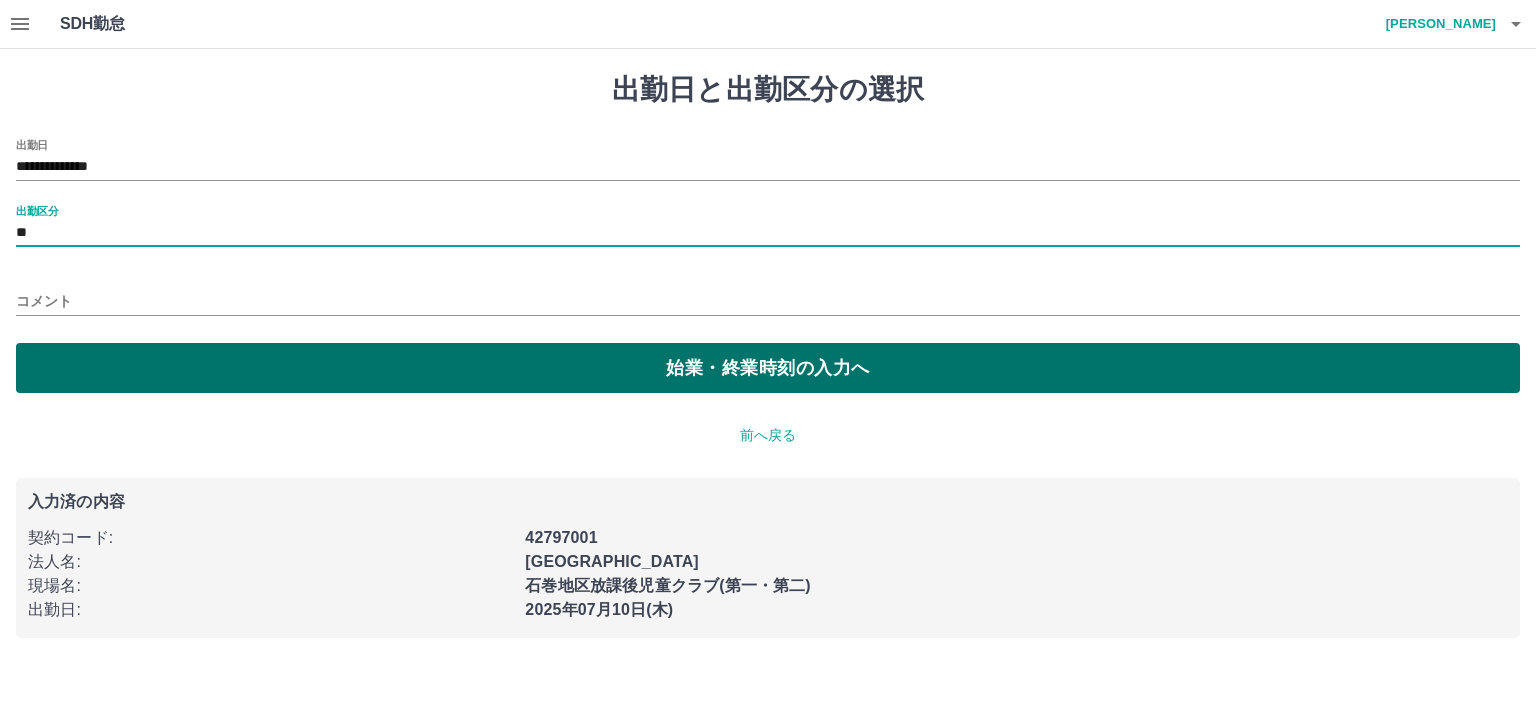 click on "始業・終業時刻の入力へ" at bounding box center (768, 368) 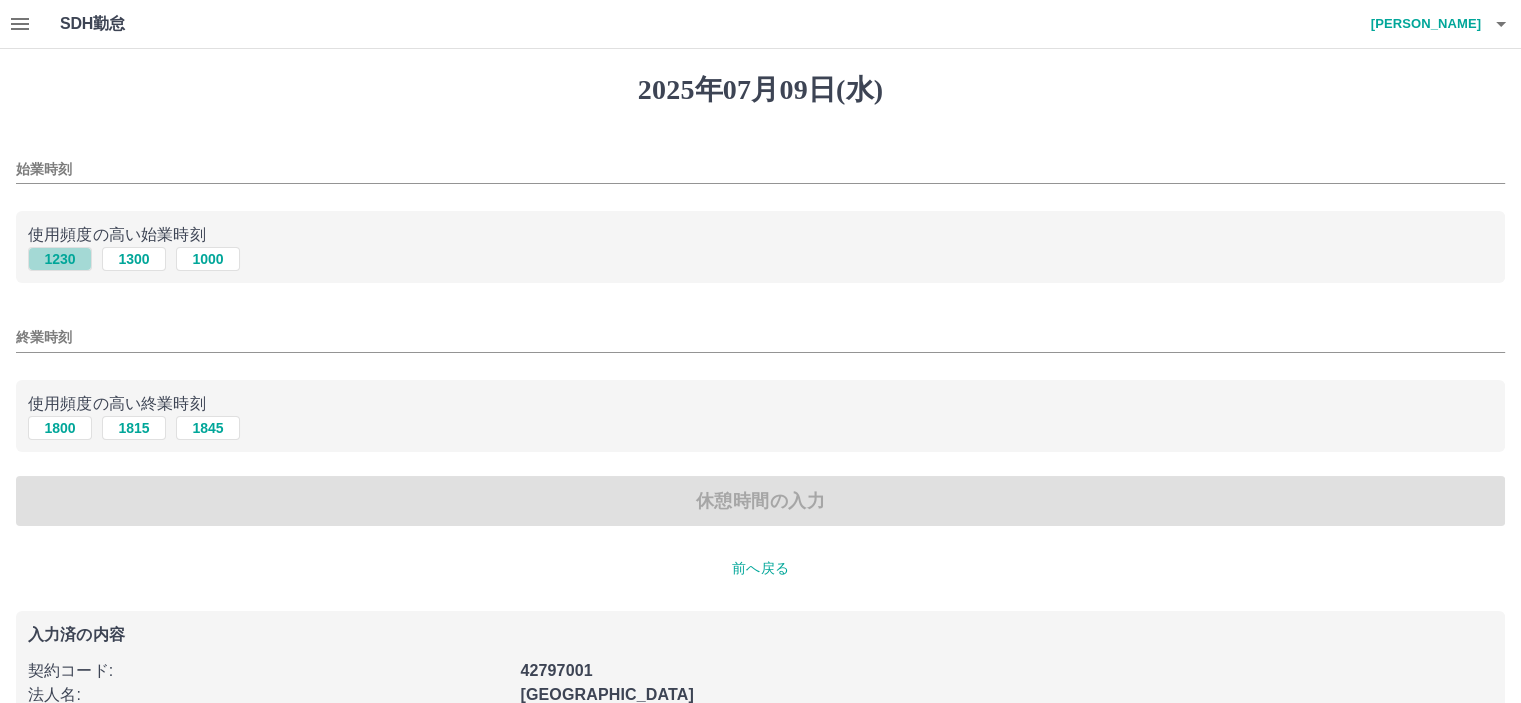 click on "1230" at bounding box center [60, 259] 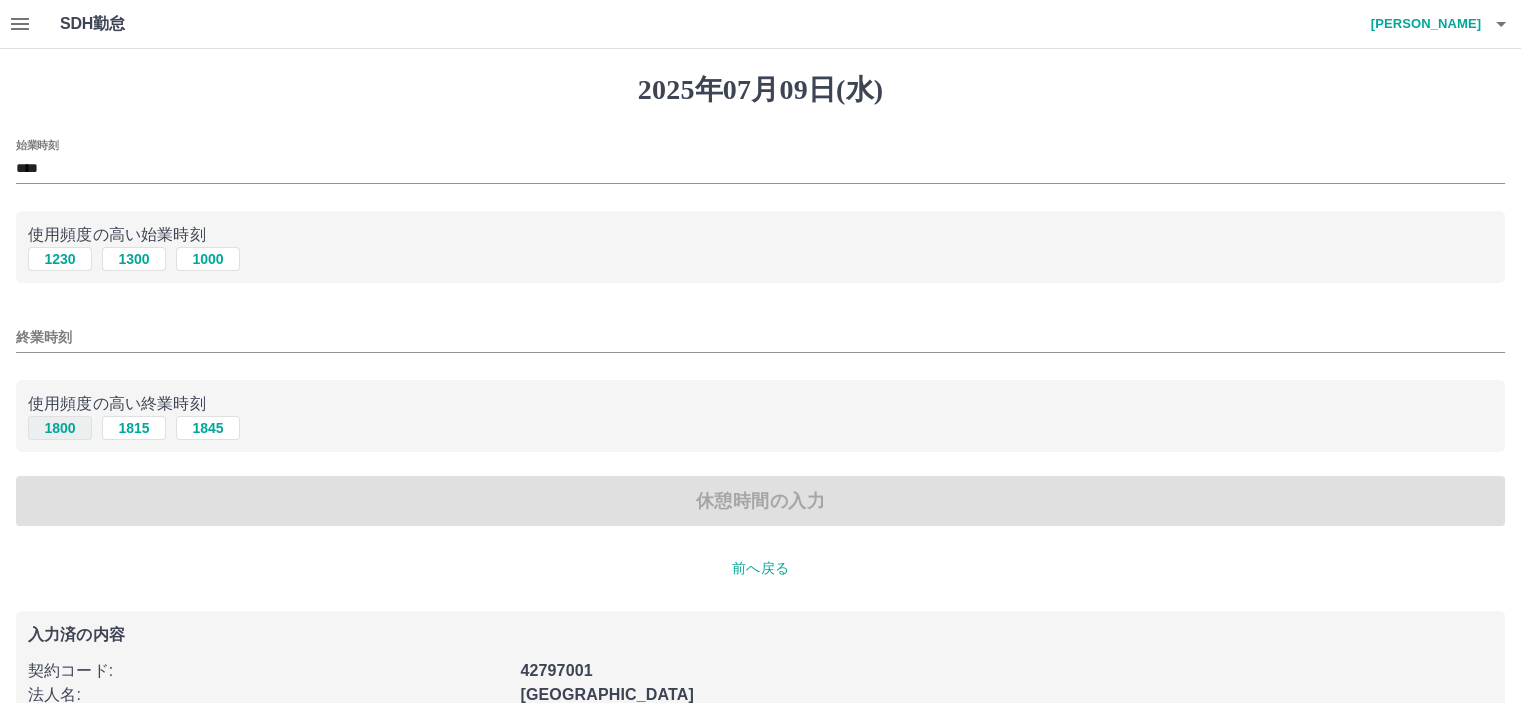 click on "1800" at bounding box center [60, 428] 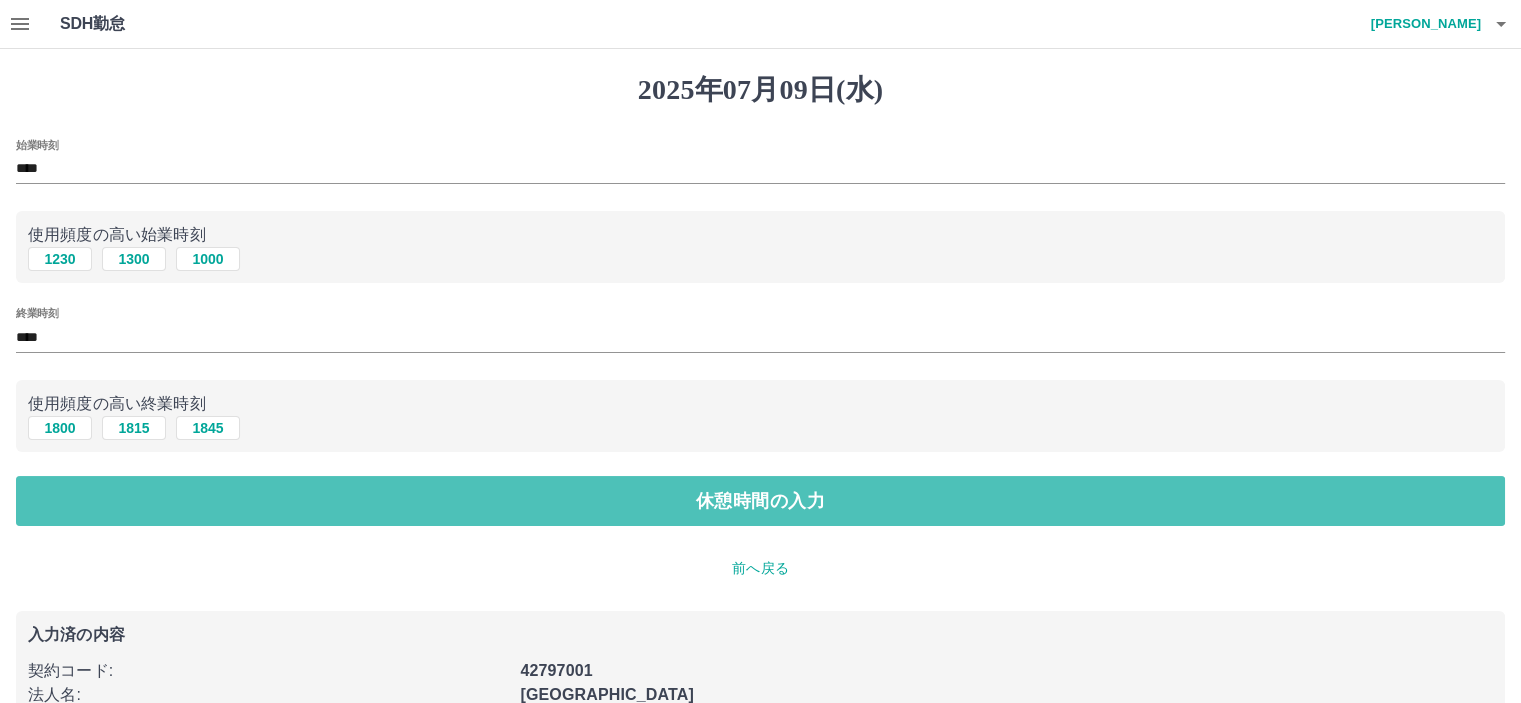 drag, startPoint x: 122, startPoint y: 510, endPoint x: 395, endPoint y: 543, distance: 274.98727 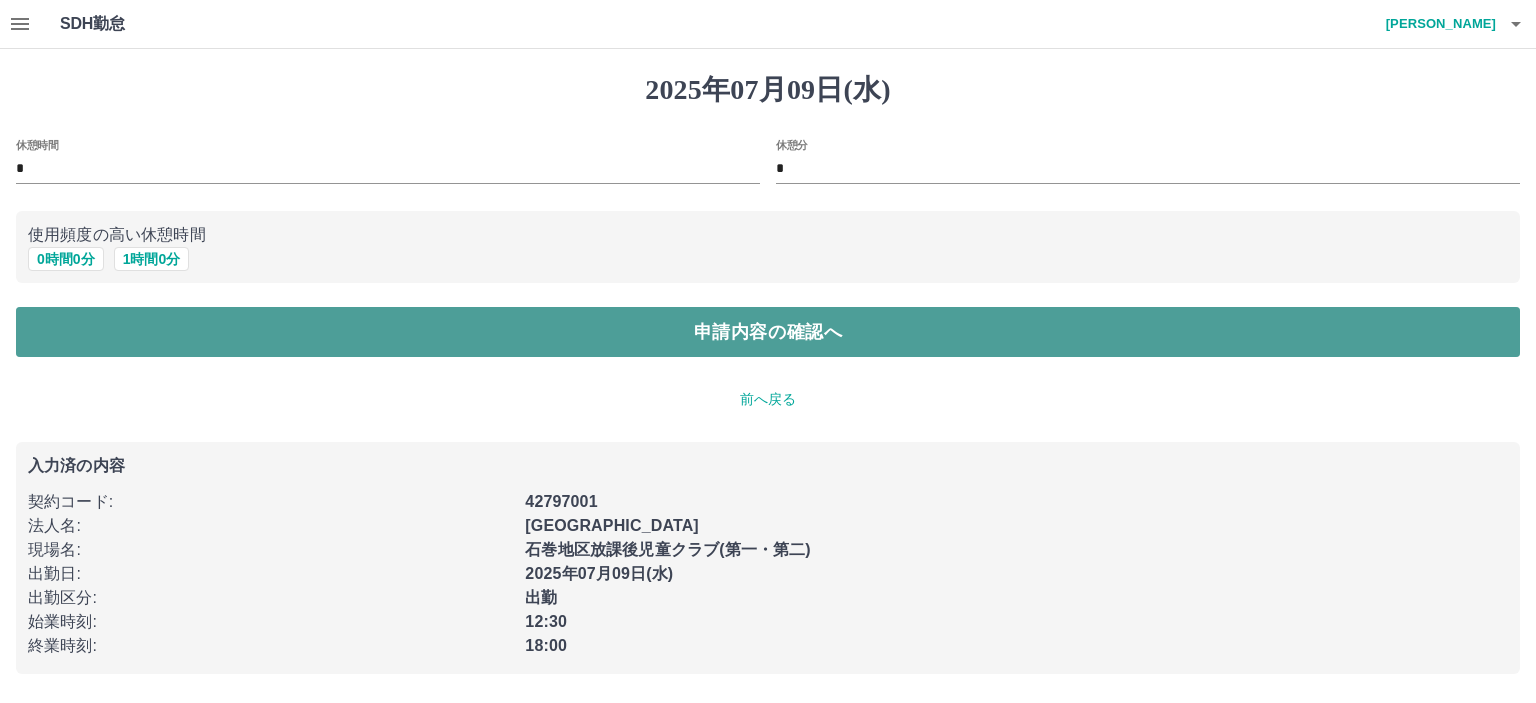 click on "申請内容の確認へ" at bounding box center [768, 332] 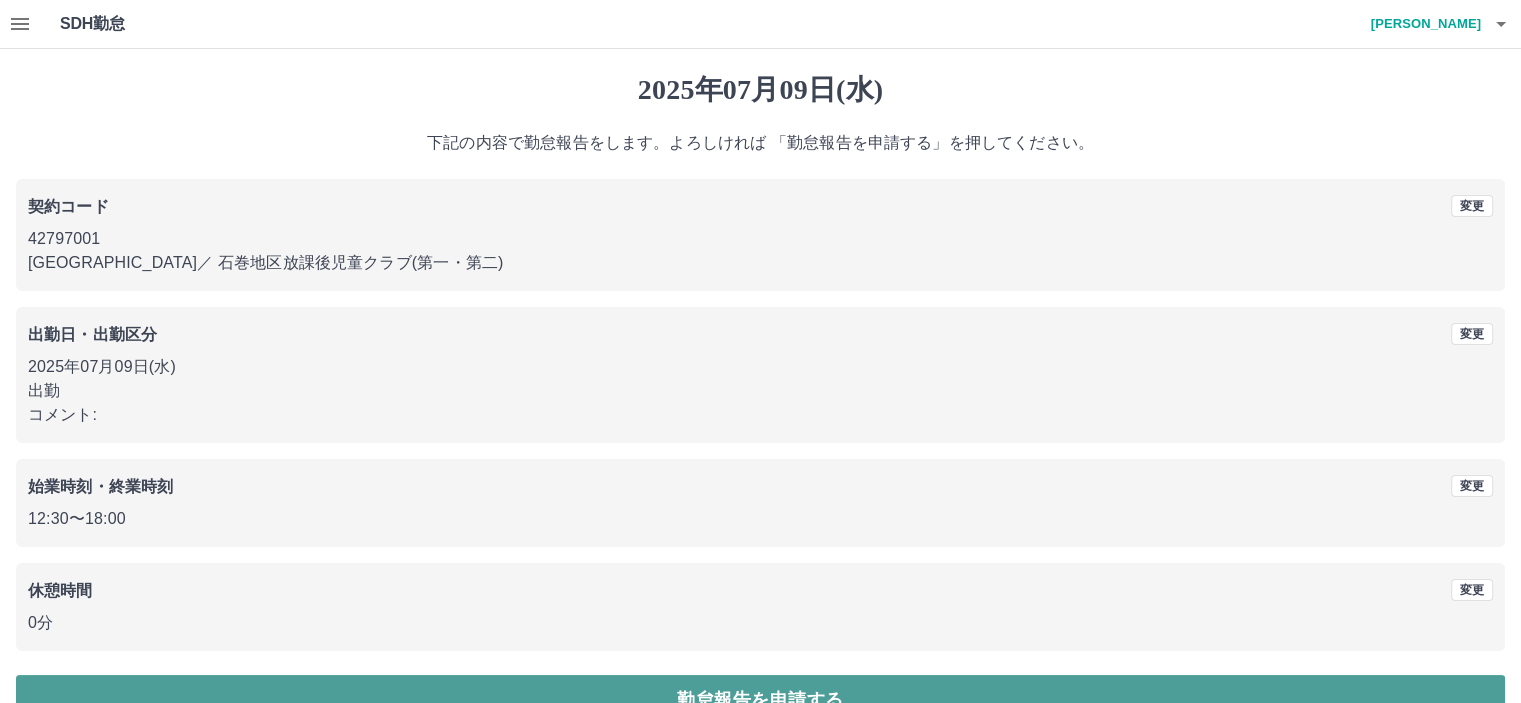 click on "勤怠報告を申請する" at bounding box center [760, 700] 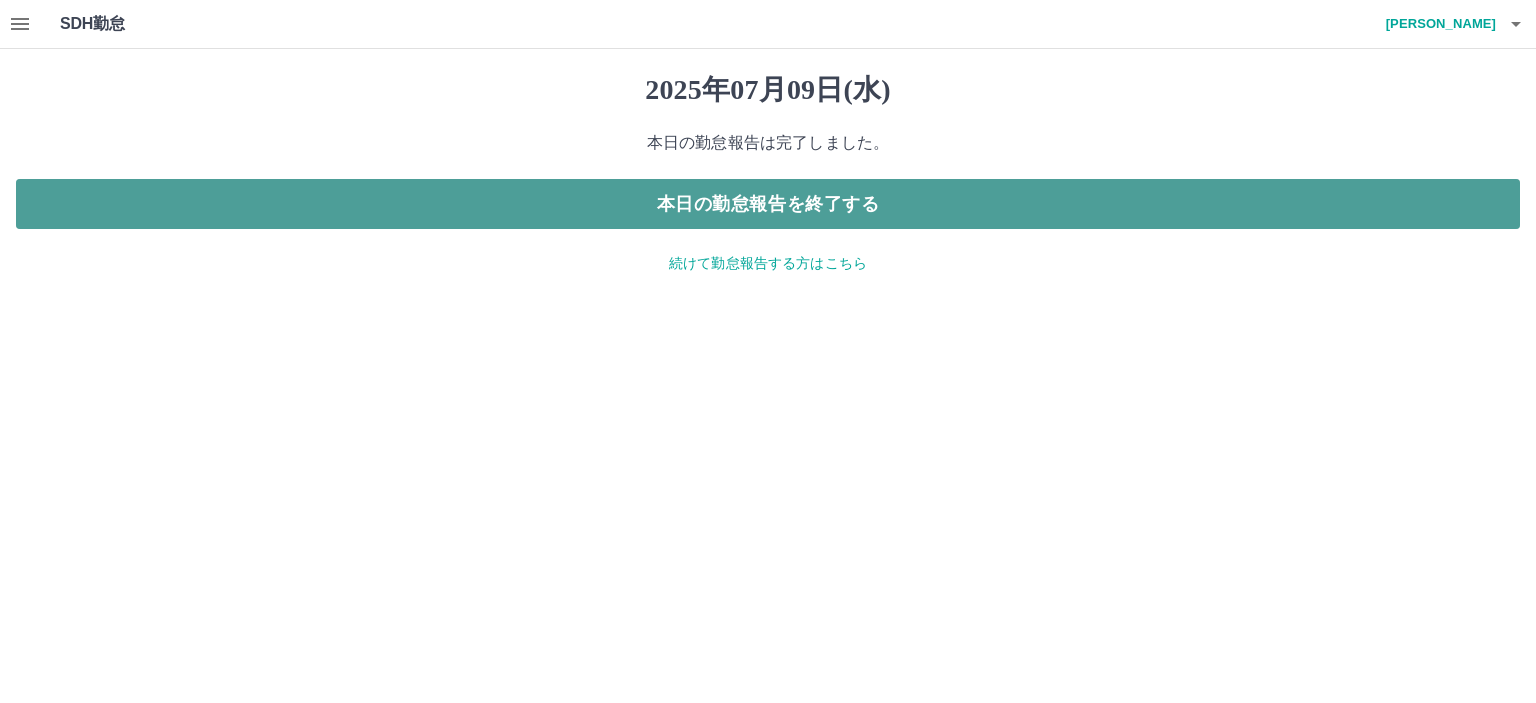 click on "本日の勤怠報告を終了する" at bounding box center [768, 204] 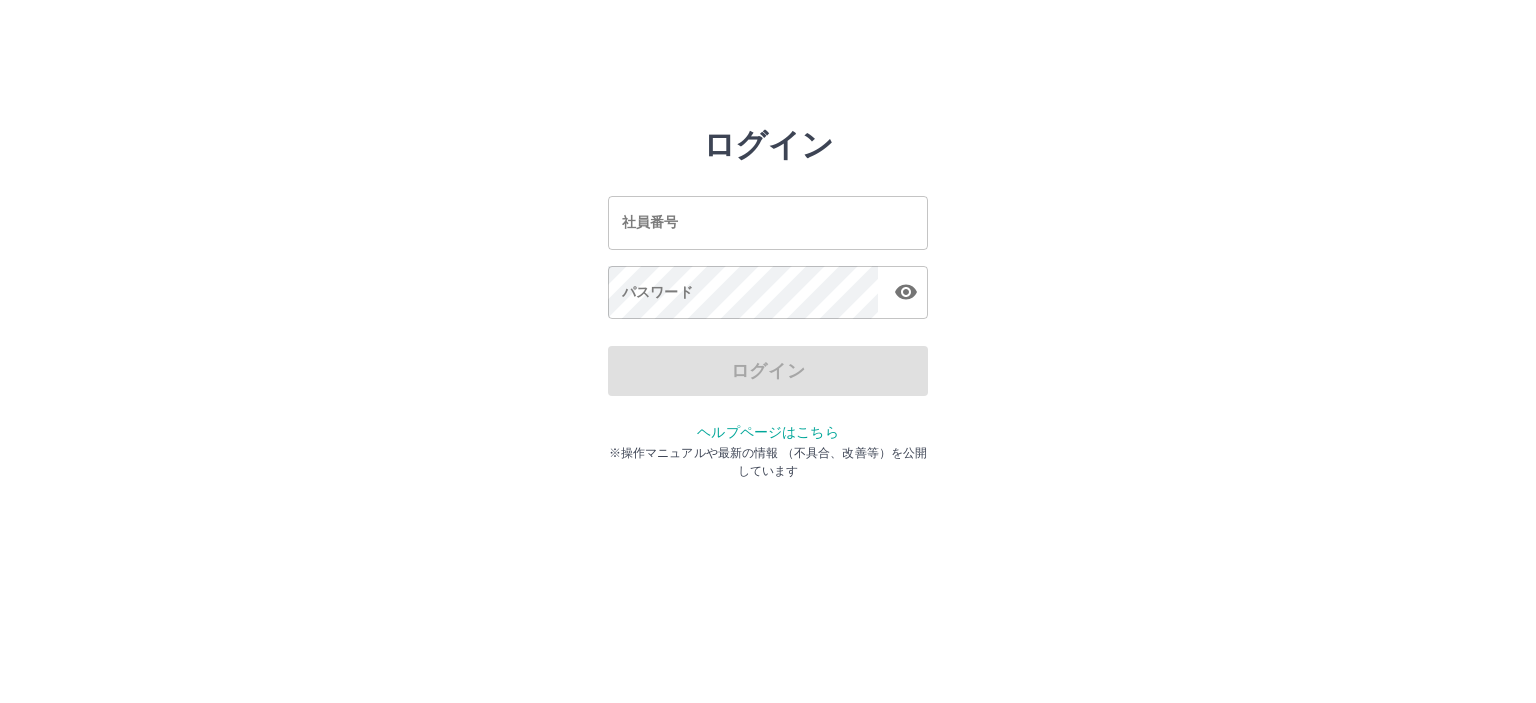 scroll, scrollTop: 0, scrollLeft: 0, axis: both 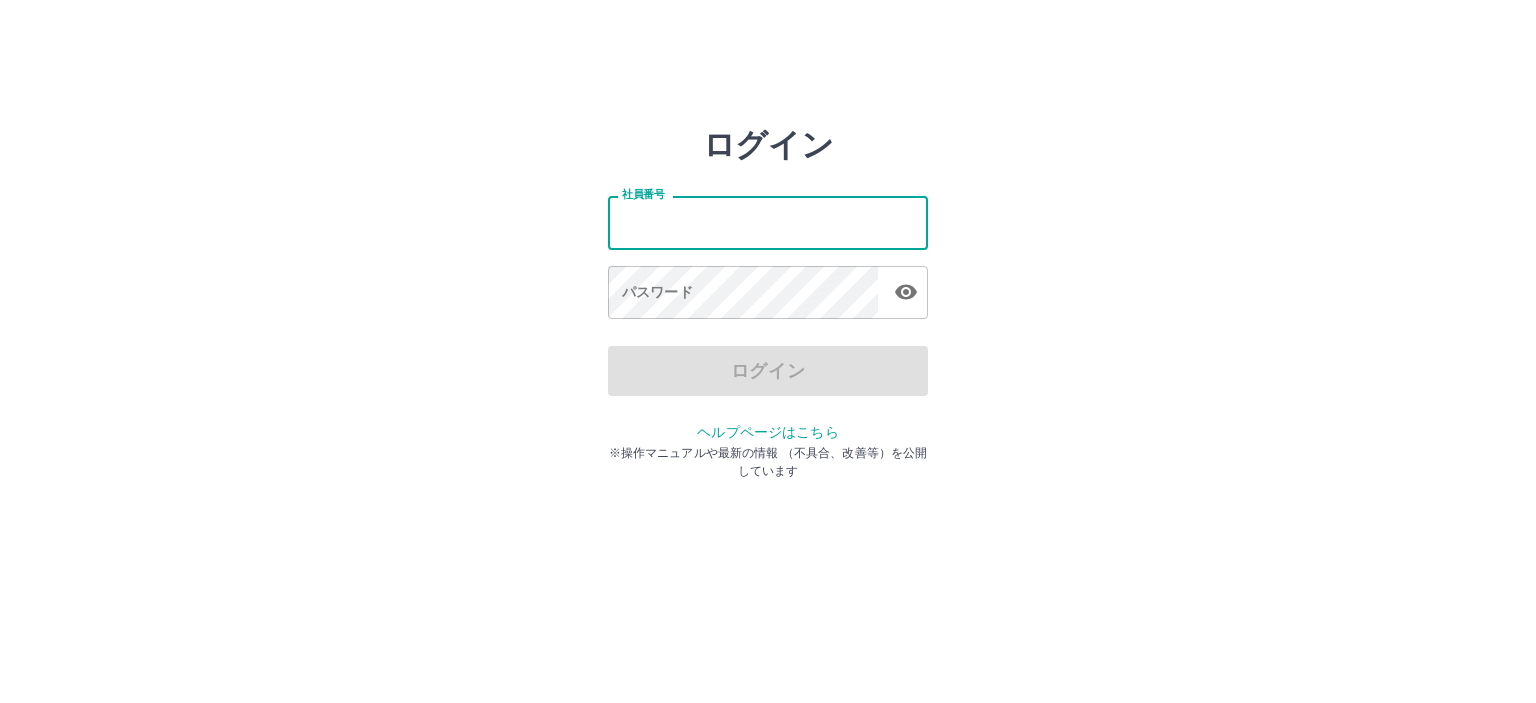 type on "*******" 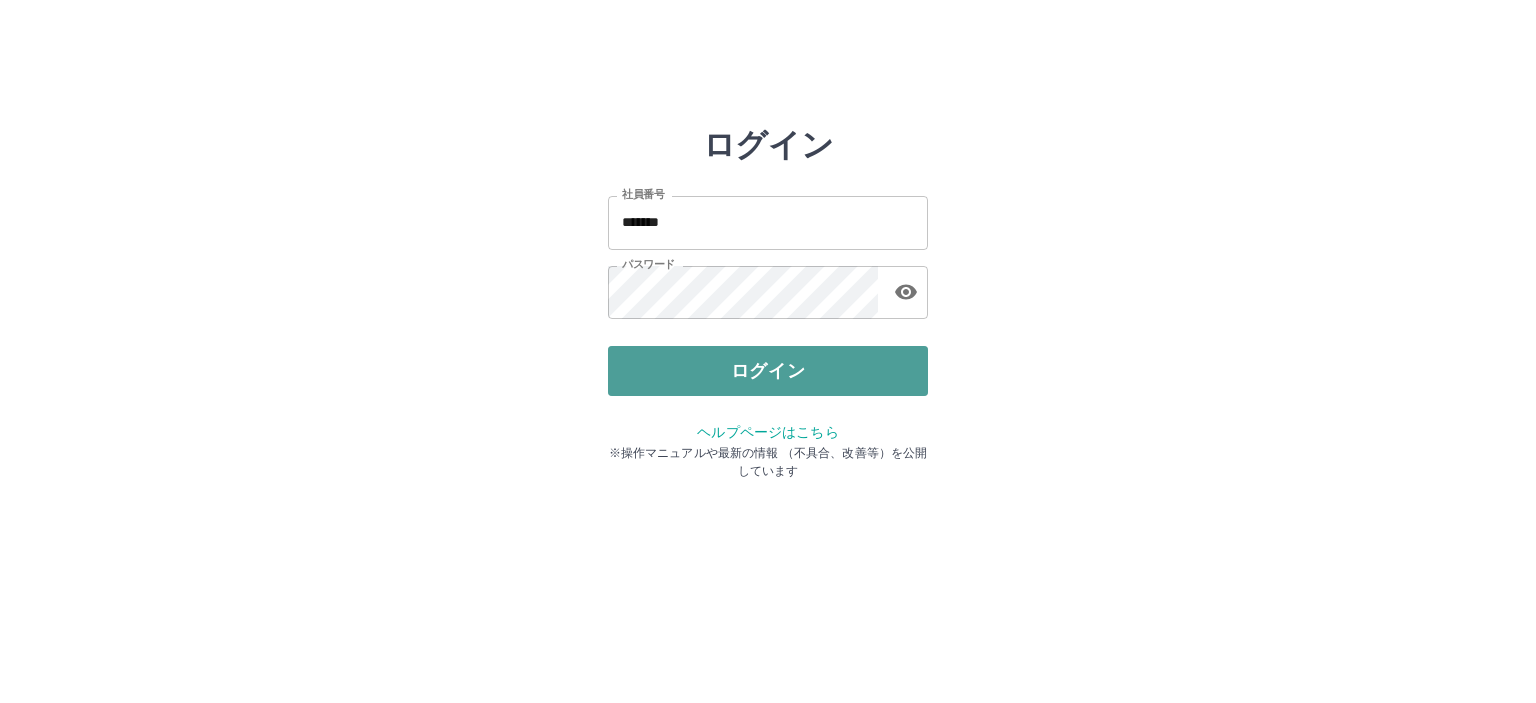 click on "ログイン" at bounding box center (768, 371) 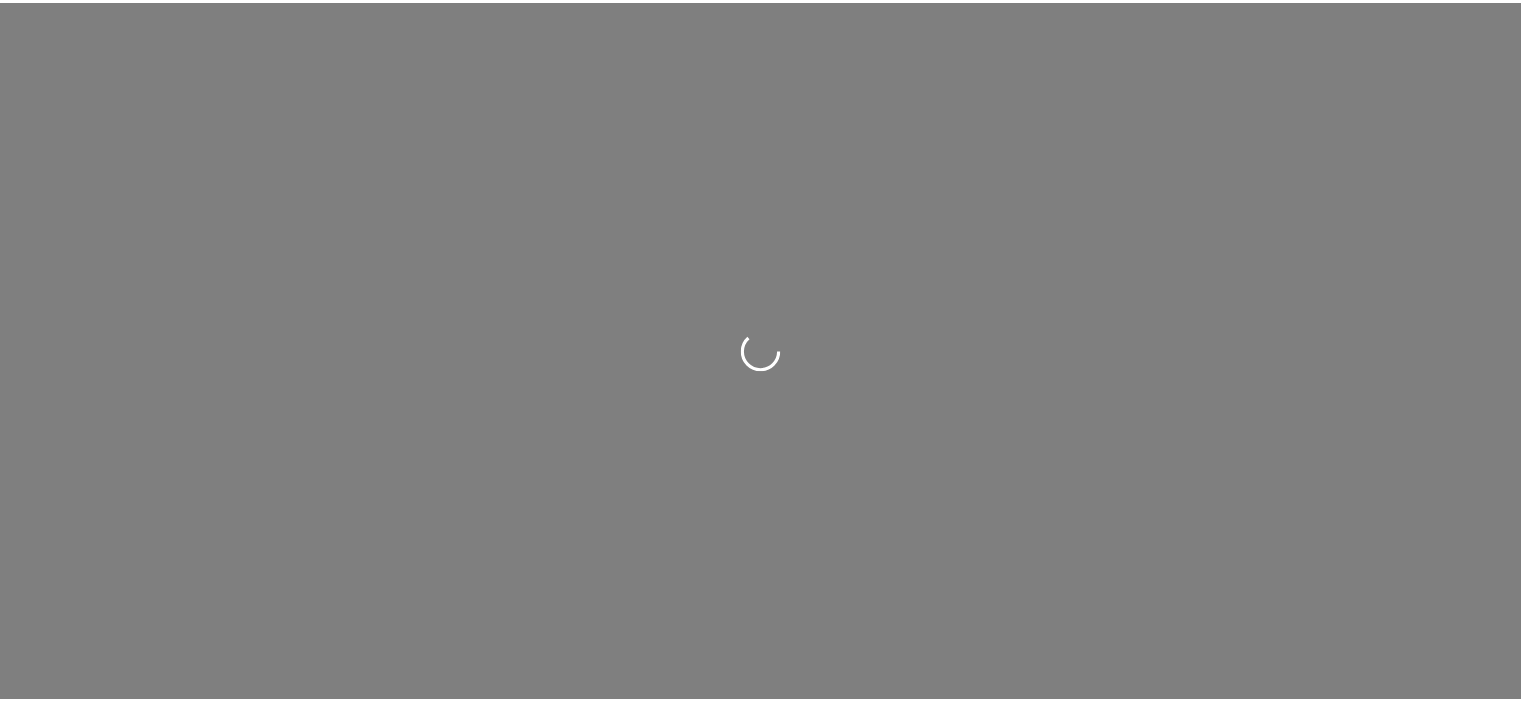 scroll, scrollTop: 0, scrollLeft: 0, axis: both 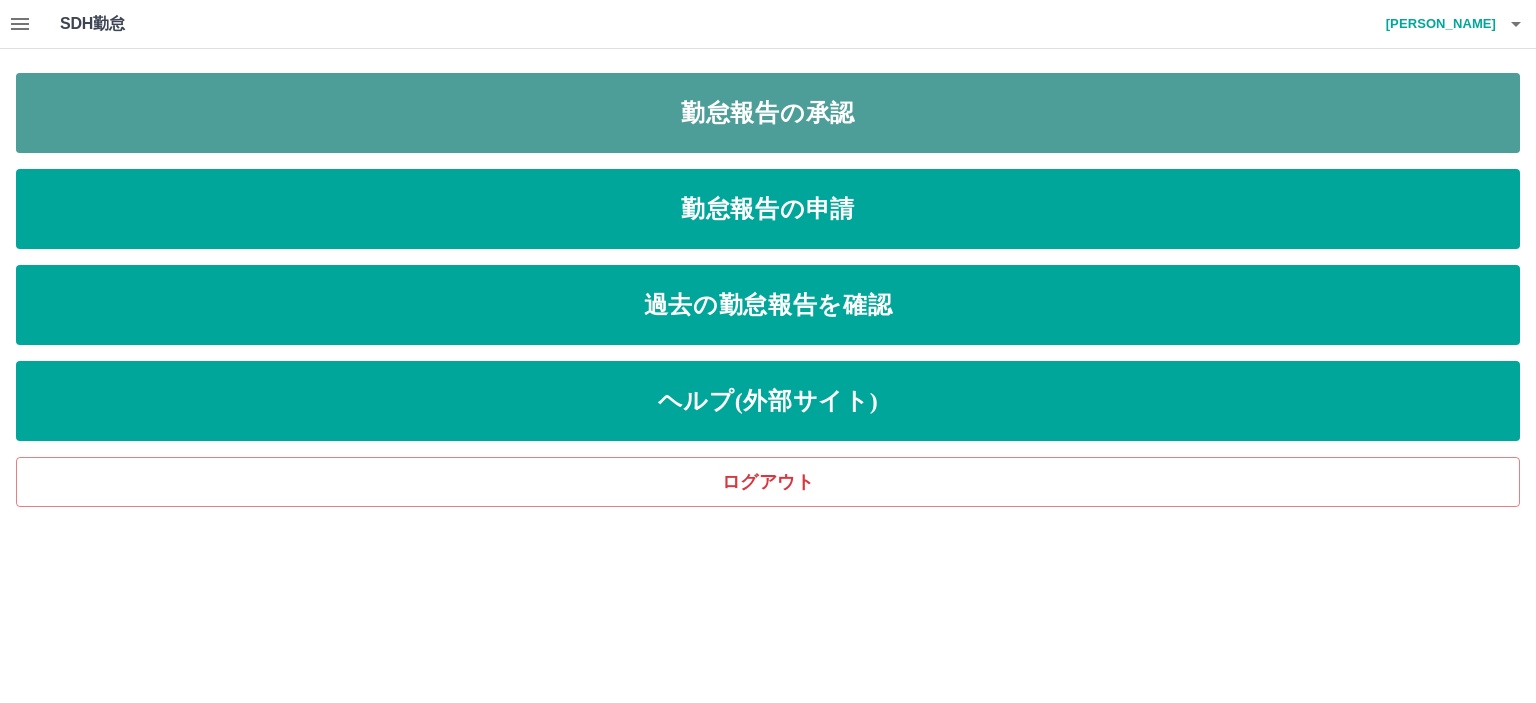 click on "勤怠報告の承認" at bounding box center (768, 113) 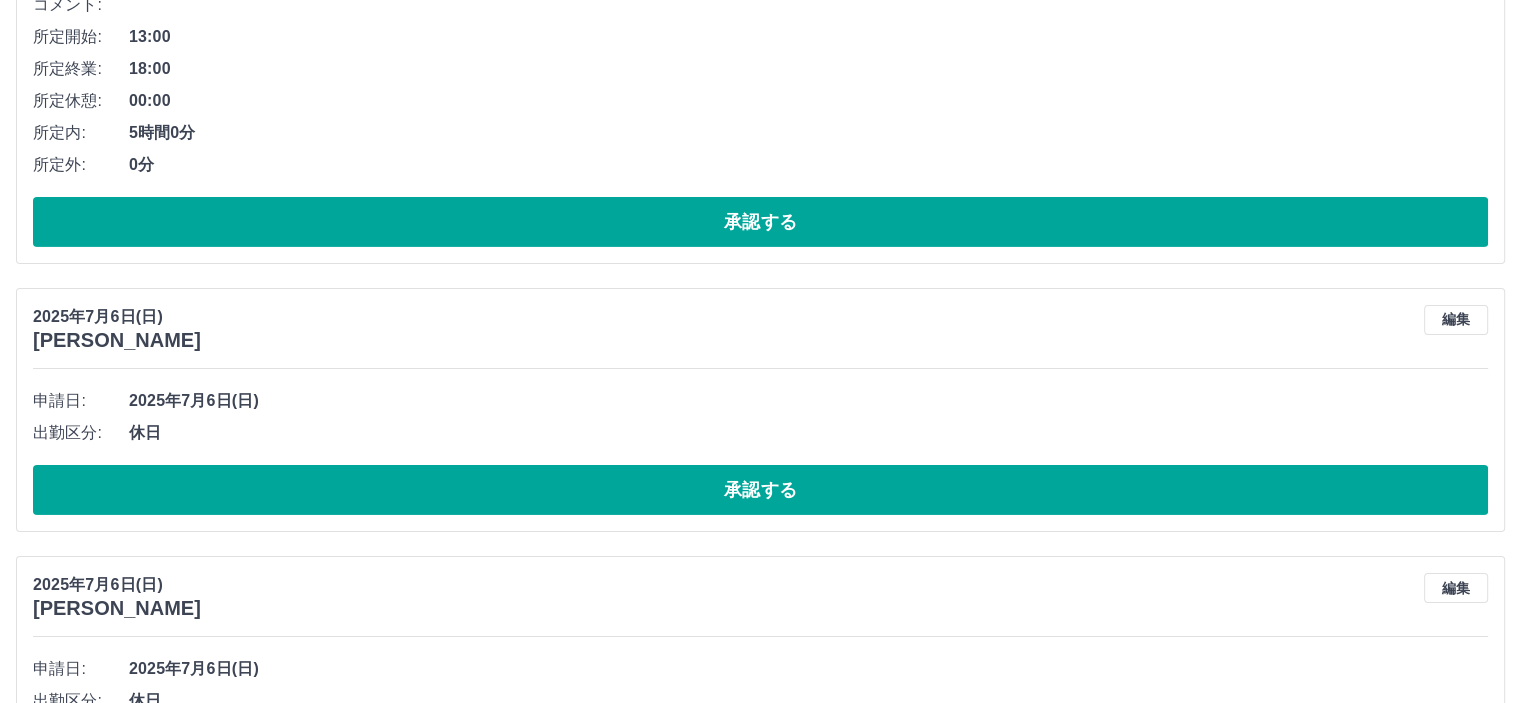scroll, scrollTop: 6524, scrollLeft: 0, axis: vertical 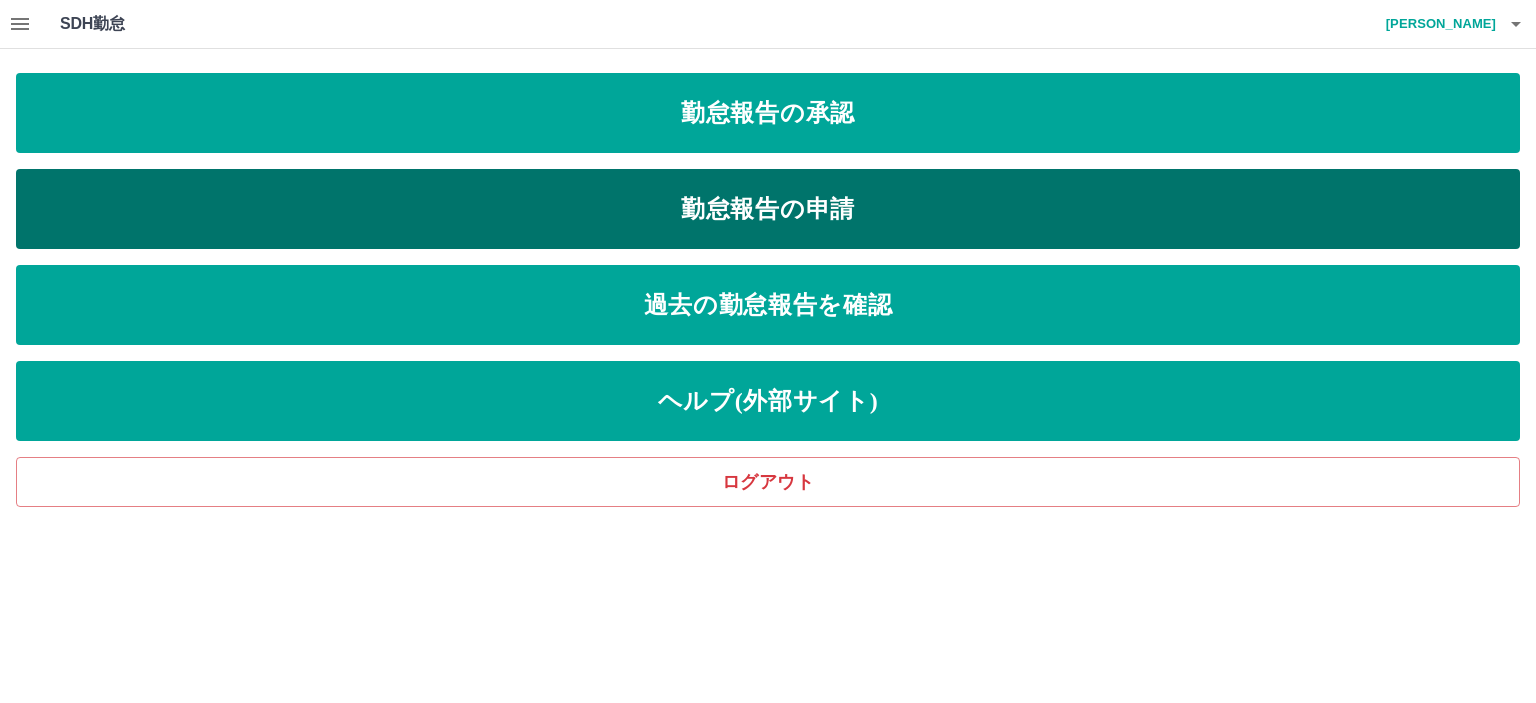 click on "勤怠報告の申請" at bounding box center (768, 209) 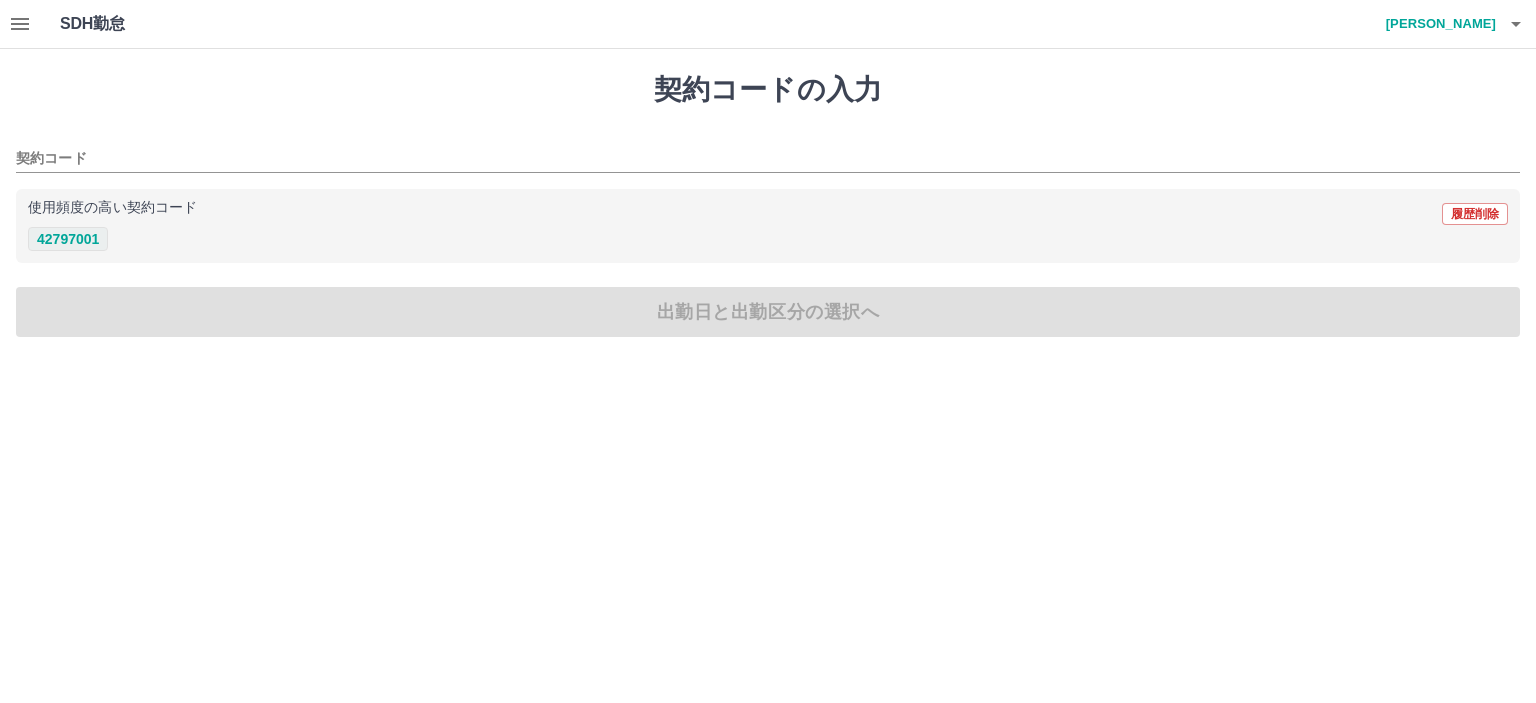 click on "42797001" at bounding box center (68, 239) 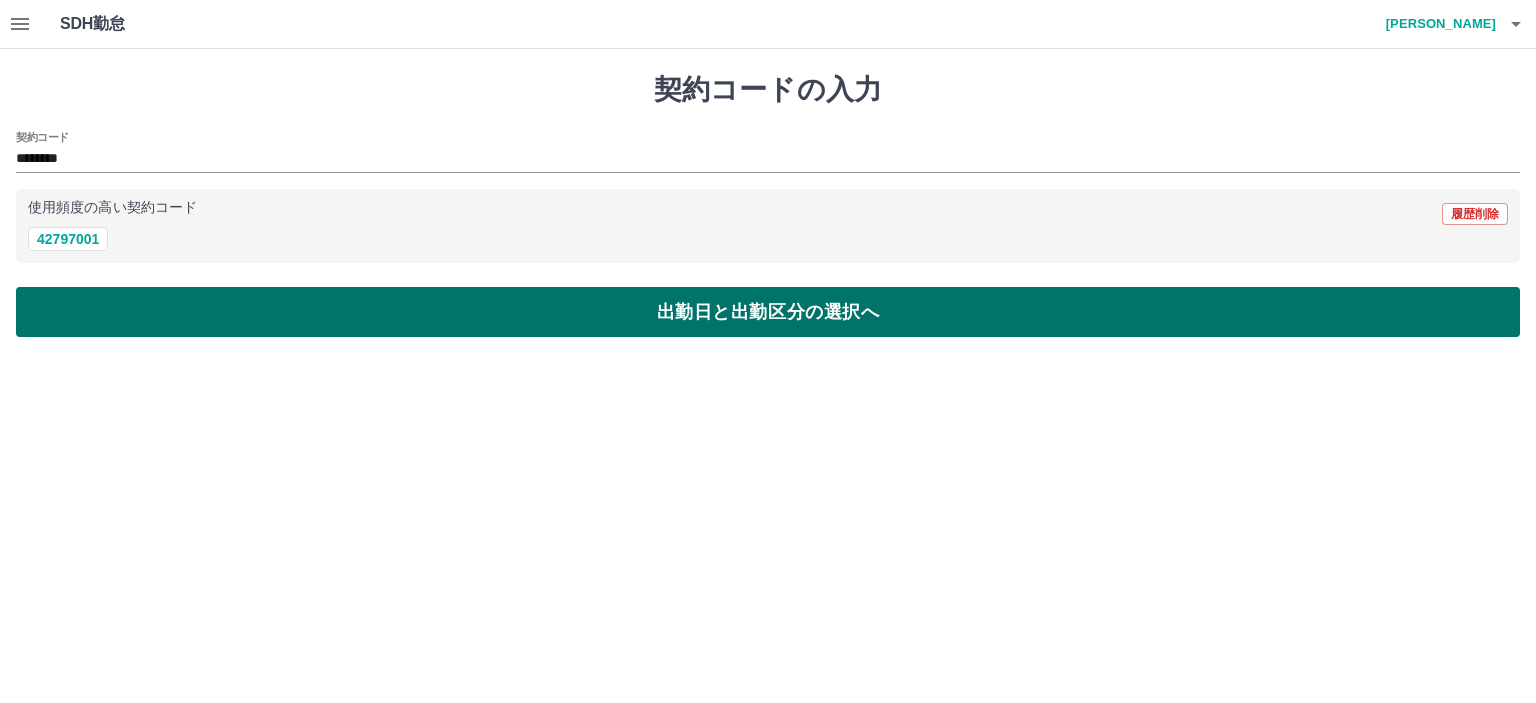 click on "出勤日と出勤区分の選択へ" at bounding box center (768, 312) 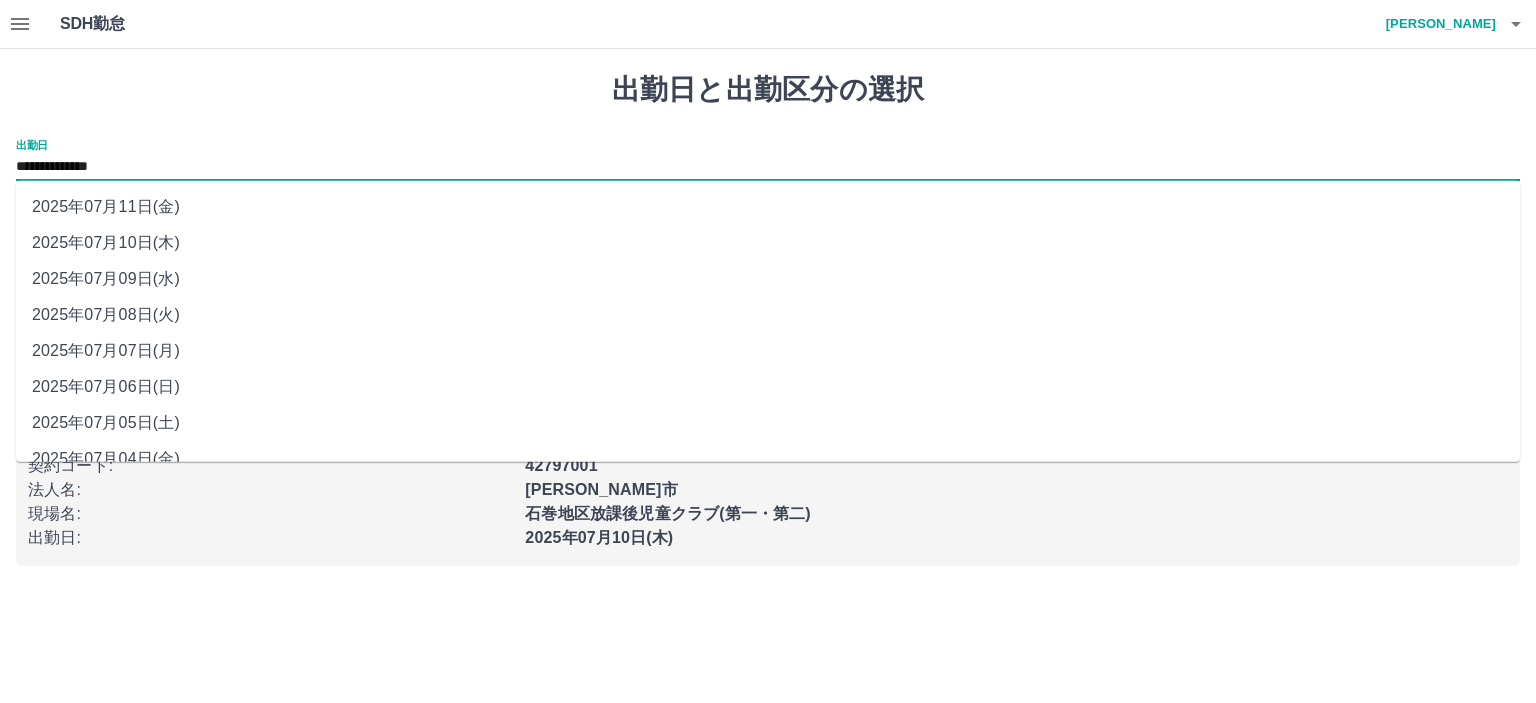 click on "**********" at bounding box center [768, 167] 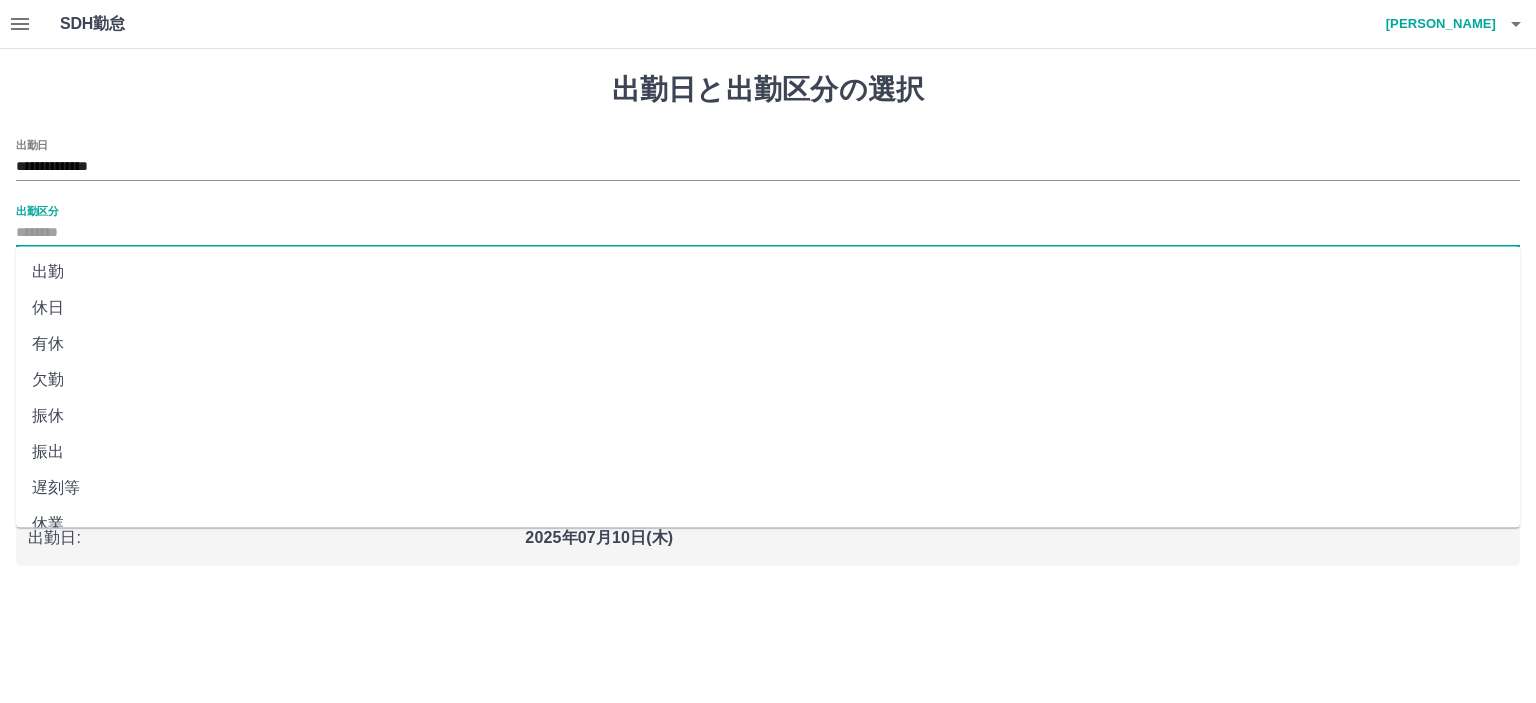 click on "出勤区分" at bounding box center (768, 233) 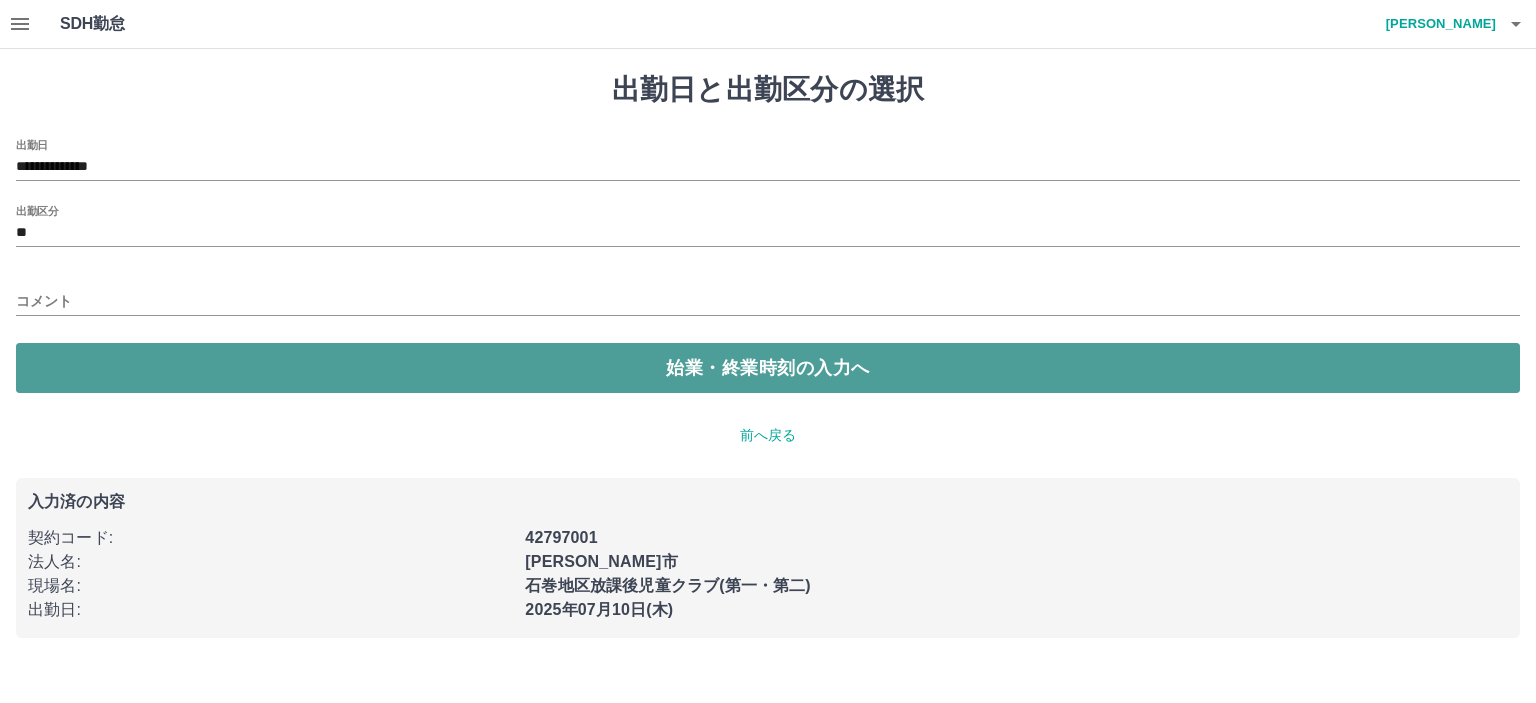 click on "始業・終業時刻の入力へ" at bounding box center (768, 368) 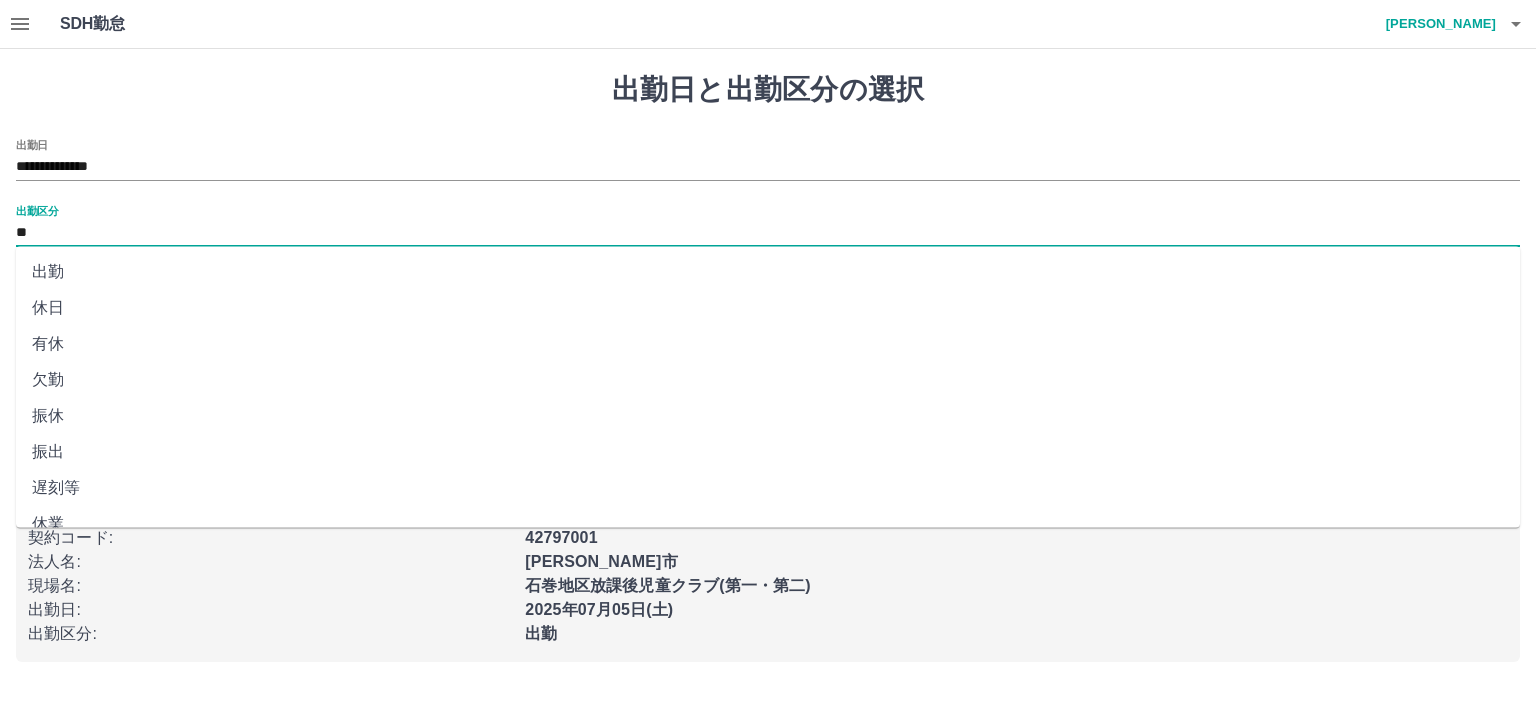 click on "**" at bounding box center [768, 233] 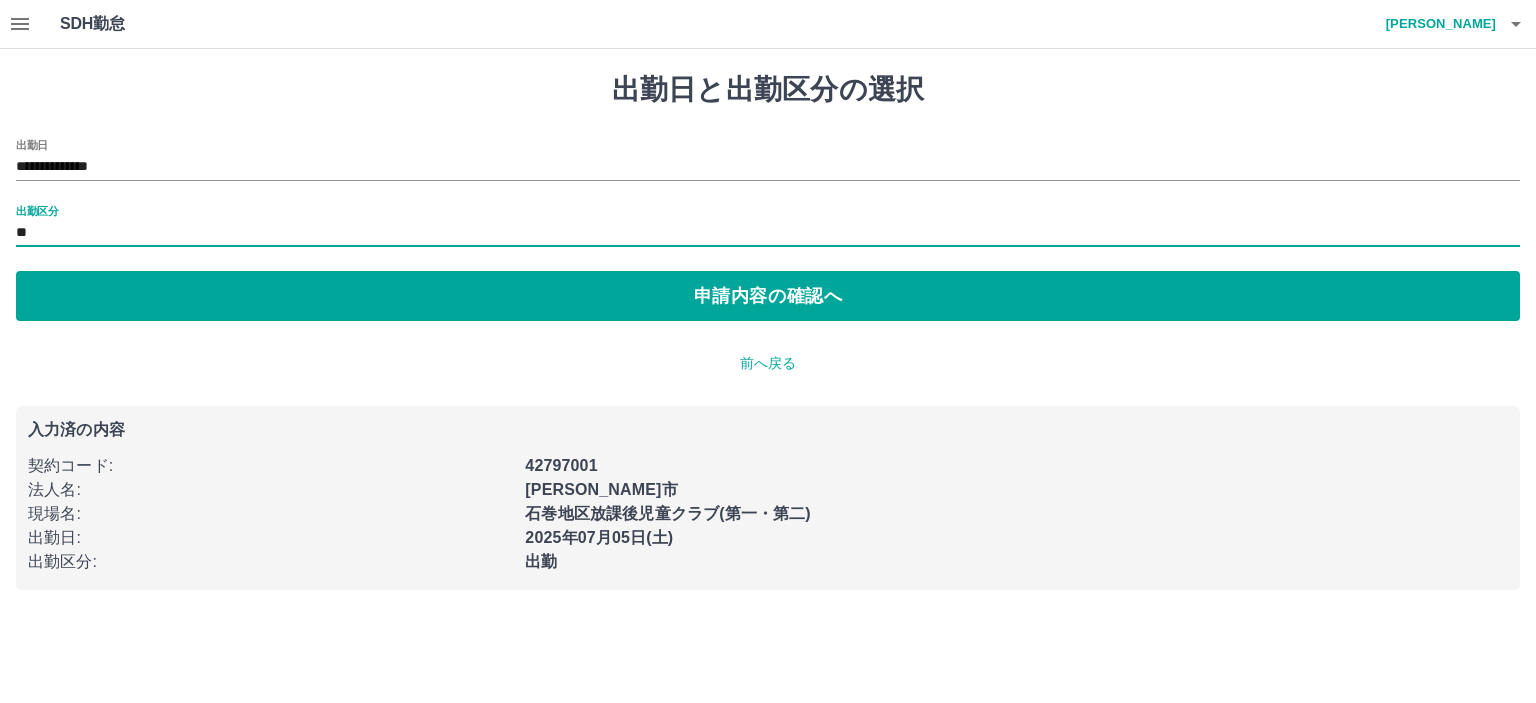 type on "**" 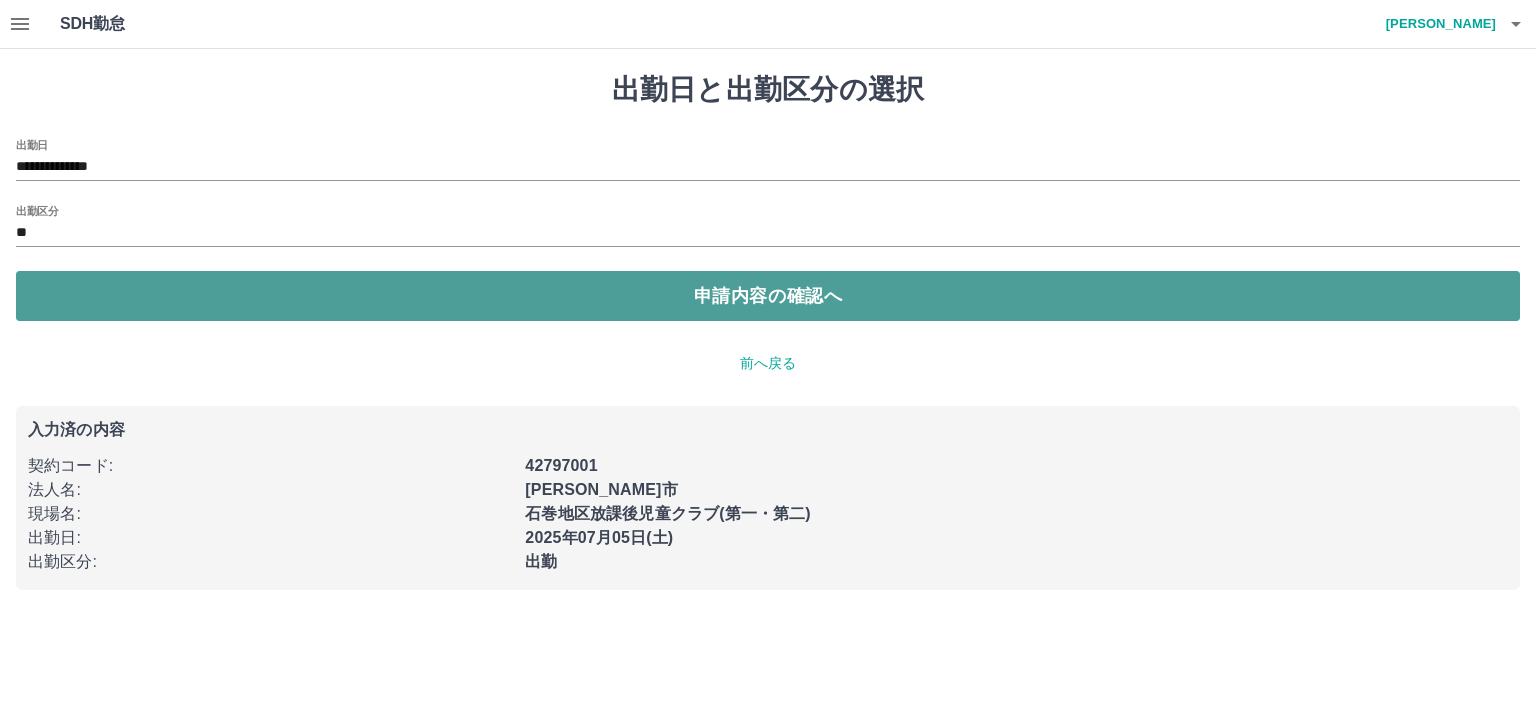 click on "申請内容の確認へ" at bounding box center (768, 296) 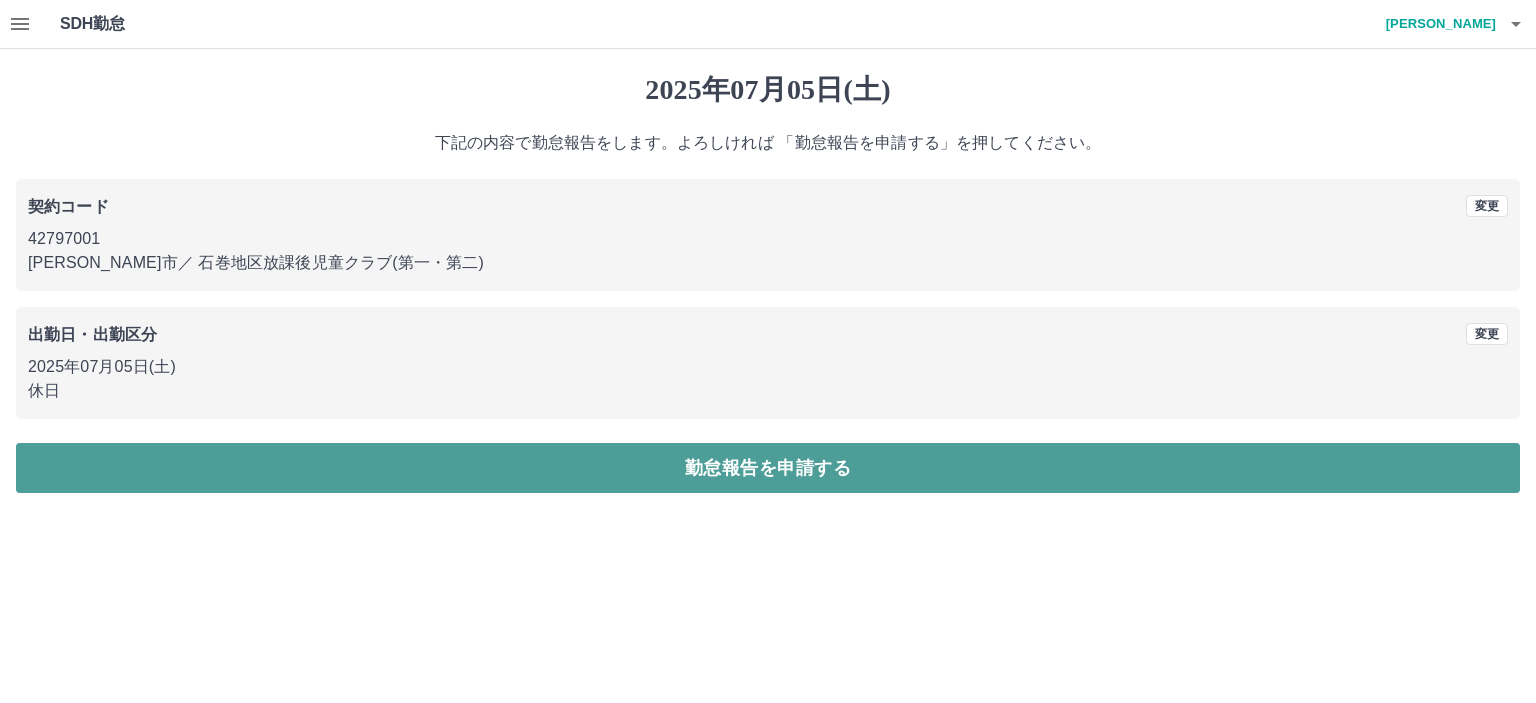 click on "勤怠報告を申請する" at bounding box center (768, 468) 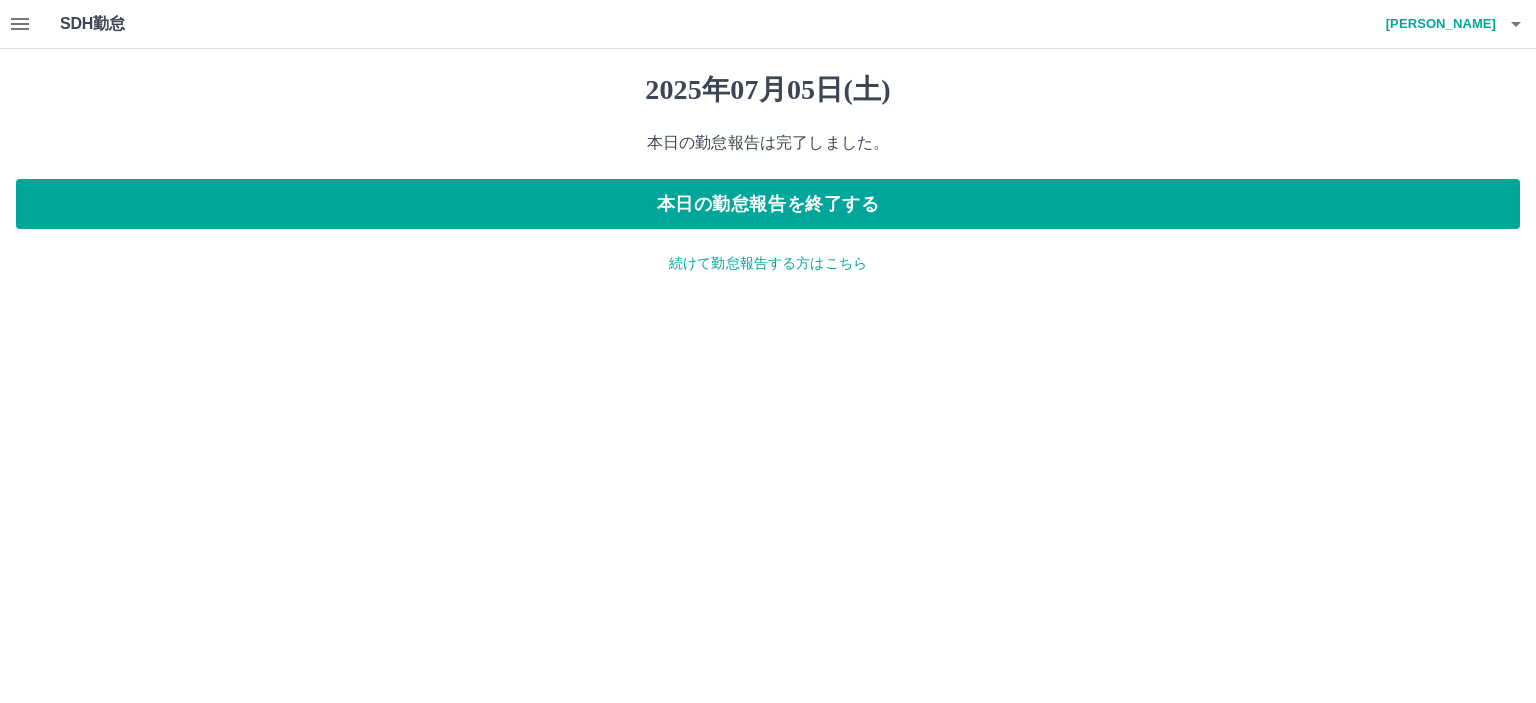click on "続けて勤怠報告する方はこちら" at bounding box center [768, 263] 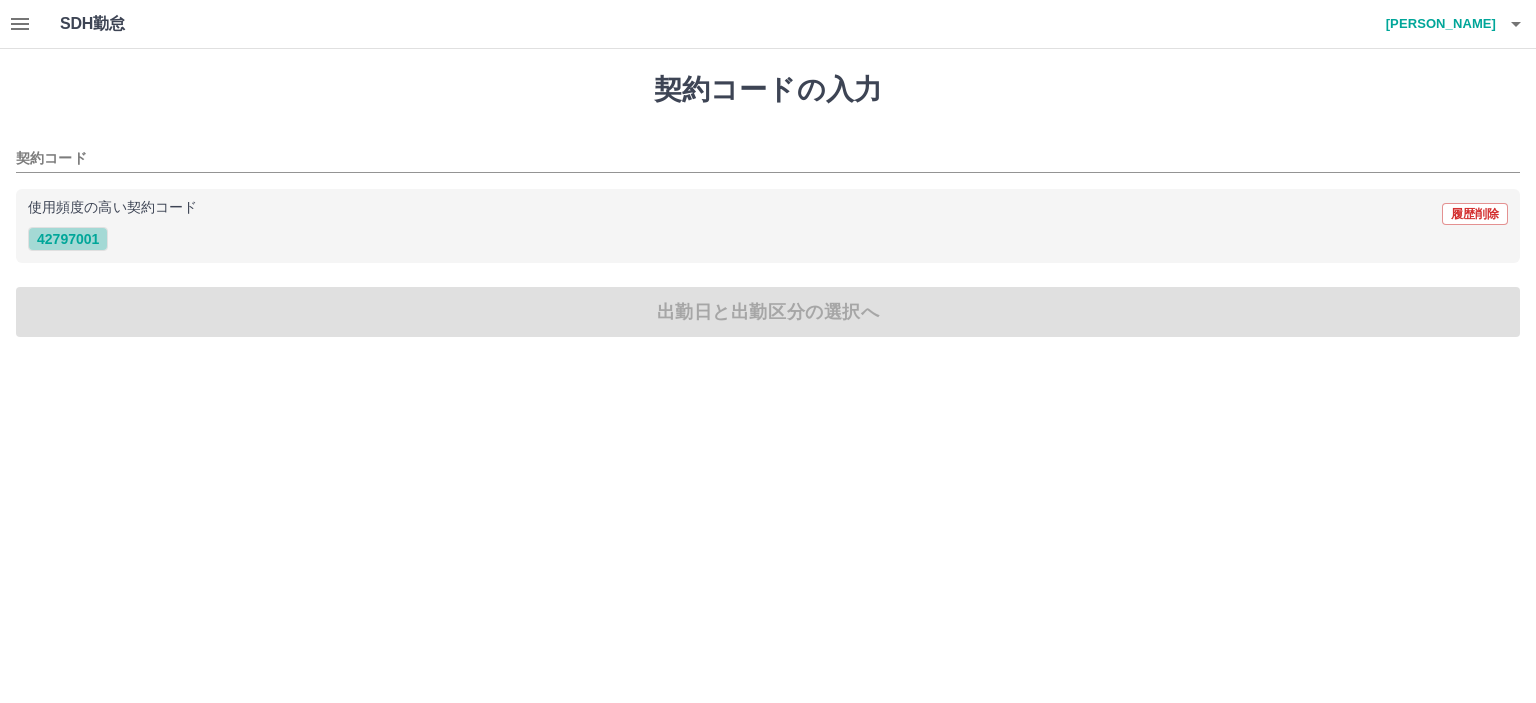 click on "42797001" at bounding box center [68, 239] 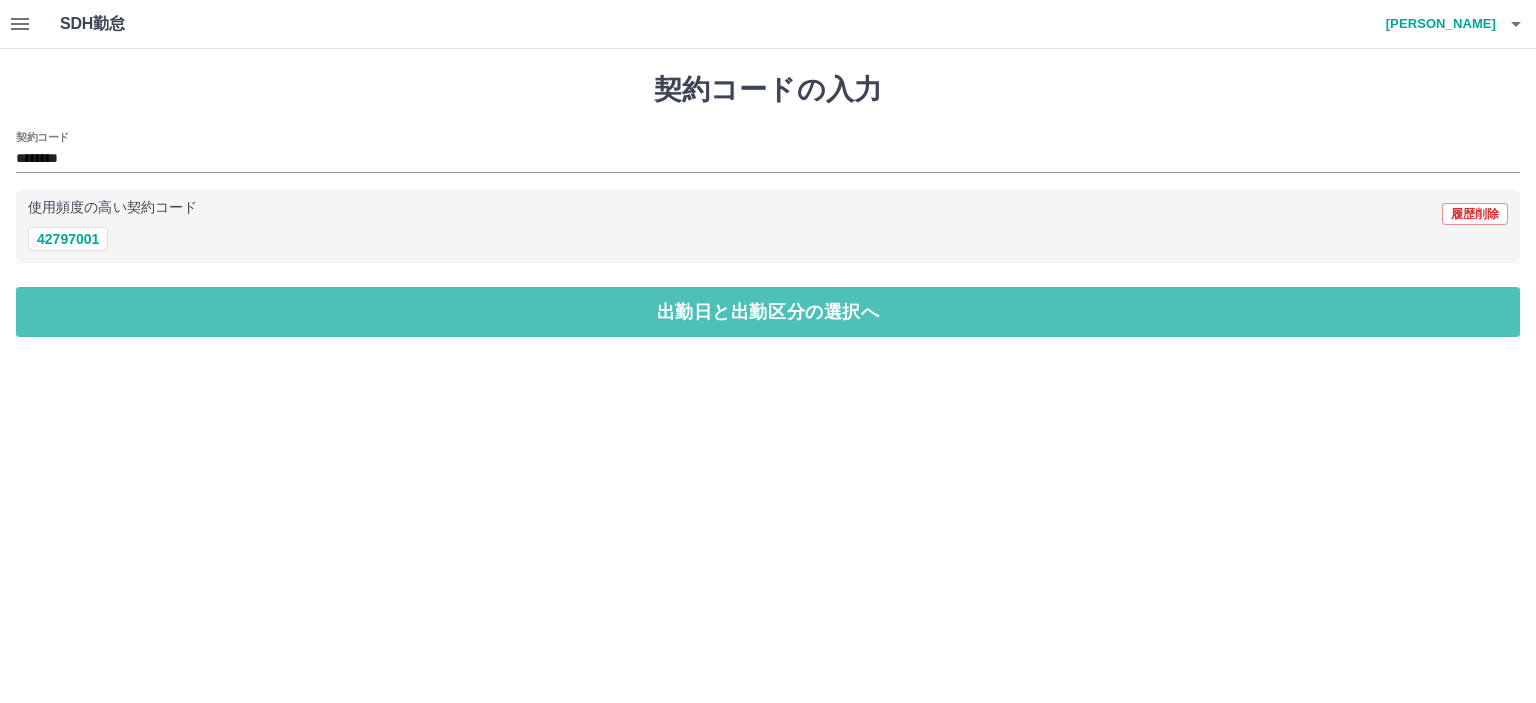 drag, startPoint x: 65, startPoint y: 305, endPoint x: 83, endPoint y: 251, distance: 56.920998 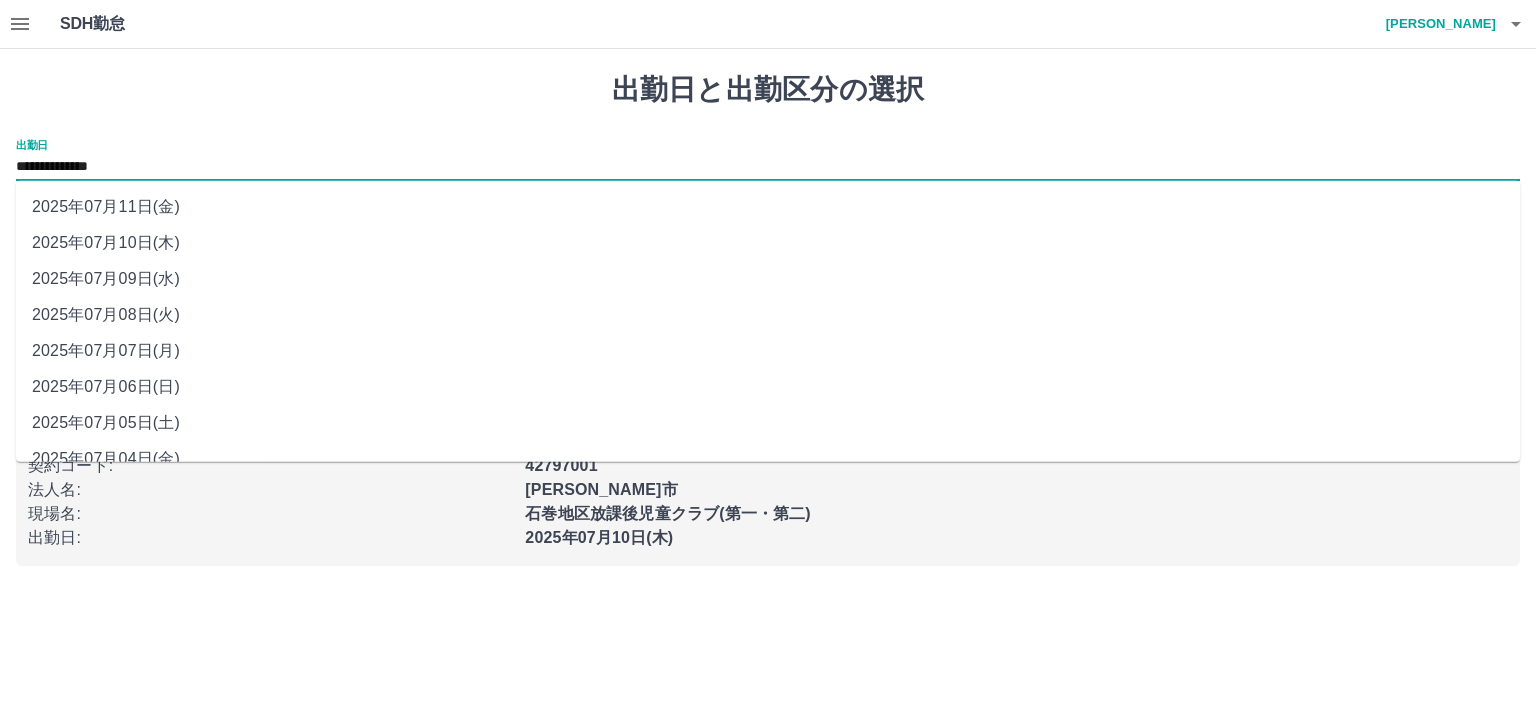 click on "**********" at bounding box center [768, 167] 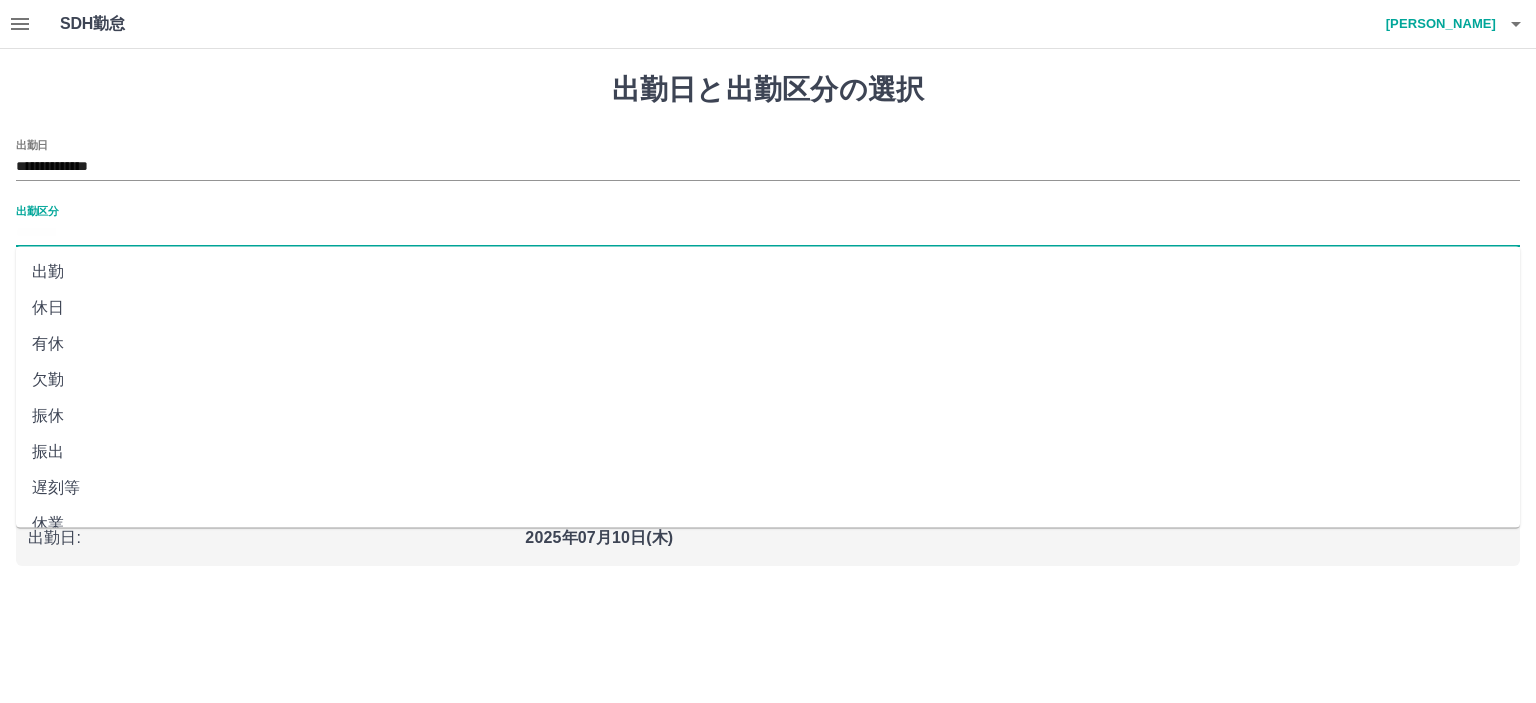 click on "出勤区分" at bounding box center (768, 233) 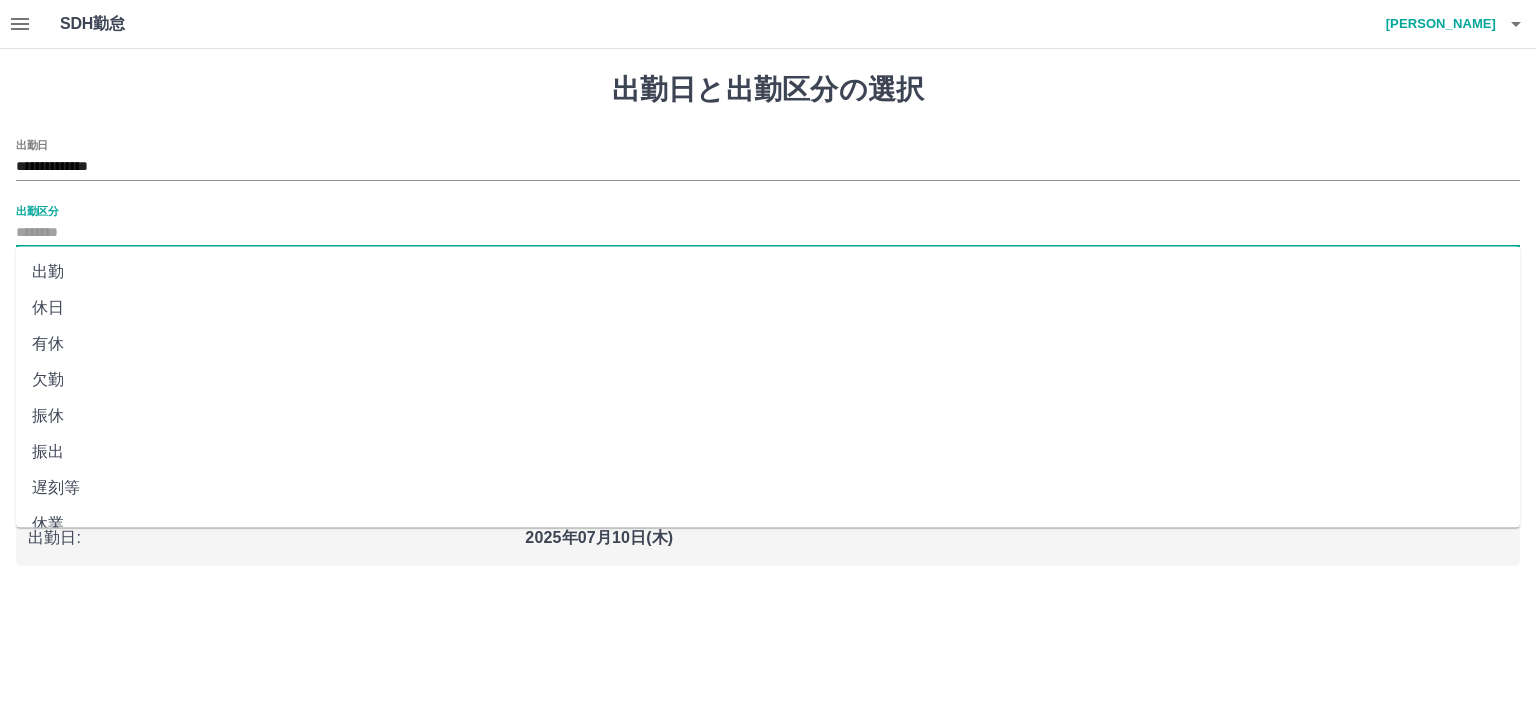 click on "休日" at bounding box center [768, 308] 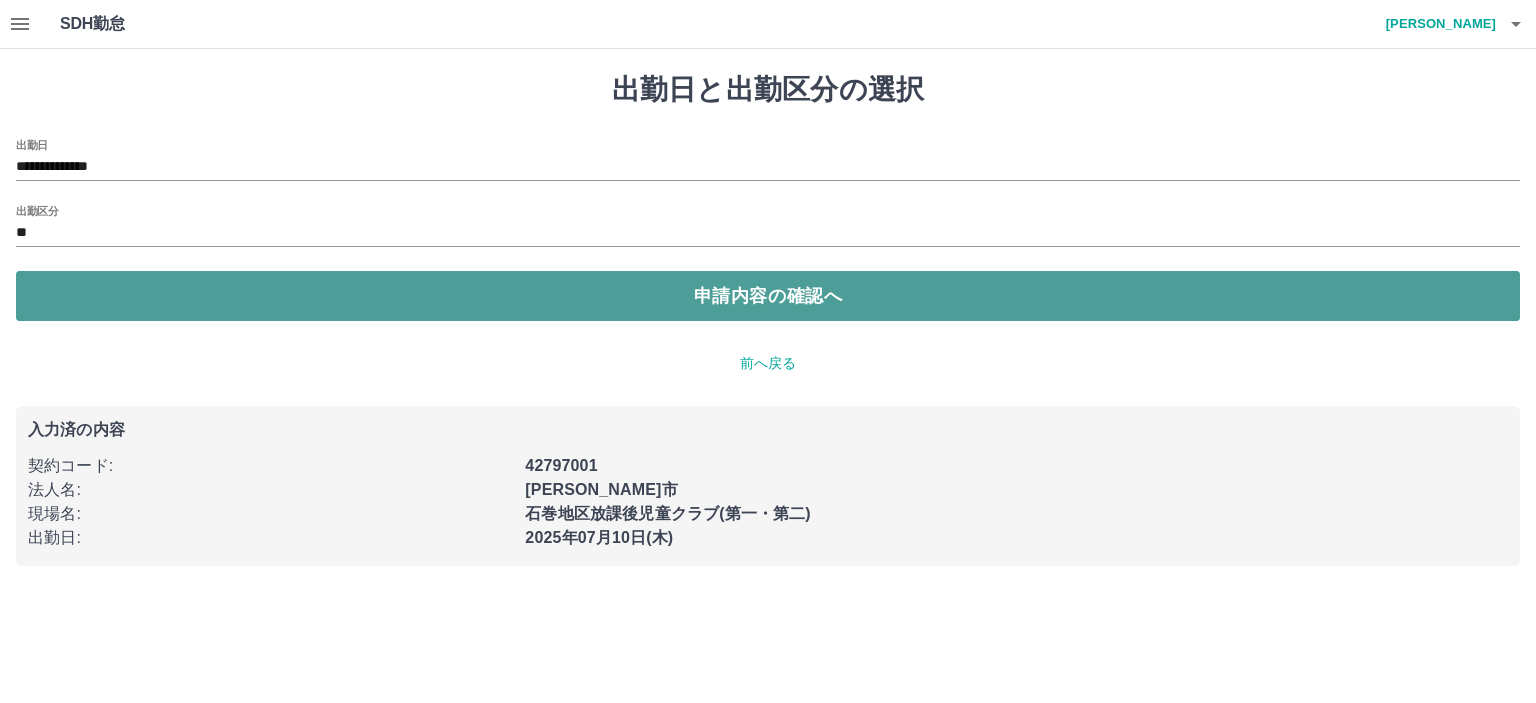 click on "申請内容の確認へ" at bounding box center [768, 296] 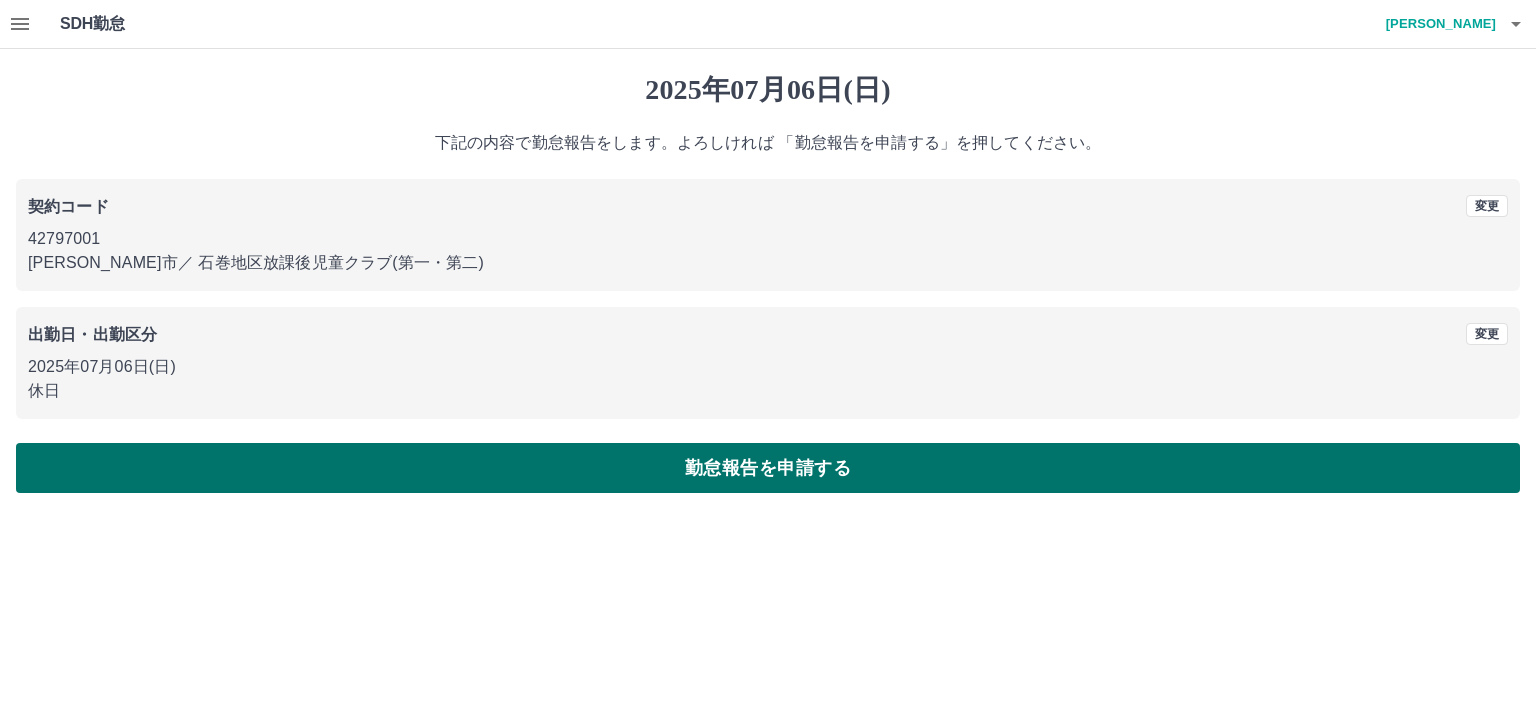 click on "勤怠報告を申請する" at bounding box center (768, 468) 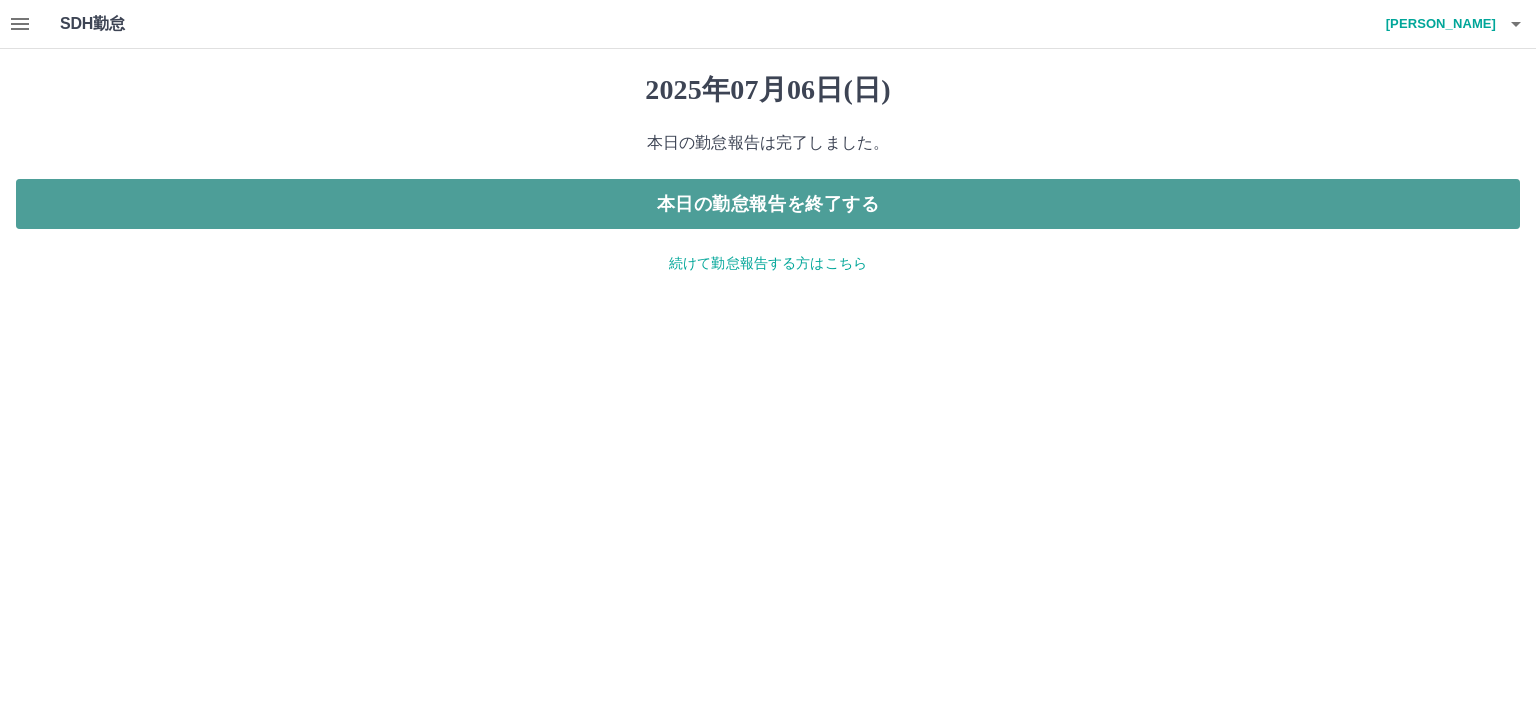click on "本日の勤怠報告を終了する" at bounding box center (768, 204) 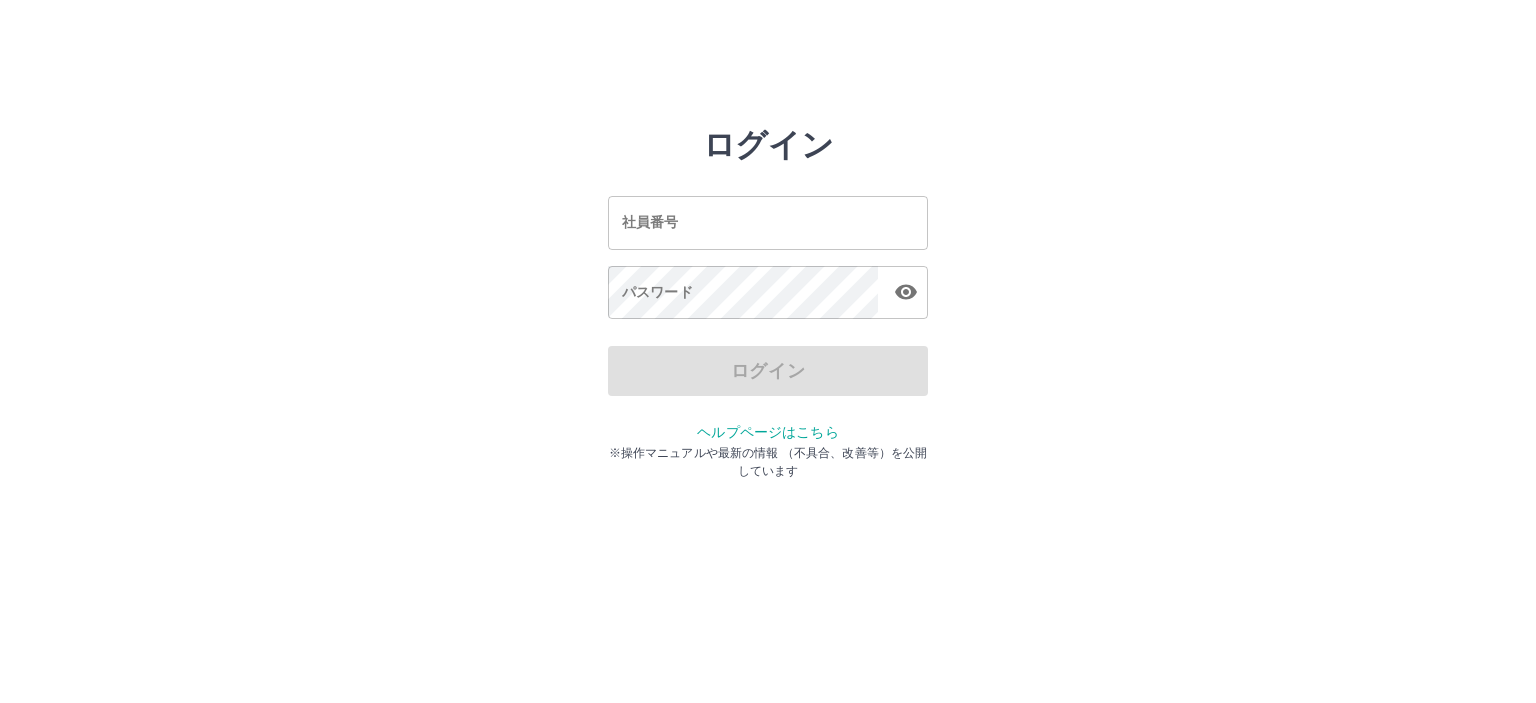 scroll, scrollTop: 0, scrollLeft: 0, axis: both 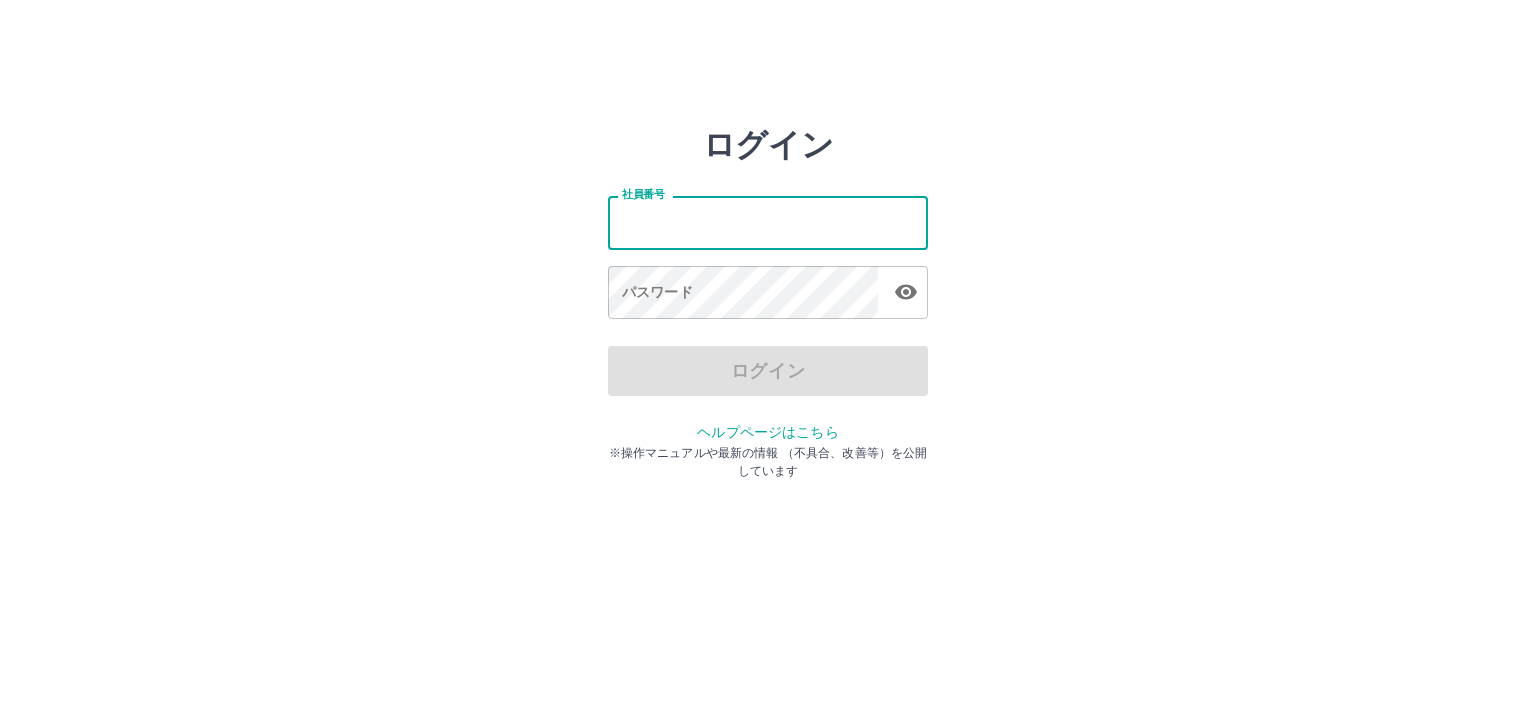 click on "社員番号" at bounding box center (768, 222) 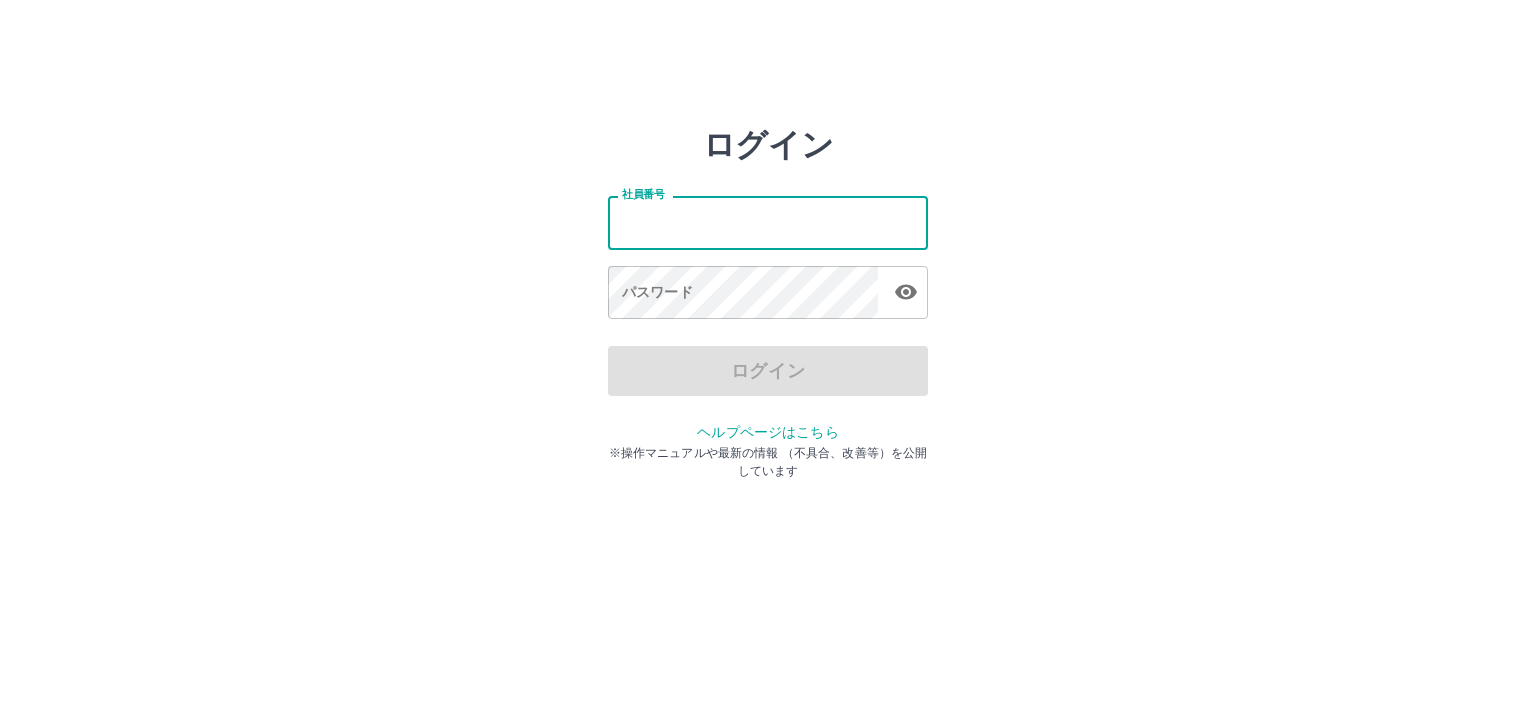type on "*******" 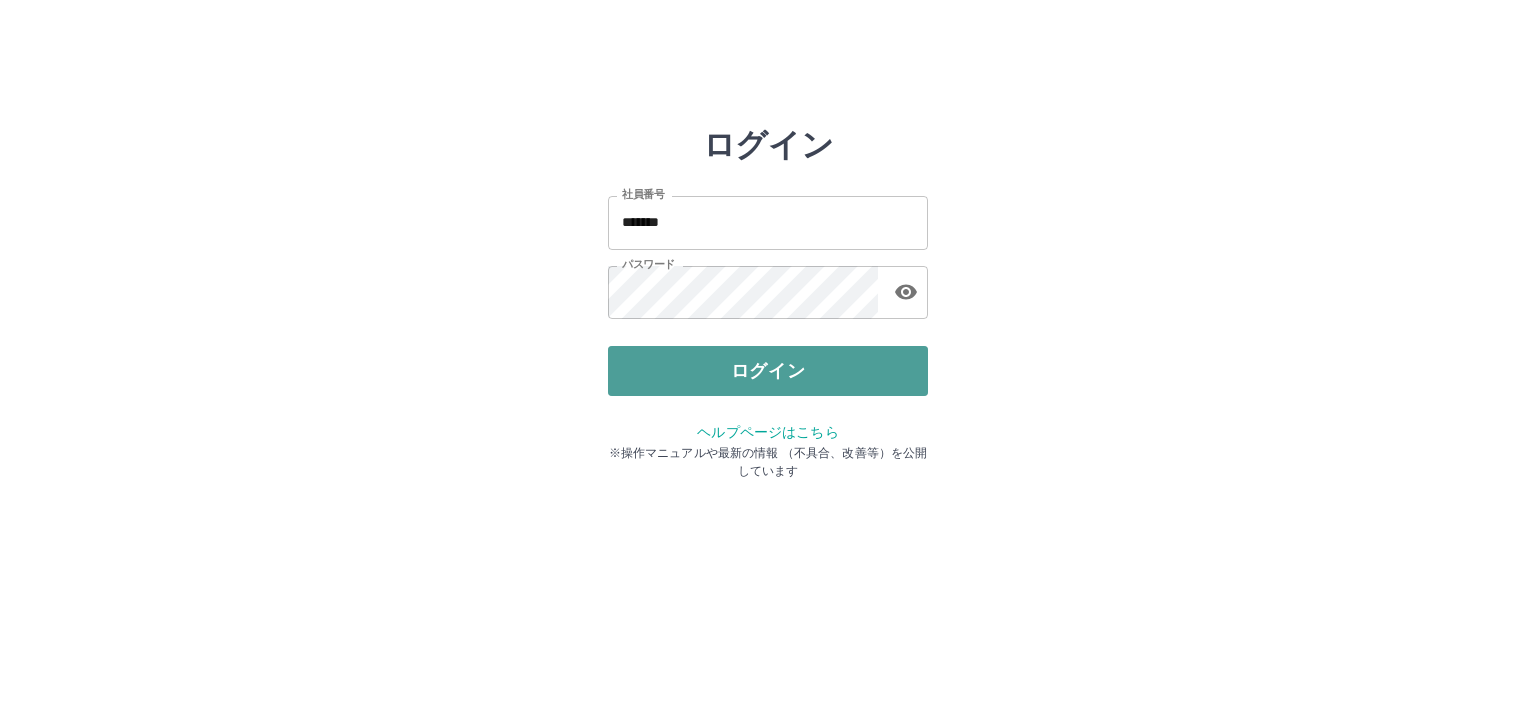 click on "ログイン" at bounding box center (768, 371) 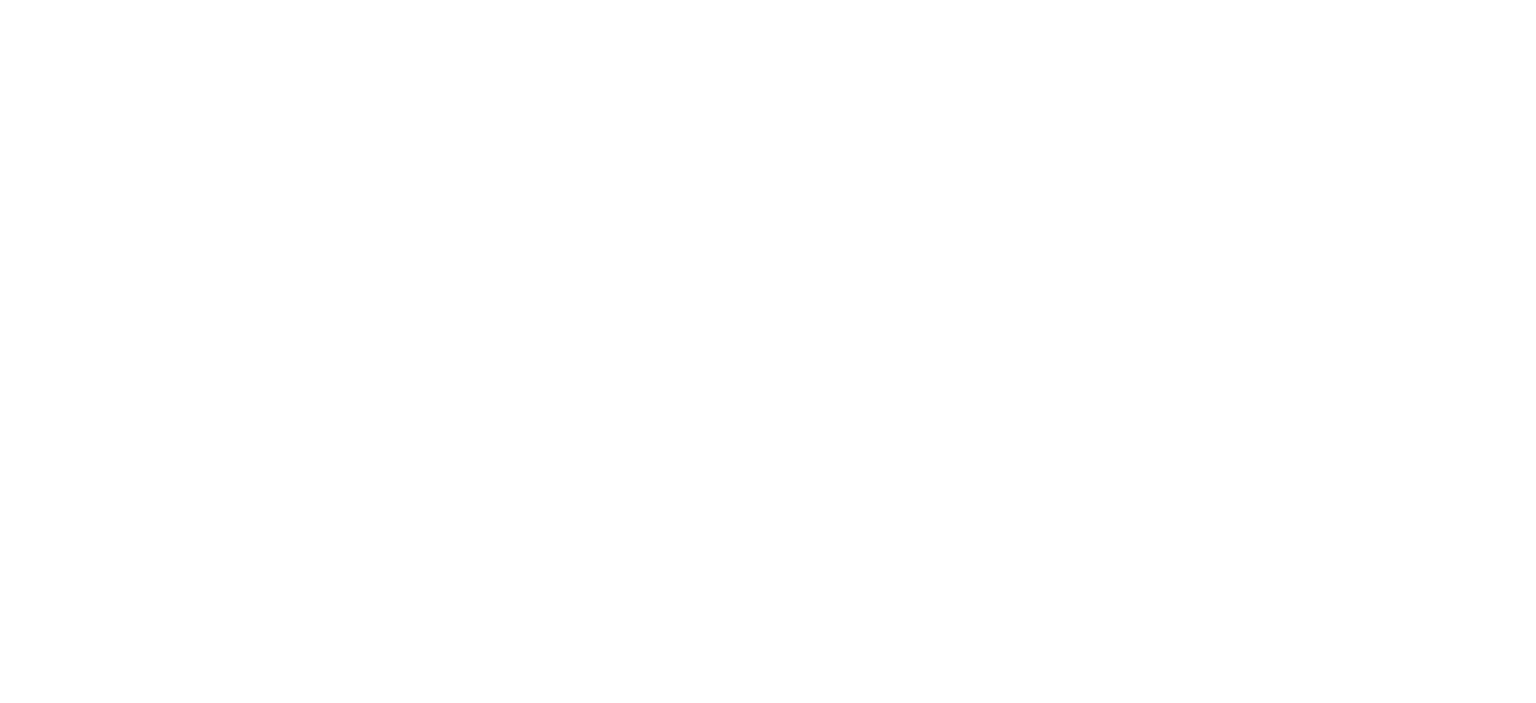 scroll, scrollTop: 0, scrollLeft: 0, axis: both 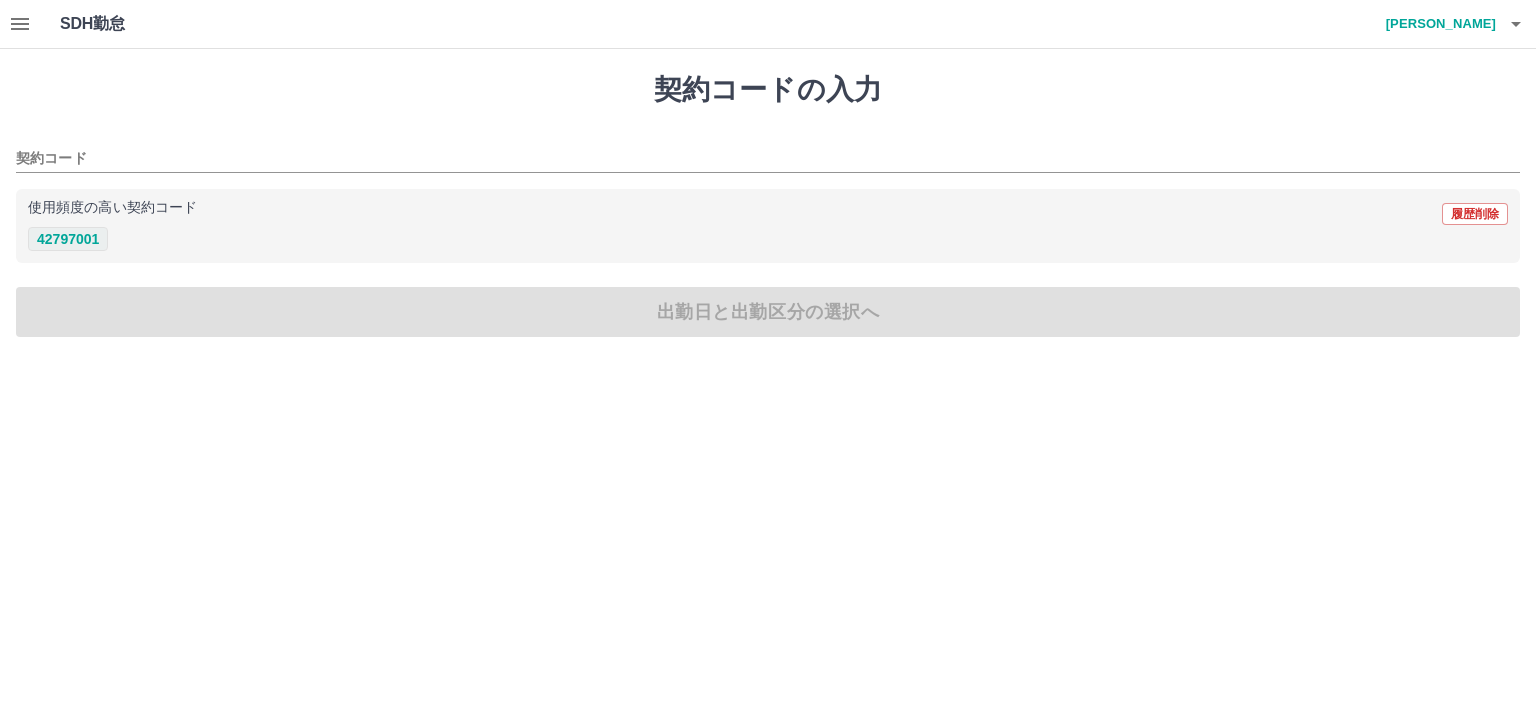 click on "42797001" at bounding box center [68, 239] 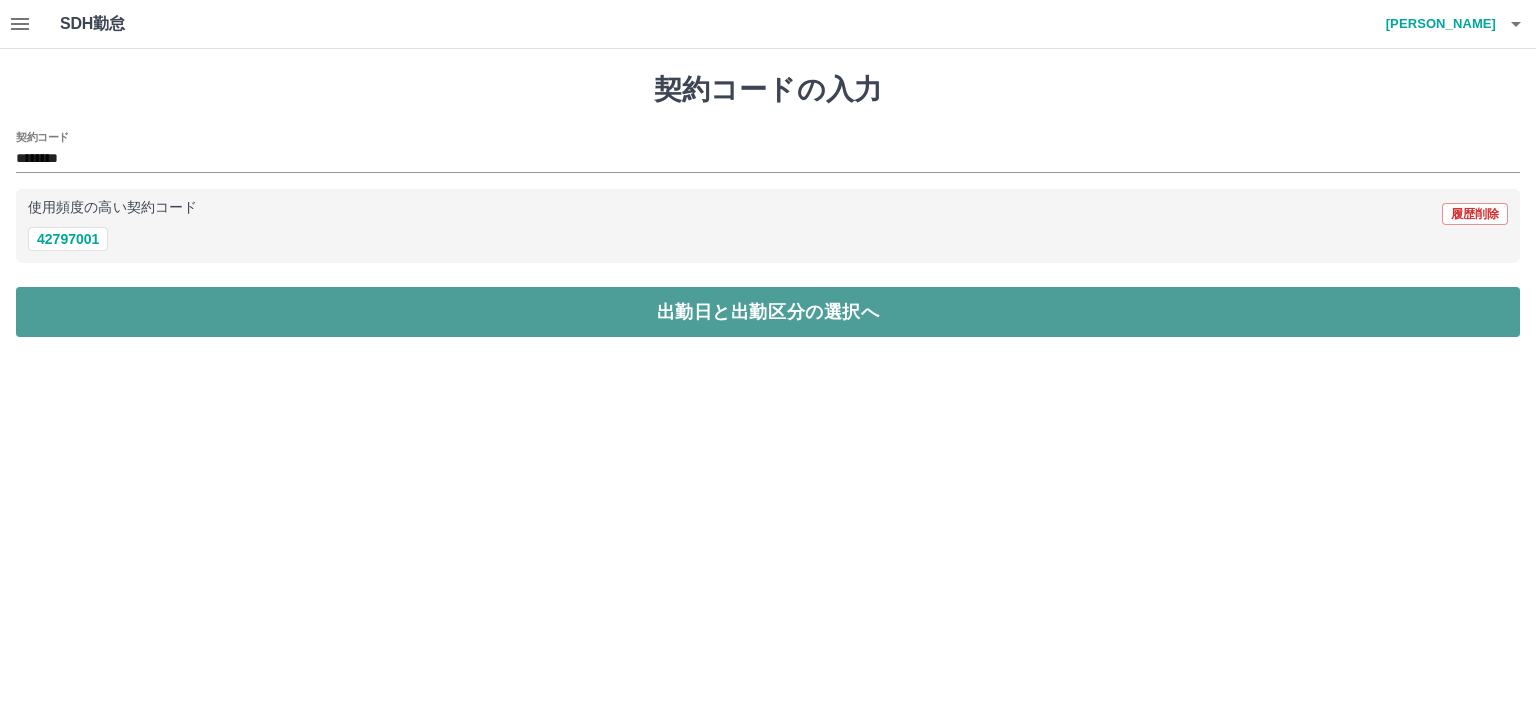 click on "出勤日と出勤区分の選択へ" at bounding box center (768, 312) 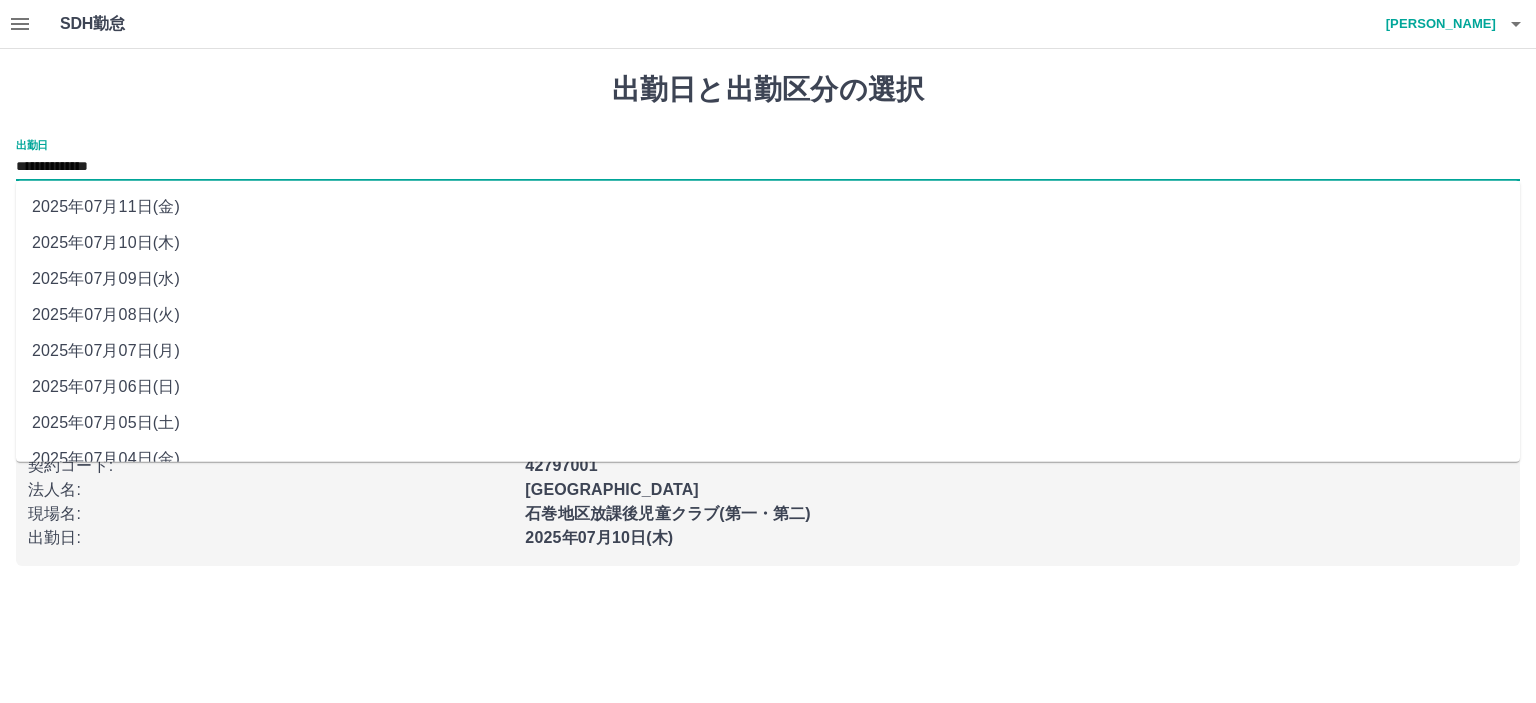 click on "**********" at bounding box center [768, 167] 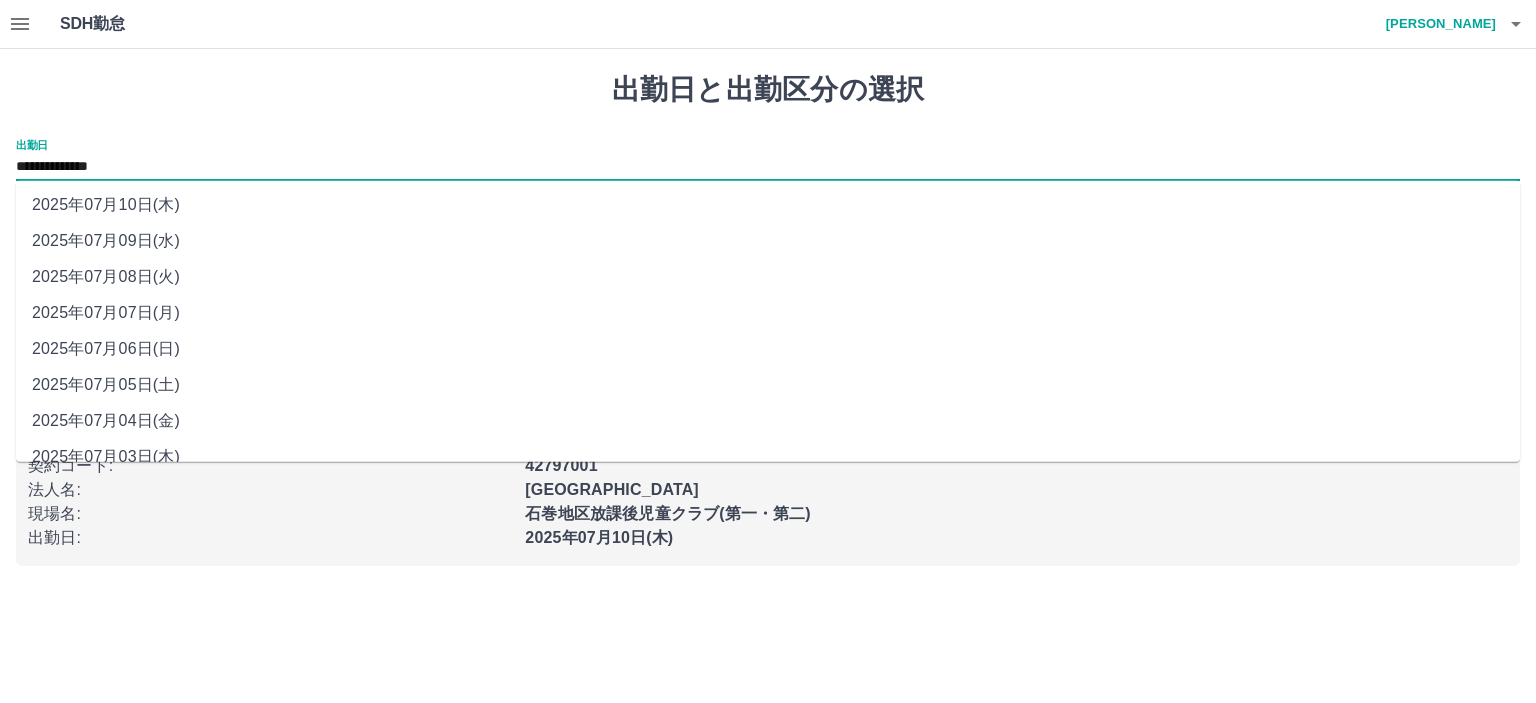 scroll, scrollTop: 58, scrollLeft: 0, axis: vertical 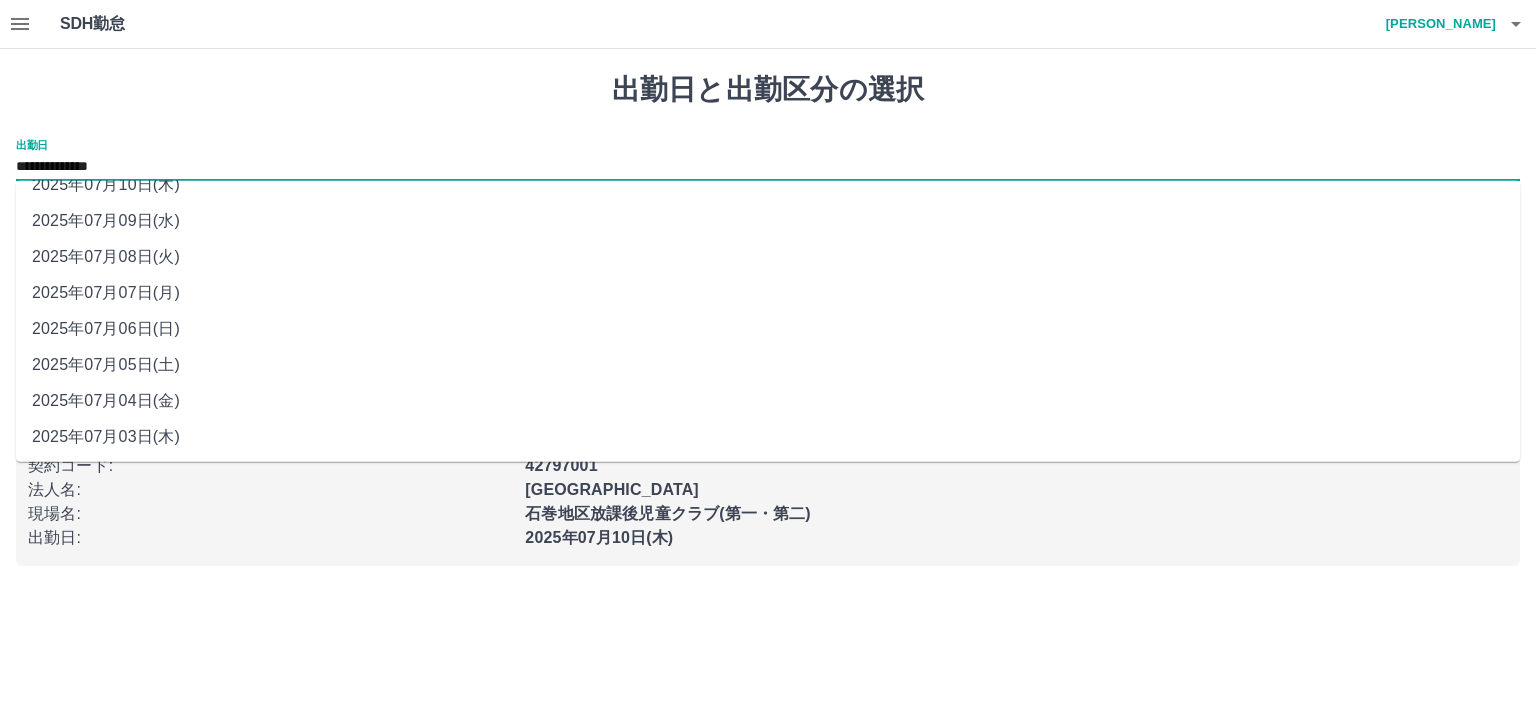click on "2025年07月04日(金)" at bounding box center (768, 401) 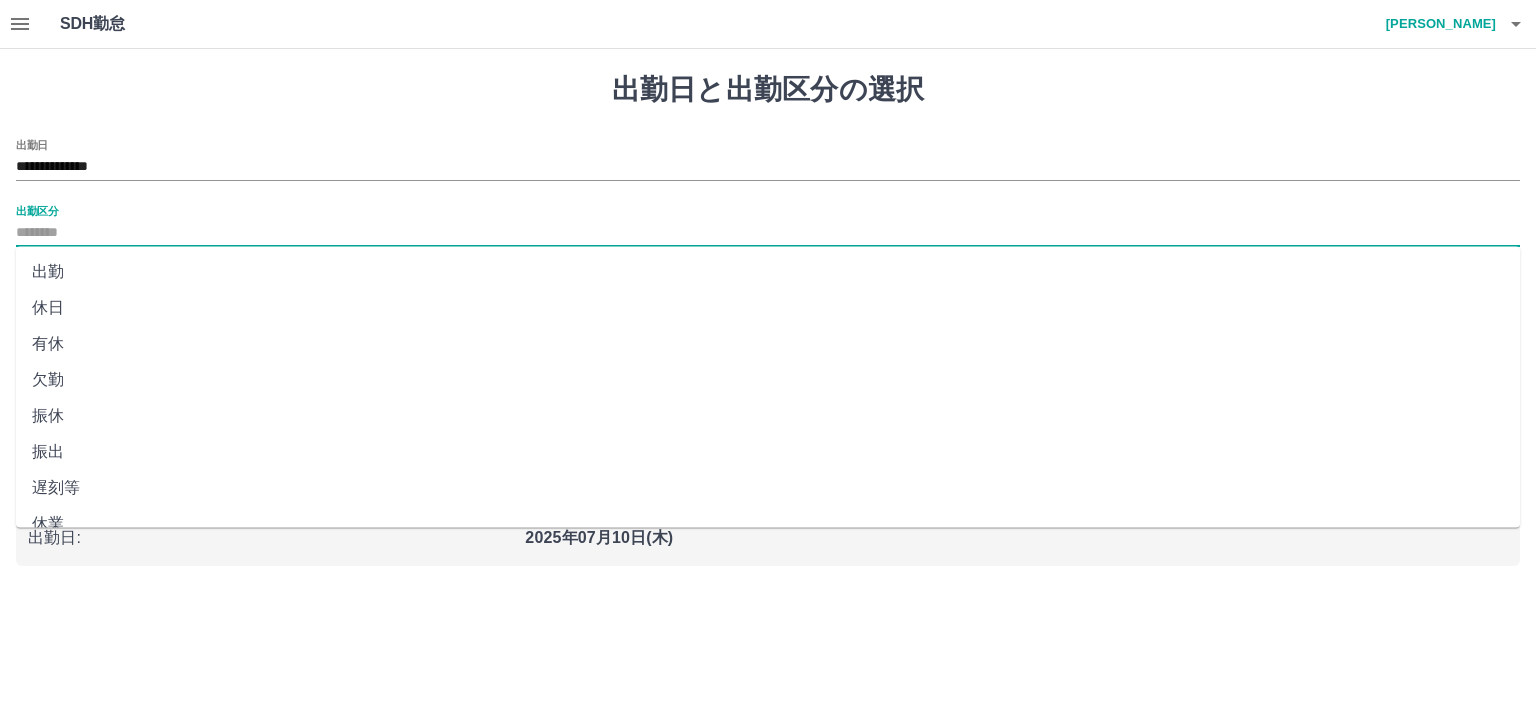 click on "出勤区分" at bounding box center (768, 233) 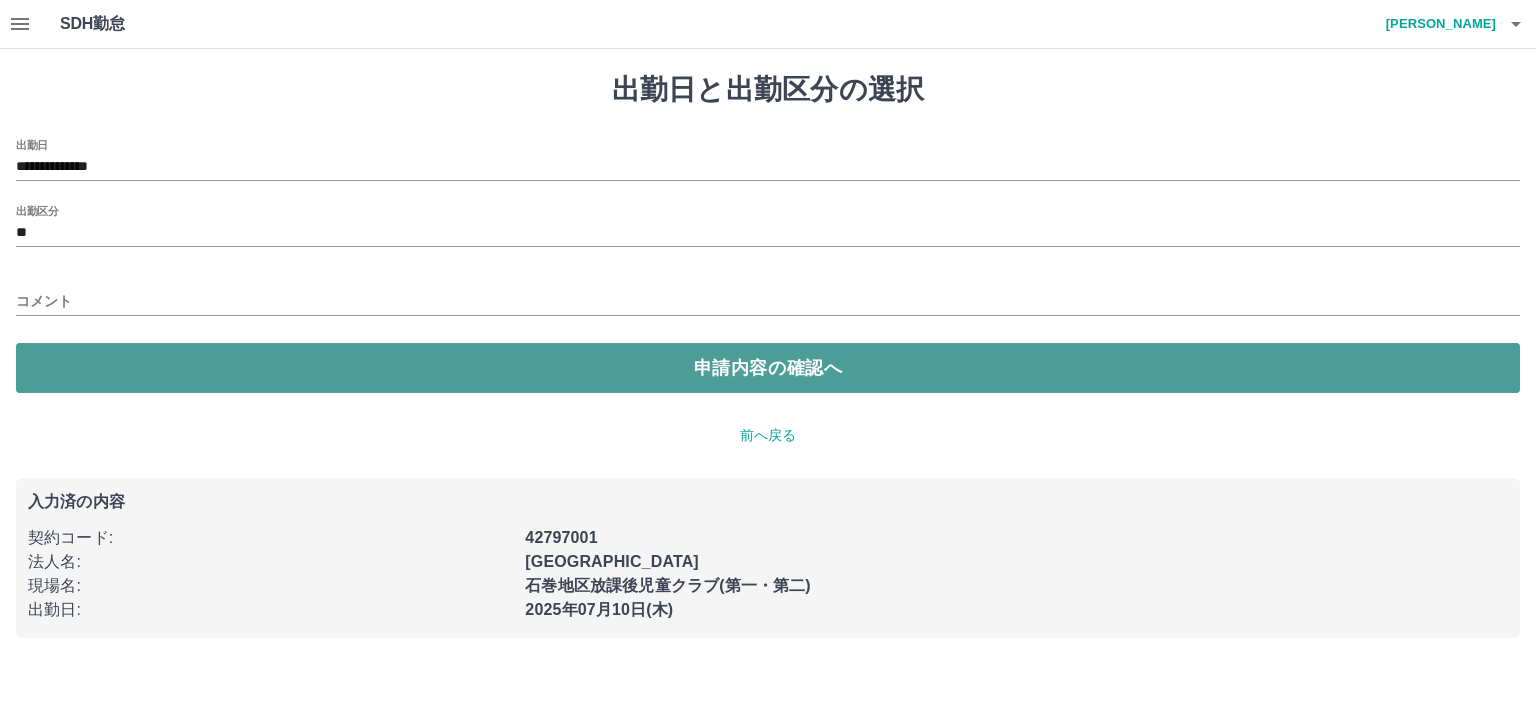 click on "申請内容の確認へ" at bounding box center (768, 368) 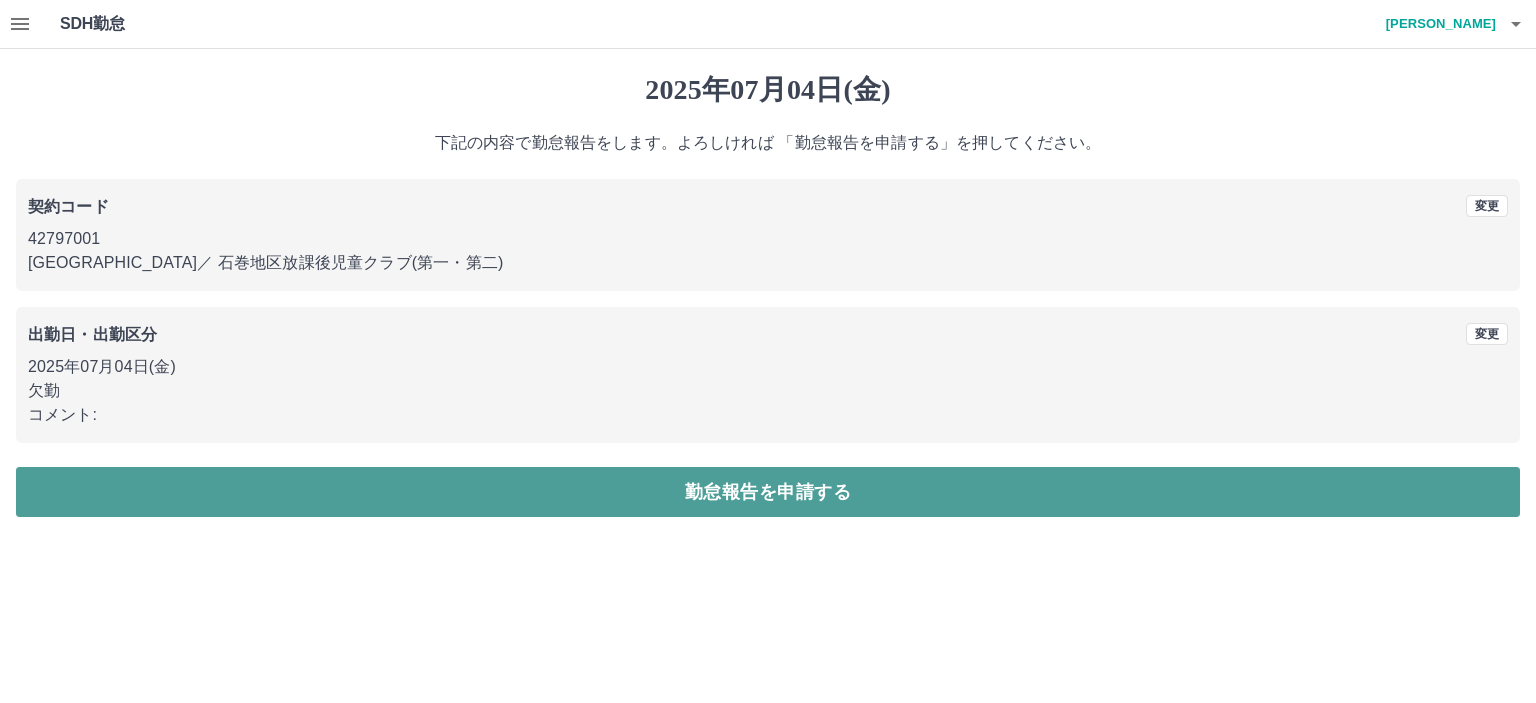 click on "勤怠報告を申請する" at bounding box center (768, 492) 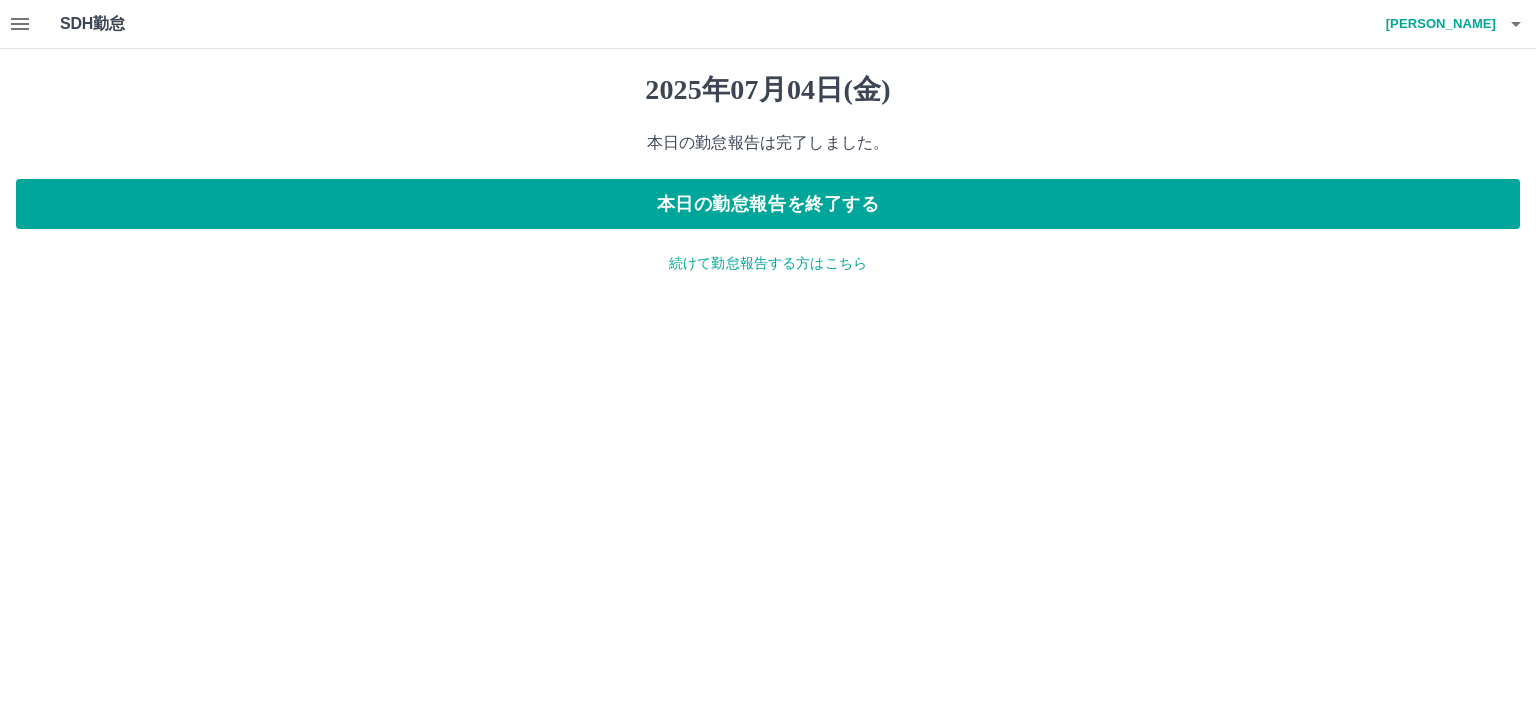 click on "続けて勤怠報告する方はこちら" at bounding box center [768, 263] 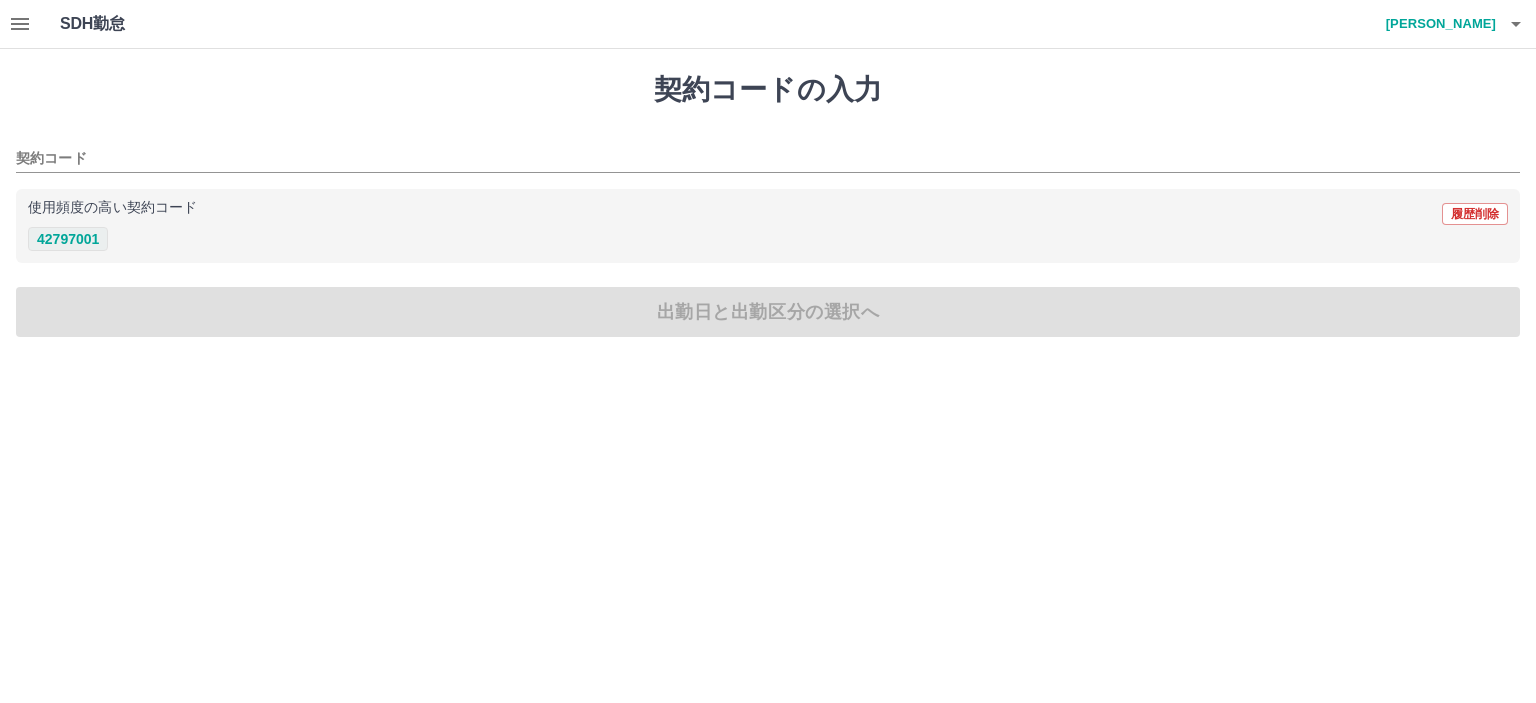 click on "42797001" at bounding box center (68, 239) 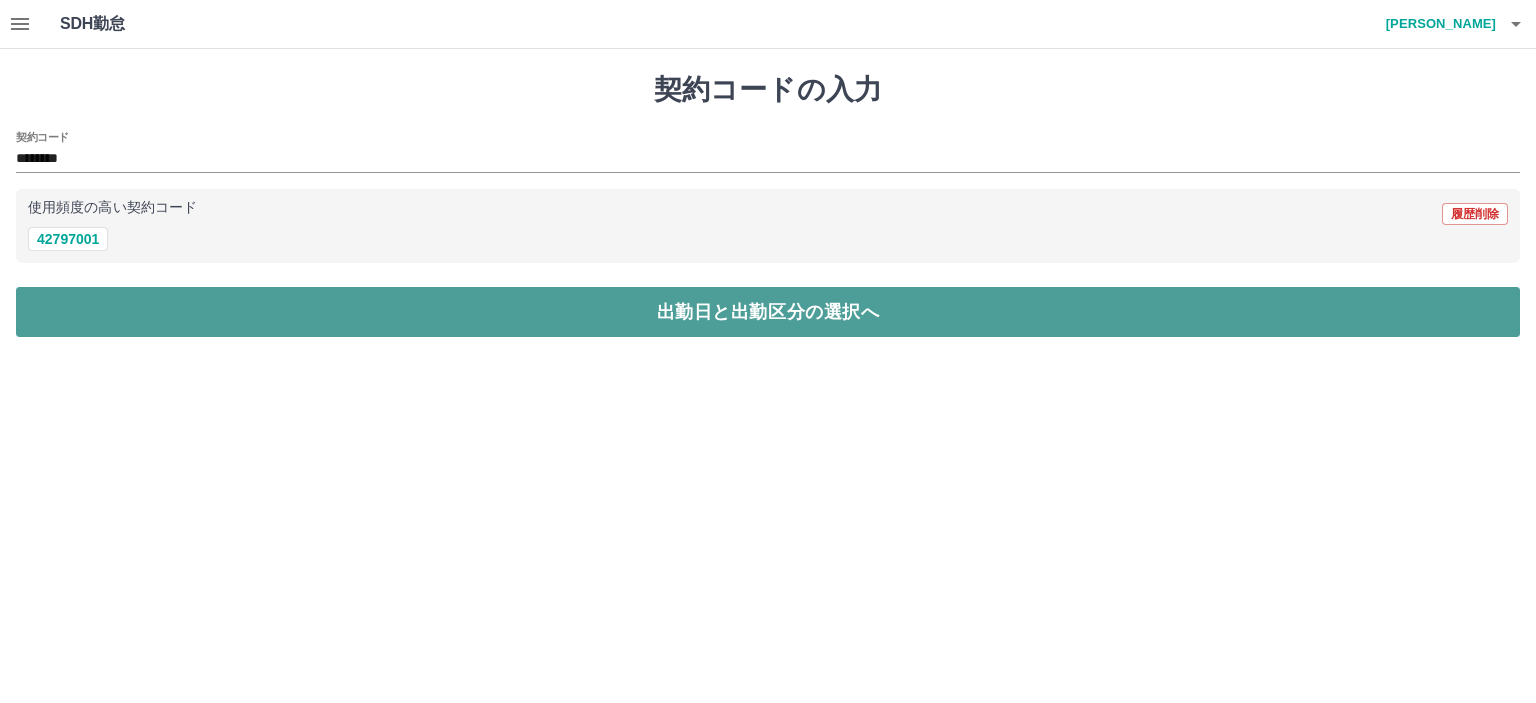 click on "出勤日と出勤区分の選択へ" at bounding box center [768, 312] 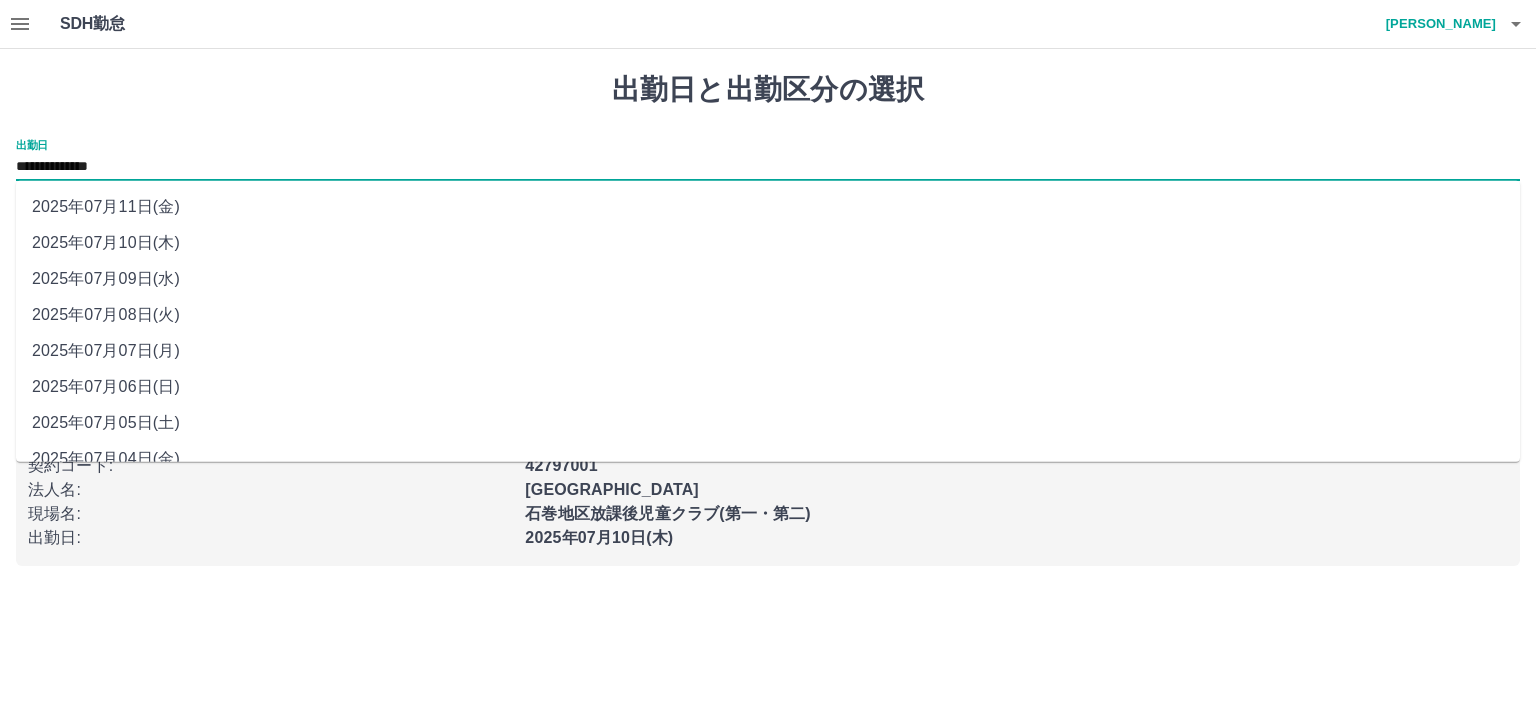 click on "**********" at bounding box center (768, 167) 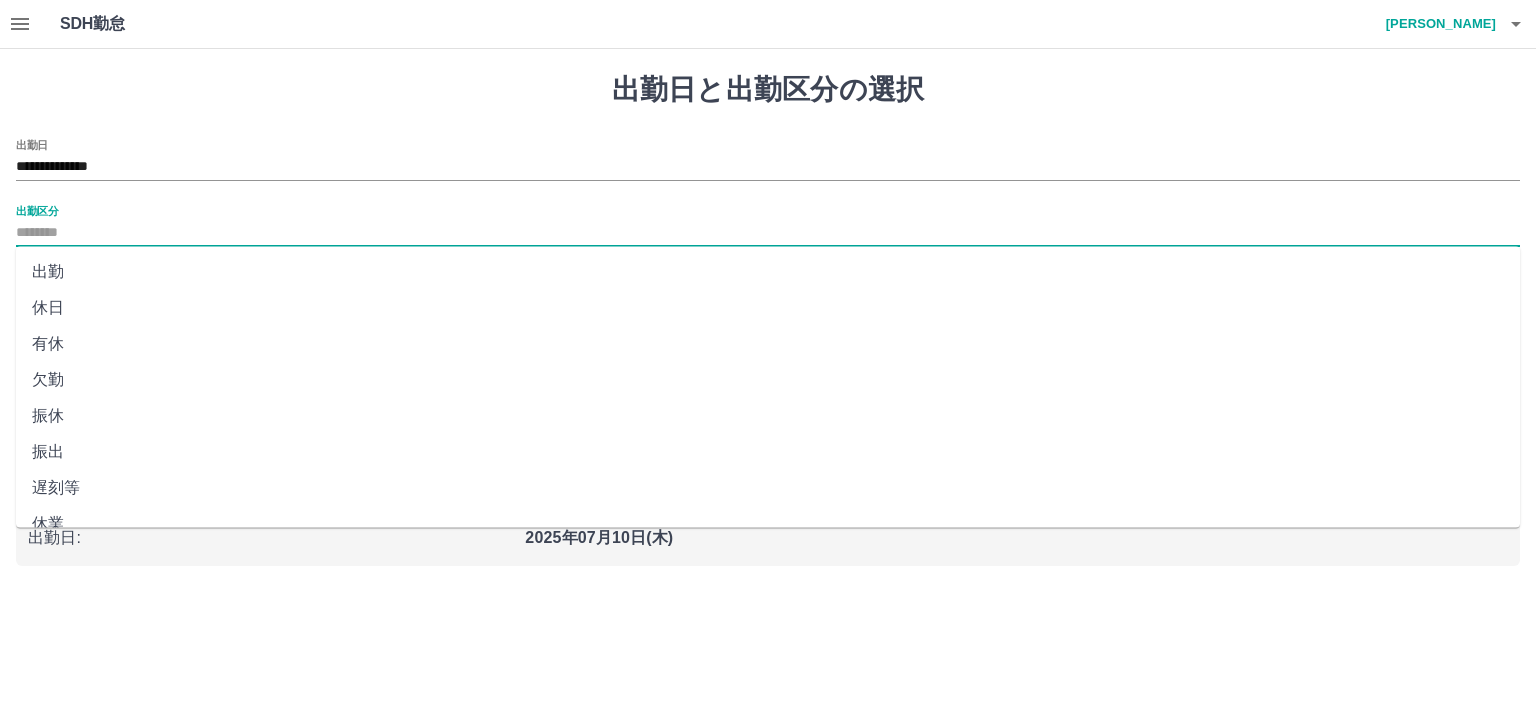 click on "出勤区分" at bounding box center (768, 233) 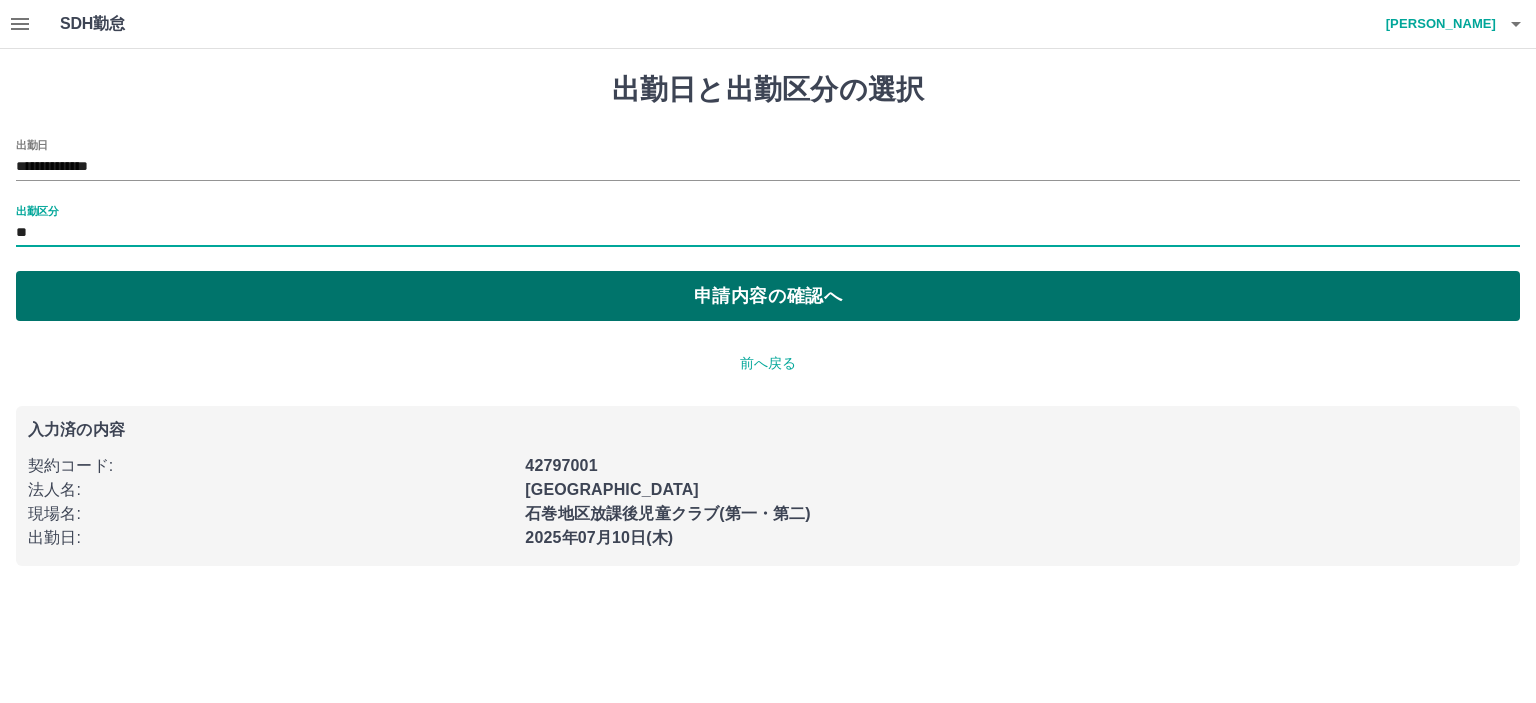 click on "申請内容の確認へ" at bounding box center (768, 296) 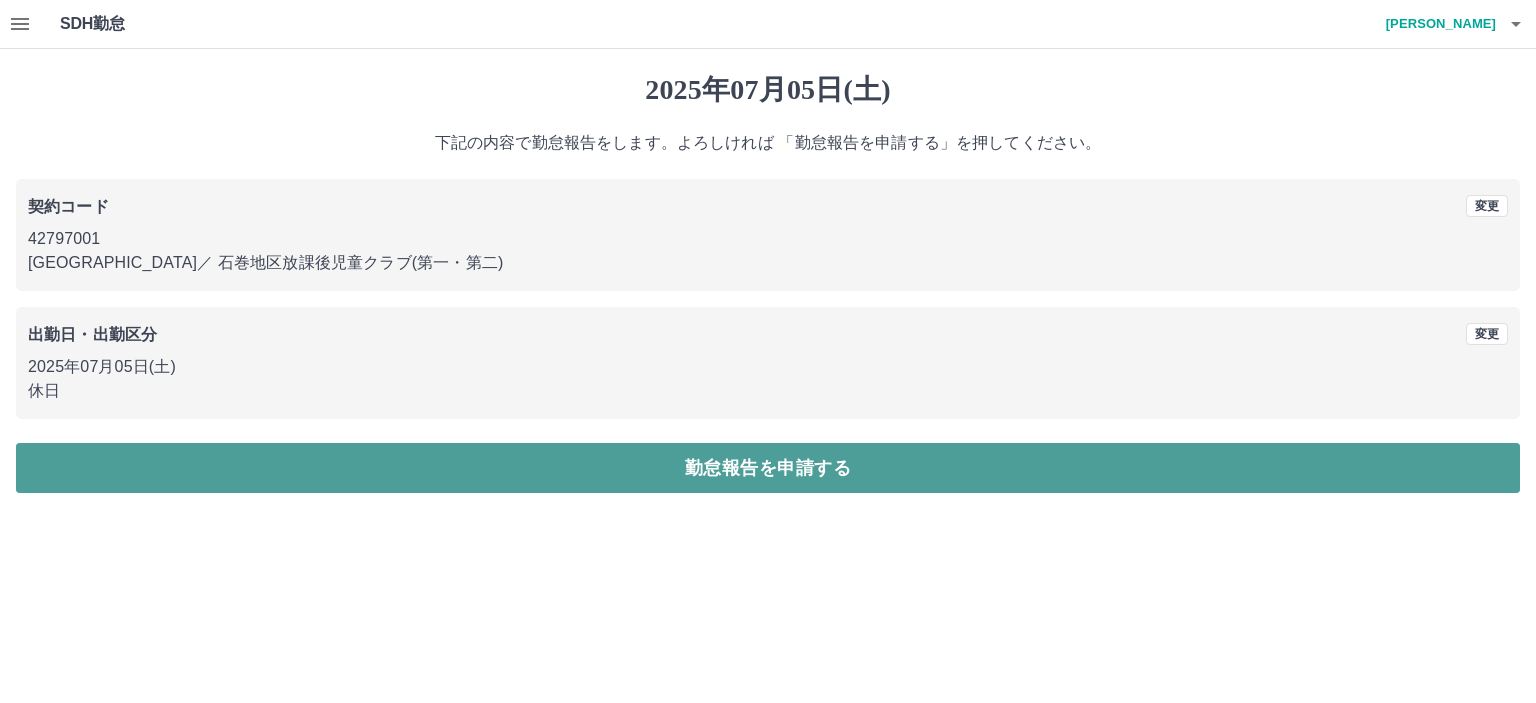 click on "勤怠報告を申請する" at bounding box center (768, 468) 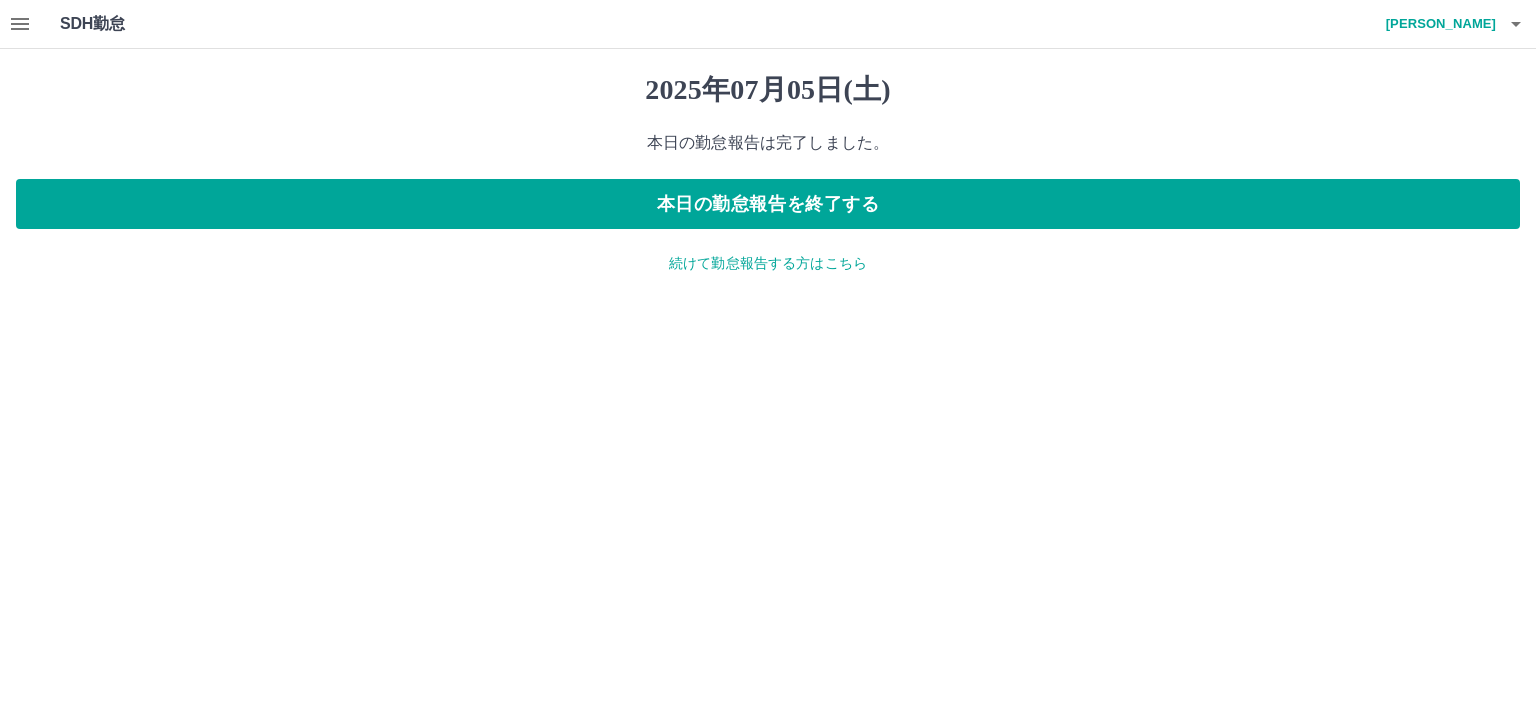 click on "続けて勤怠報告する方はこちら" at bounding box center (768, 263) 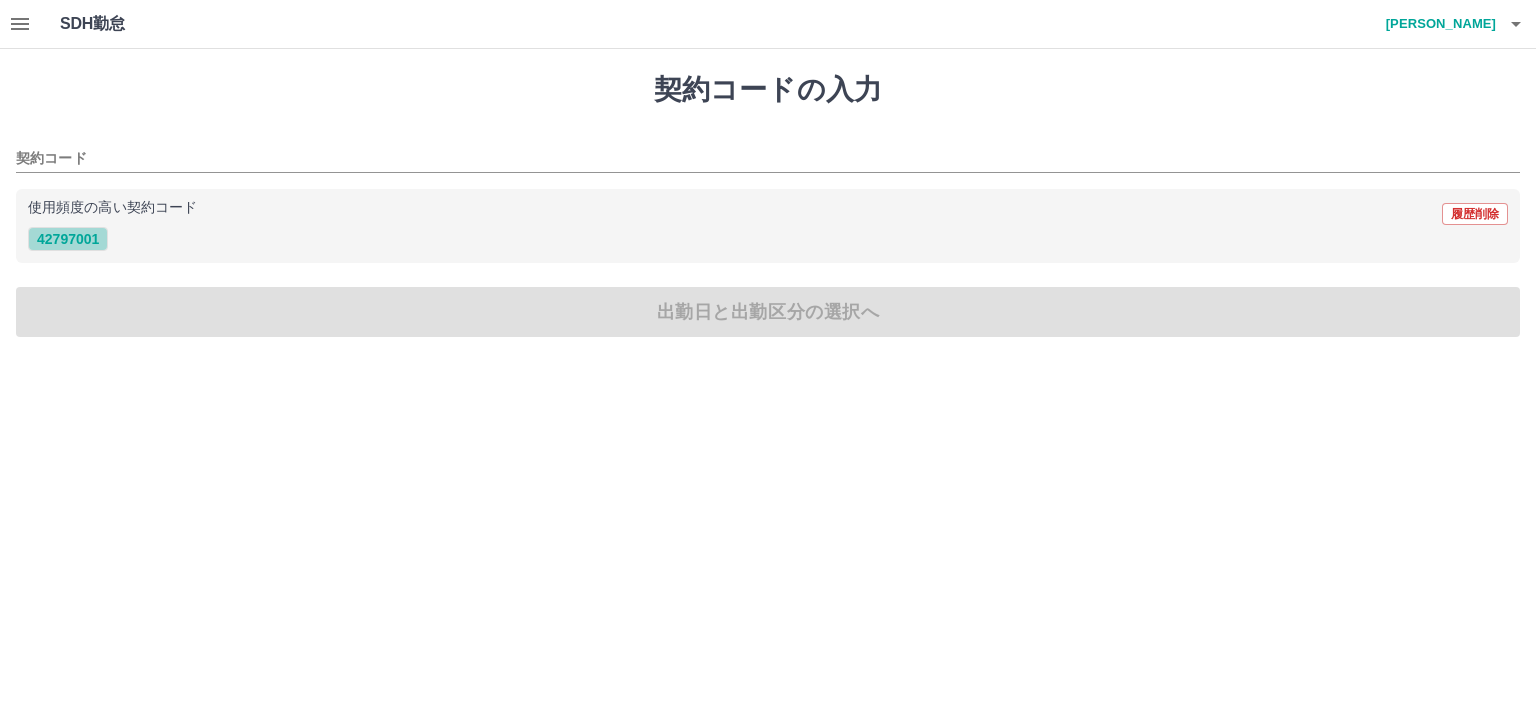 click on "42797001" at bounding box center (68, 239) 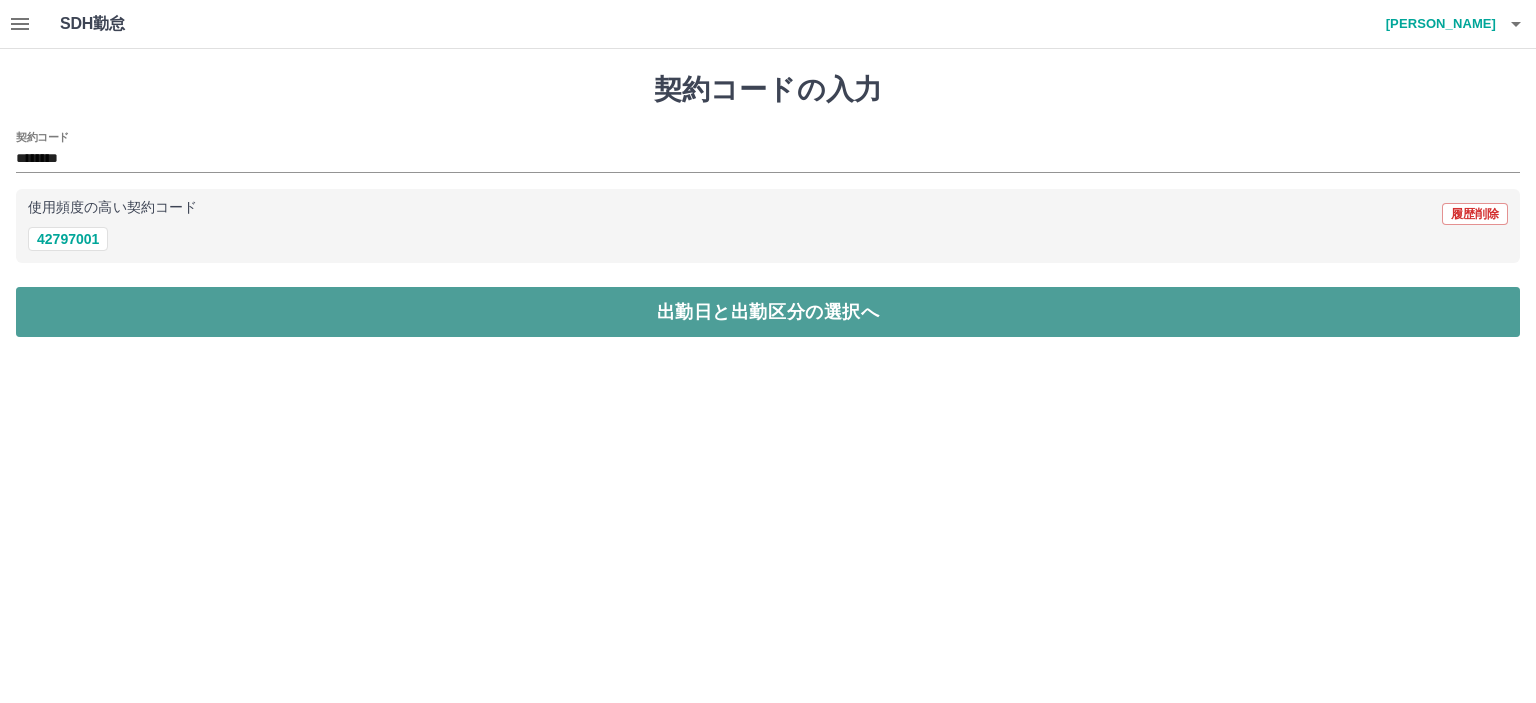 click on "出勤日と出勤区分の選択へ" at bounding box center (768, 312) 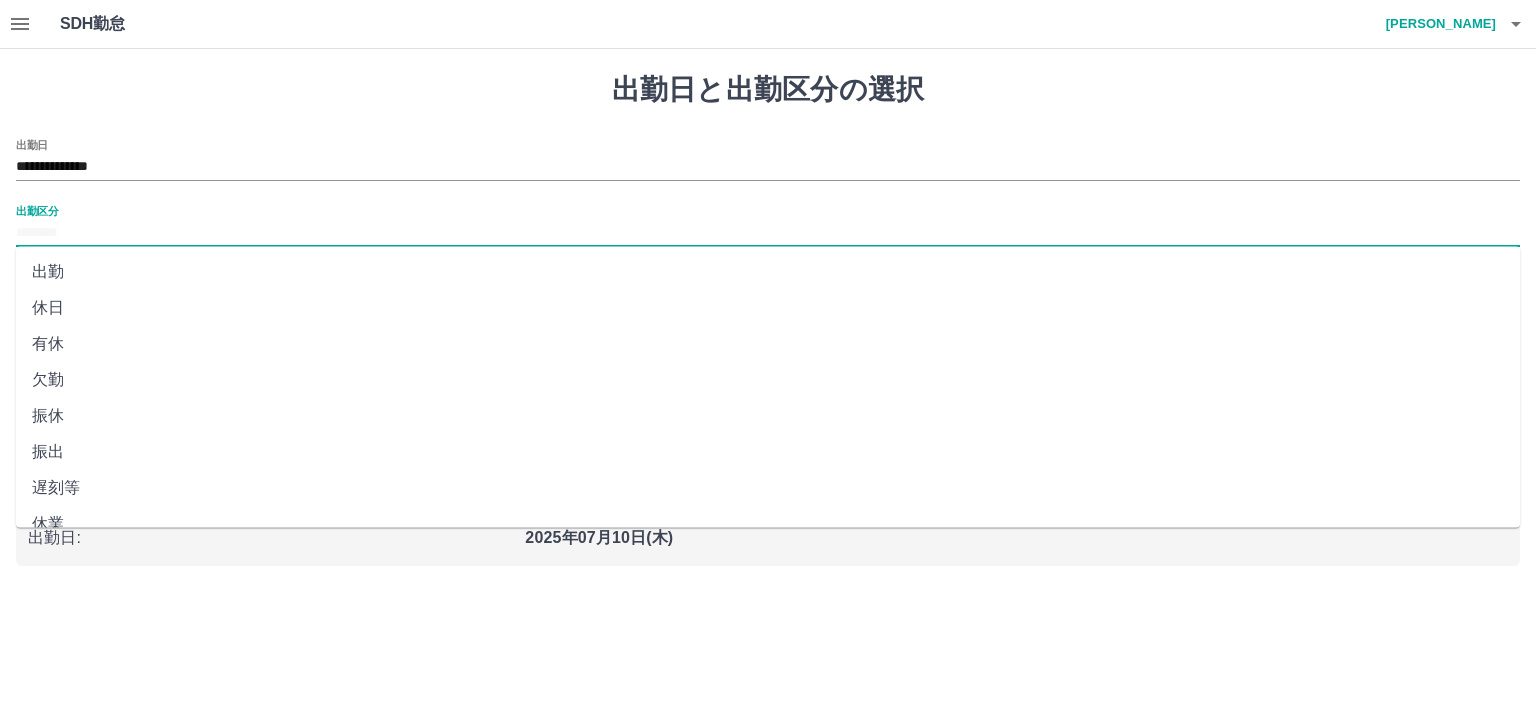 click on "出勤区分" at bounding box center (768, 233) 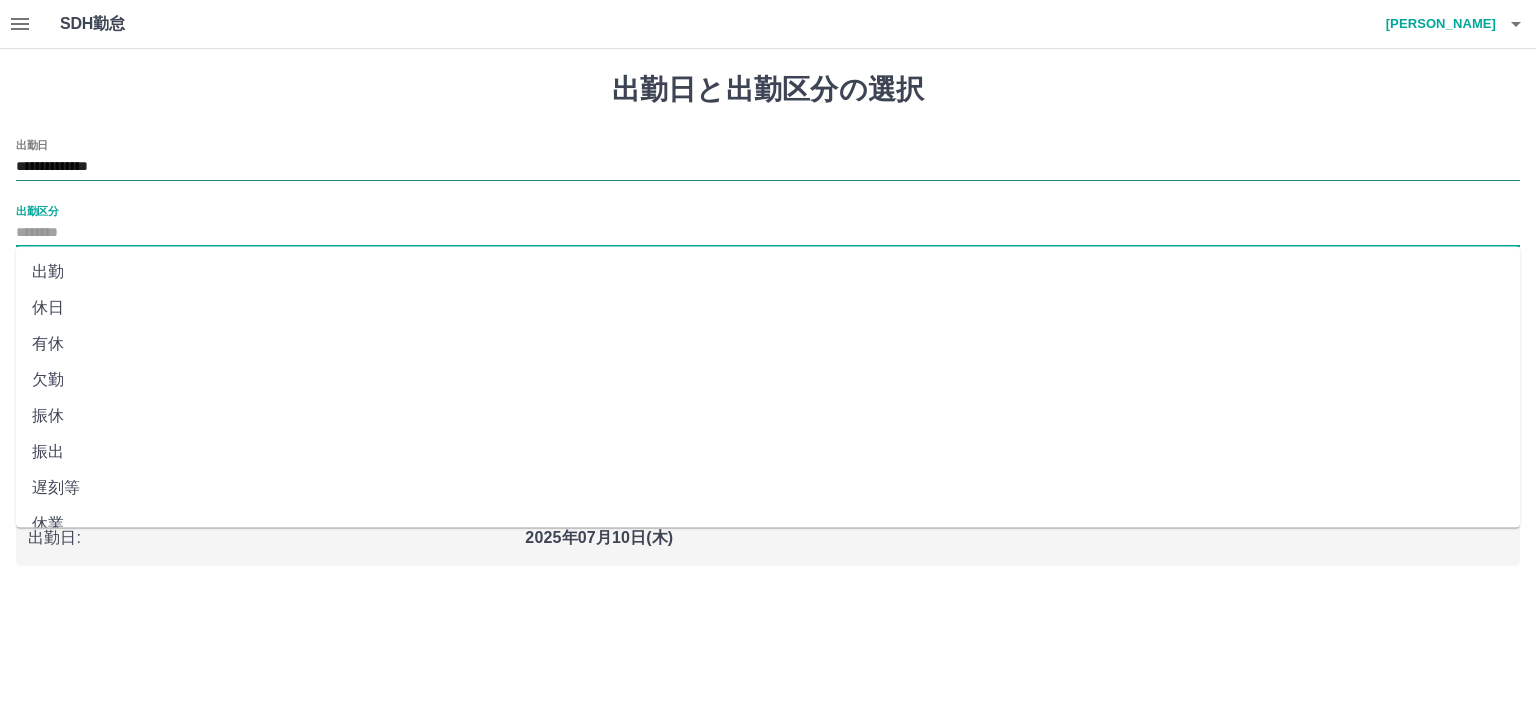 click on "**********" at bounding box center [768, 167] 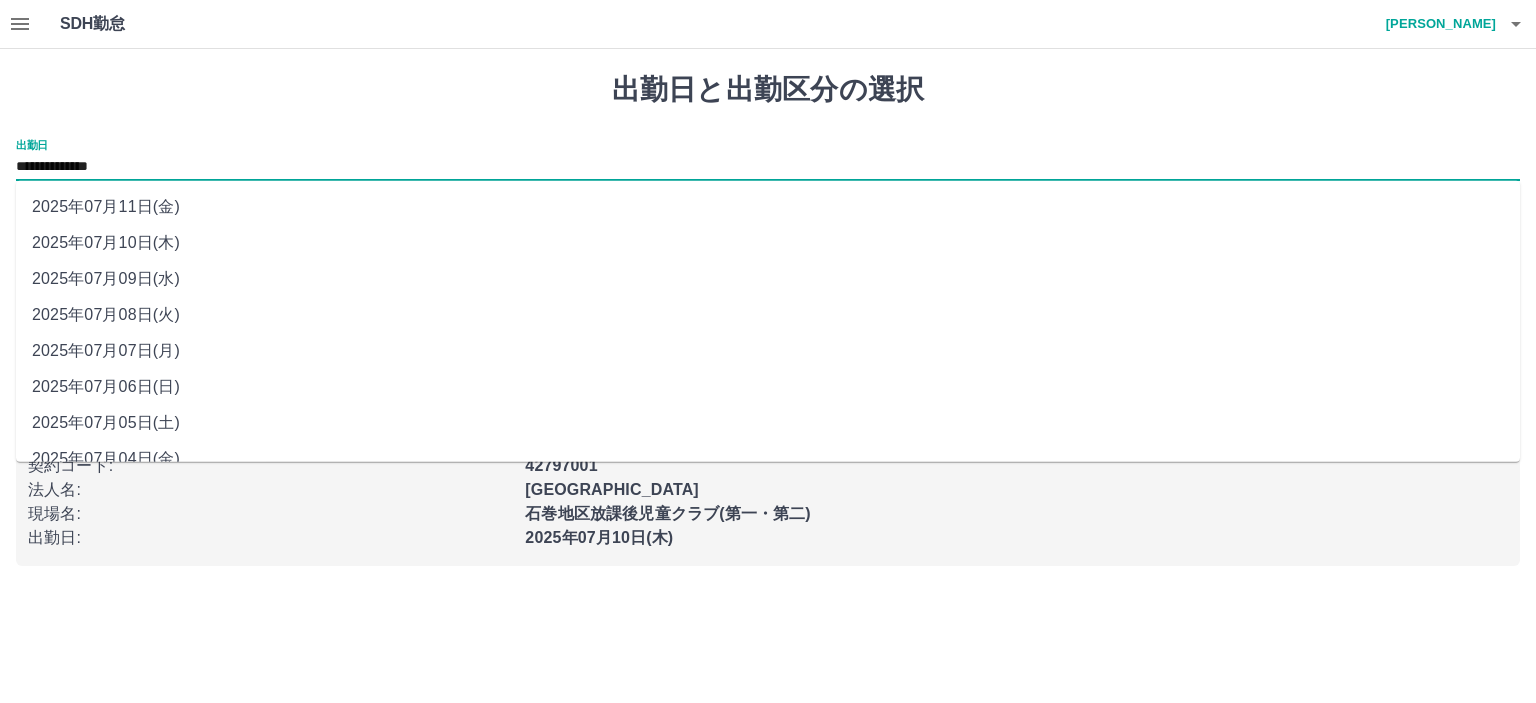 click on "2025年07月06日(日)" at bounding box center [768, 387] 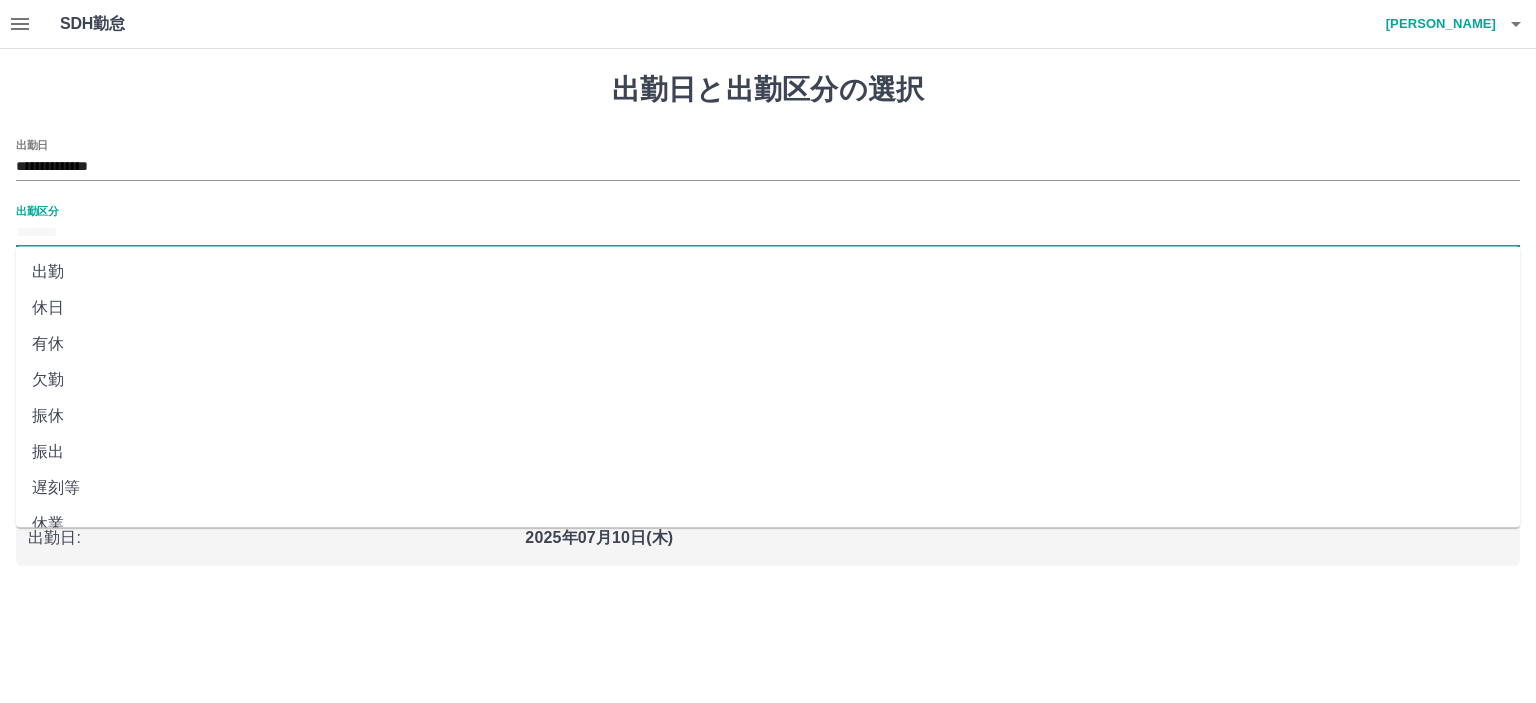 click on "出勤区分" at bounding box center [768, 233] 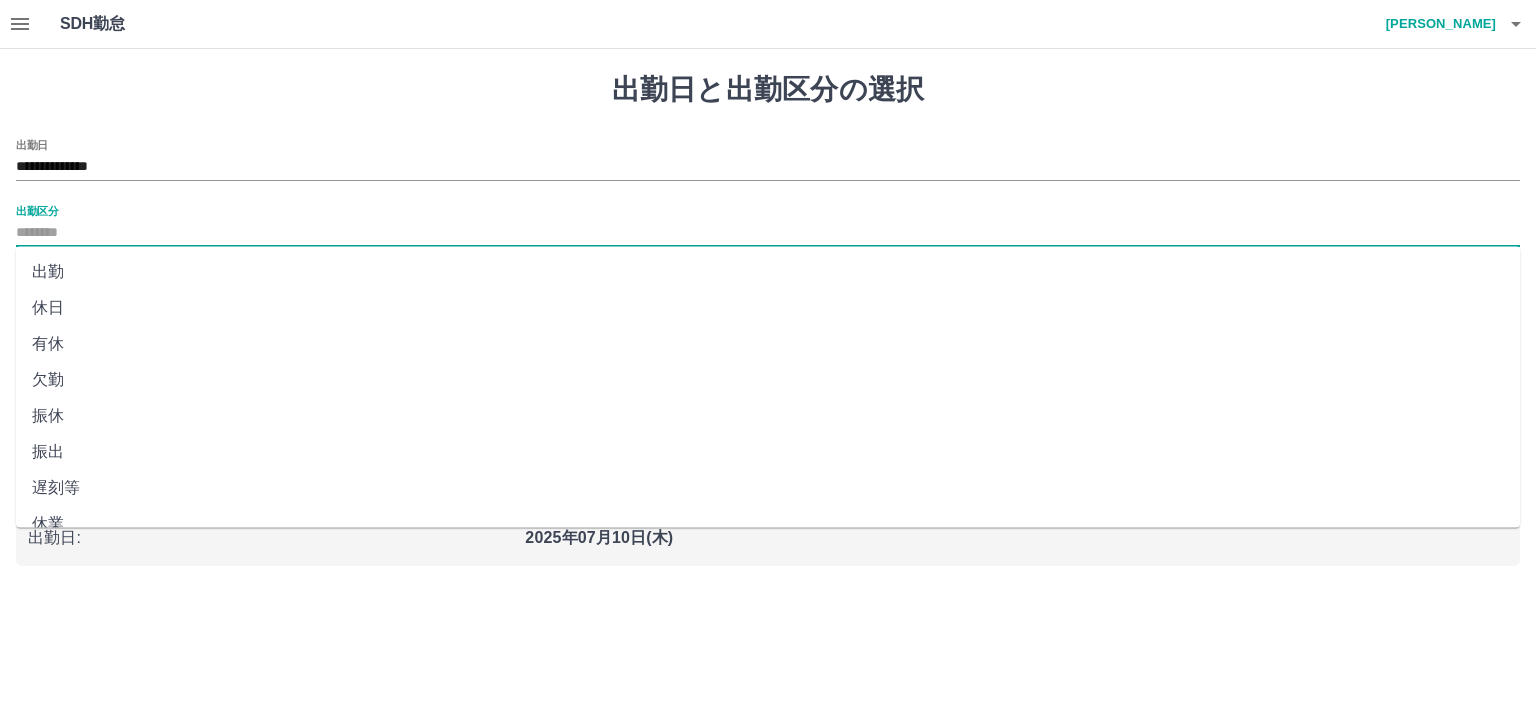 click on "休日" at bounding box center (768, 308) 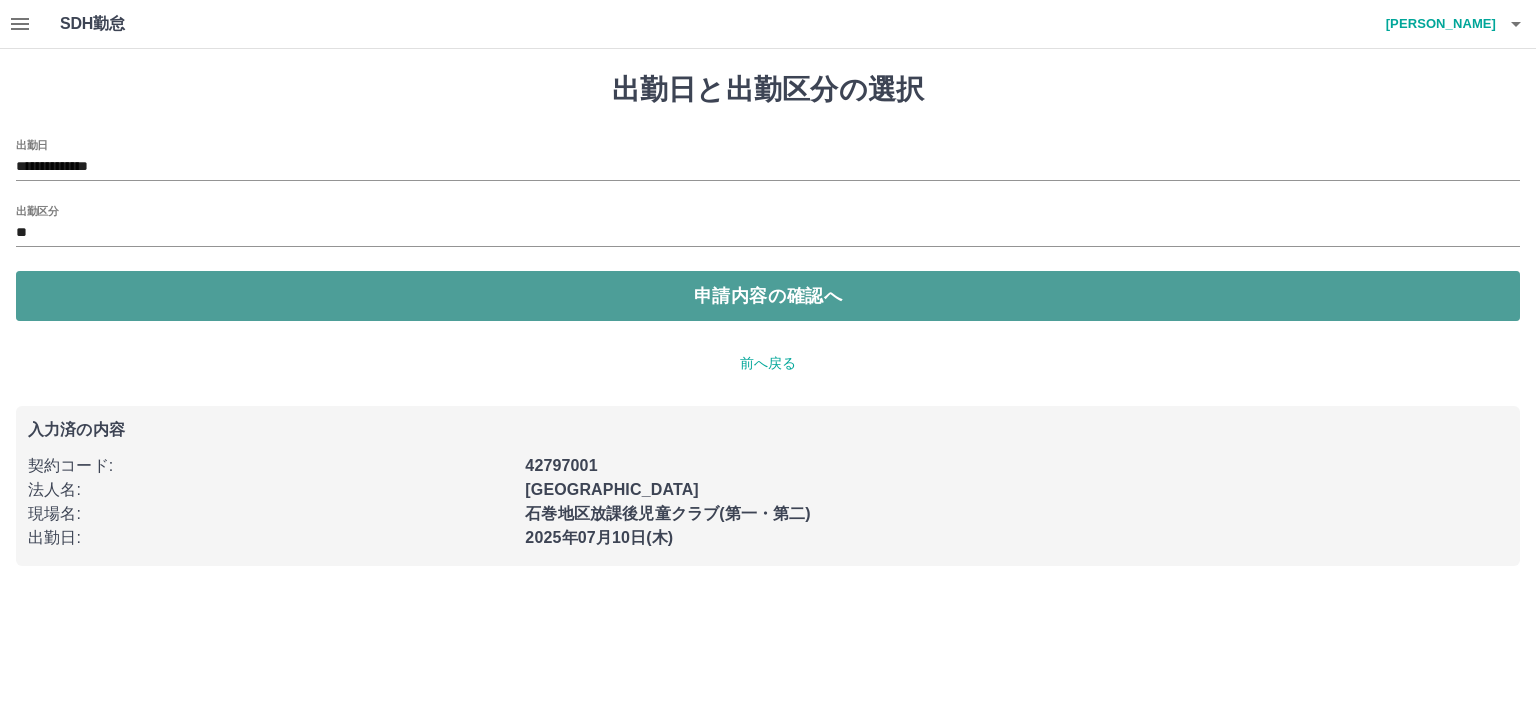 click on "申請内容の確認へ" at bounding box center [768, 296] 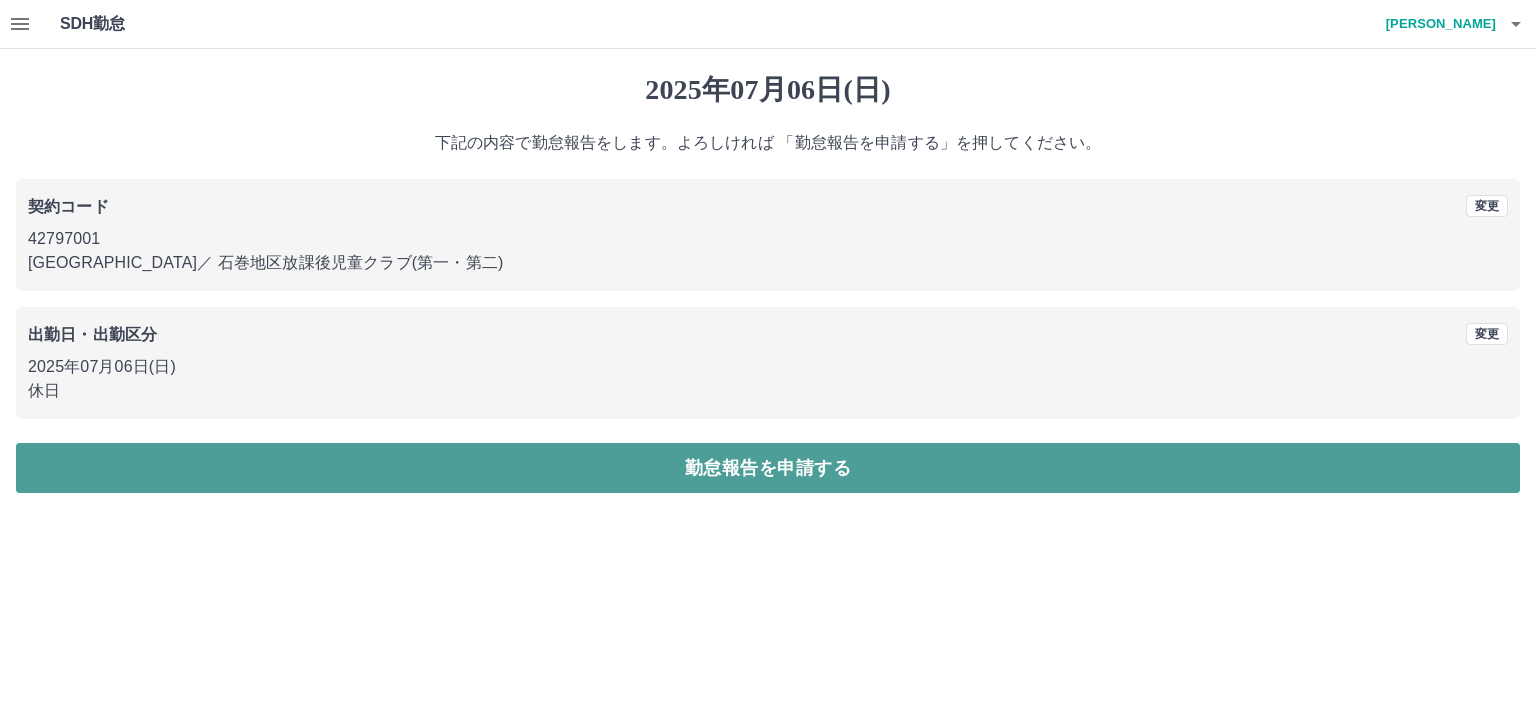 click on "勤怠報告を申請する" at bounding box center [768, 468] 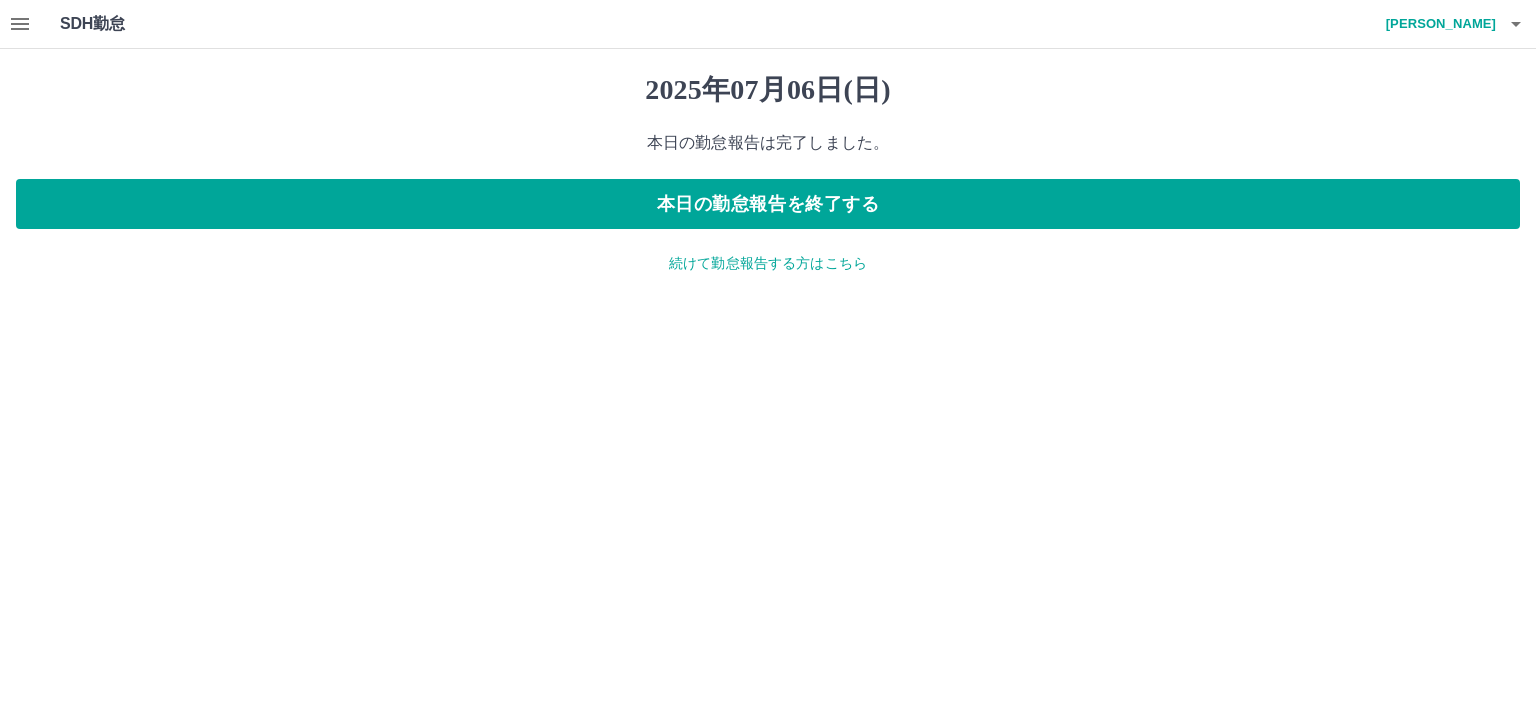 click on "続けて勤怠報告する方はこちら" at bounding box center [768, 263] 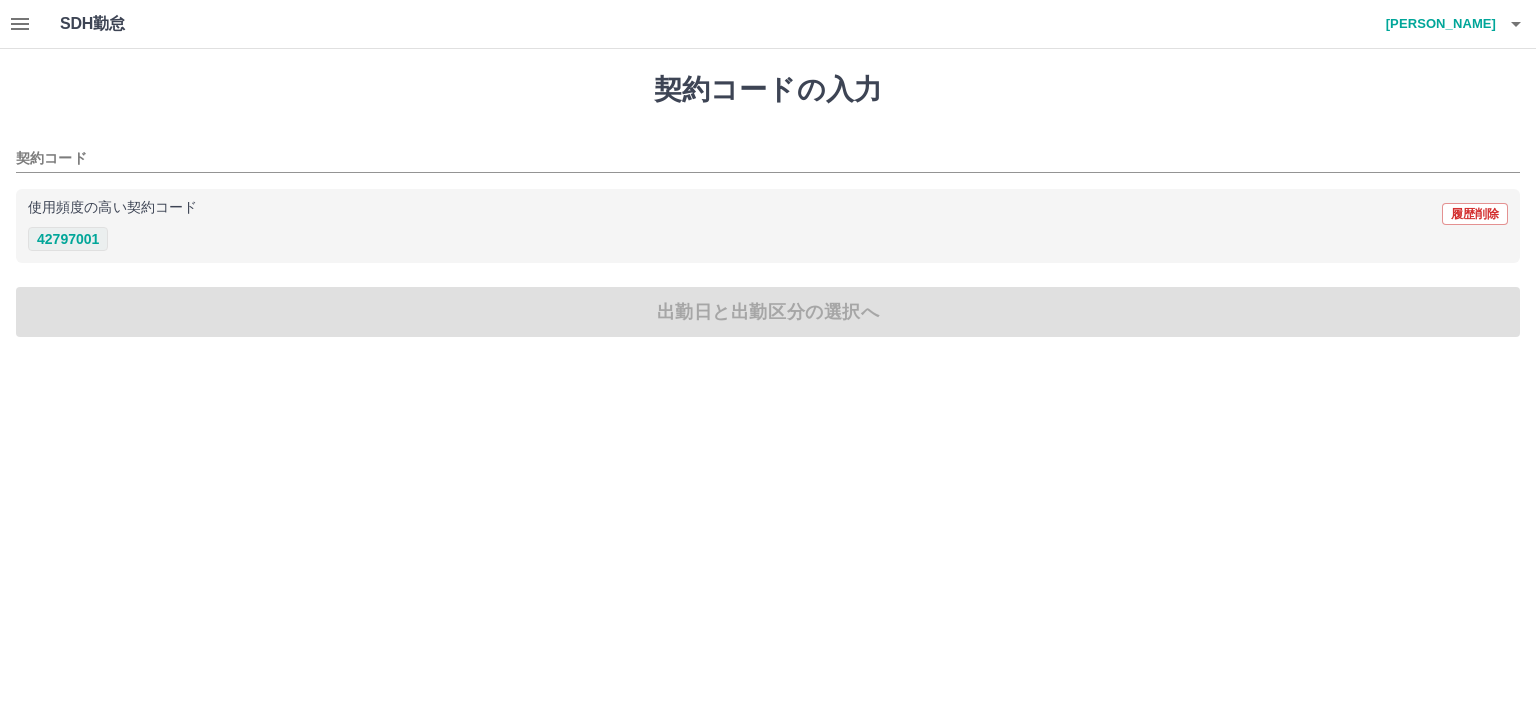 click on "42797001" at bounding box center [68, 239] 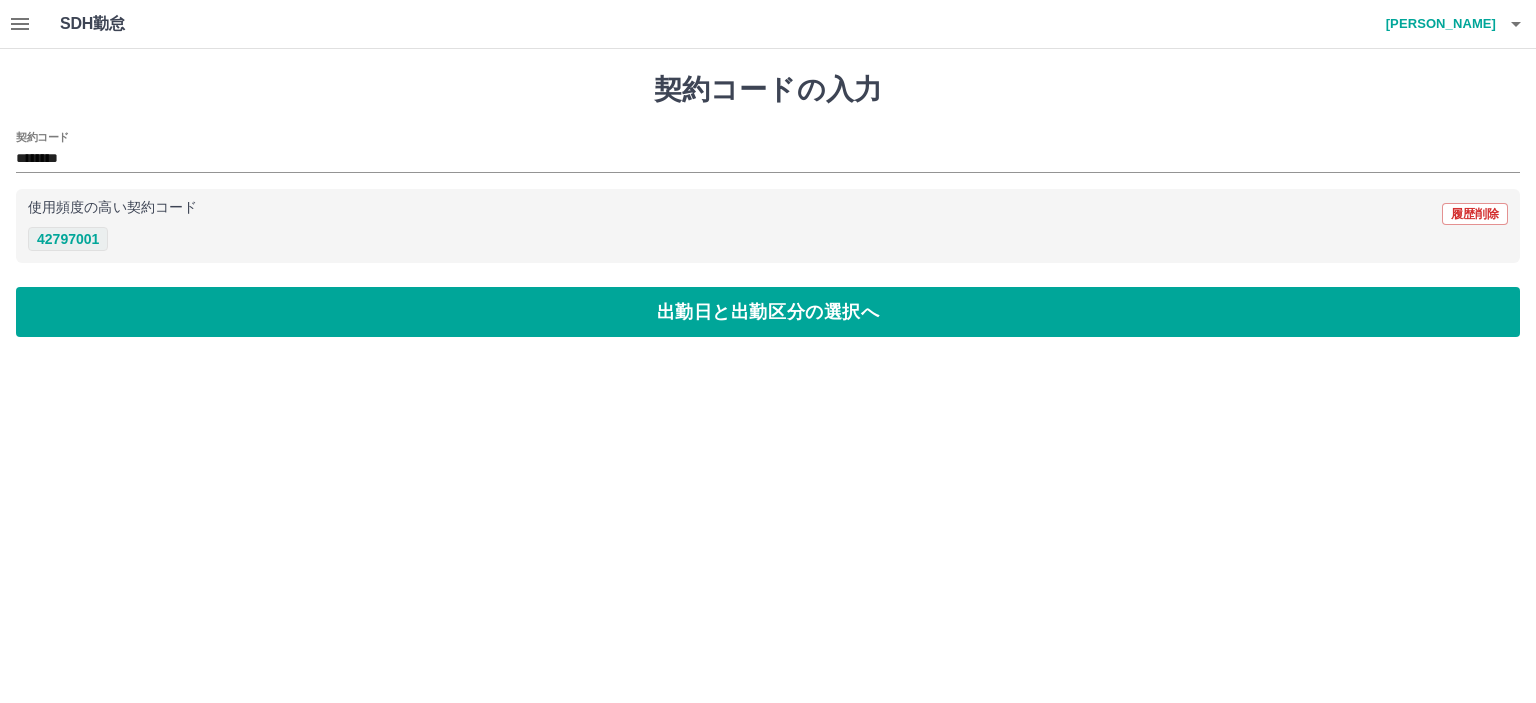 type on "********" 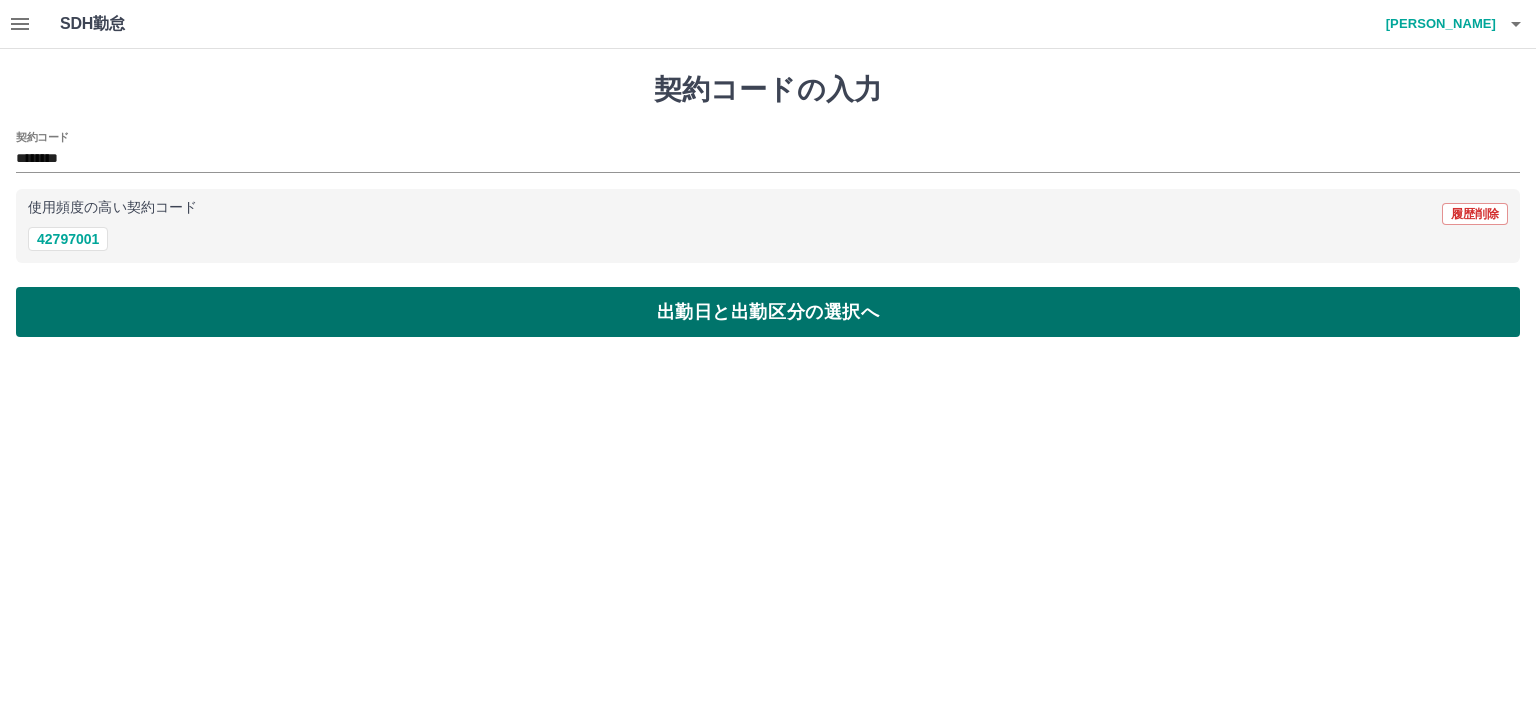 click on "出勤日と出勤区分の選択へ" at bounding box center (768, 312) 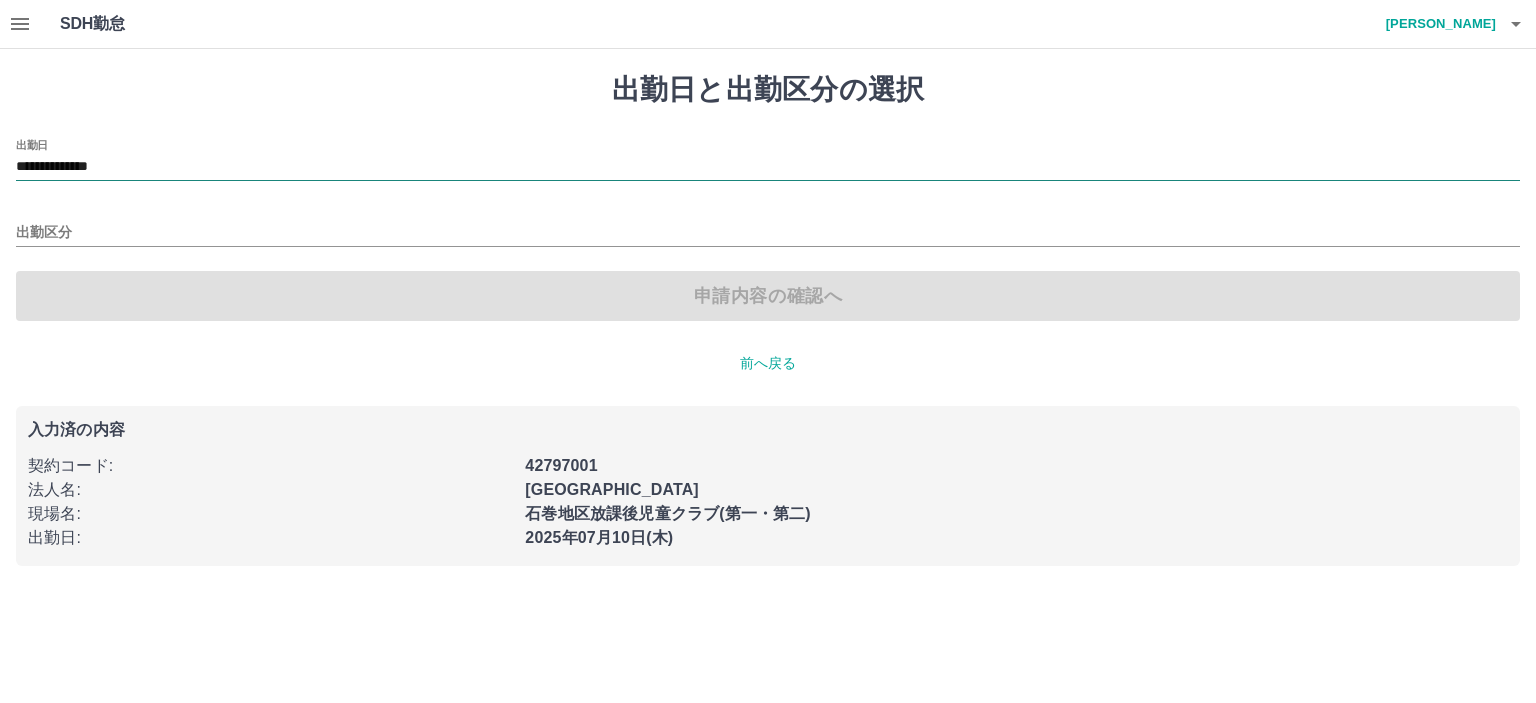 click on "**********" at bounding box center [768, 167] 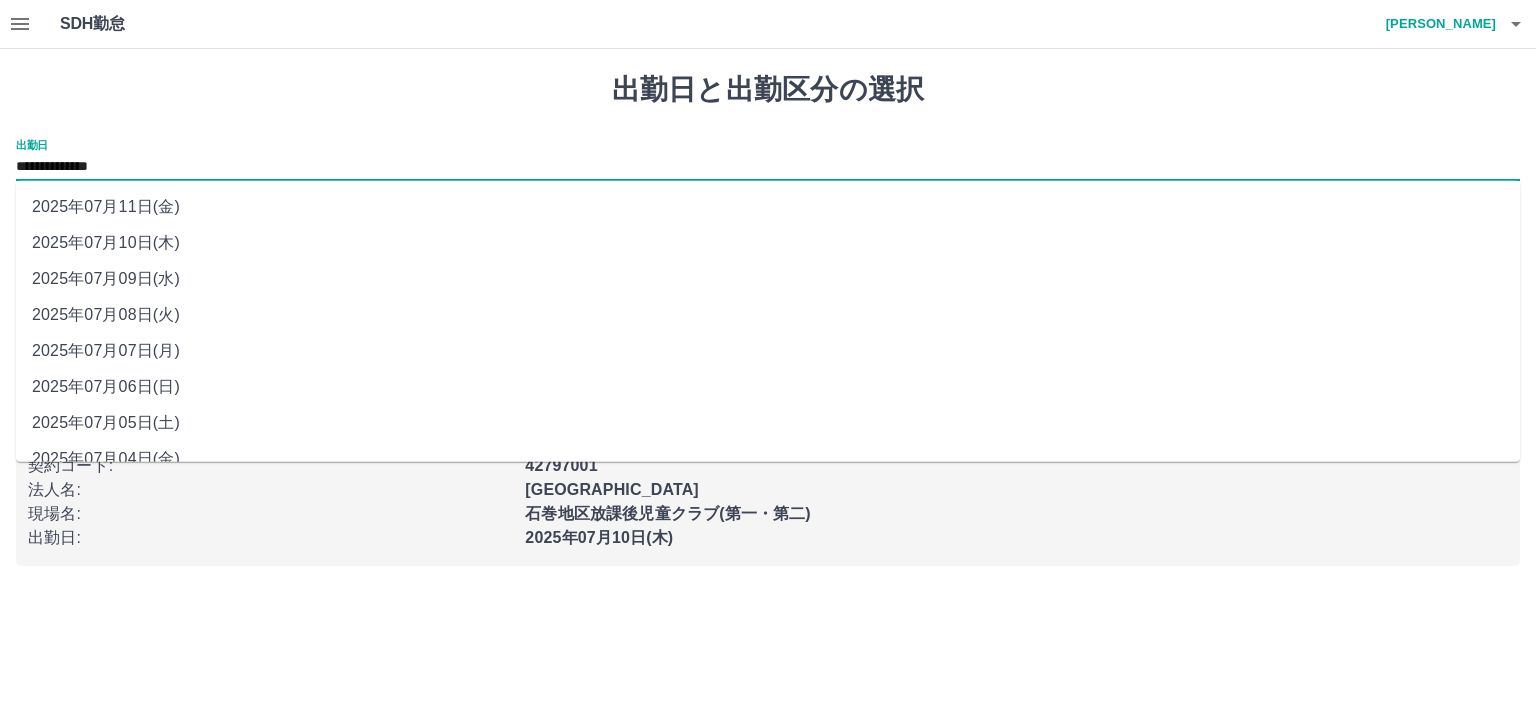 click on "2025年07月07日(月)" at bounding box center [768, 351] 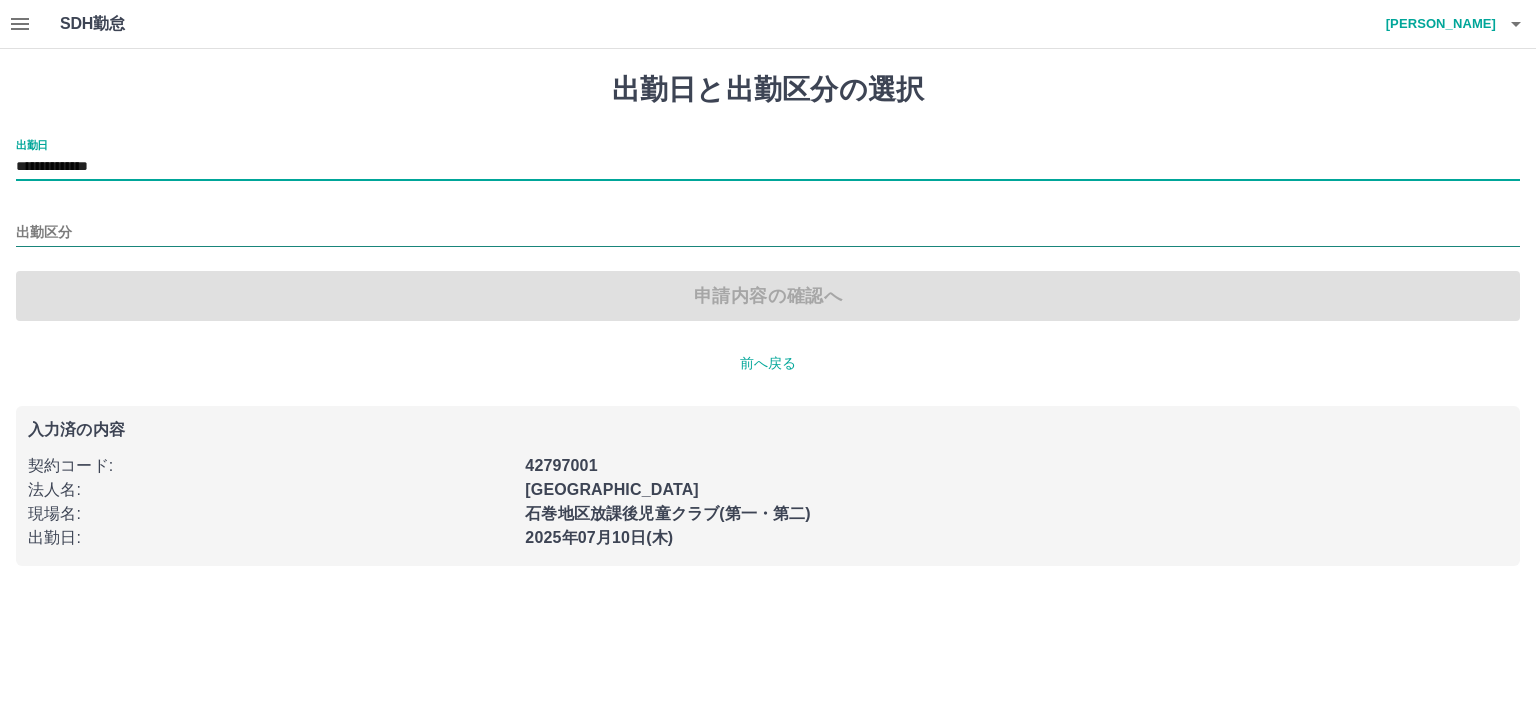 click on "出勤区分" at bounding box center [768, 233] 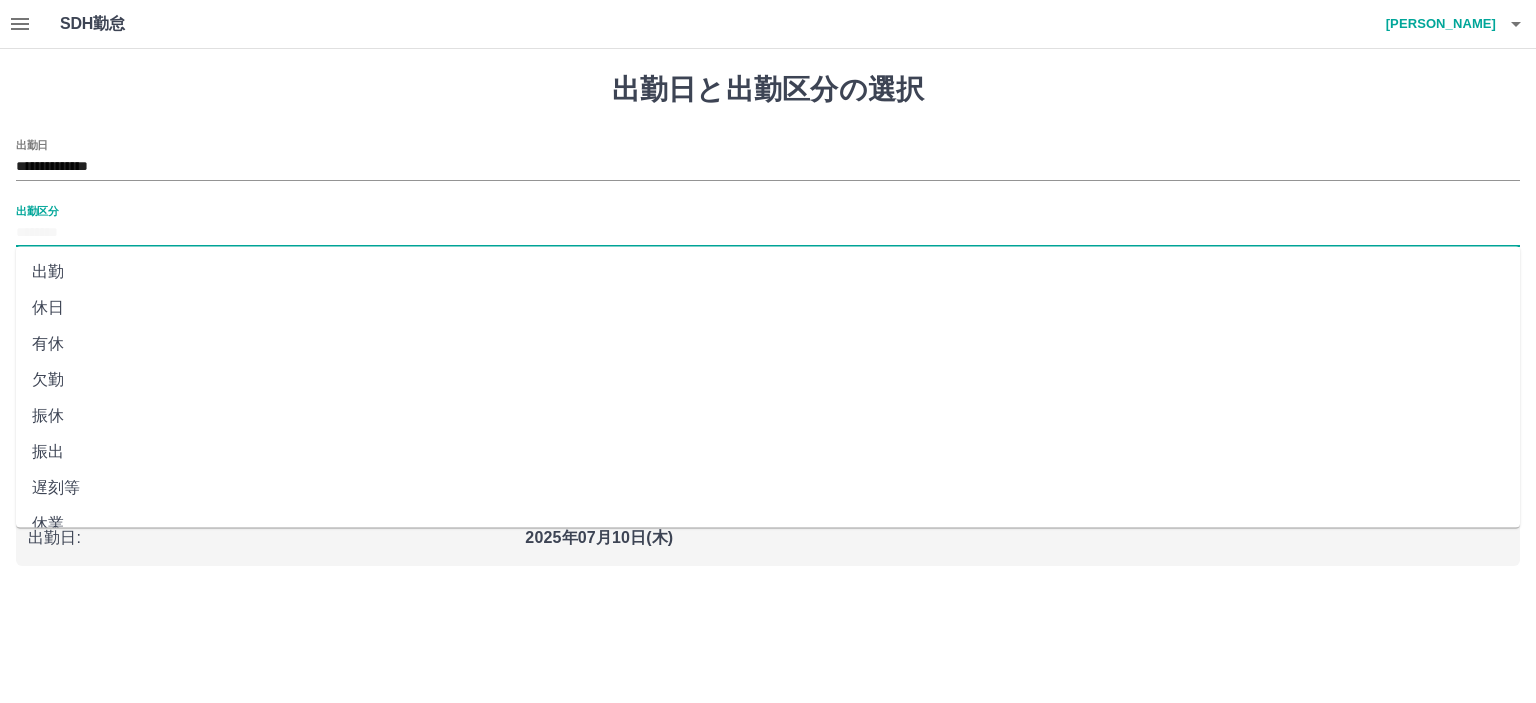 click on "欠勤" at bounding box center [768, 380] 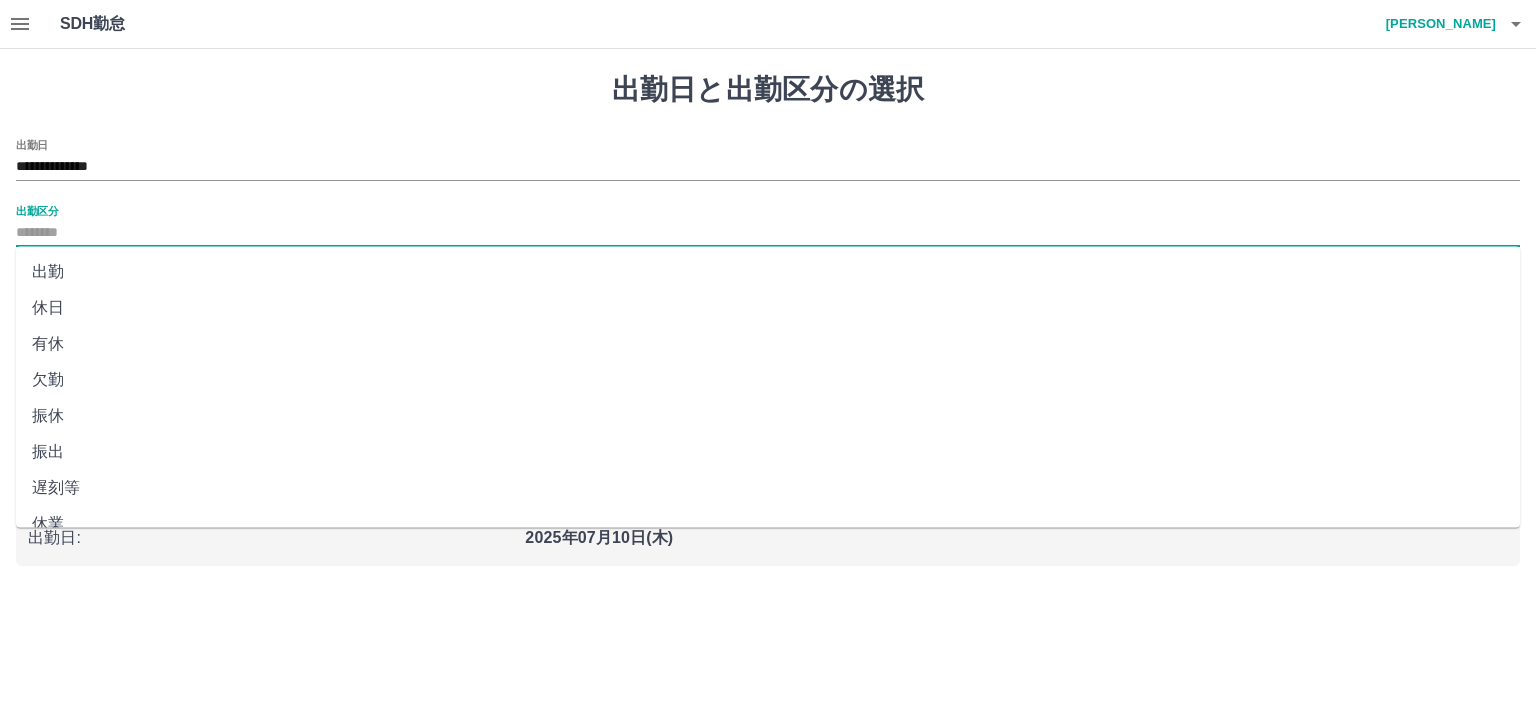 type on "**" 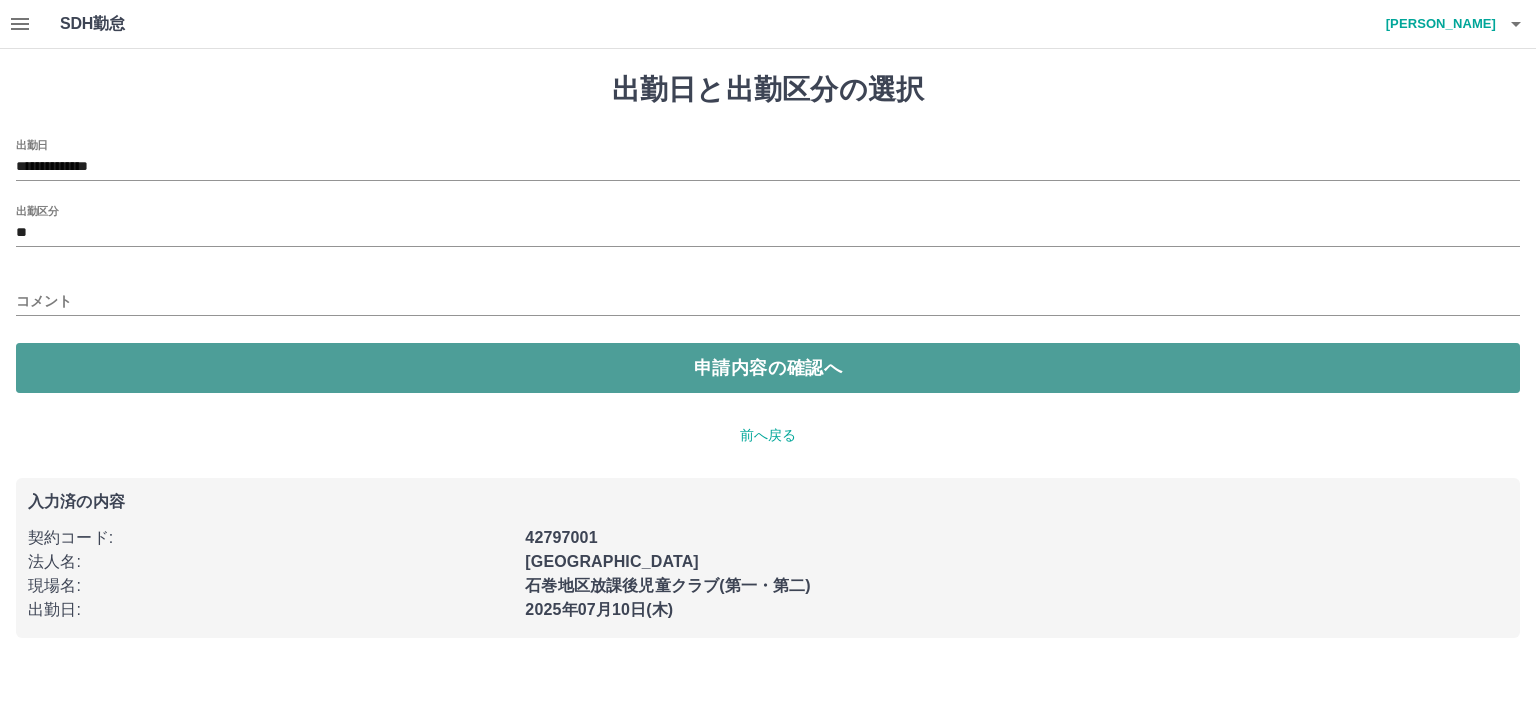 click on "申請内容の確認へ" at bounding box center (768, 368) 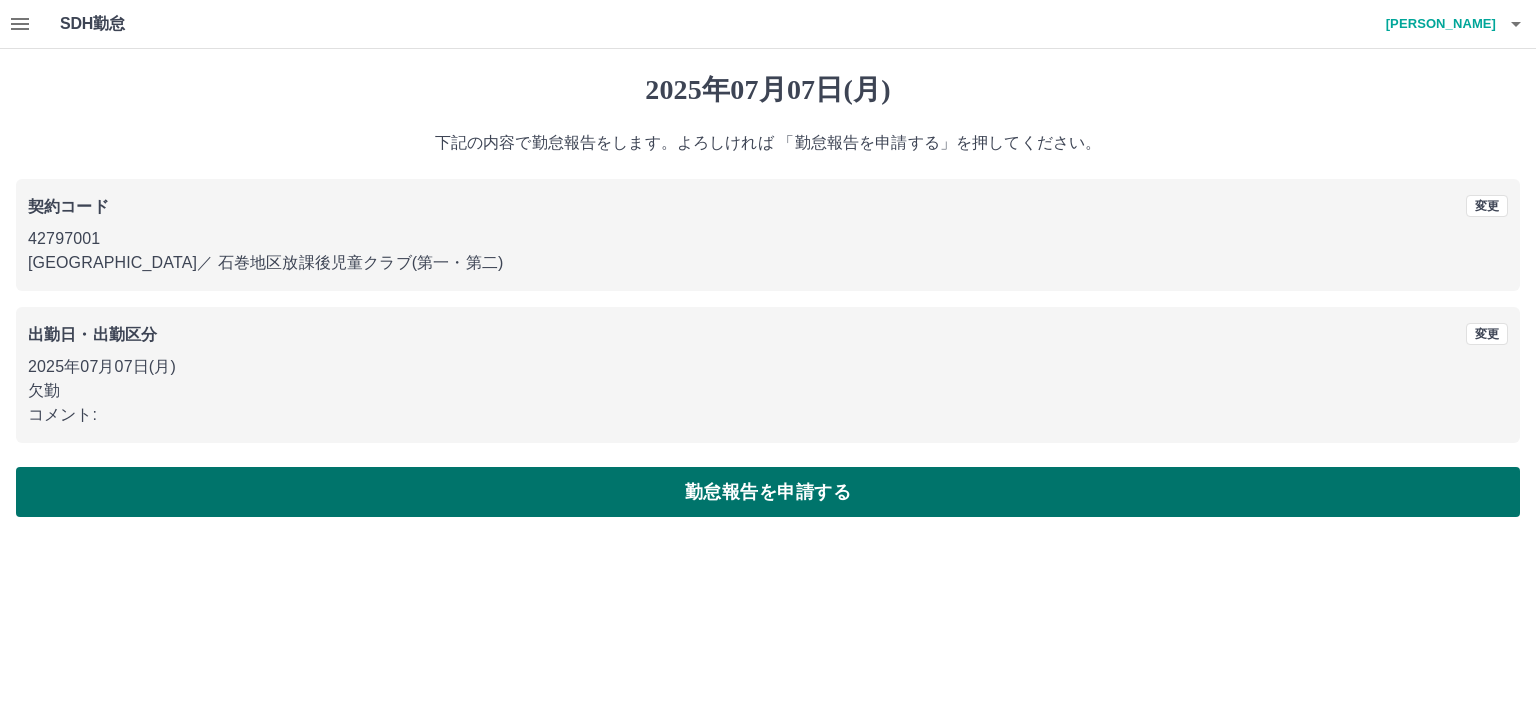 click on "勤怠報告を申請する" at bounding box center (768, 492) 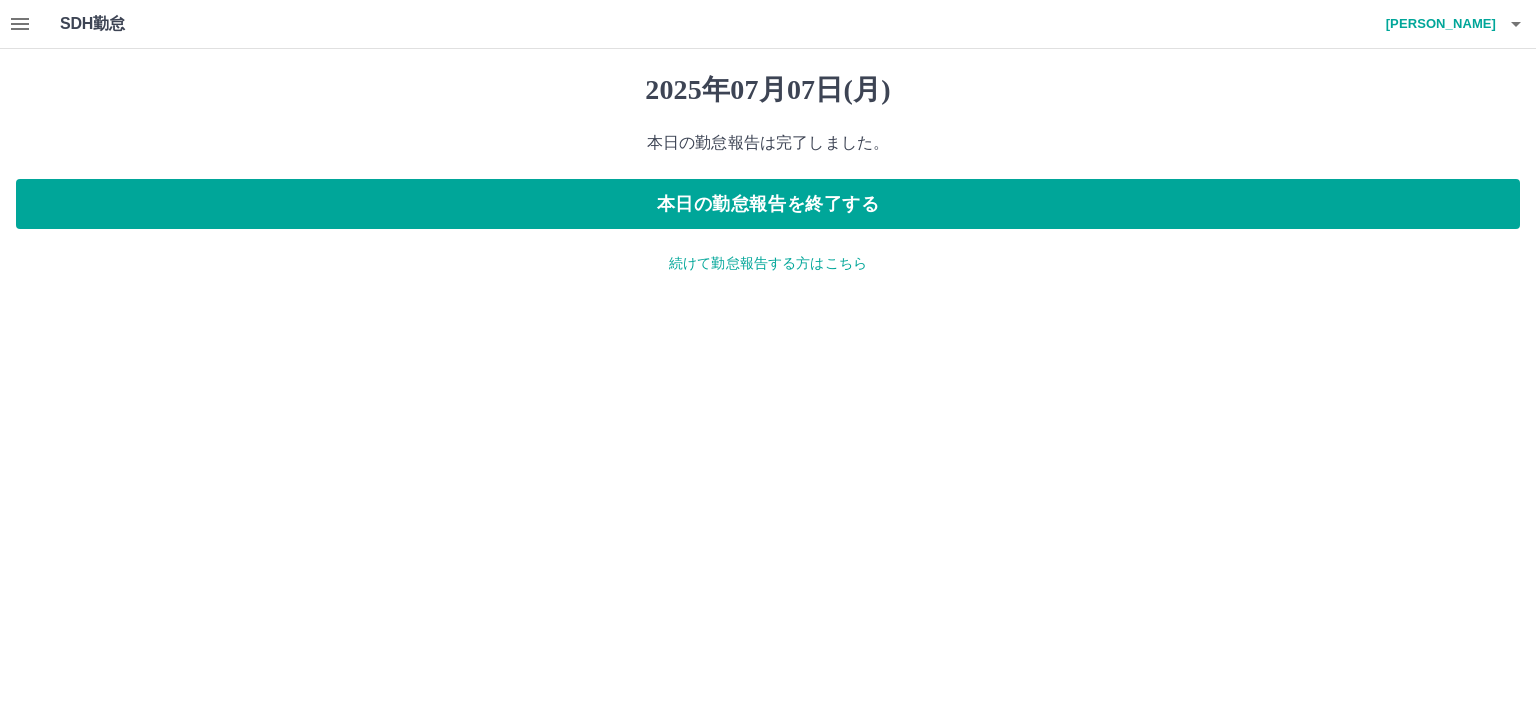 click on "続けて勤怠報告する方はこちら" at bounding box center [768, 263] 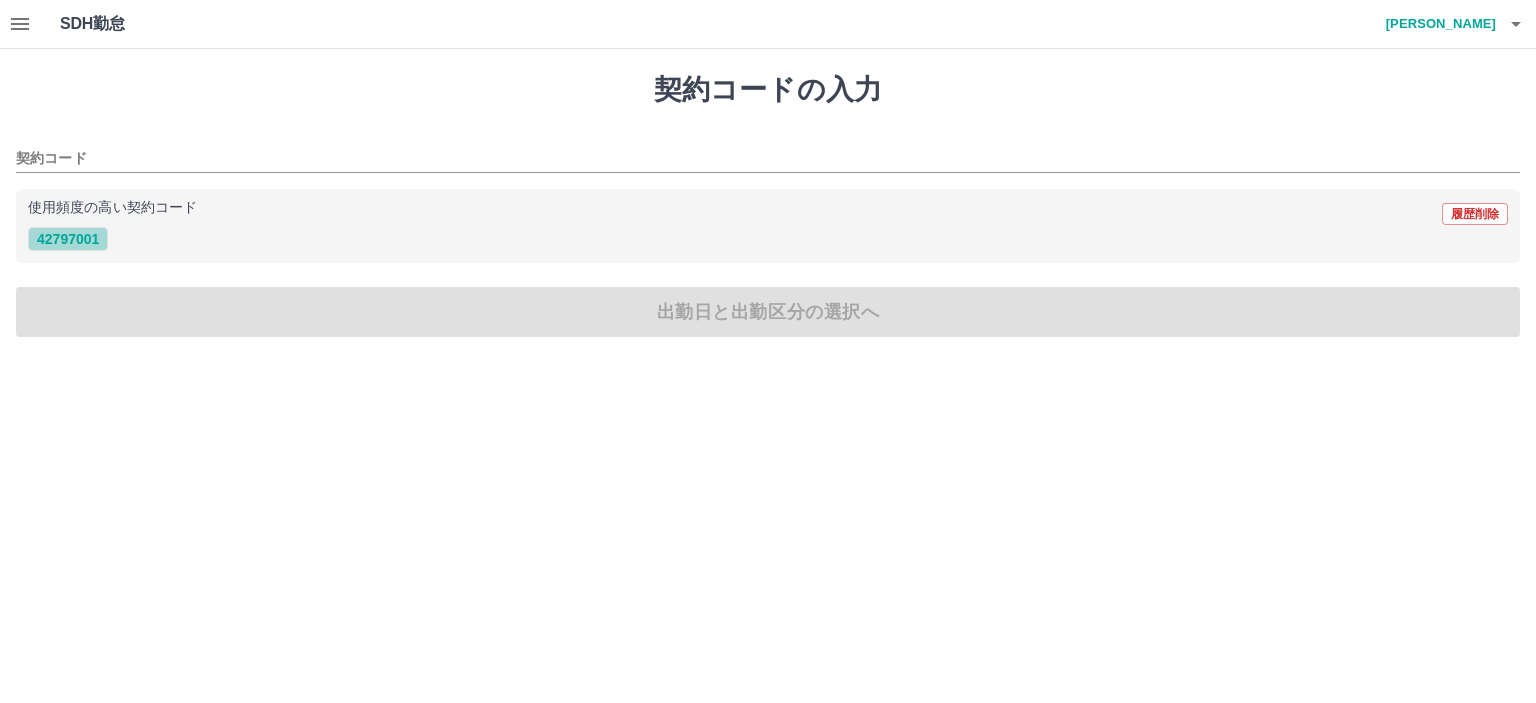 click on "42797001" at bounding box center [68, 239] 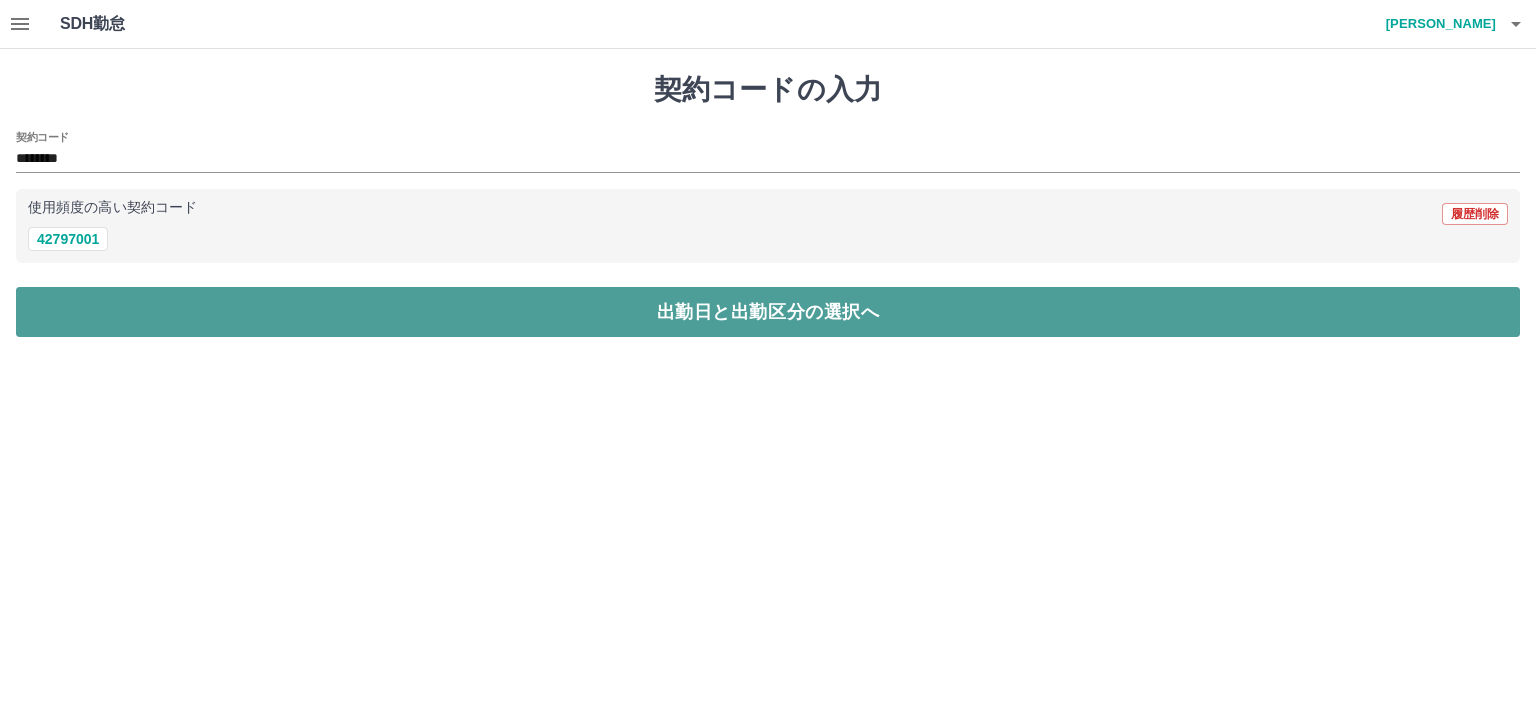 drag, startPoint x: 109, startPoint y: 315, endPoint x: 112, endPoint y: 305, distance: 10.440307 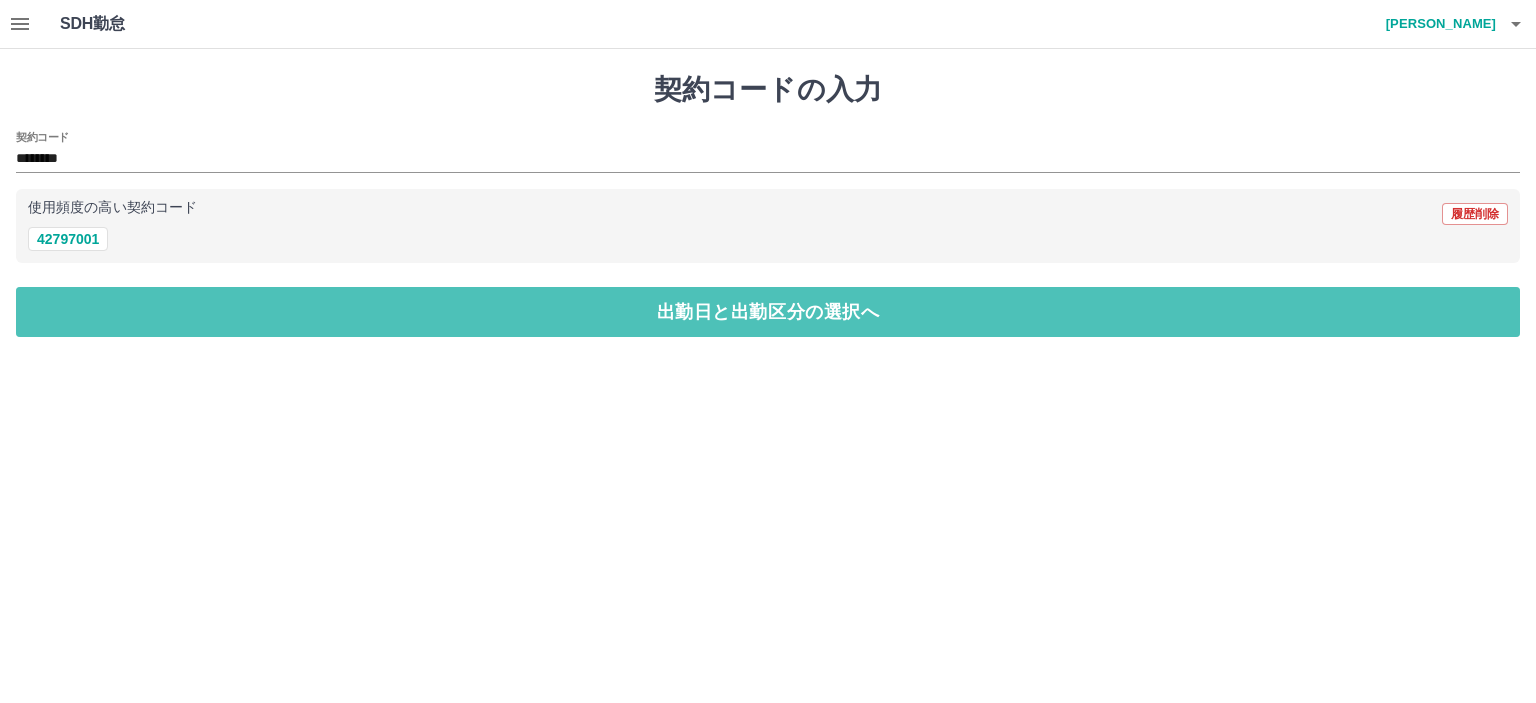 click on "出勤日と出勤区分の選択へ" at bounding box center [768, 312] 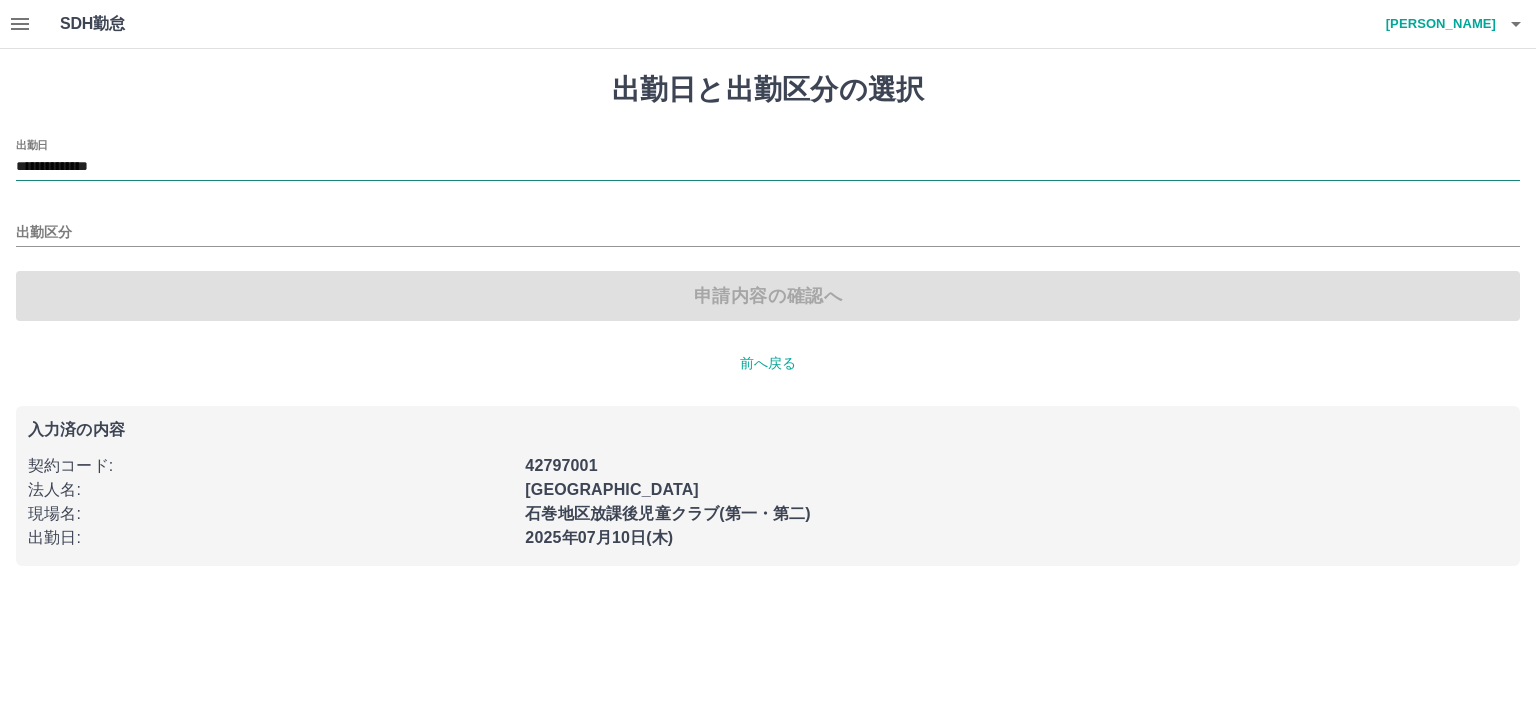 click on "**********" at bounding box center (768, 167) 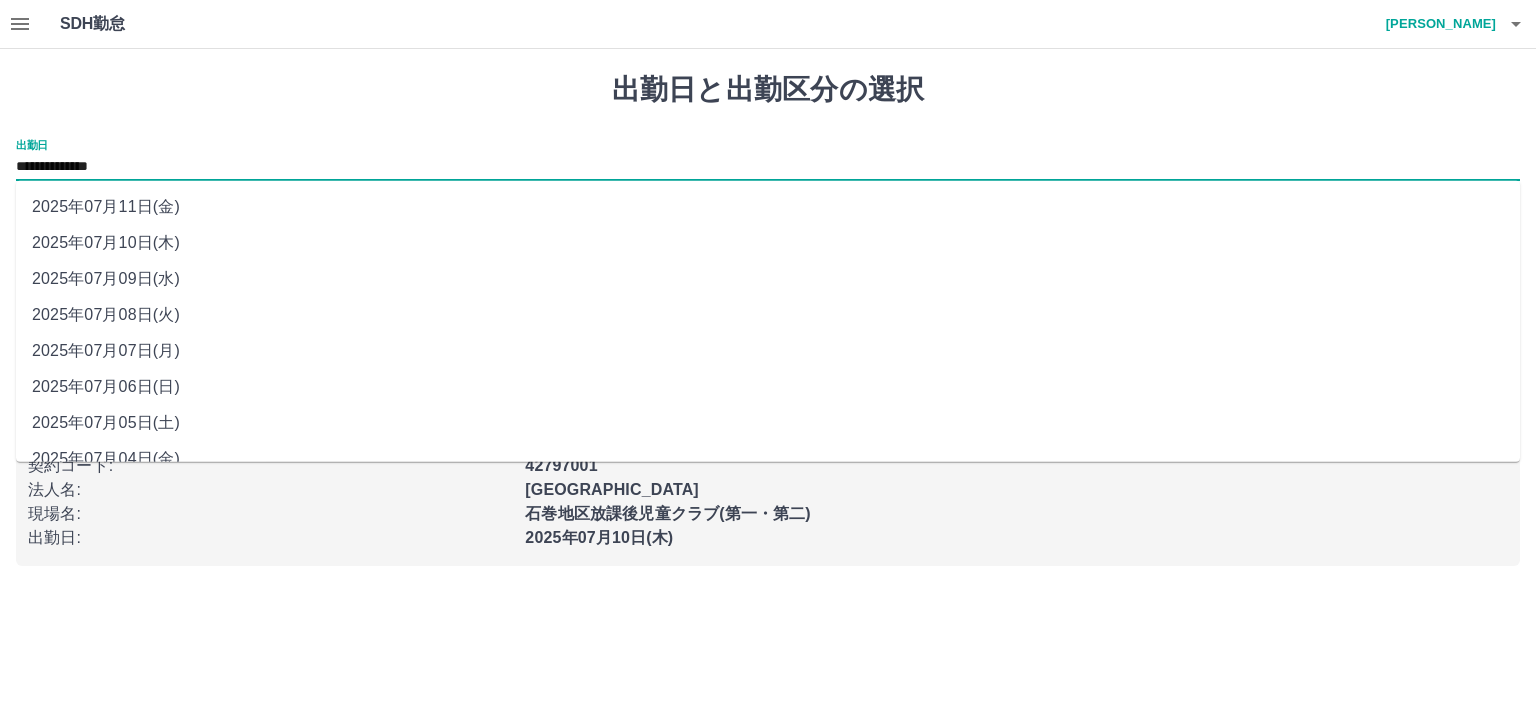 click on "2025年07月08日(火)" at bounding box center [768, 315] 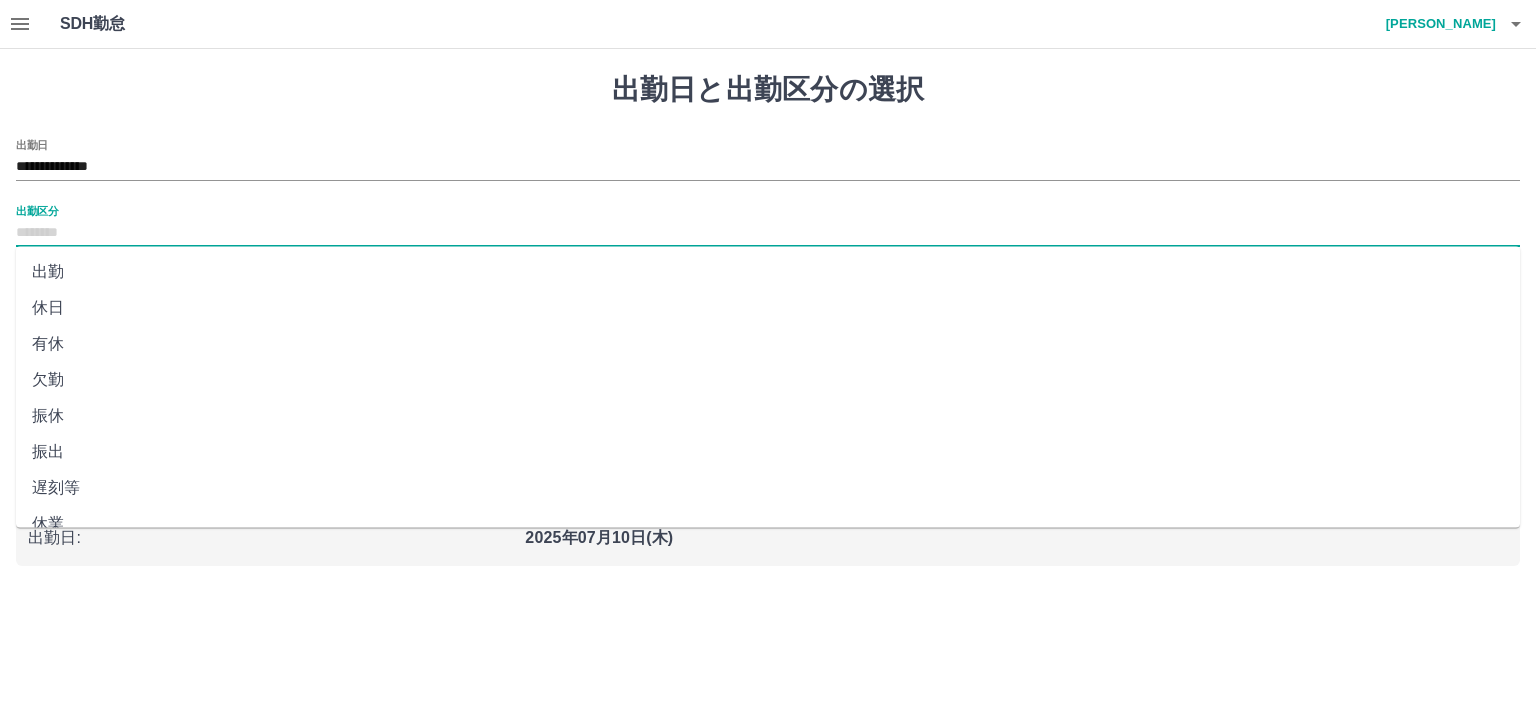 click on "出勤区分" at bounding box center (768, 233) 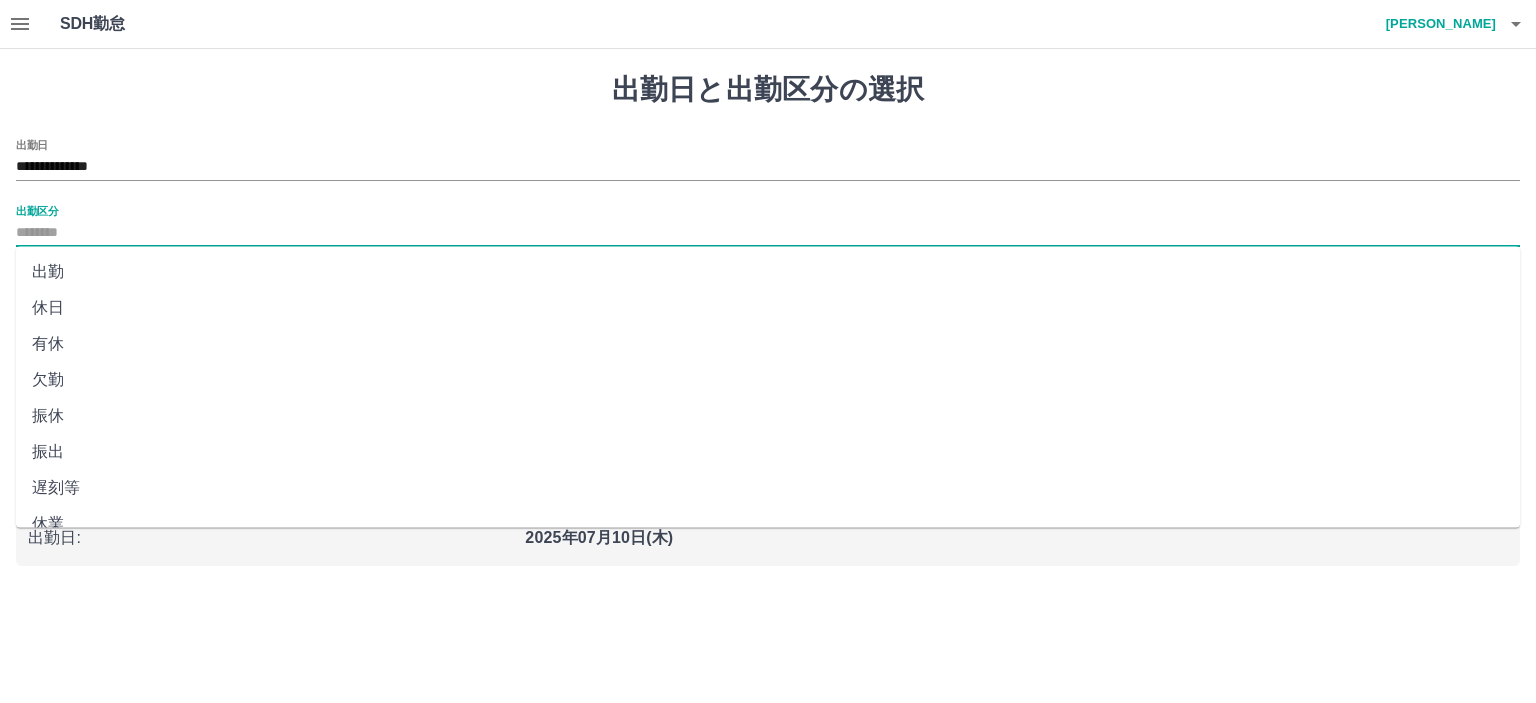 click on "欠勤" at bounding box center [768, 380] 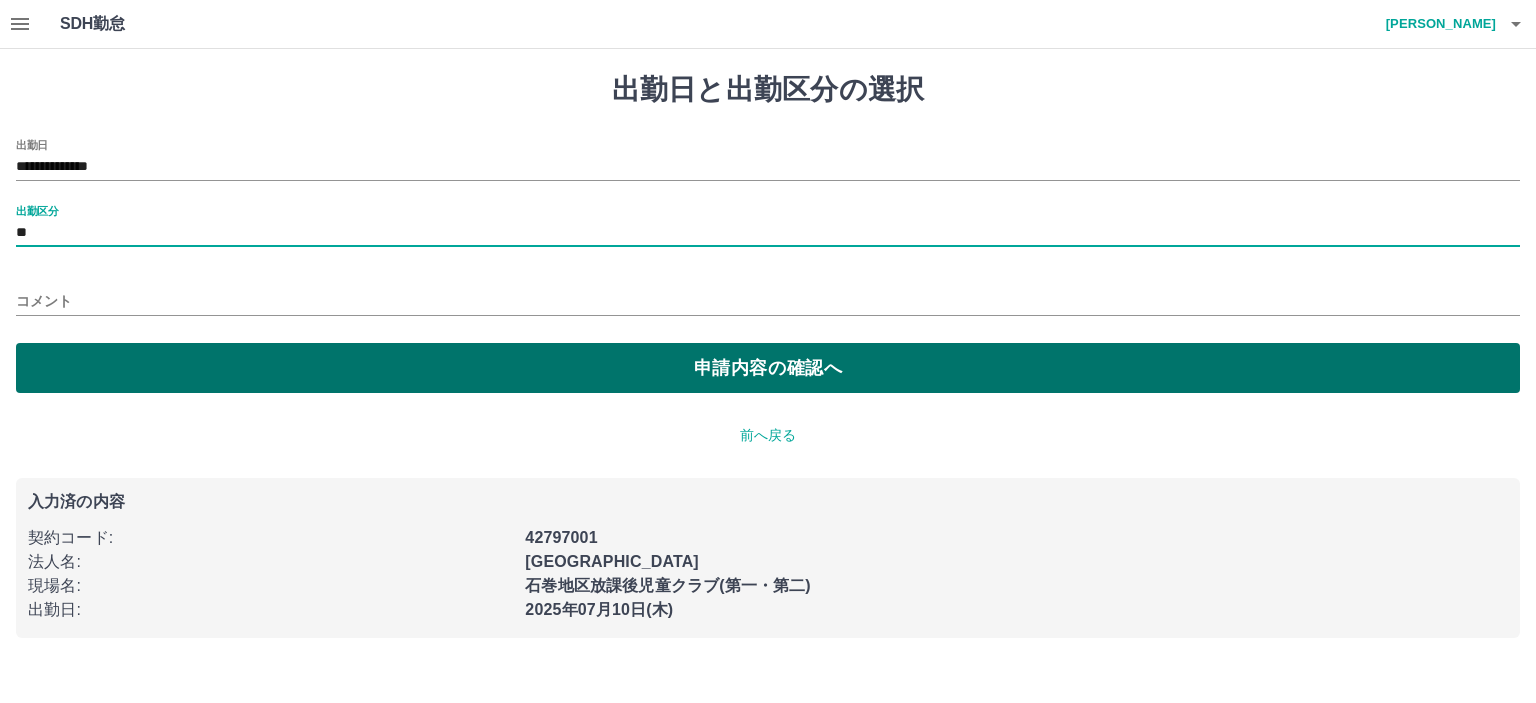 click on "申請内容の確認へ" at bounding box center [768, 368] 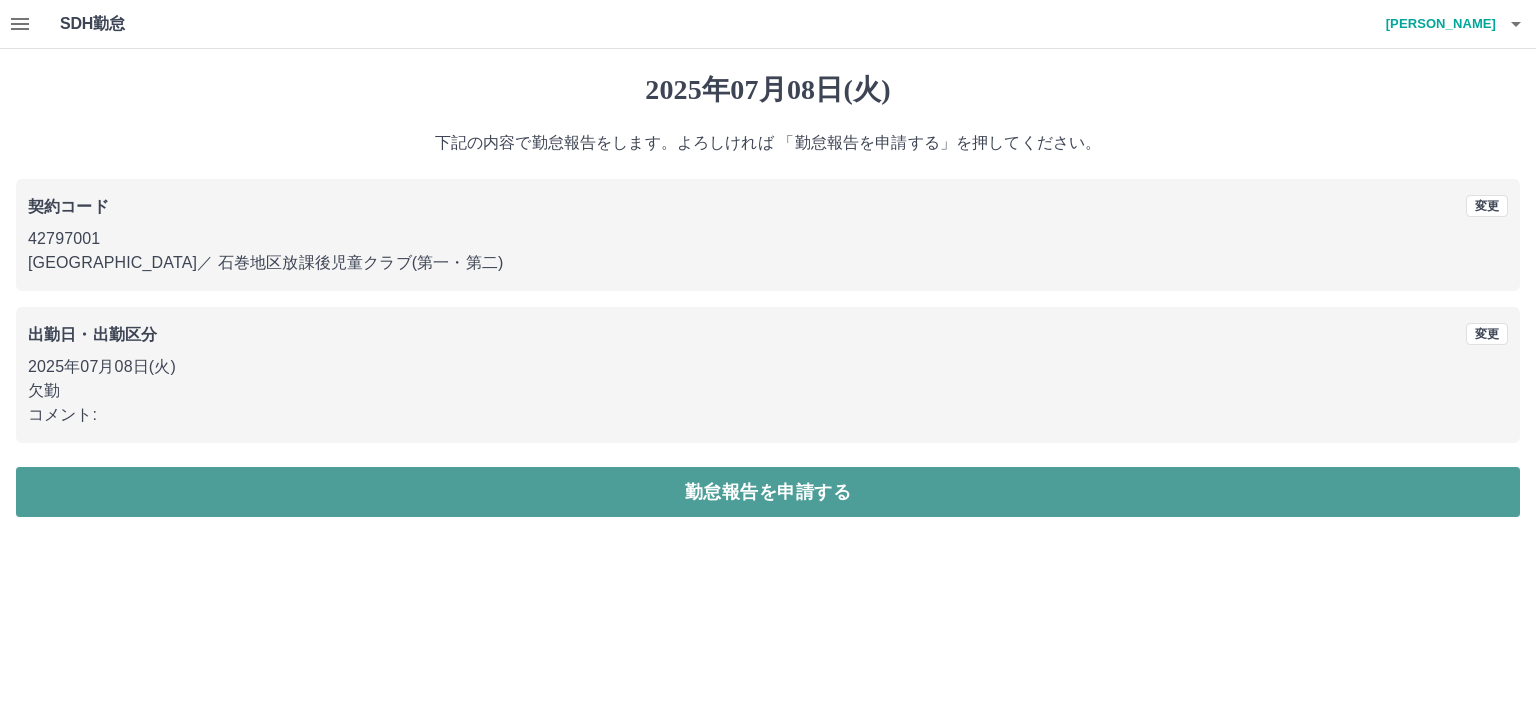 click on "勤怠報告を申請する" at bounding box center [768, 492] 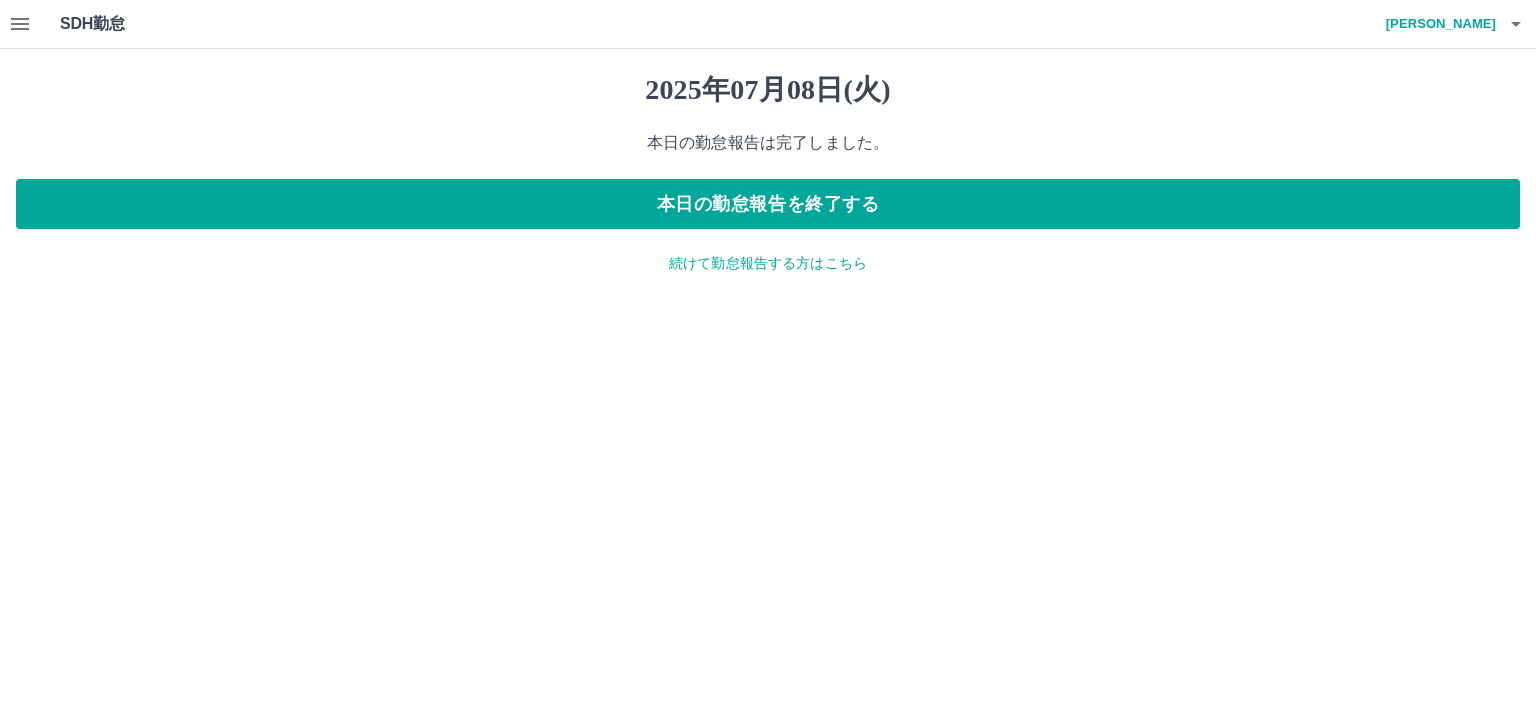 click on "続けて勤怠報告する方はこちら" at bounding box center [768, 263] 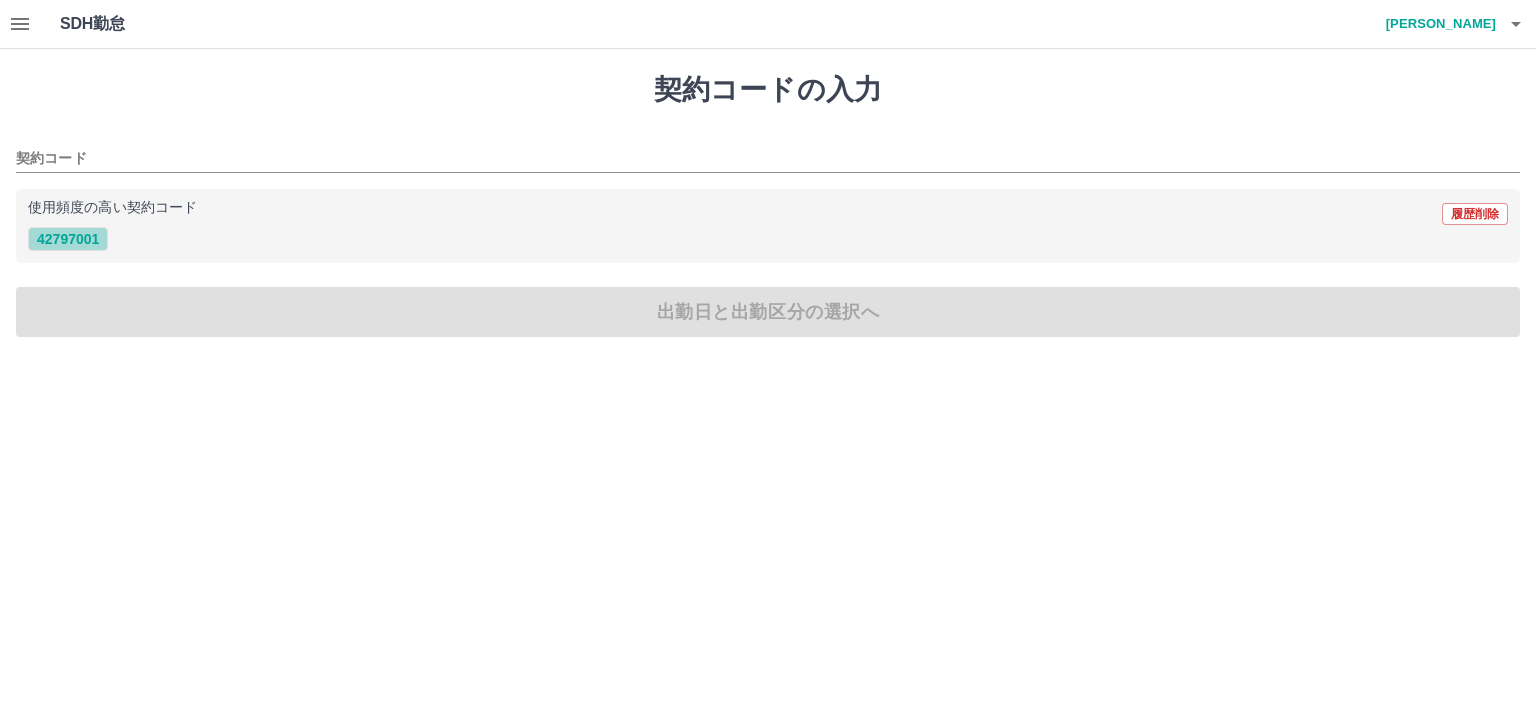 click on "42797001" at bounding box center [68, 239] 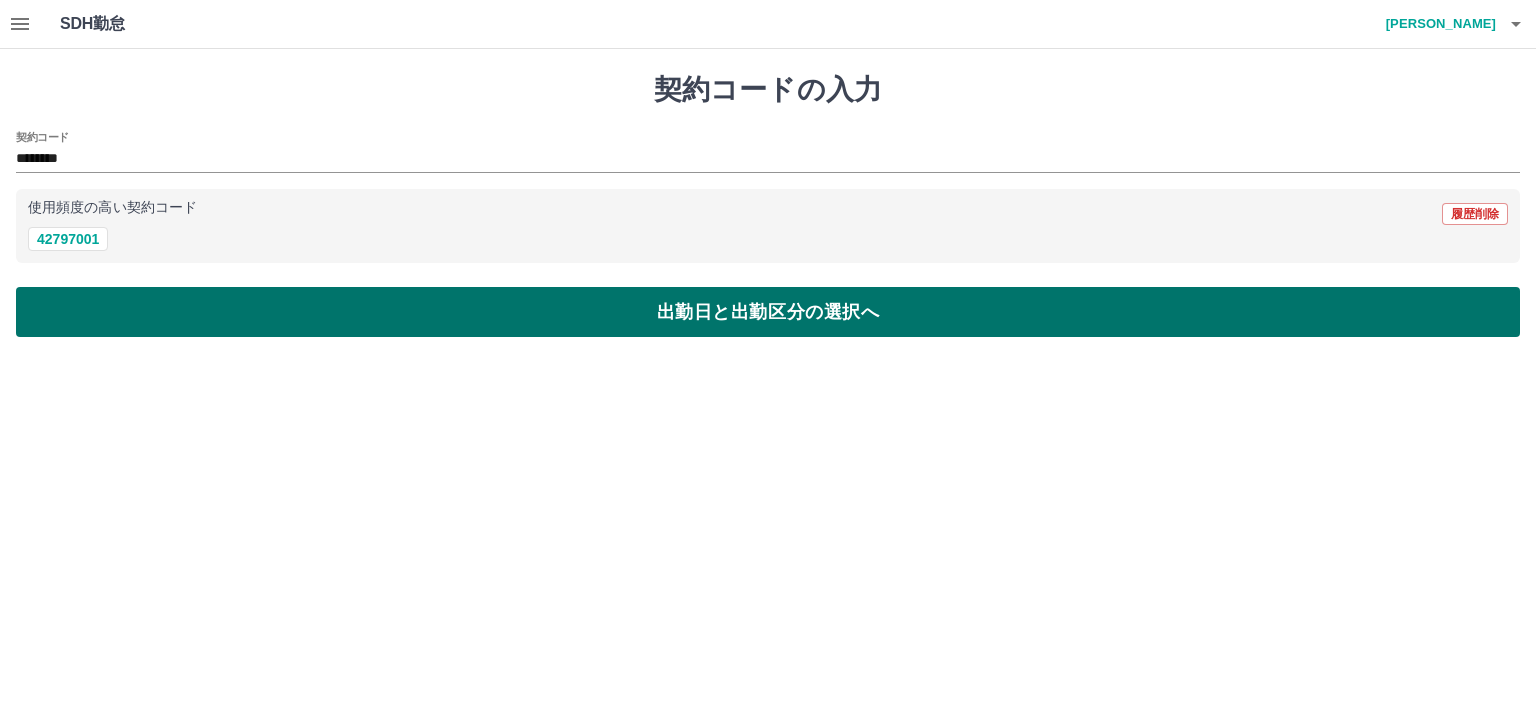 click on "出勤日と出勤区分の選択へ" at bounding box center [768, 312] 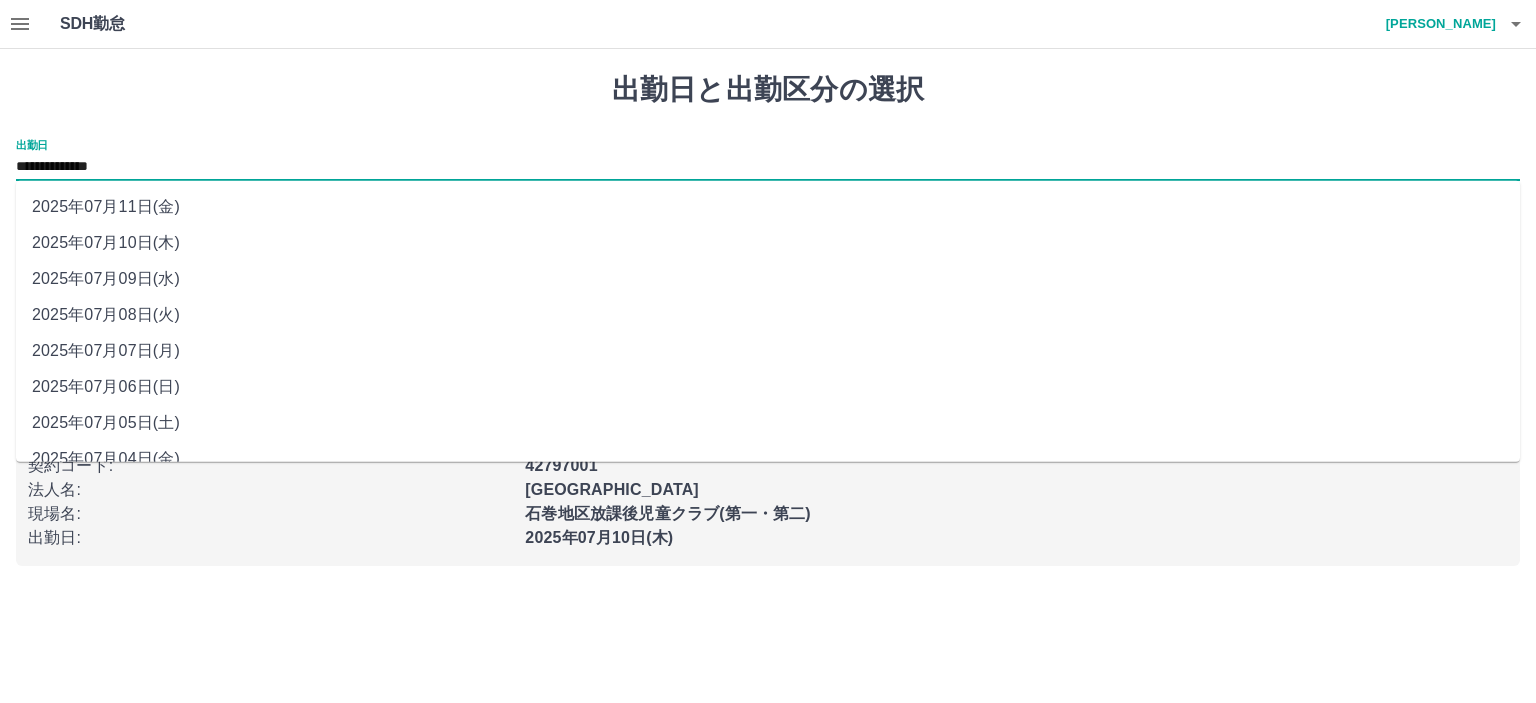click on "**********" at bounding box center [768, 167] 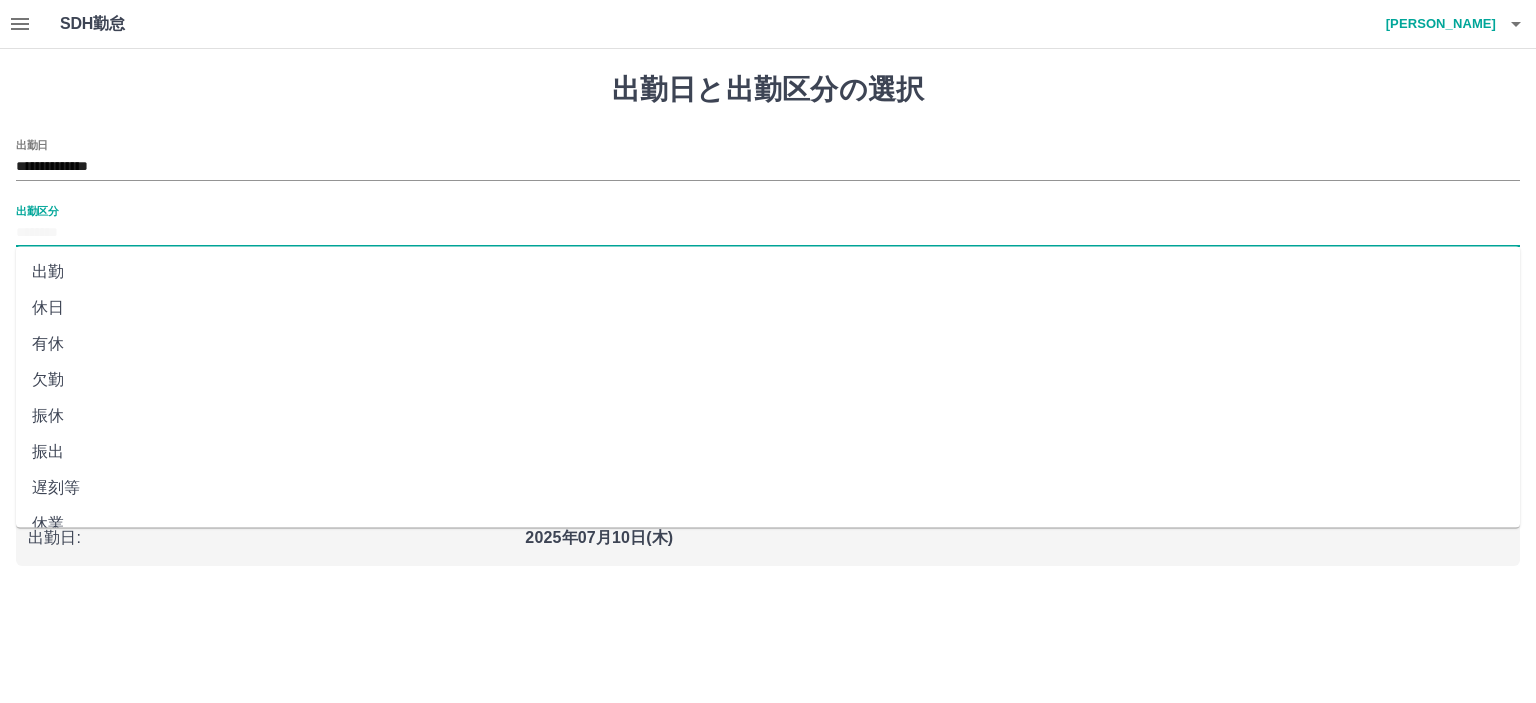 click on "出勤区分" at bounding box center (768, 233) 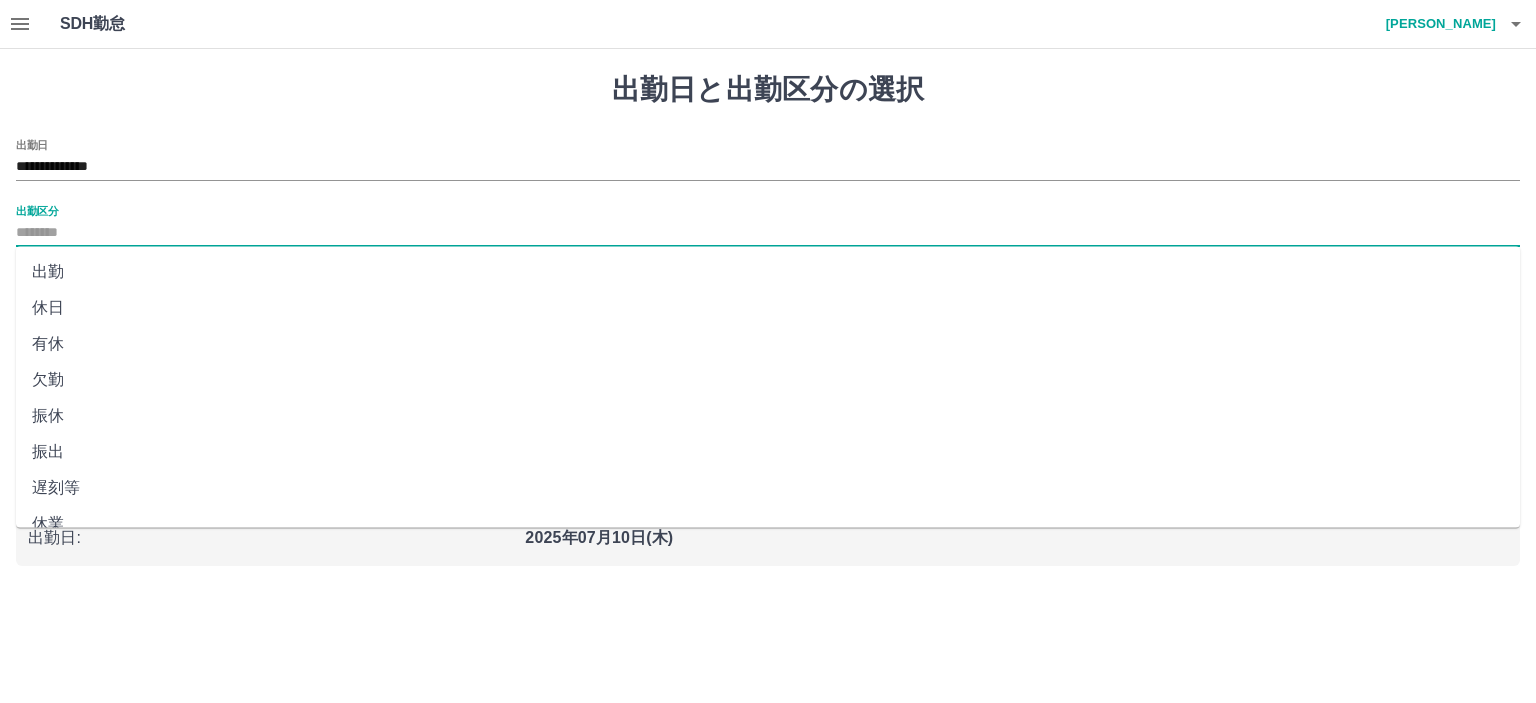 click on "欠勤" at bounding box center [768, 380] 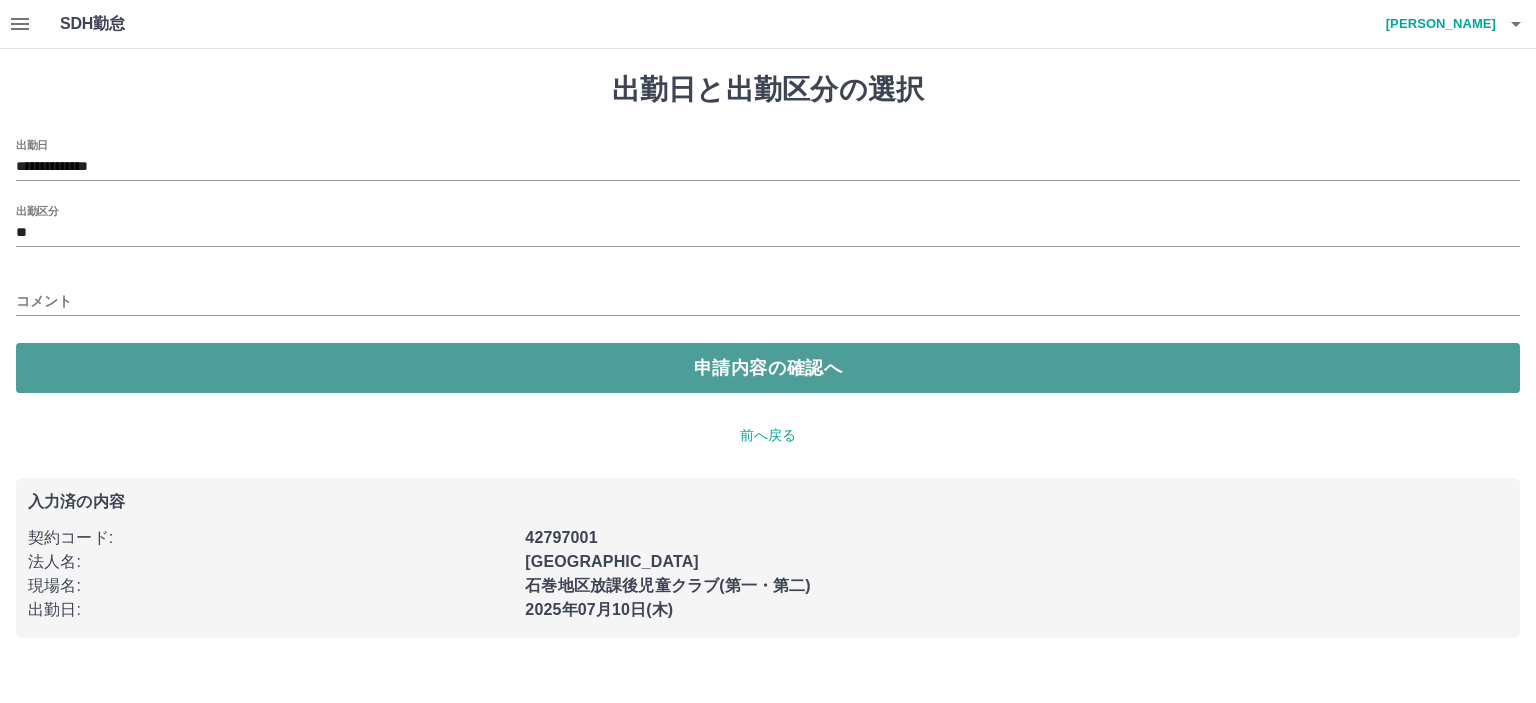 click on "申請内容の確認へ" at bounding box center (768, 368) 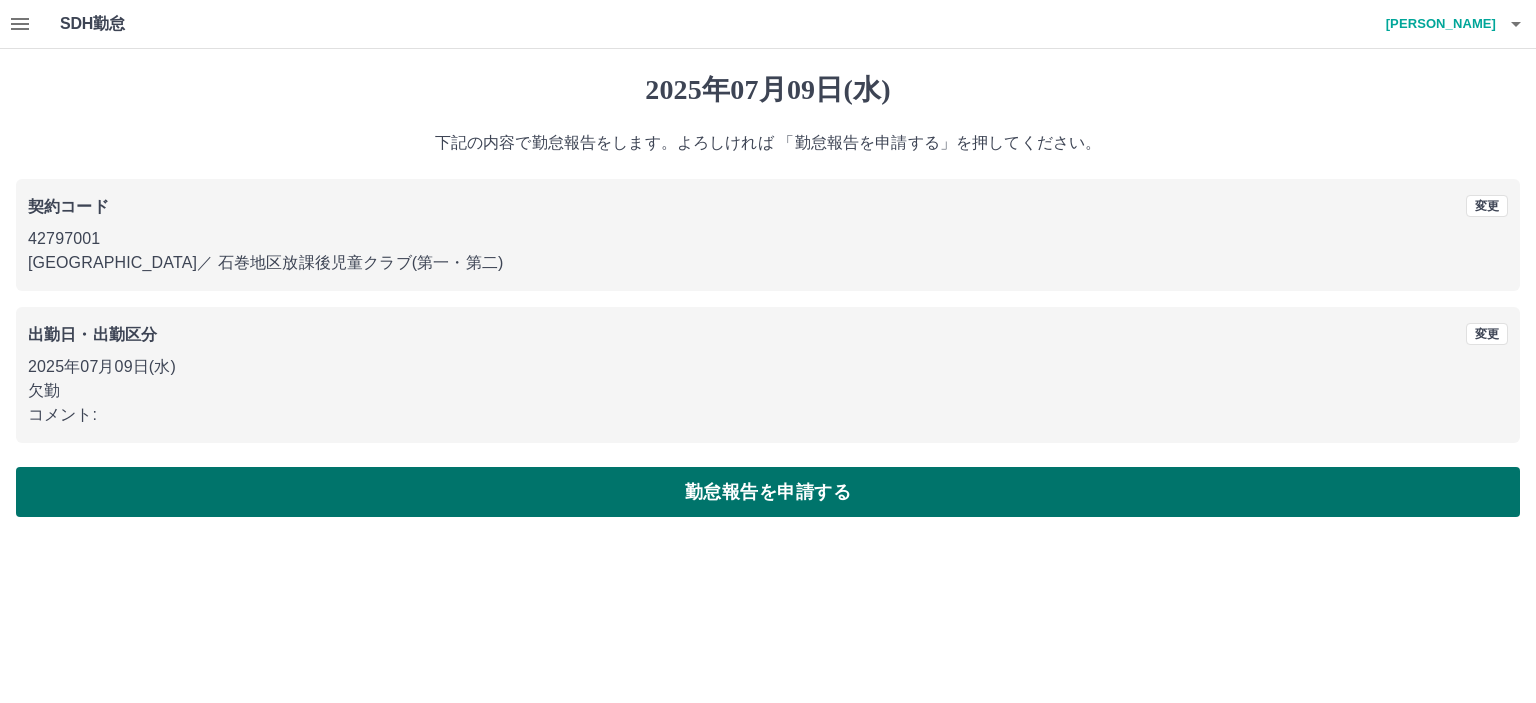 click on "勤怠報告を申請する" at bounding box center (768, 492) 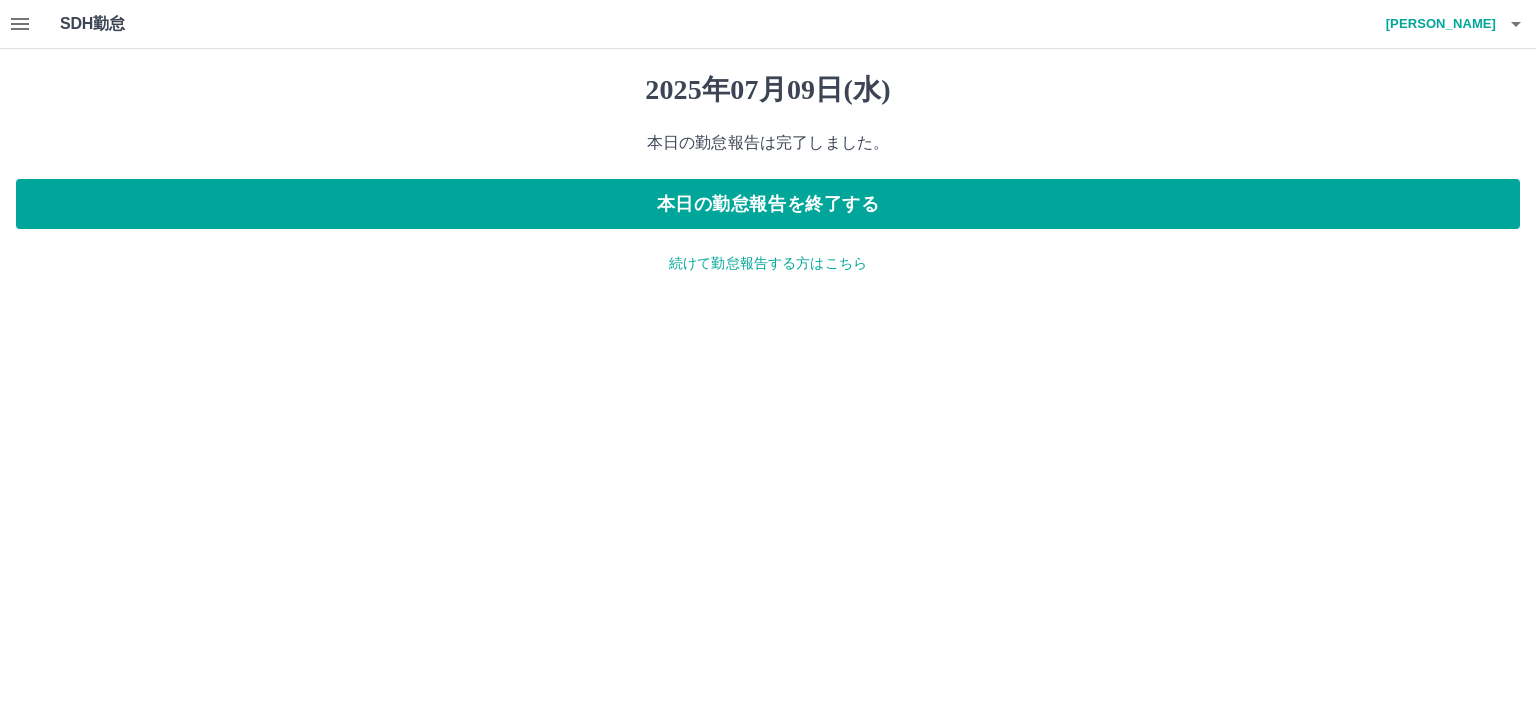 click on "続けて勤怠報告する方はこちら" at bounding box center (768, 263) 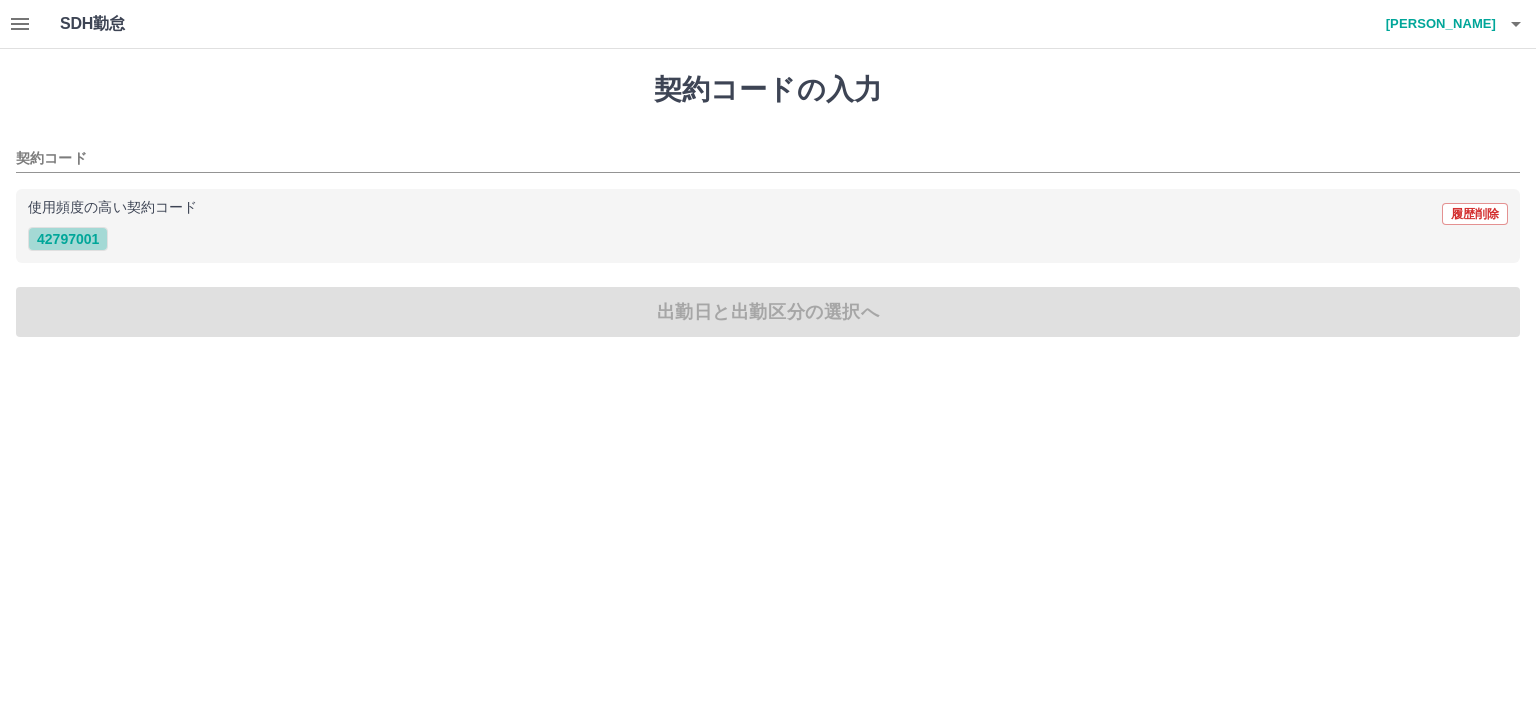 click on "42797001" at bounding box center [68, 239] 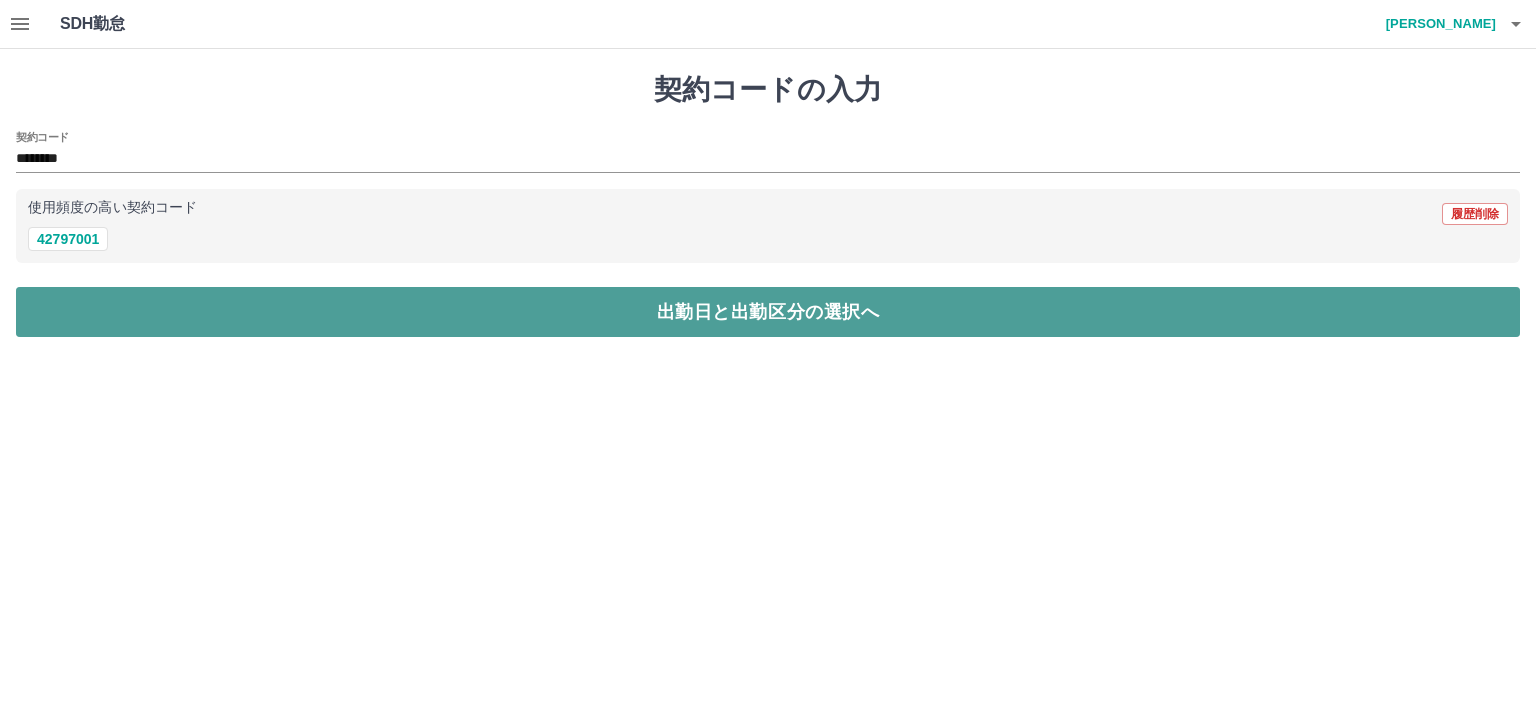 click on "出勤日と出勤区分の選択へ" at bounding box center [768, 312] 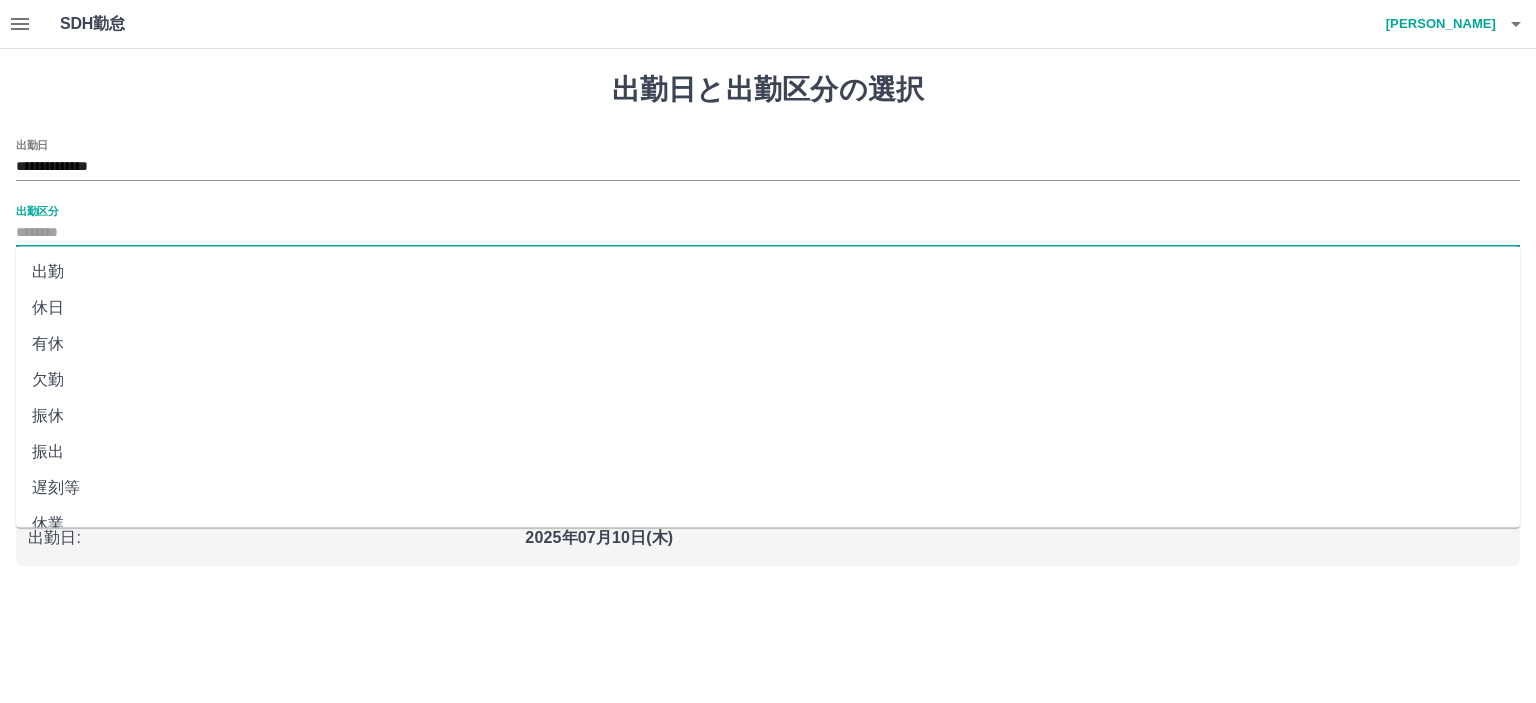 click on "出勤区分" at bounding box center [768, 233] 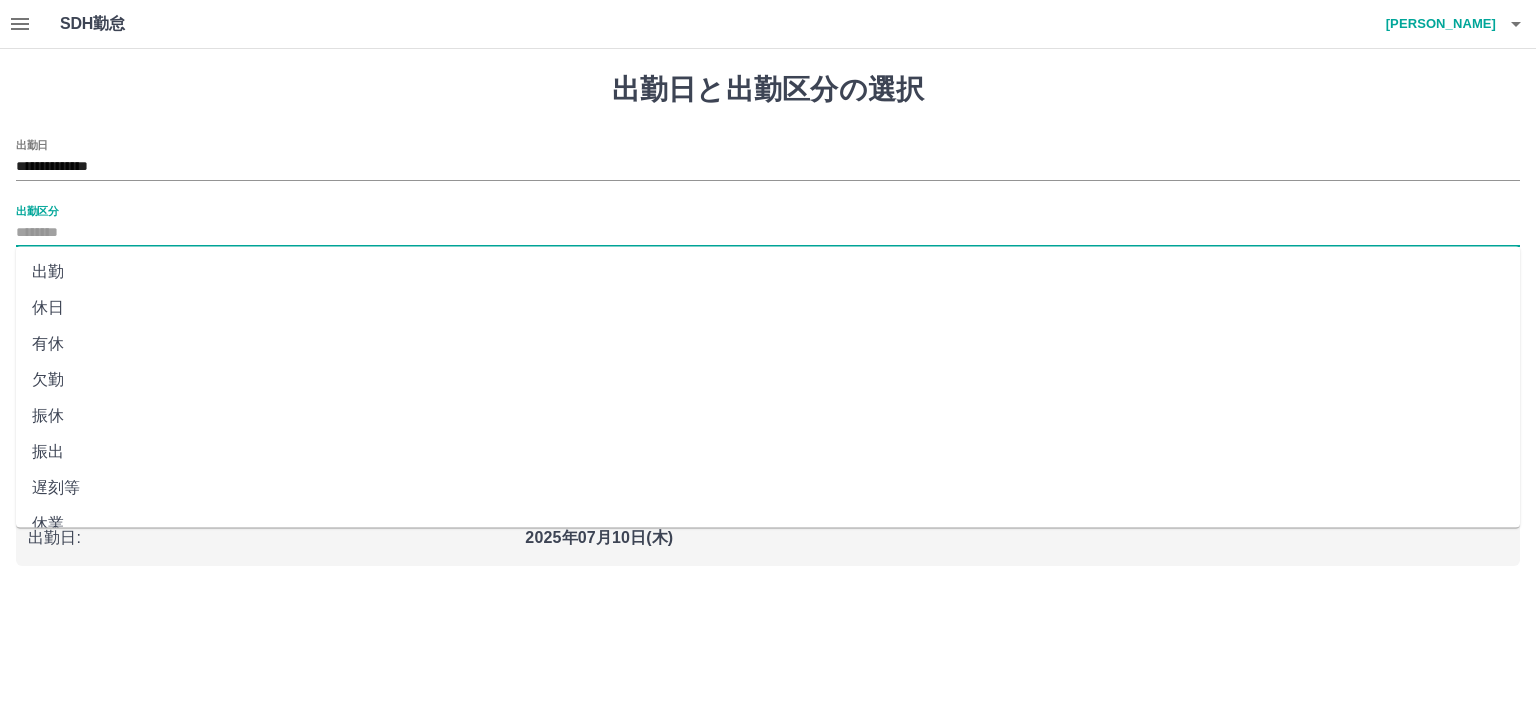 click on "欠勤" at bounding box center (768, 380) 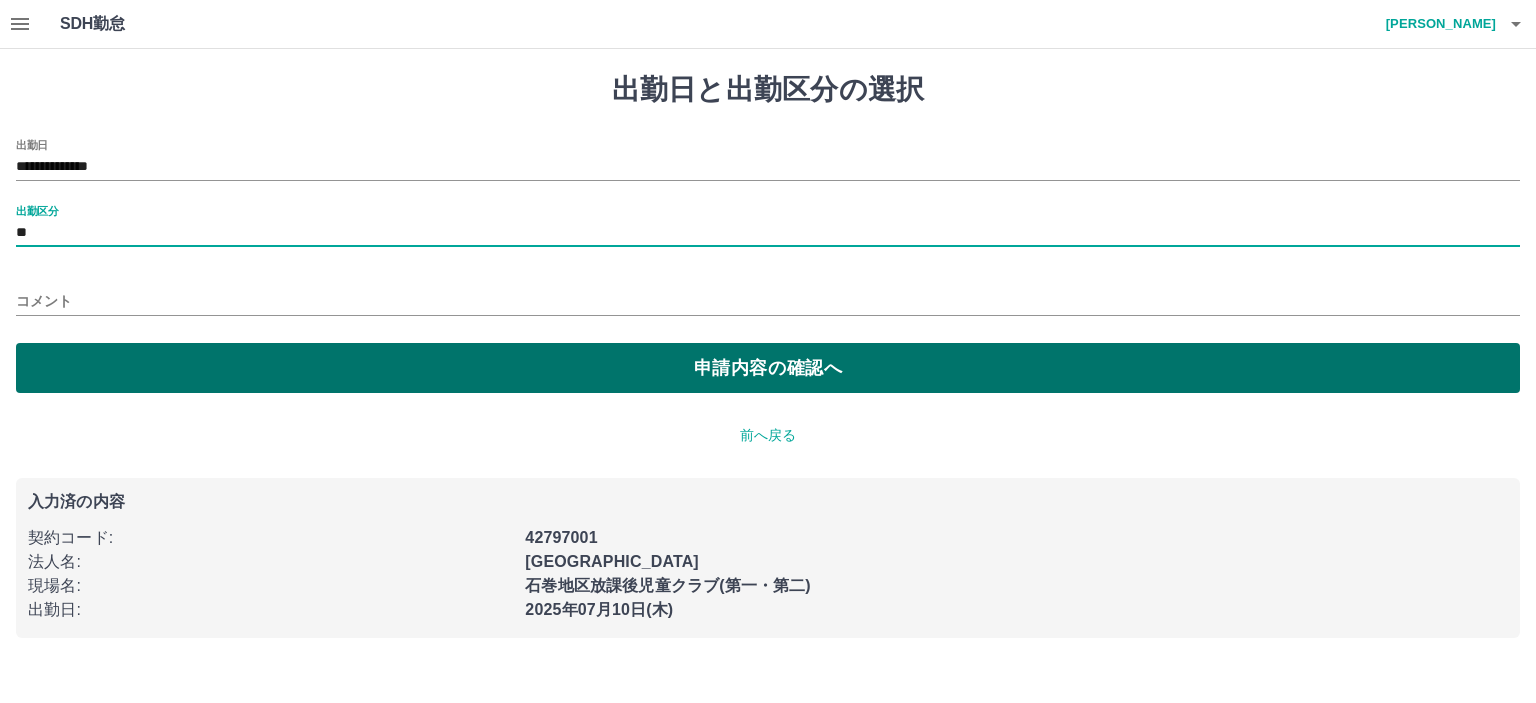 click on "申請内容の確認へ" at bounding box center [768, 368] 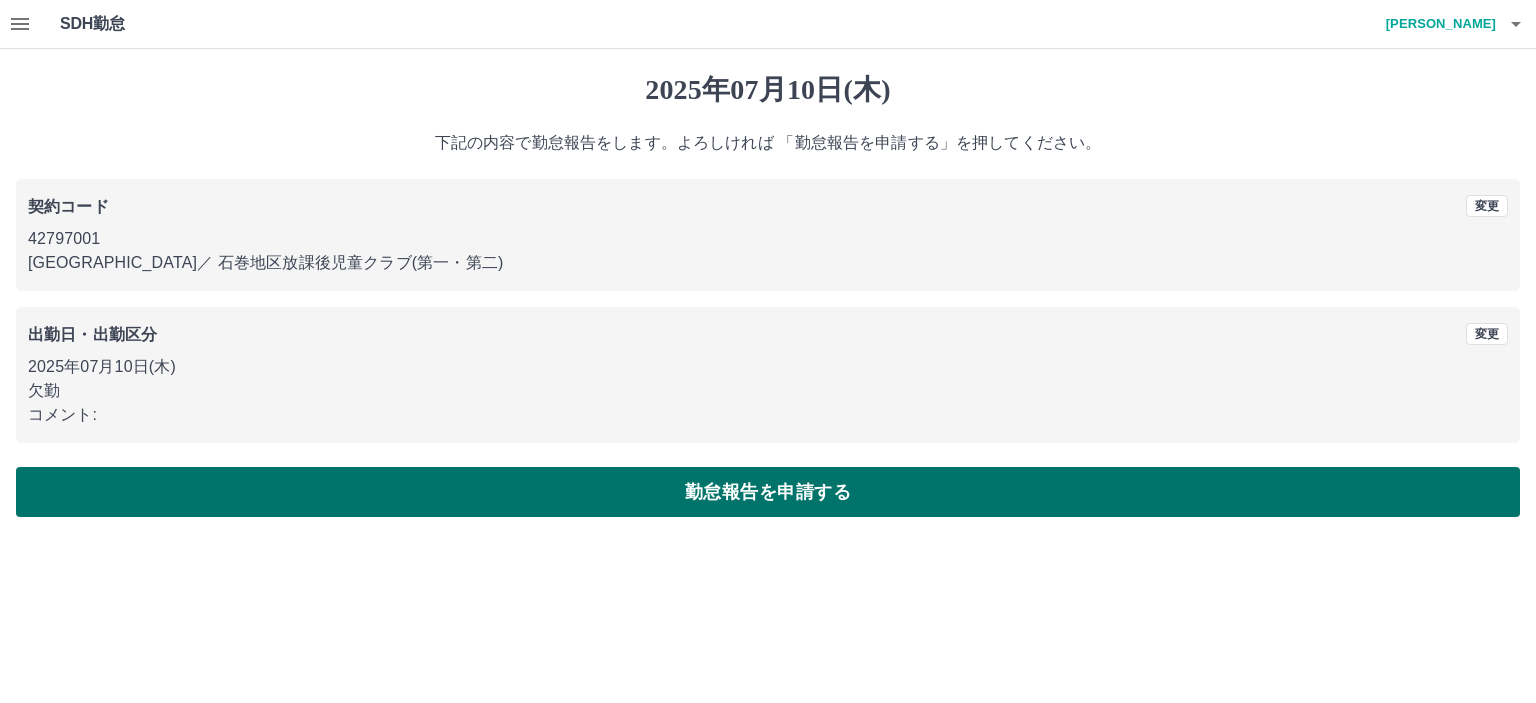 click on "勤怠報告を申請する" at bounding box center (768, 492) 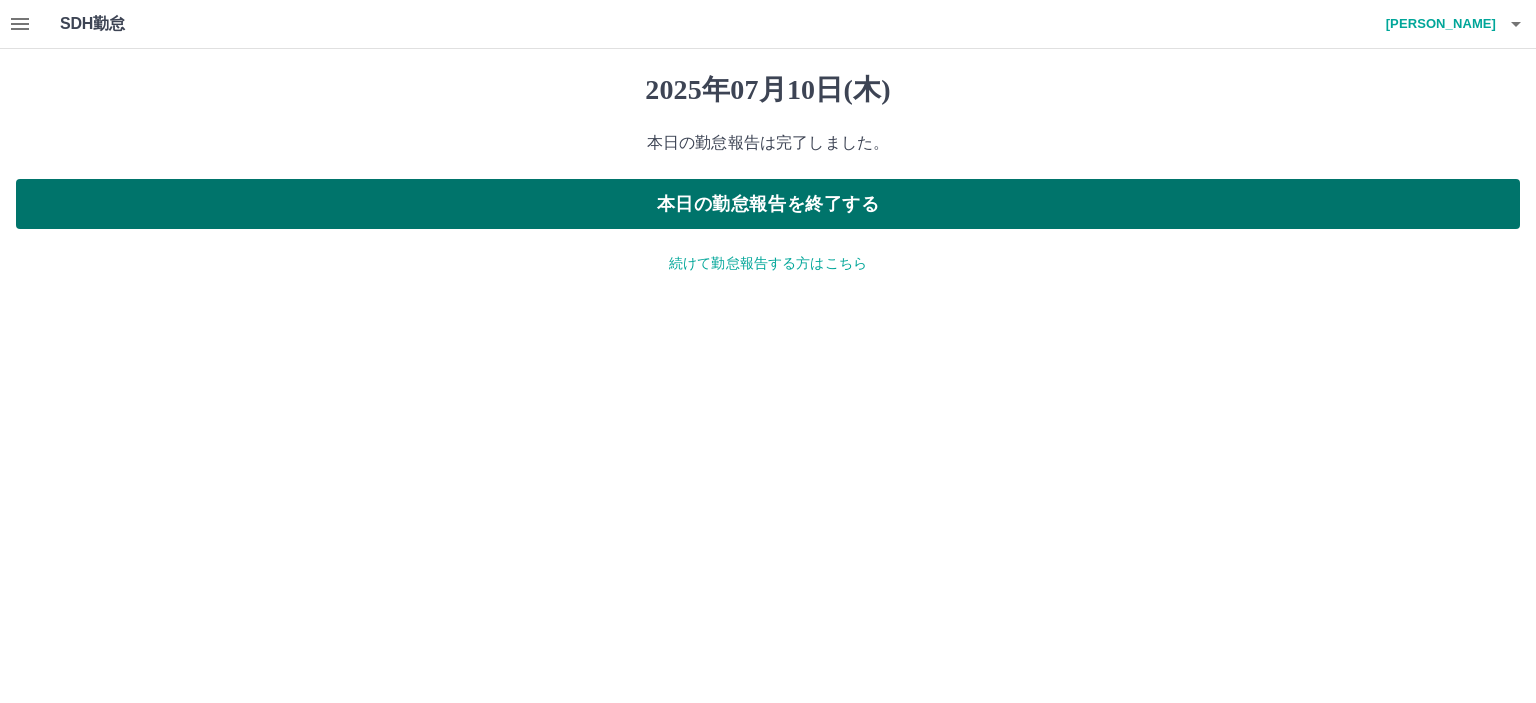click on "本日の勤怠報告を終了する" at bounding box center [768, 204] 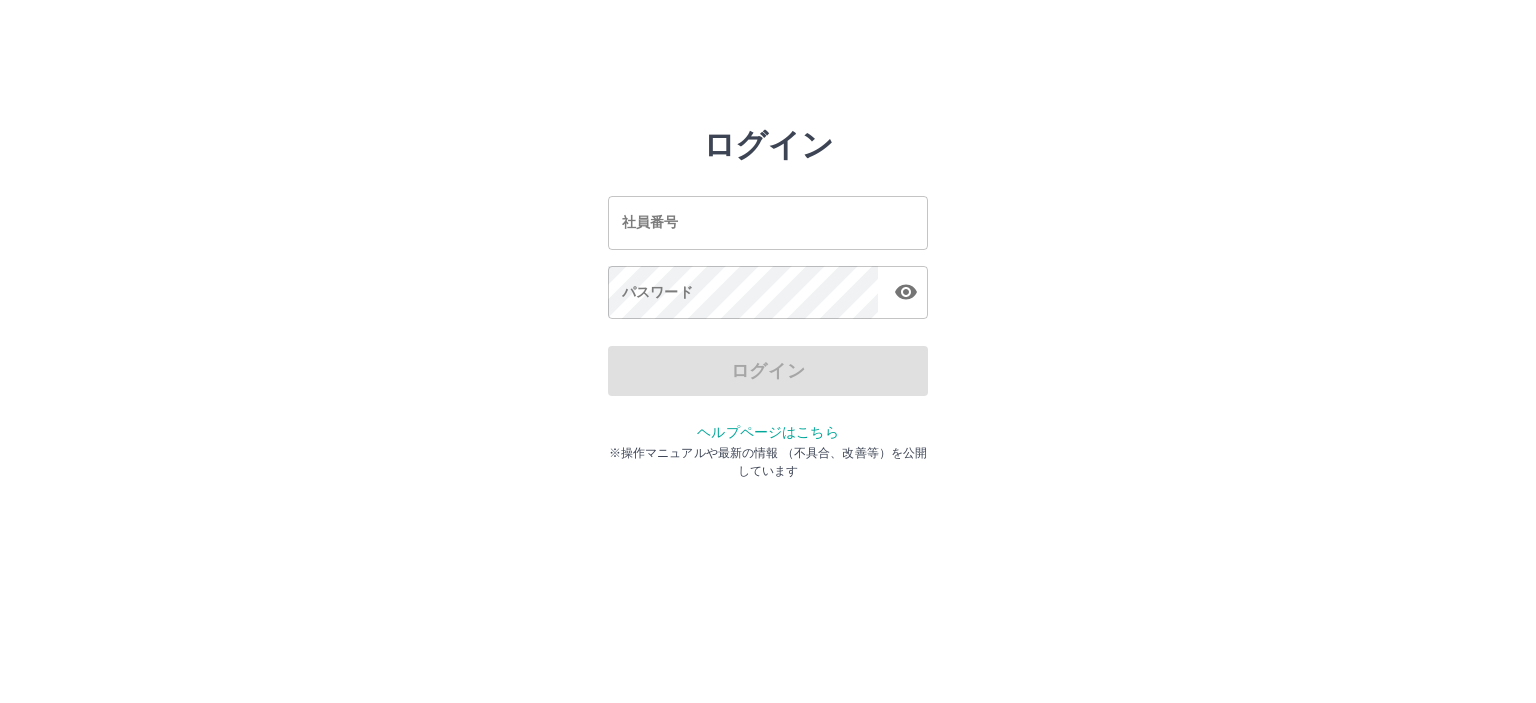 scroll, scrollTop: 0, scrollLeft: 0, axis: both 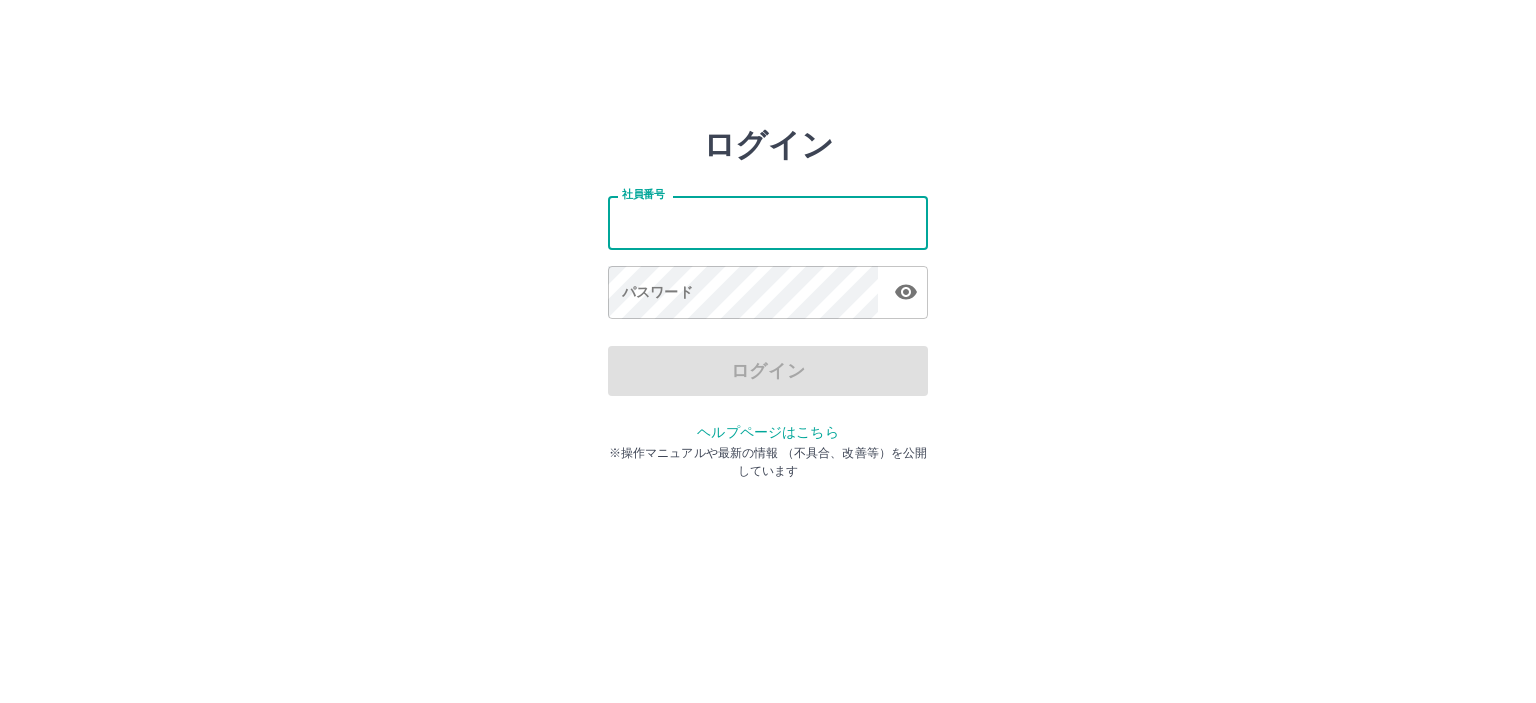 type on "*******" 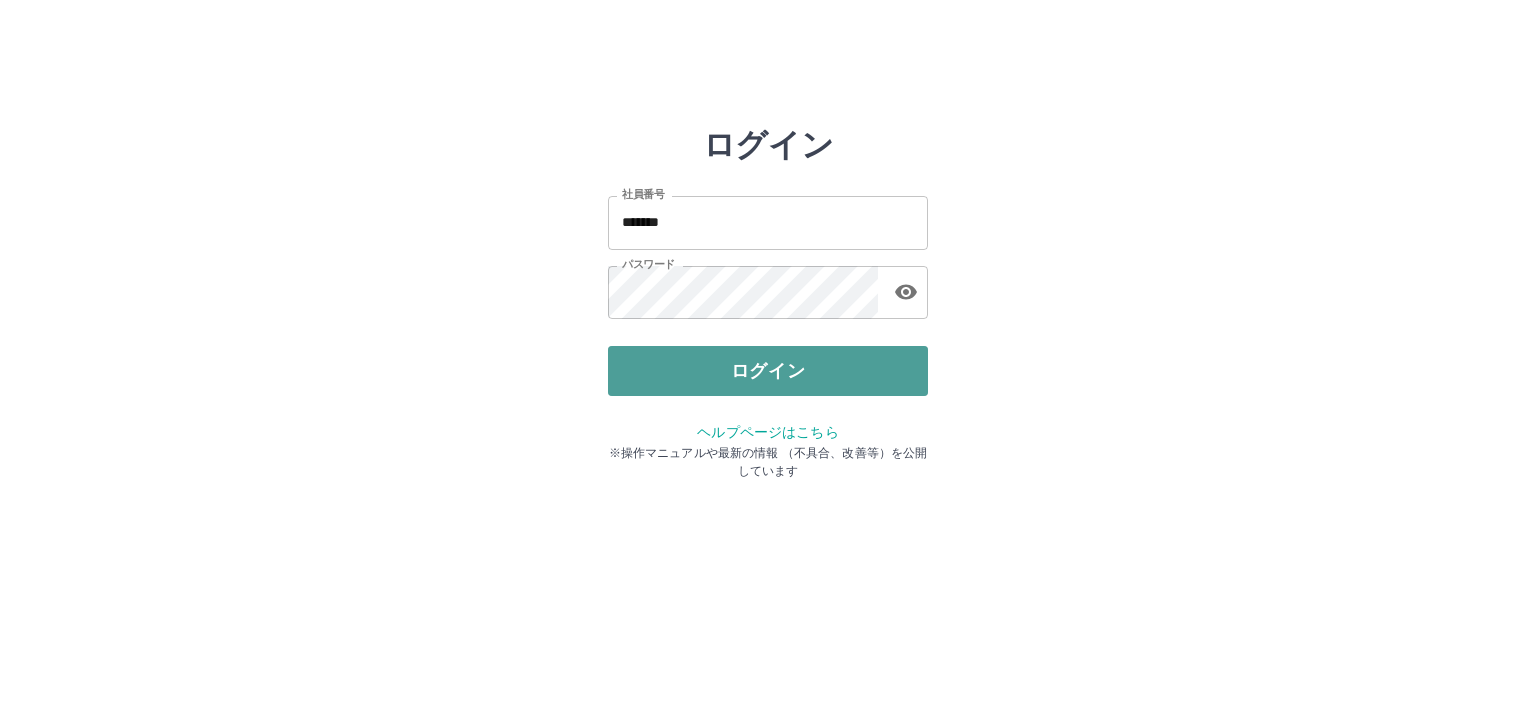 click on "ログイン" at bounding box center [768, 371] 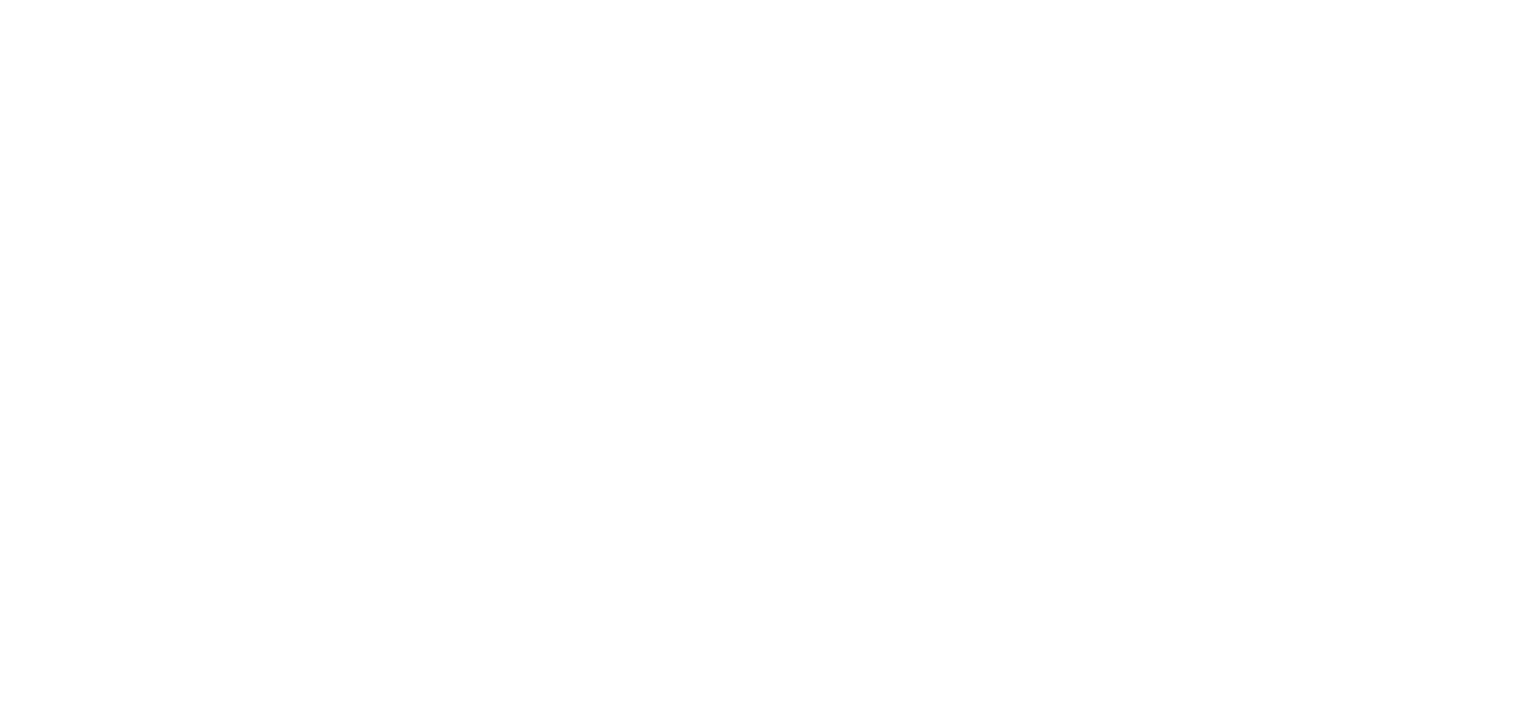 scroll, scrollTop: 0, scrollLeft: 0, axis: both 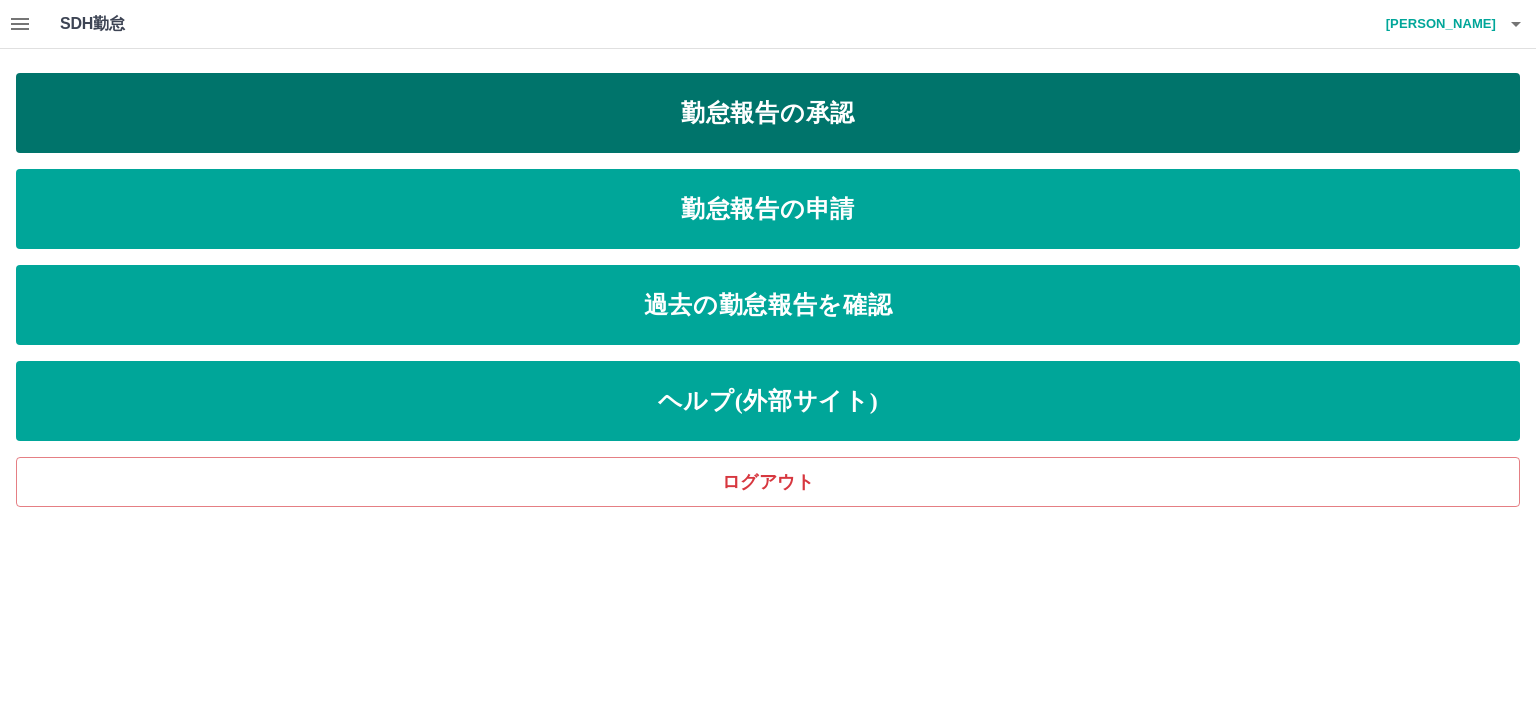 click on "勤怠報告の承認" at bounding box center [768, 113] 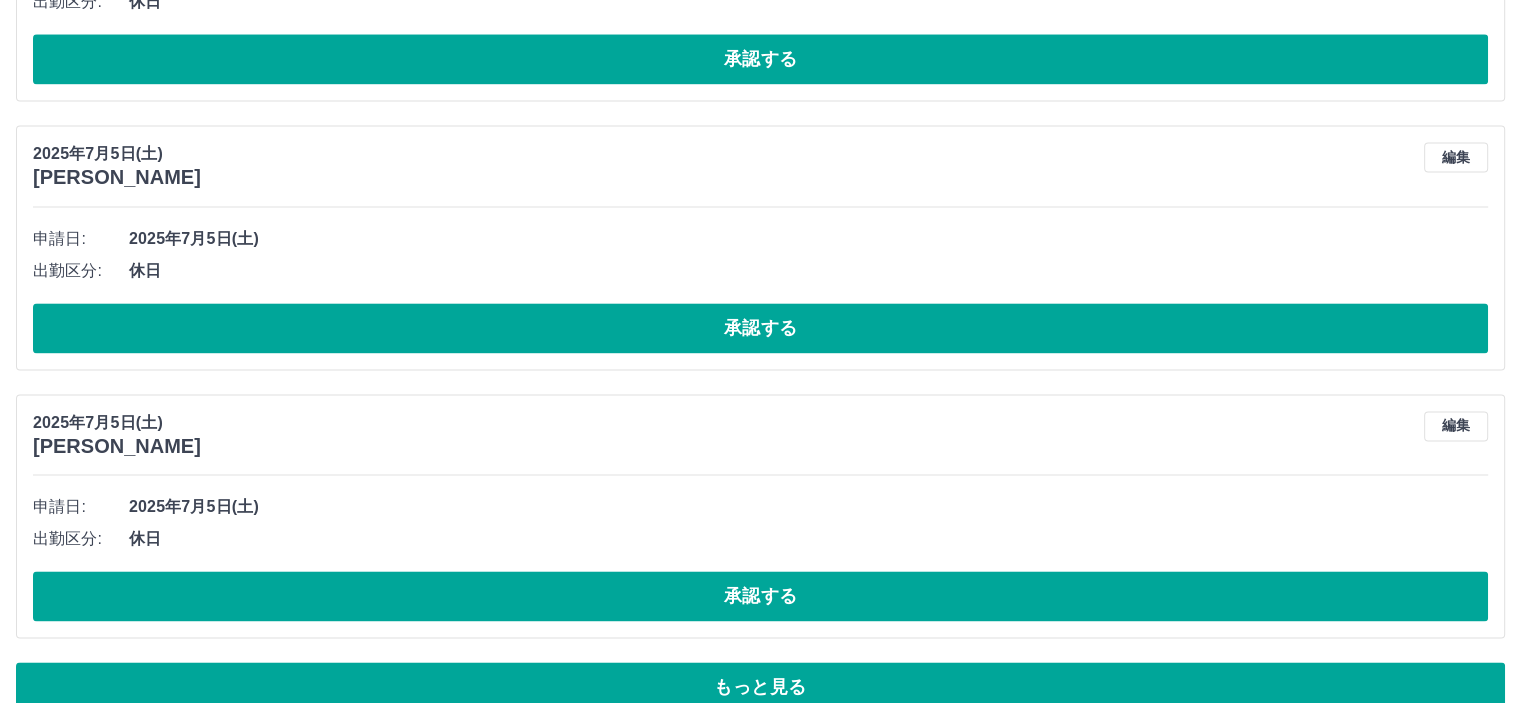 scroll, scrollTop: 10428, scrollLeft: 0, axis: vertical 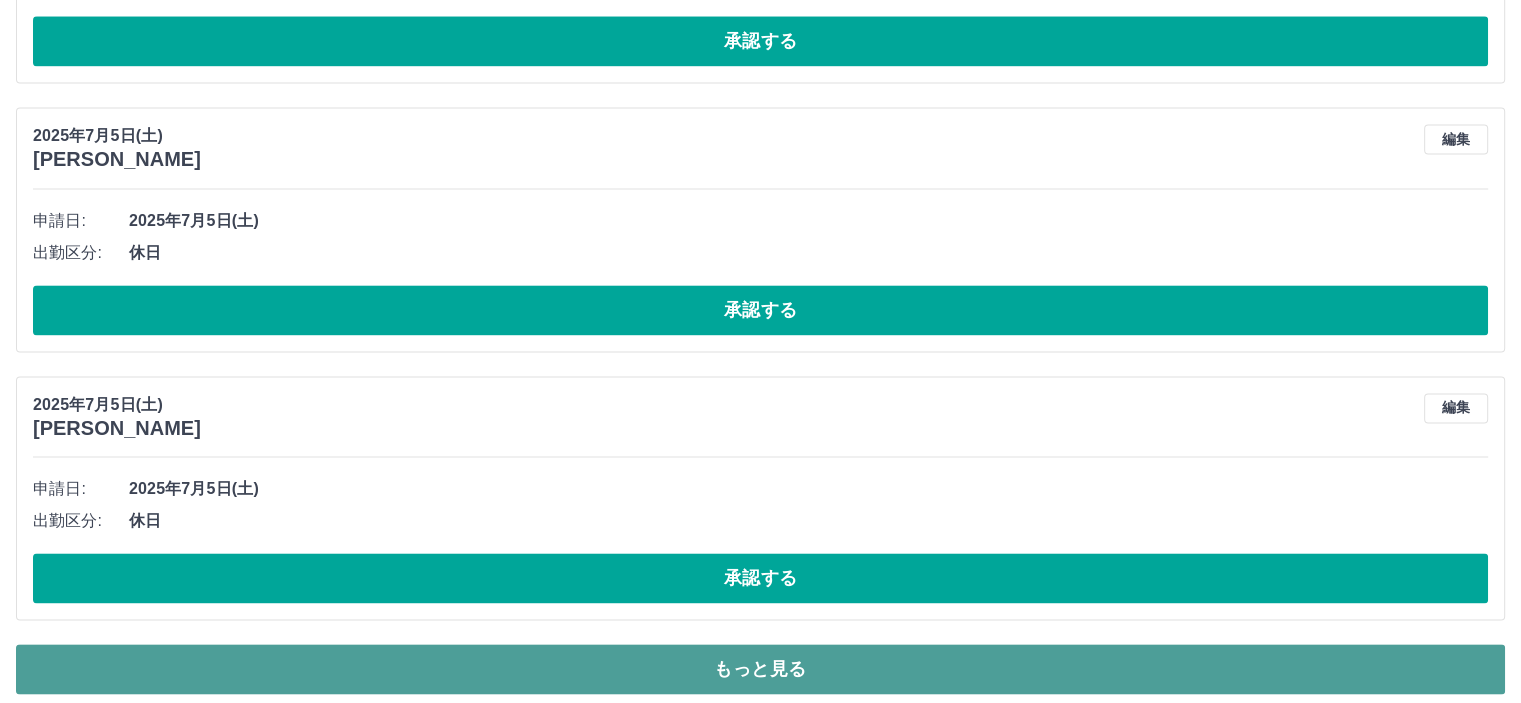 click on "もっと見る" at bounding box center [760, 669] 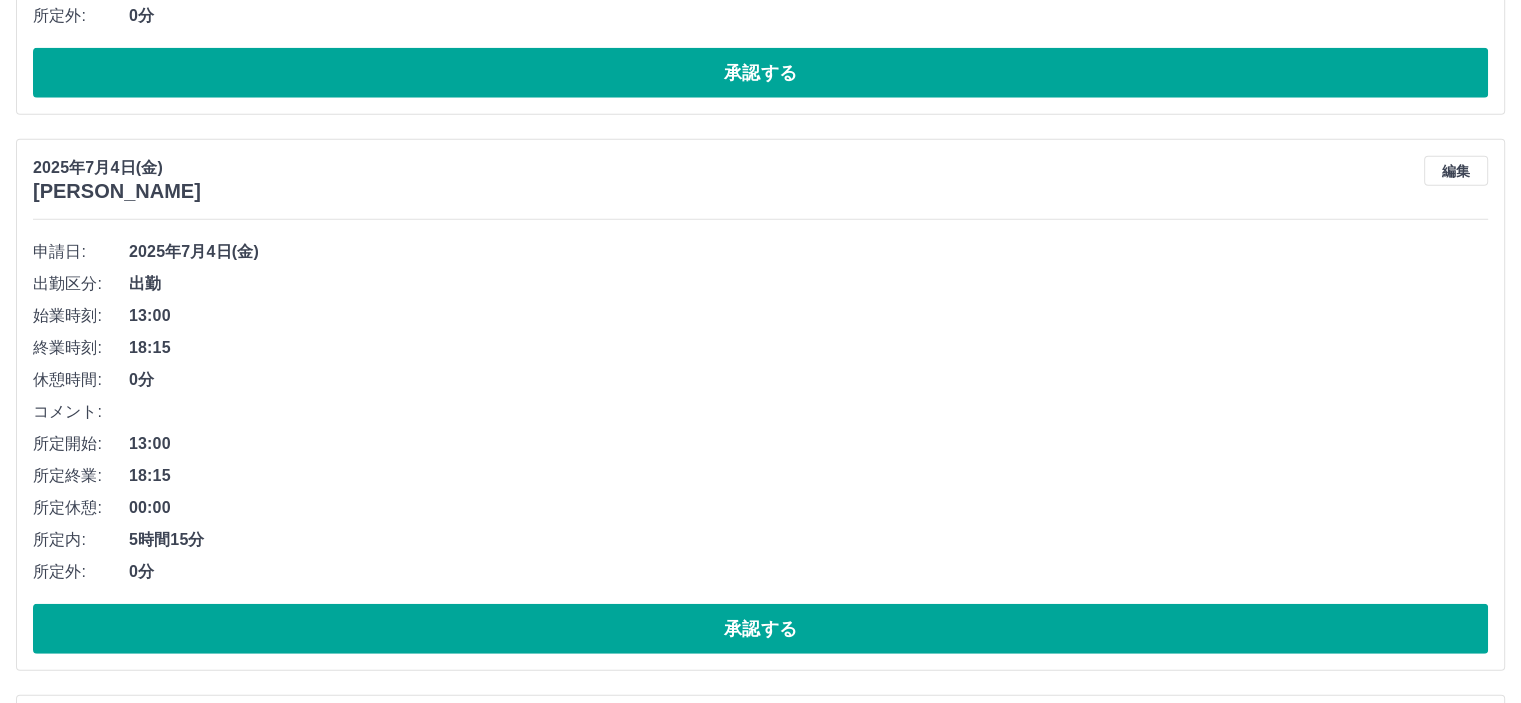 scroll, scrollTop: 12410, scrollLeft: 0, axis: vertical 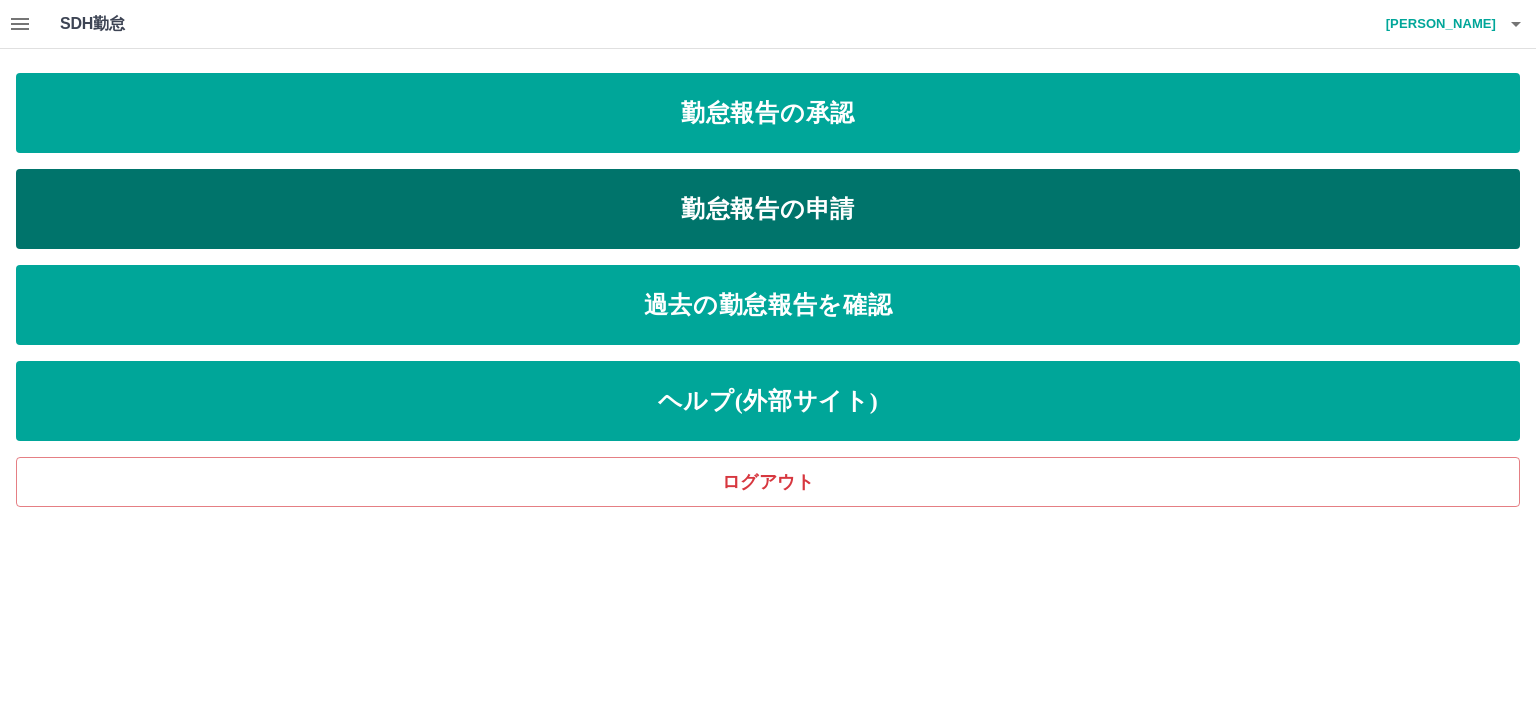 click on "勤怠報告の申請" at bounding box center (768, 209) 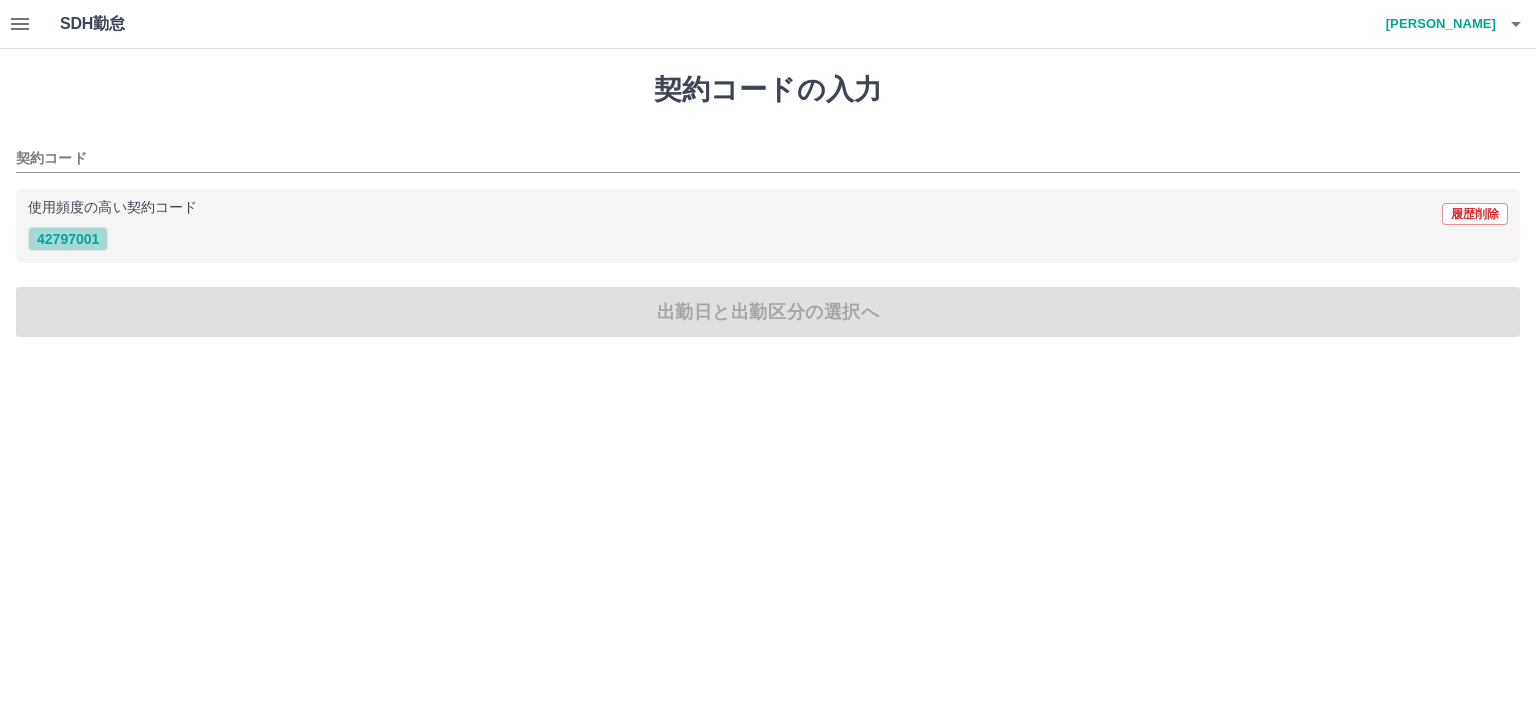 click on "42797001" at bounding box center (68, 239) 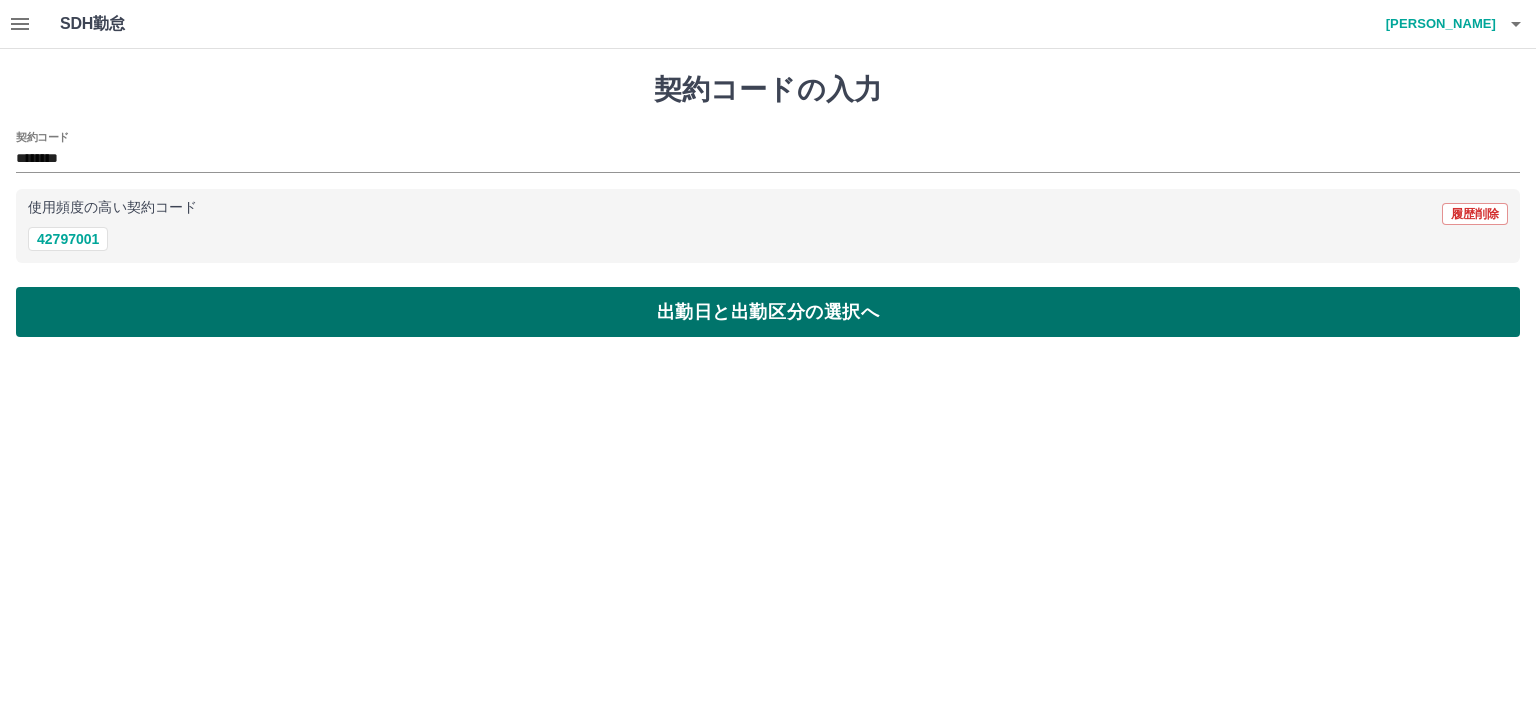 click on "出勤日と出勤区分の選択へ" at bounding box center [768, 312] 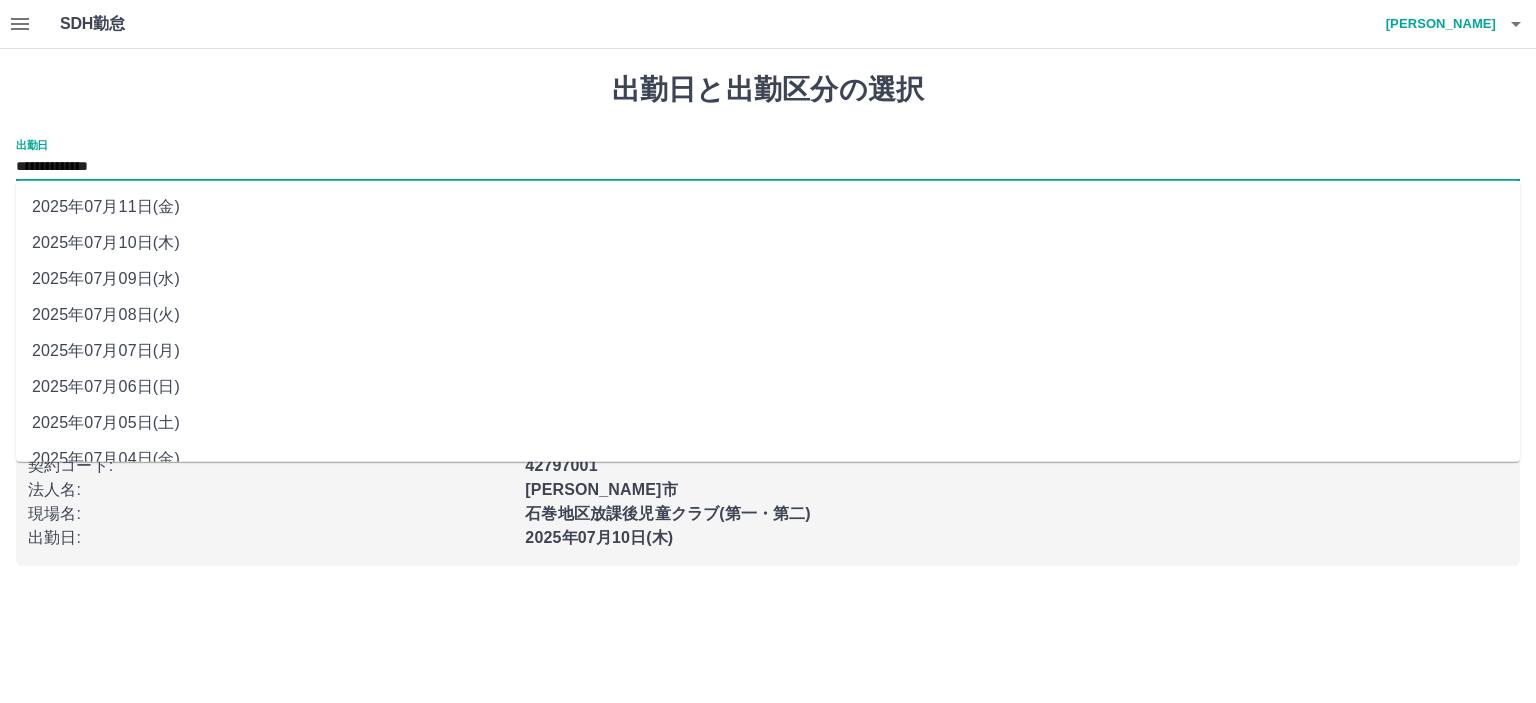 click on "**********" at bounding box center [768, 167] 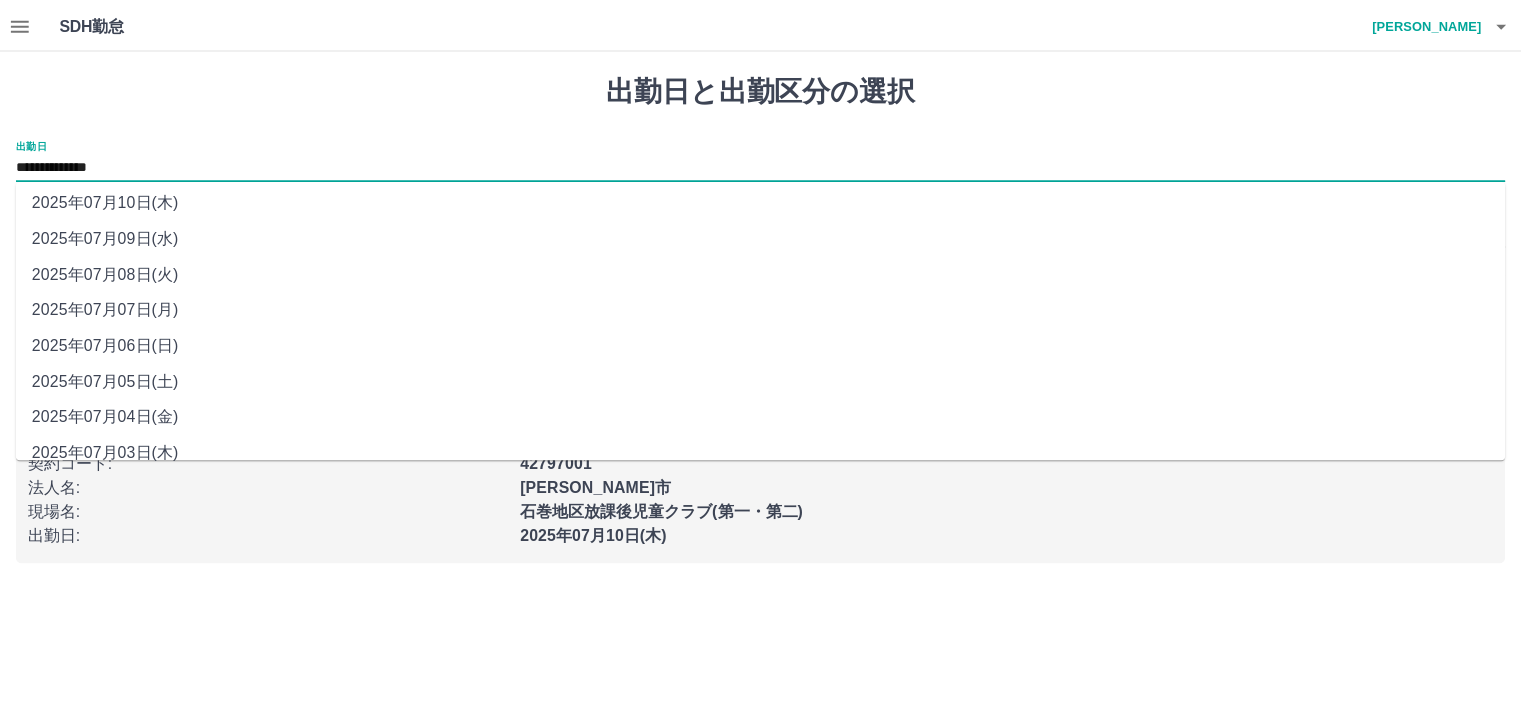 scroll, scrollTop: 58, scrollLeft: 0, axis: vertical 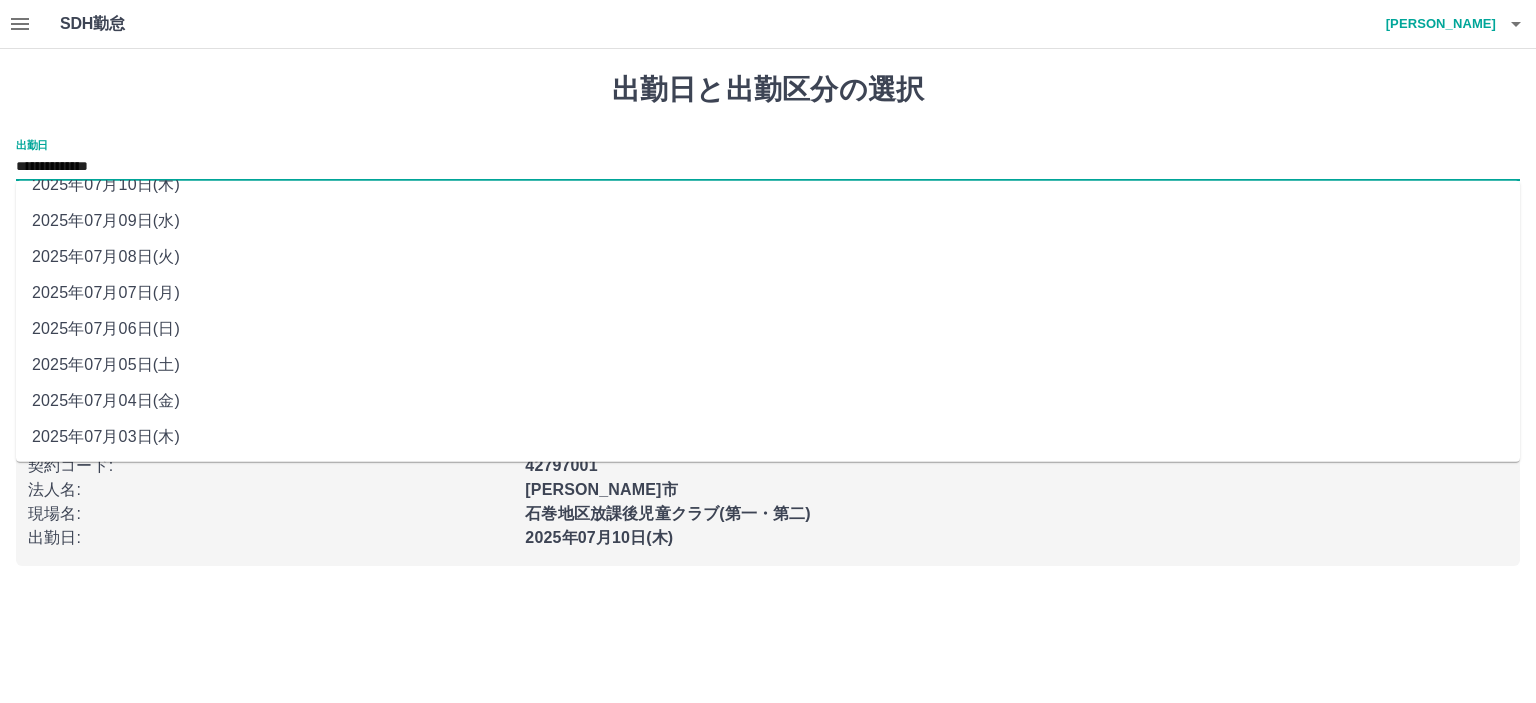 click on "2025年07月03日(木)" at bounding box center (768, 437) 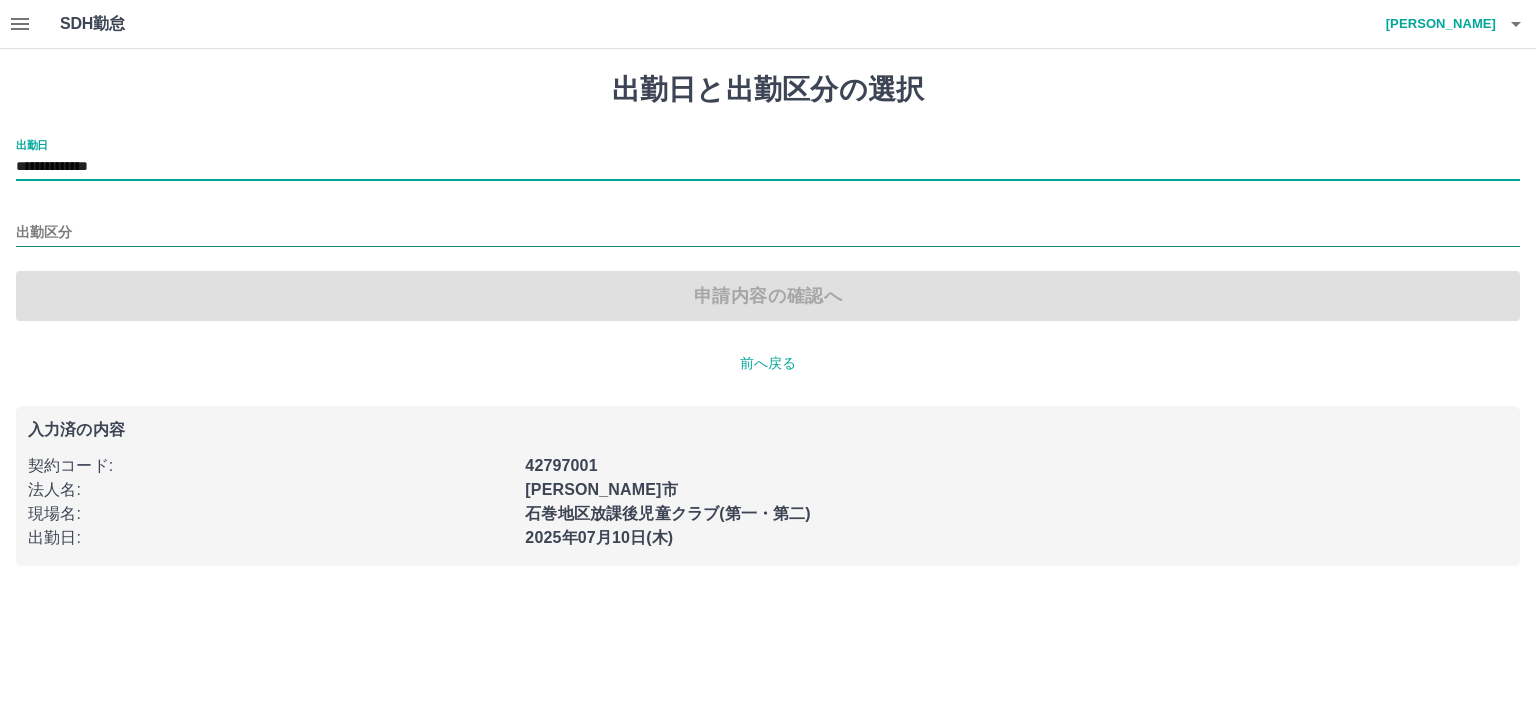 click on "出勤区分" at bounding box center (768, 226) 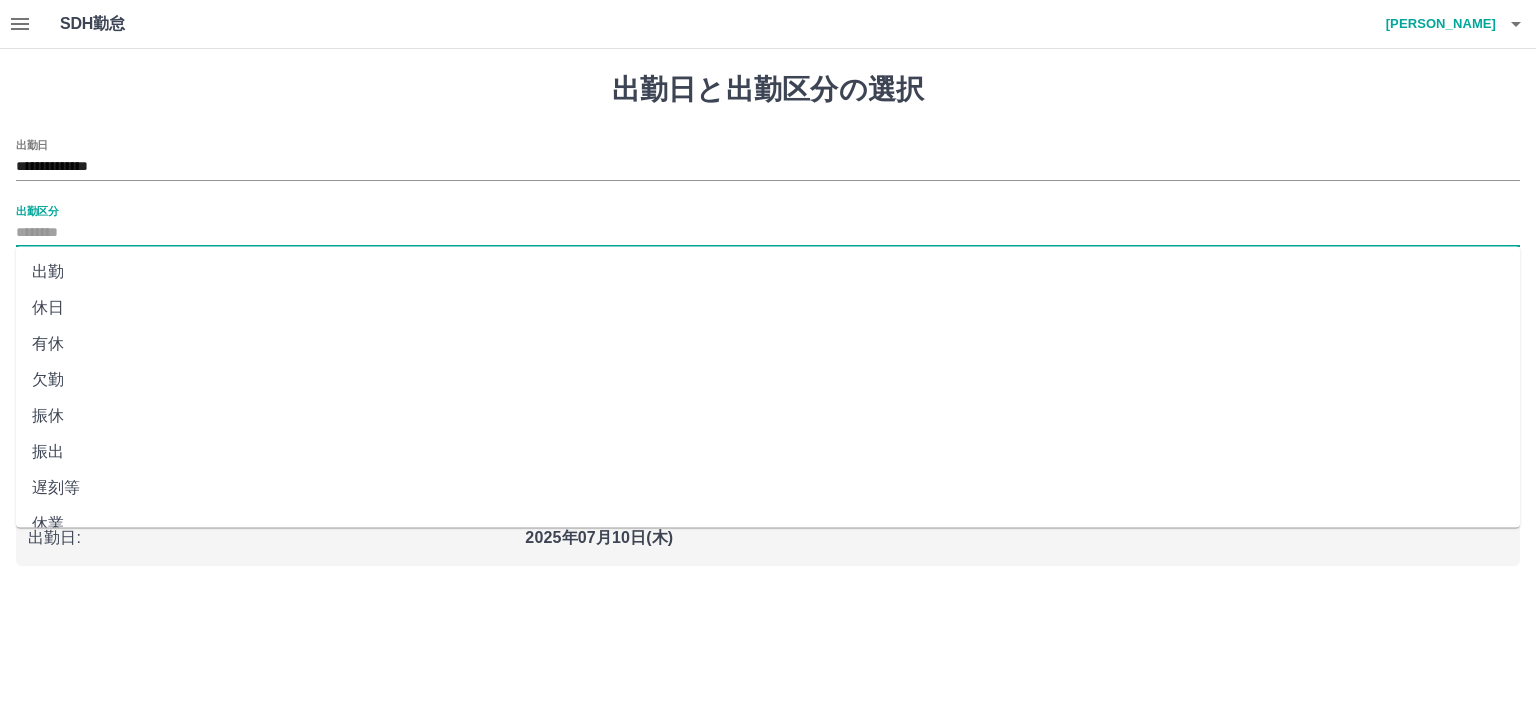 click on "出勤区分" at bounding box center [768, 233] 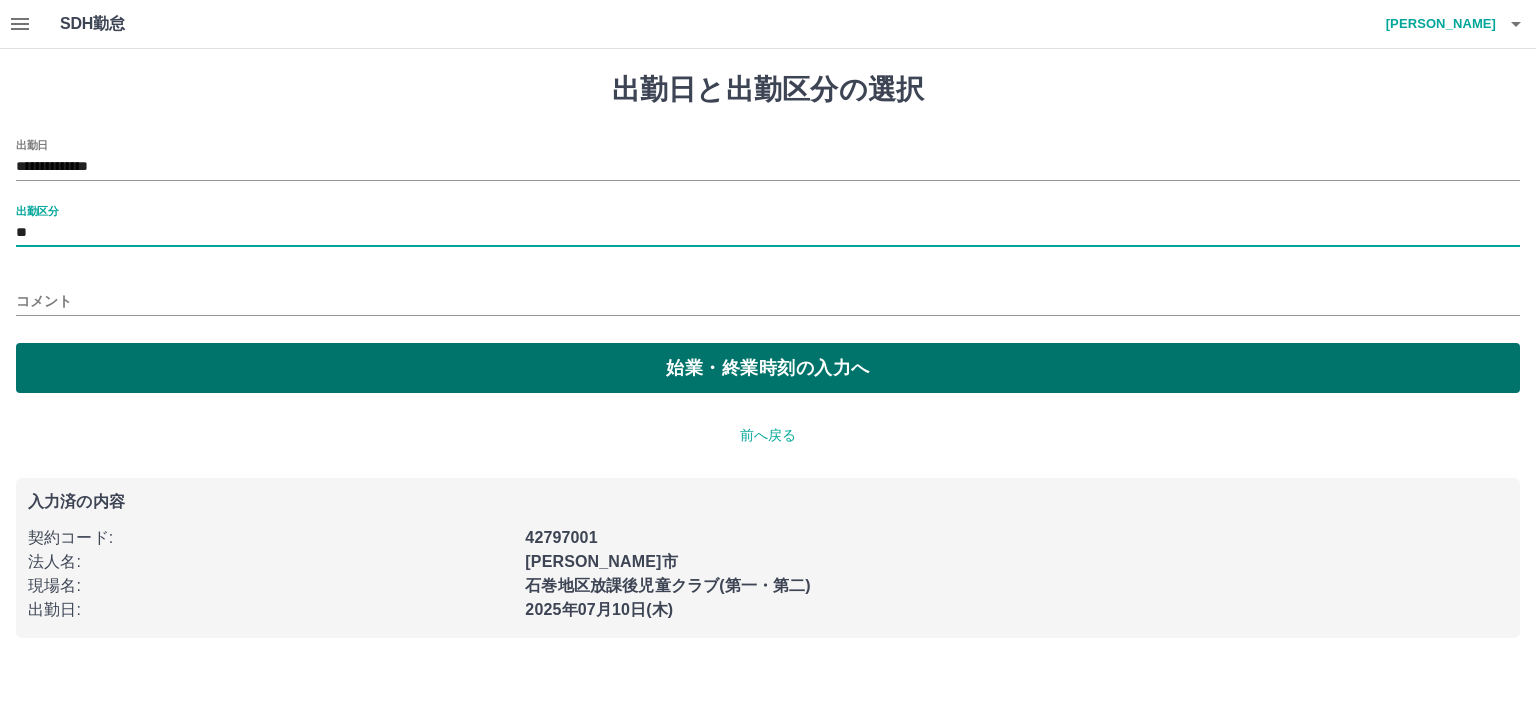 click on "始業・終業時刻の入力へ" at bounding box center (768, 368) 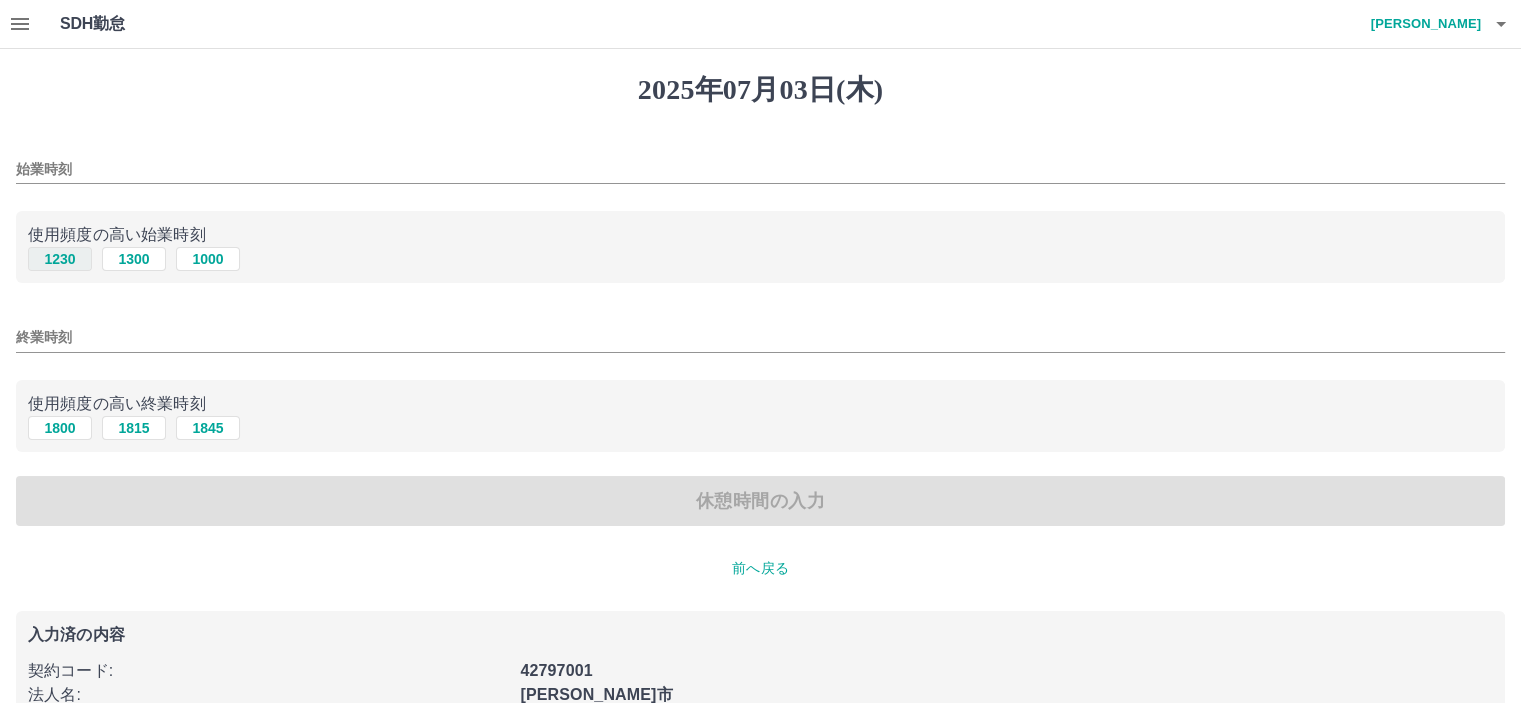 click on "1230" at bounding box center [60, 259] 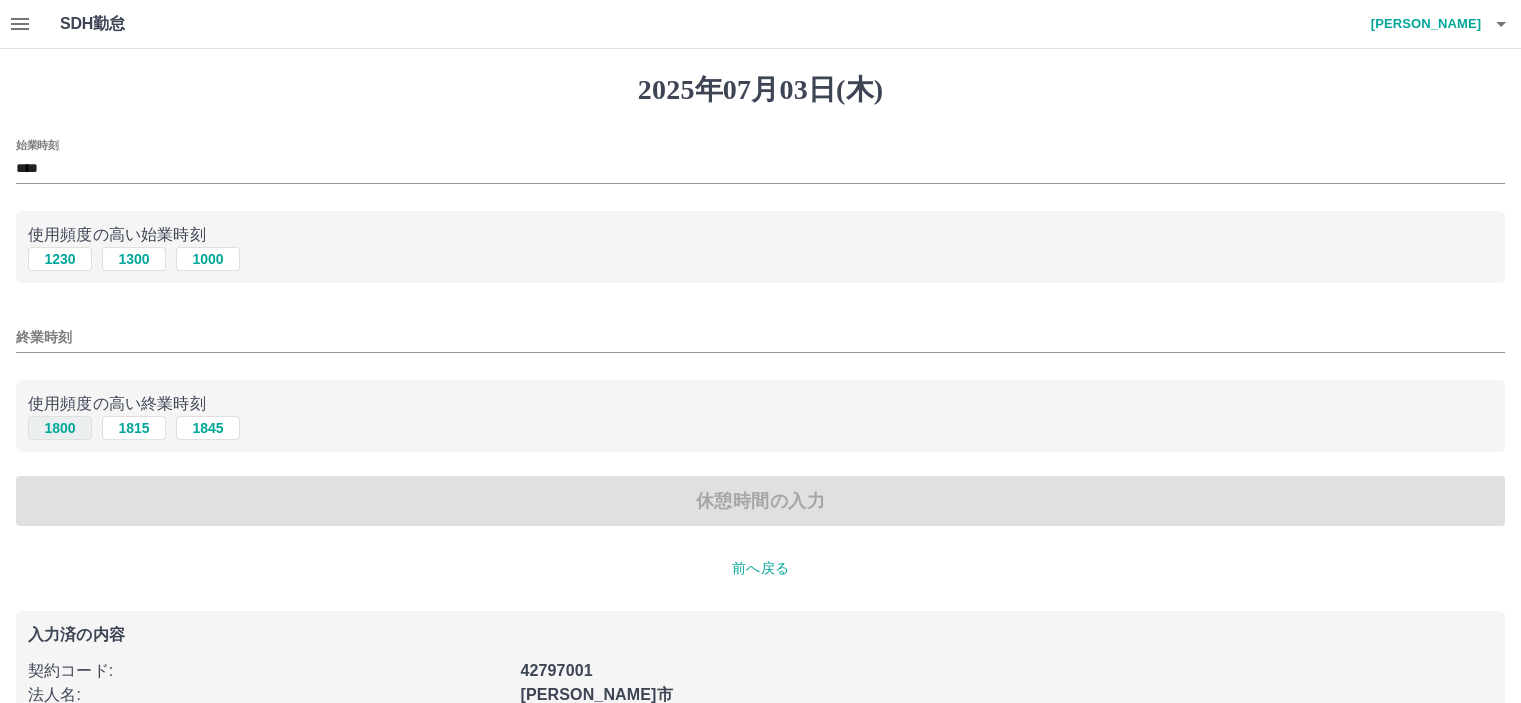 click on "1800" at bounding box center (60, 428) 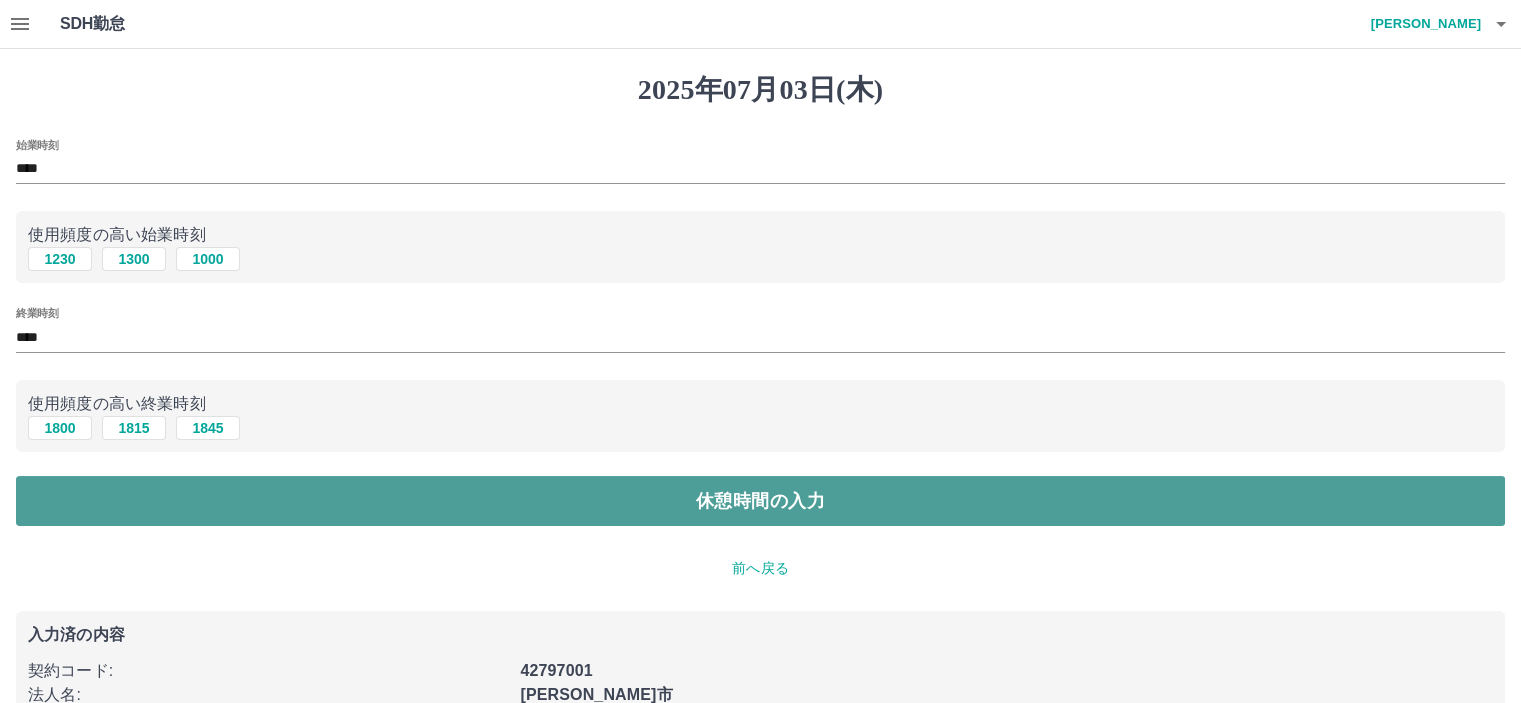 click on "休憩時間の入力" at bounding box center [760, 501] 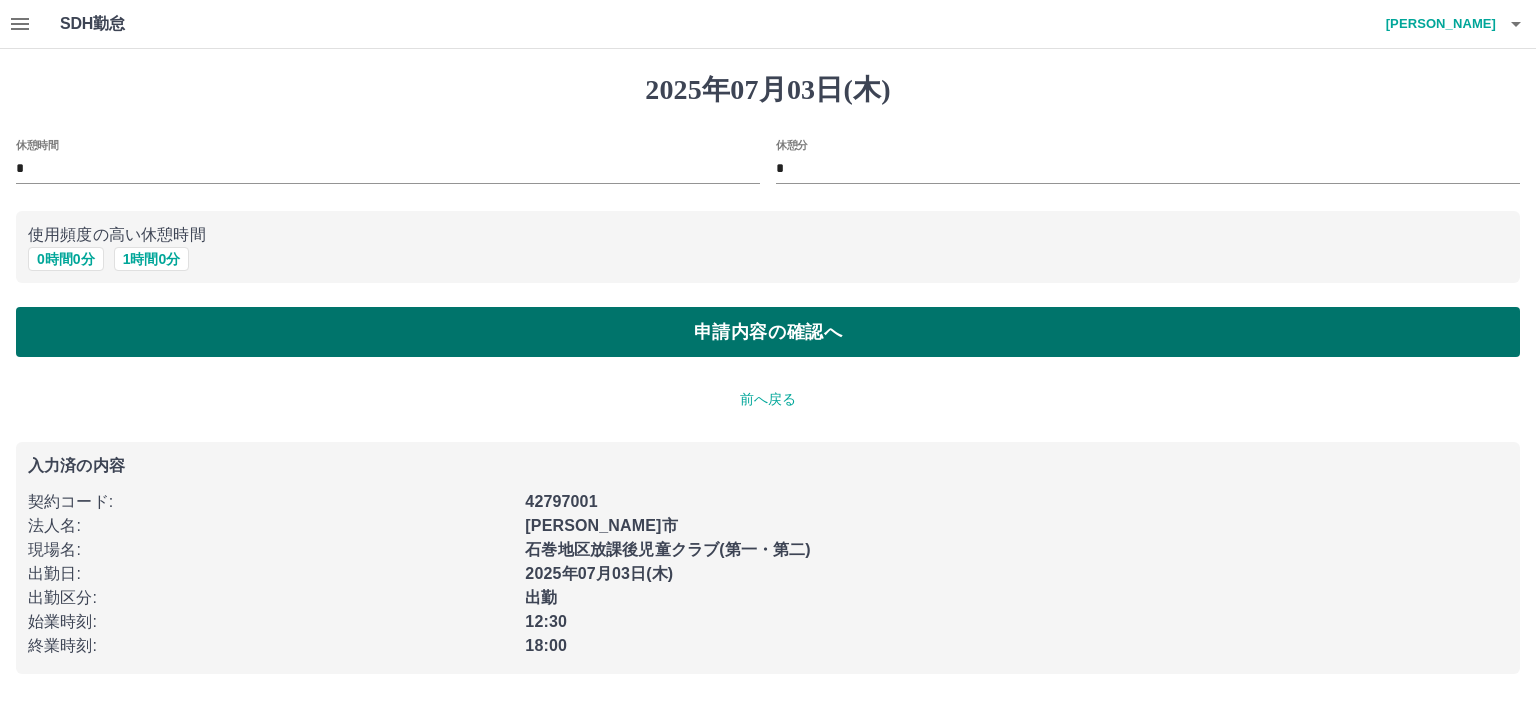 click on "申請内容の確認へ" at bounding box center (768, 332) 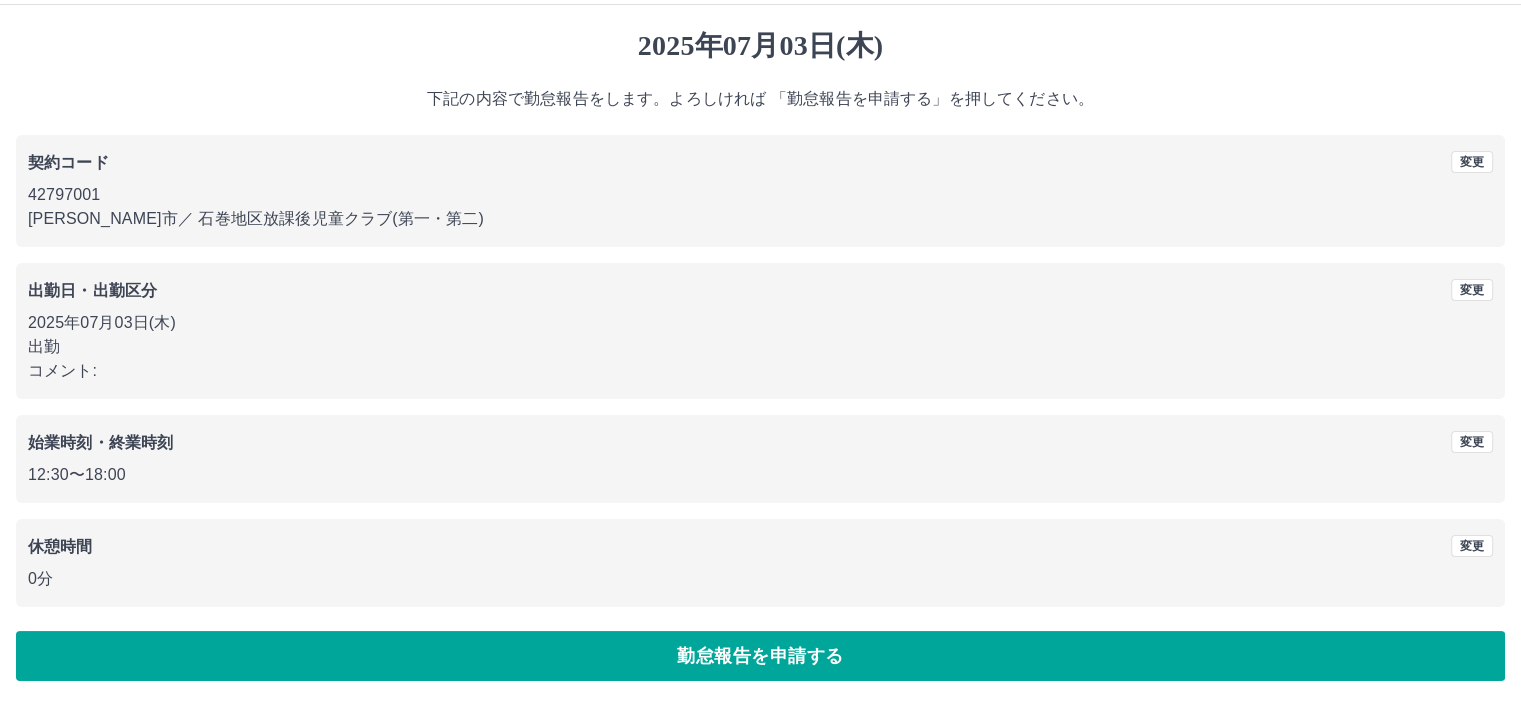 scroll, scrollTop: 45, scrollLeft: 0, axis: vertical 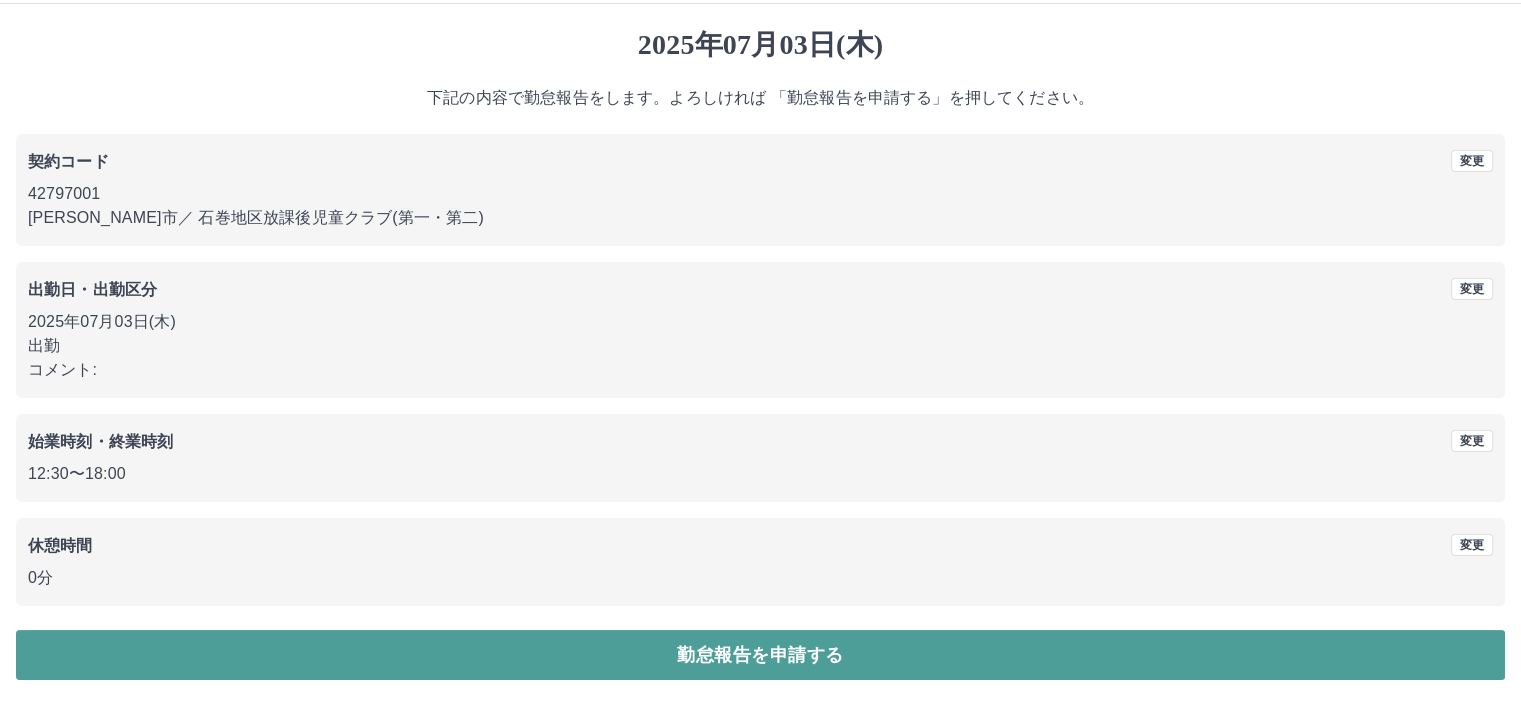 click on "勤怠報告を申請する" at bounding box center (760, 655) 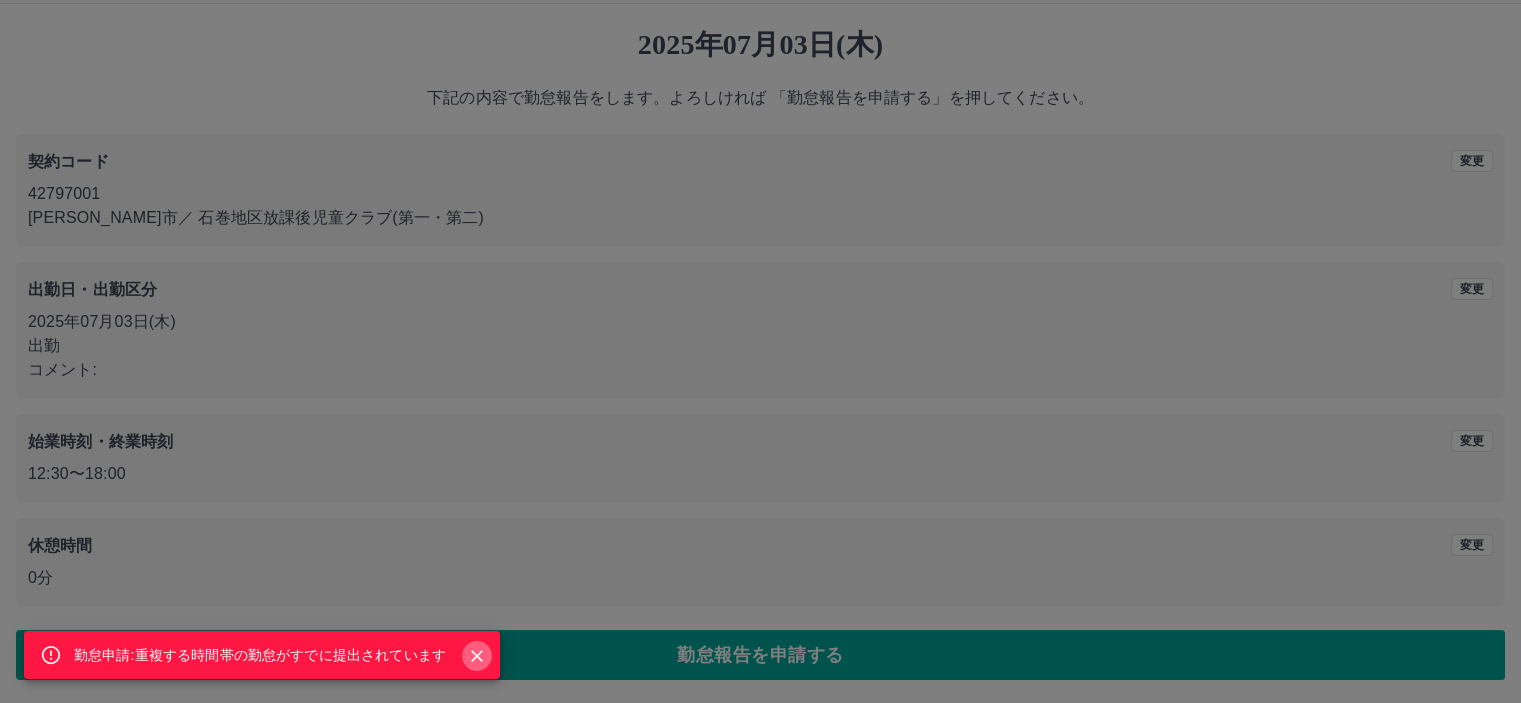 click 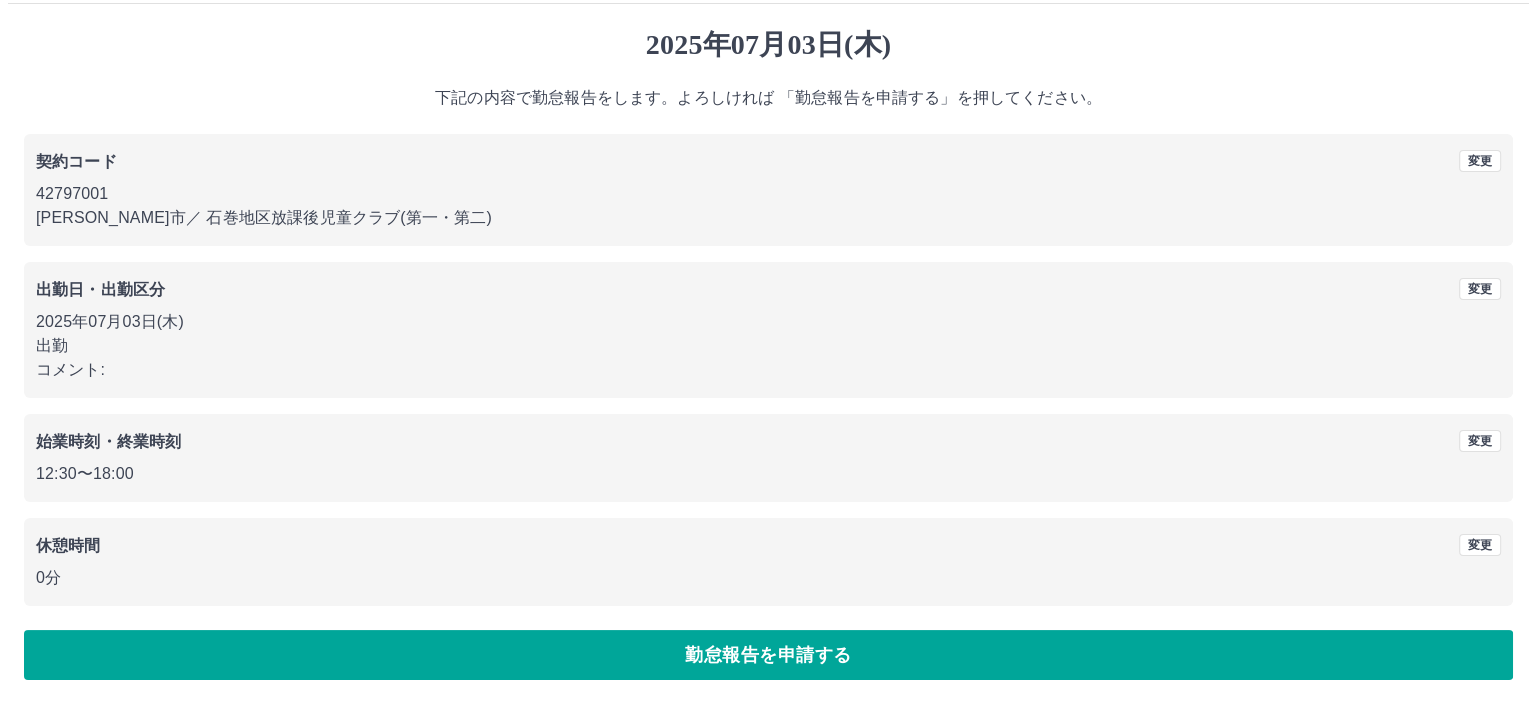 scroll, scrollTop: 0, scrollLeft: 0, axis: both 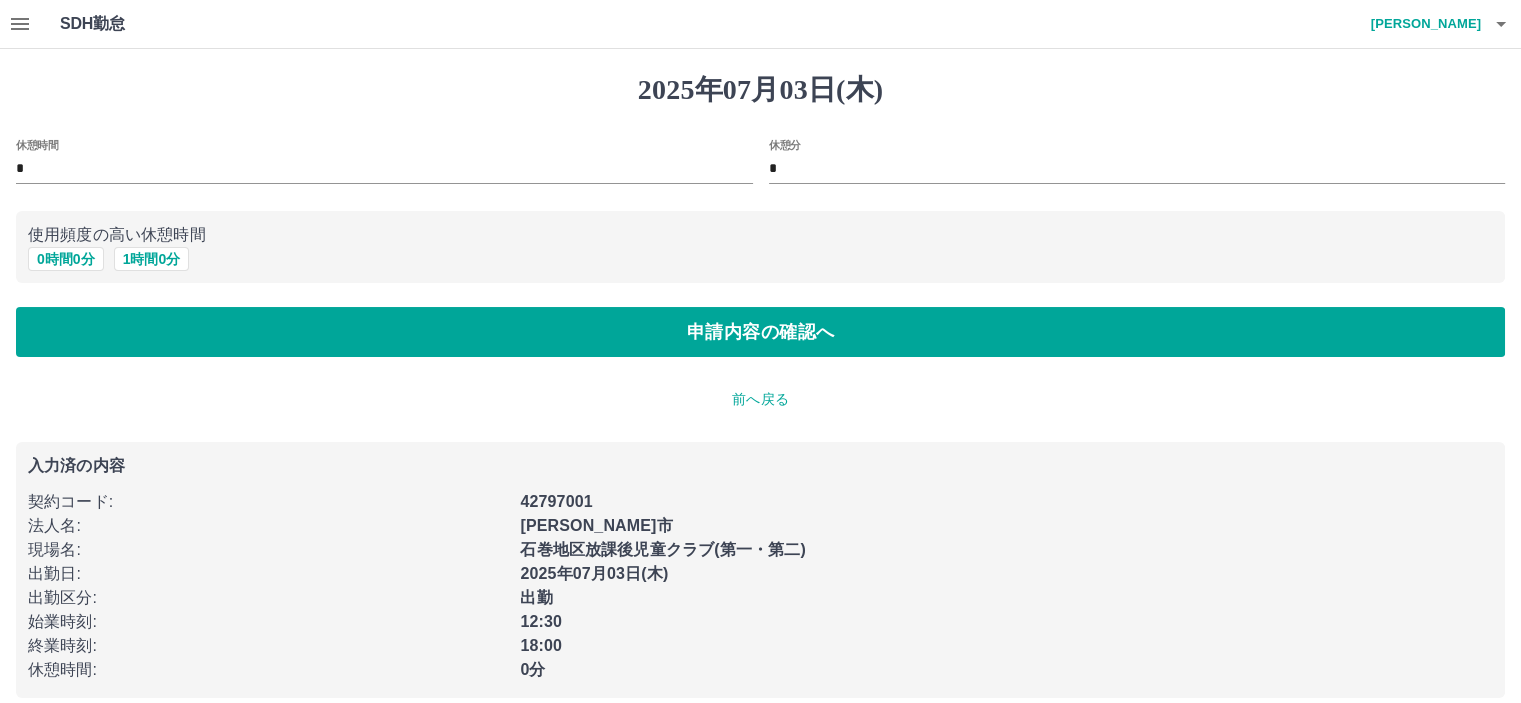 click on "前へ戻る" at bounding box center [760, 399] 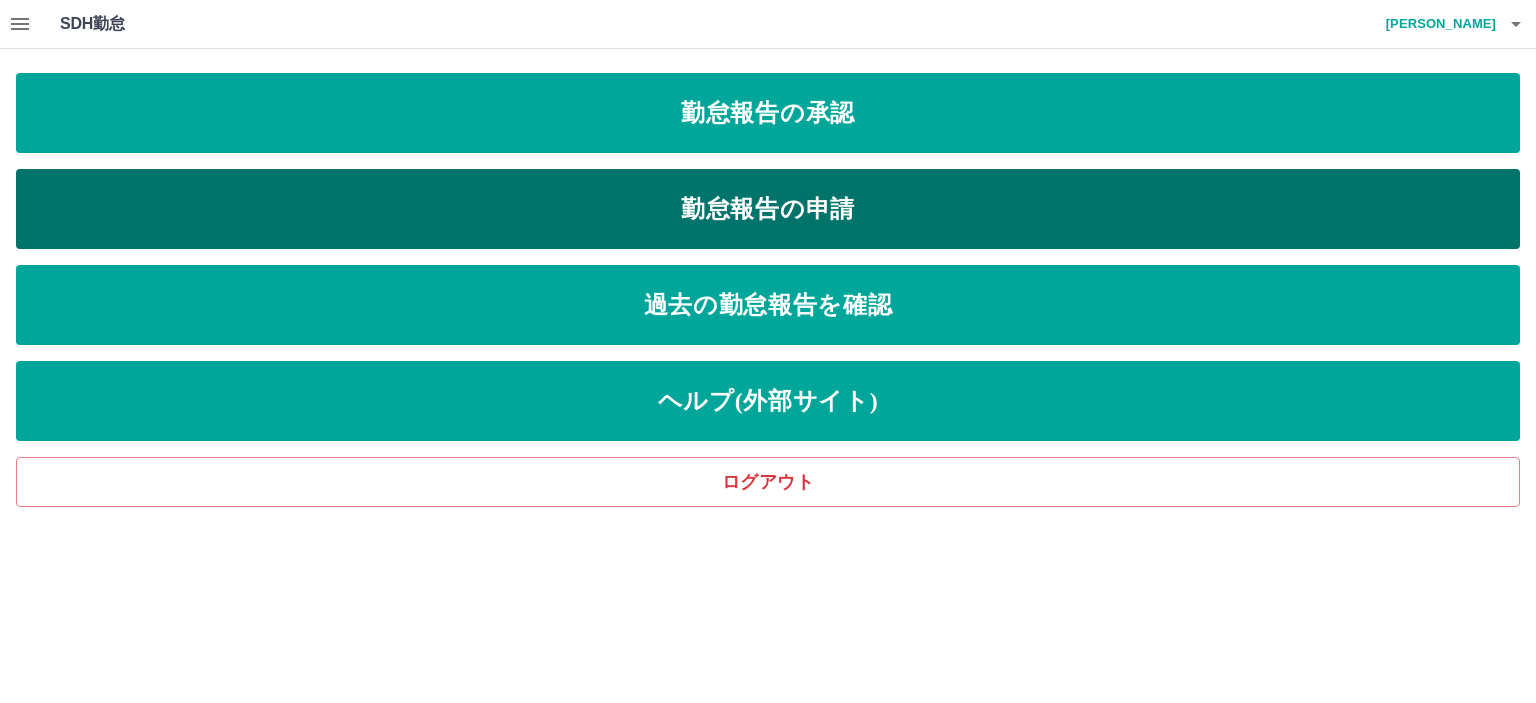click on "勤怠報告の申請" at bounding box center (768, 209) 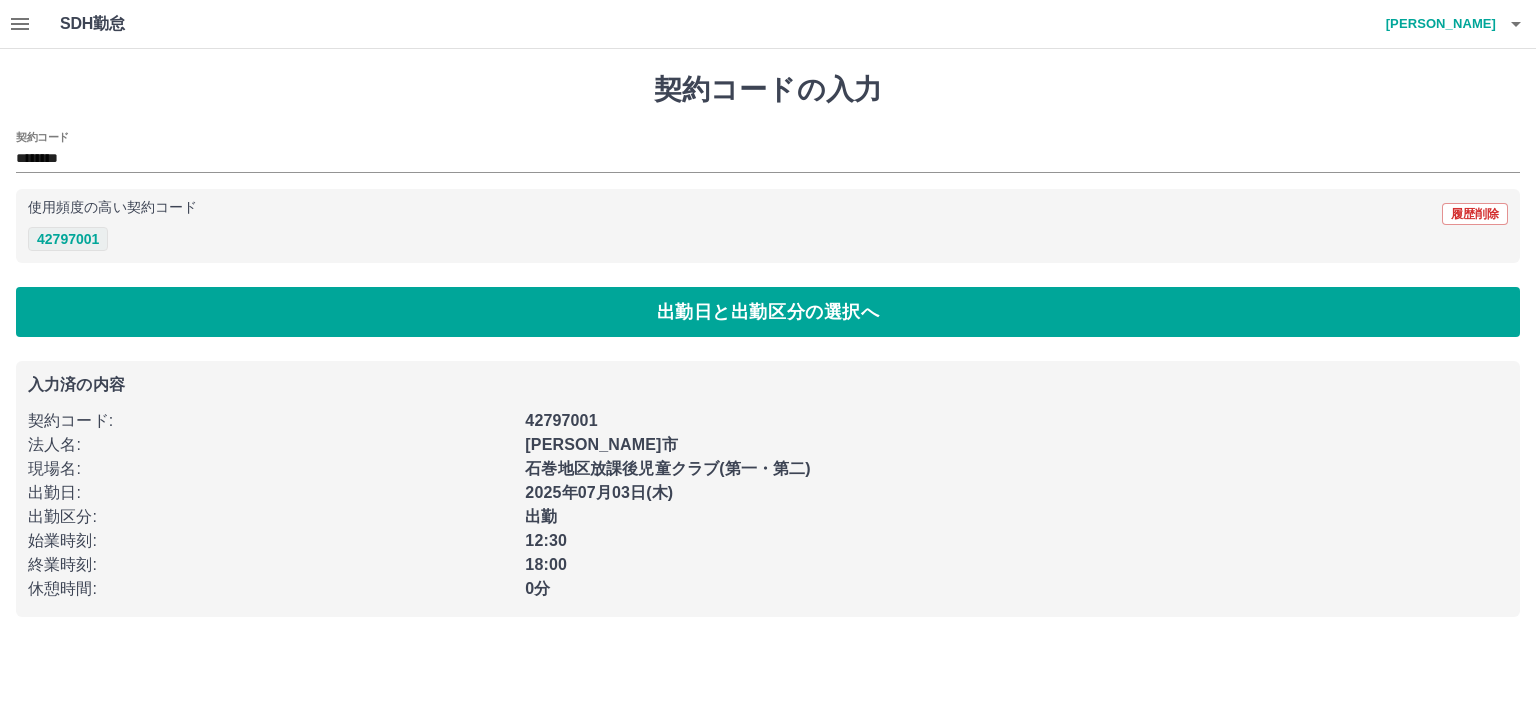 drag, startPoint x: 81, startPoint y: 239, endPoint x: 97, endPoint y: 243, distance: 16.492422 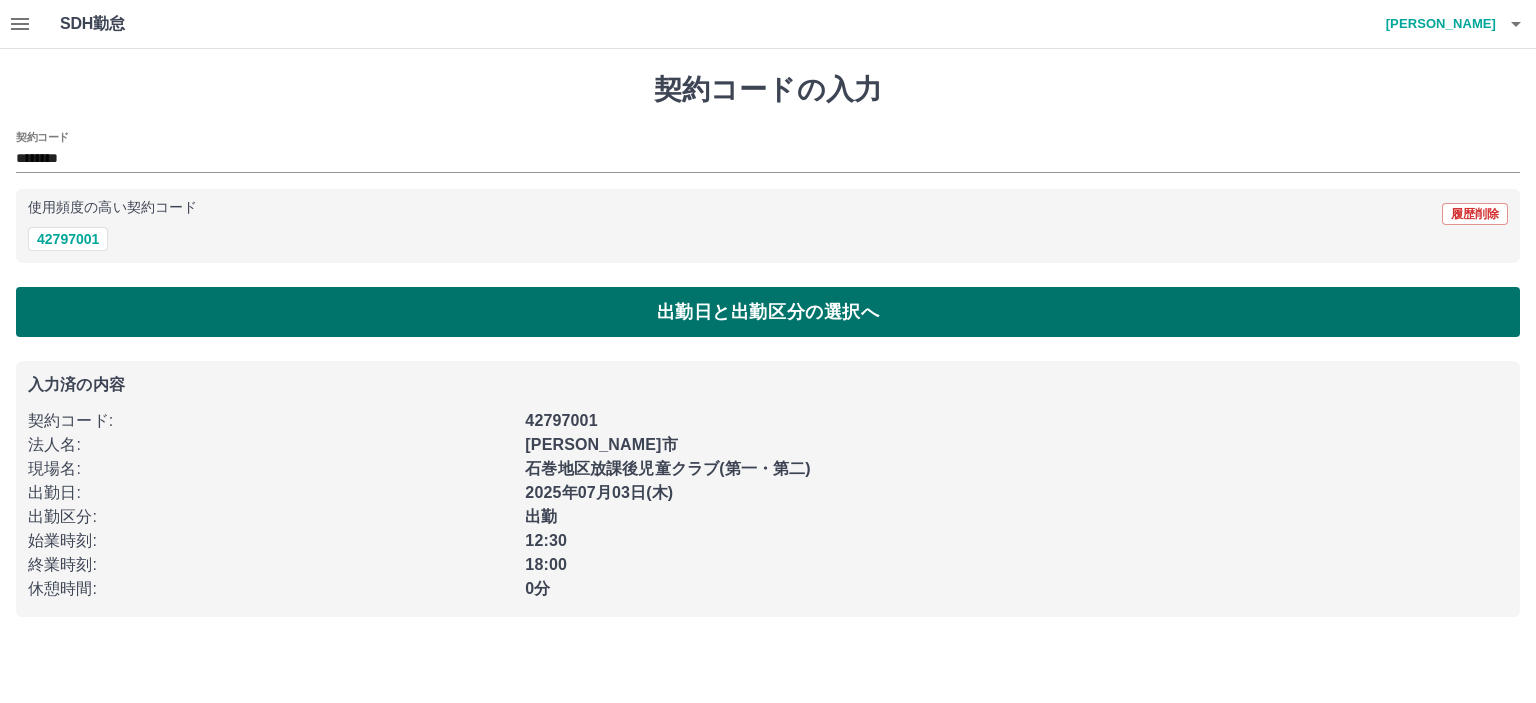 click on "出勤日と出勤区分の選択へ" at bounding box center [768, 312] 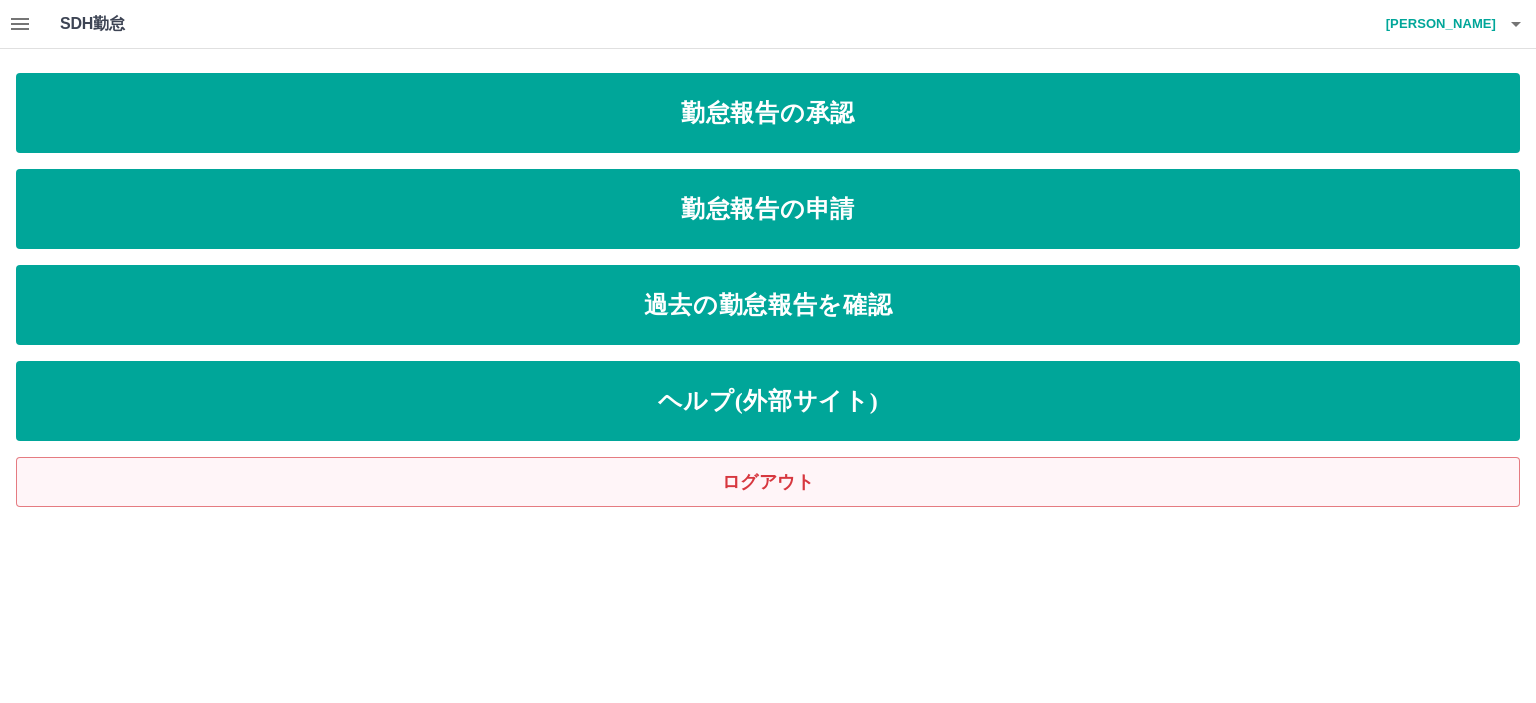 click on "ログアウト" at bounding box center [768, 482] 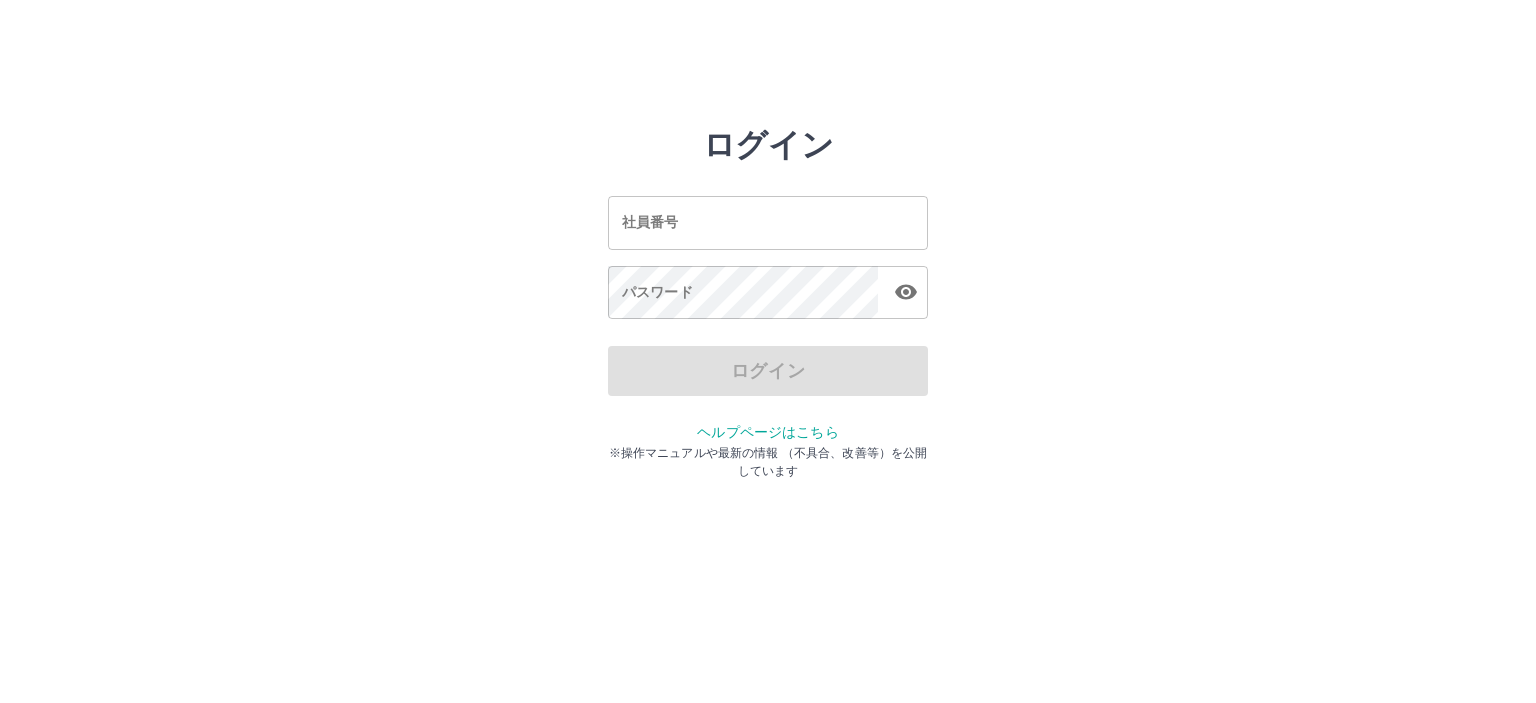 scroll, scrollTop: 0, scrollLeft: 0, axis: both 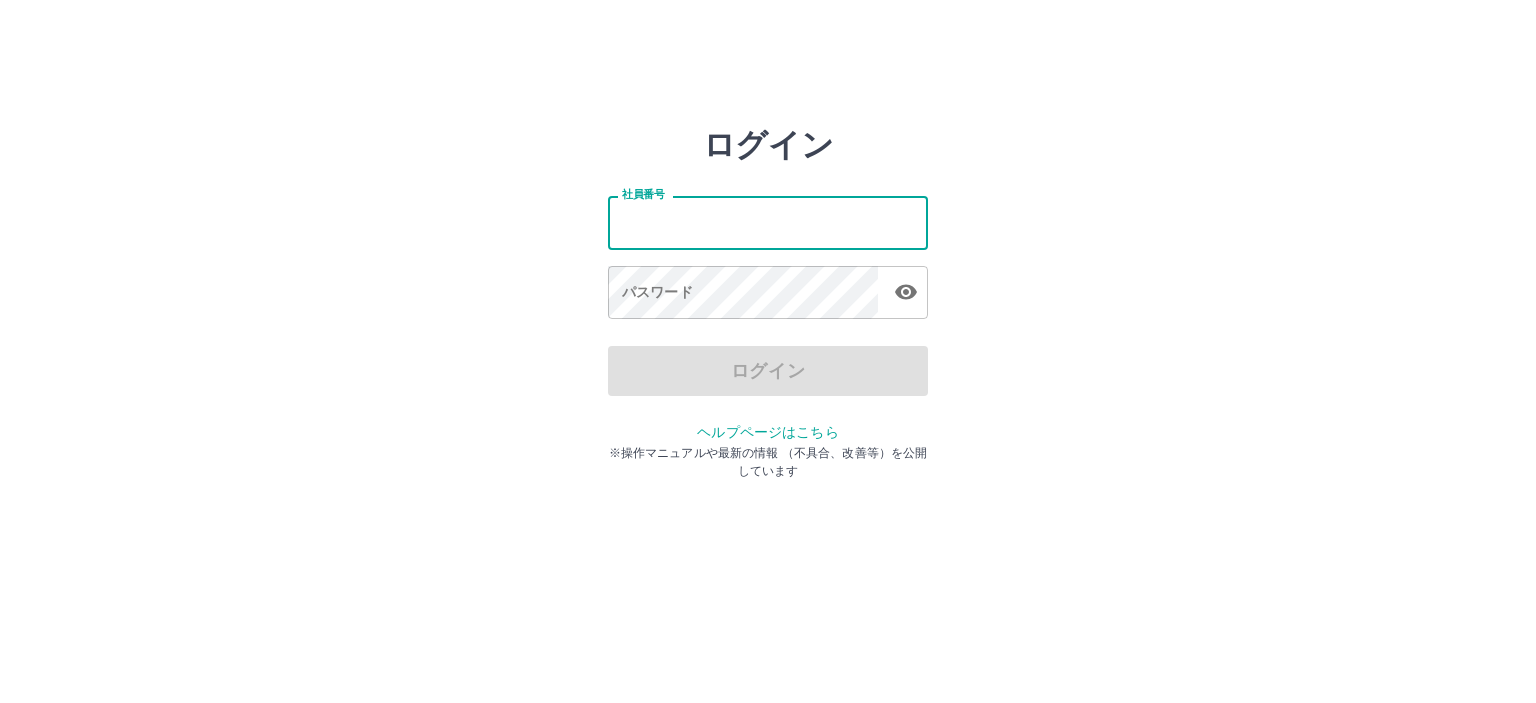 type on "*******" 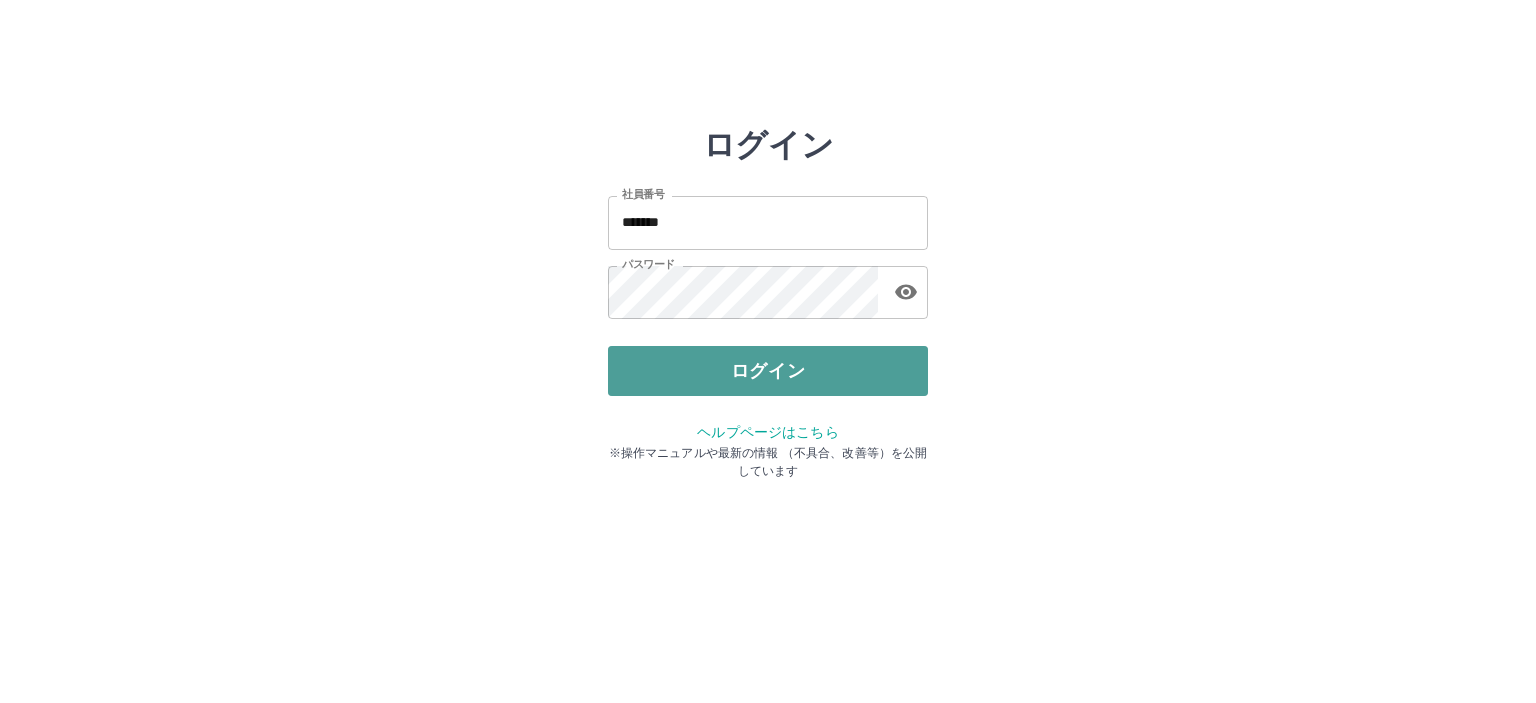 click on "ログイン" at bounding box center [768, 371] 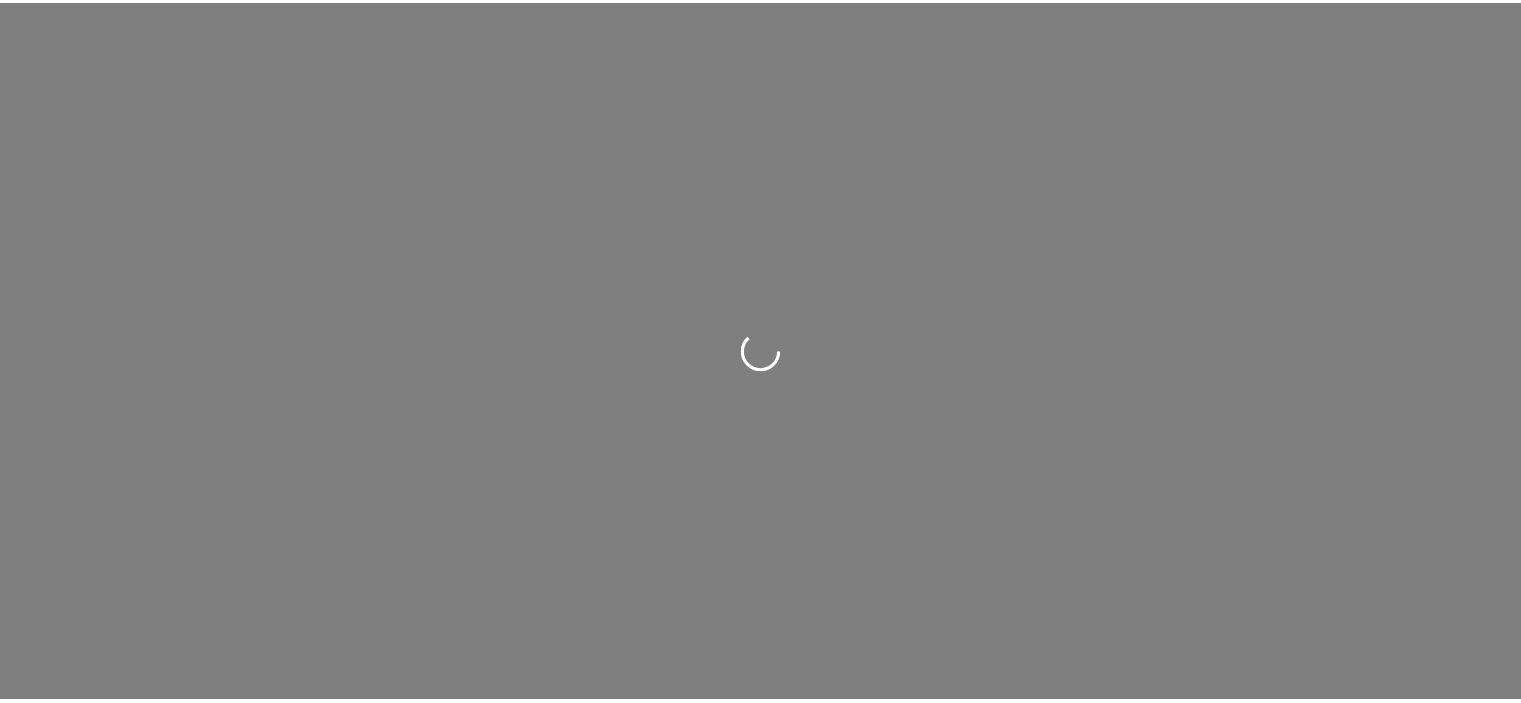 scroll, scrollTop: 0, scrollLeft: 0, axis: both 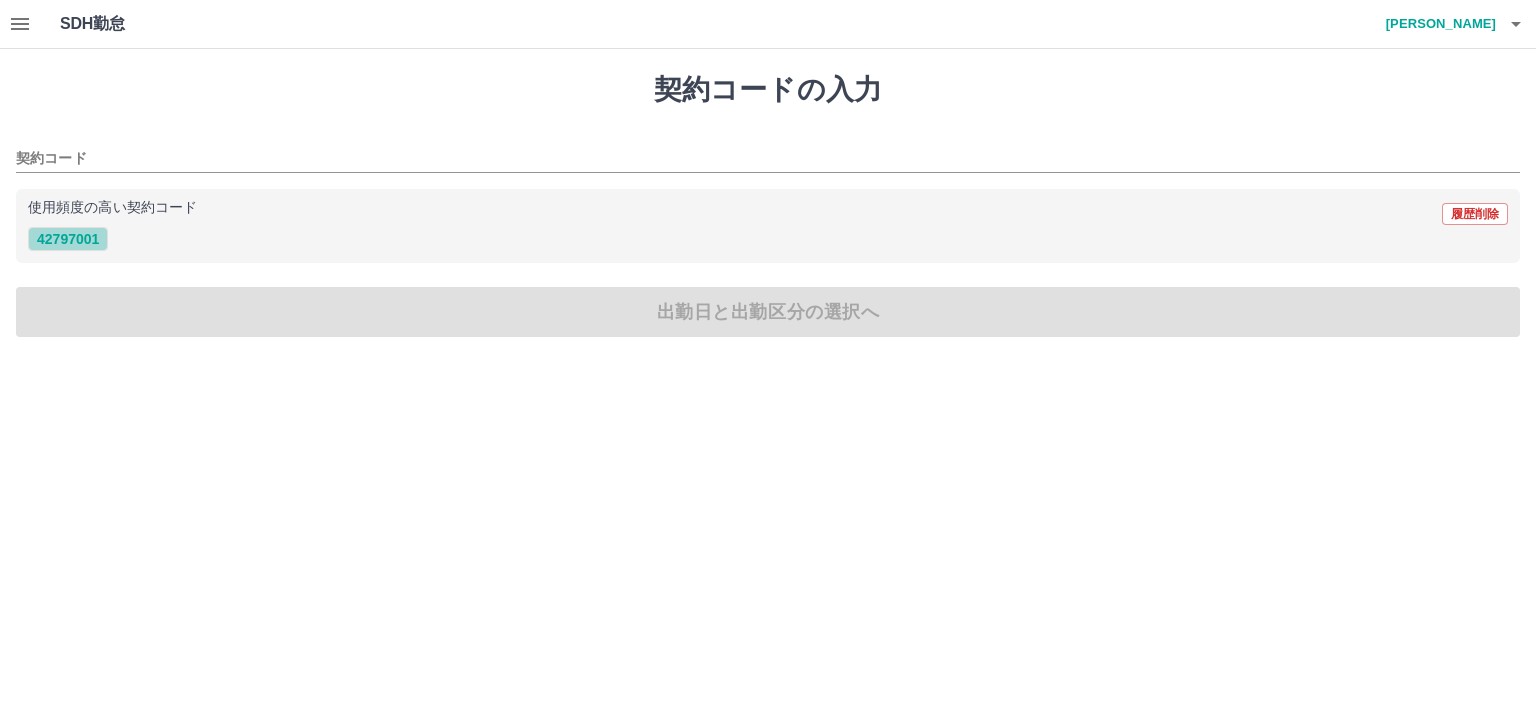 click on "42797001" at bounding box center [68, 239] 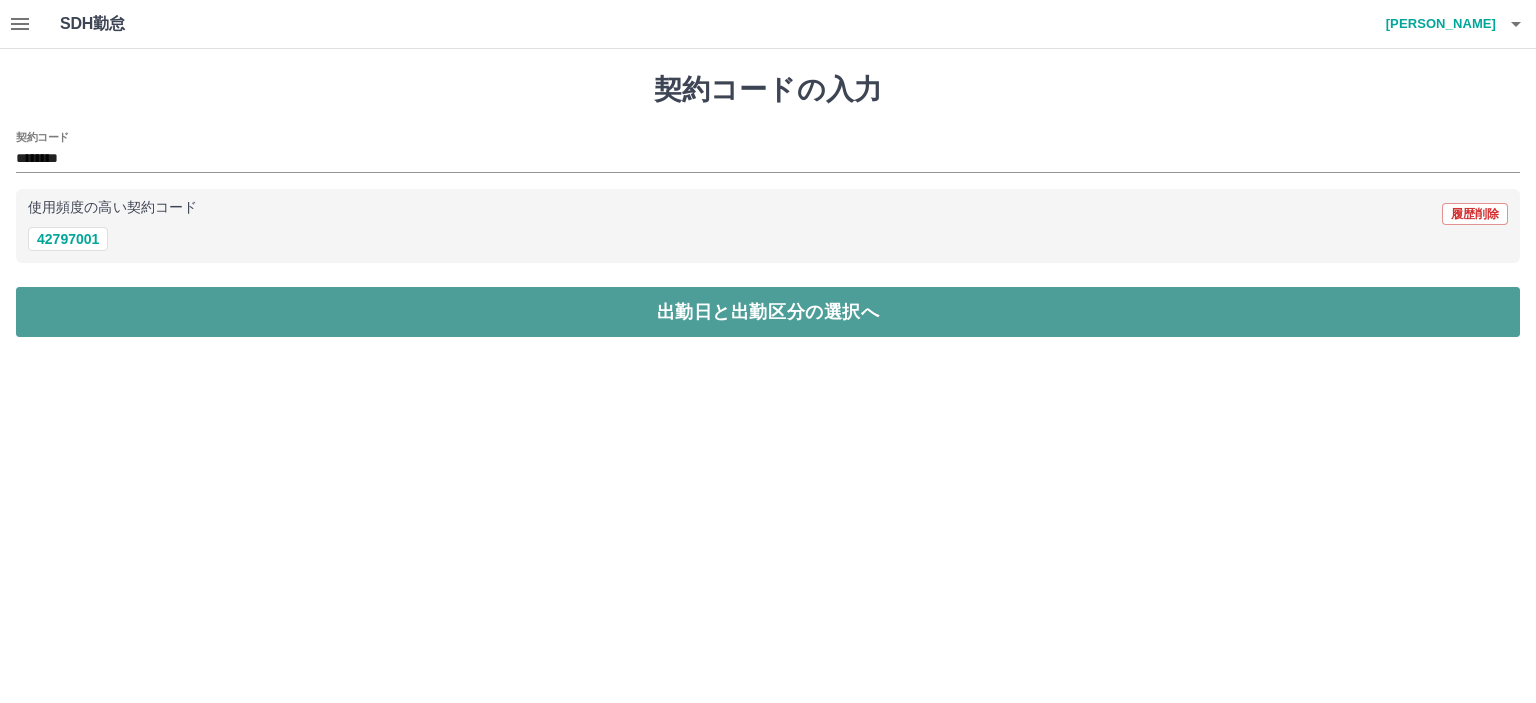 click on "出勤日と出勤区分の選択へ" at bounding box center (768, 312) 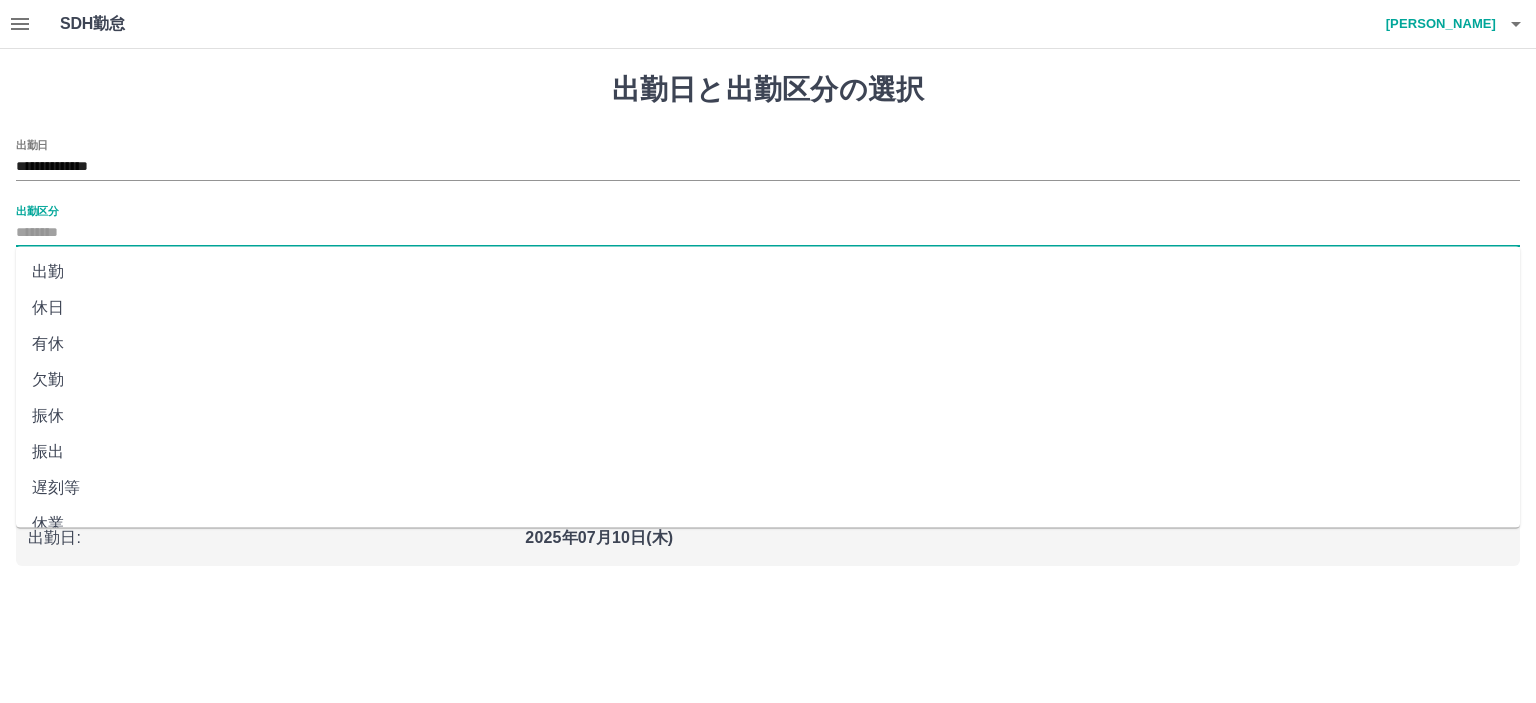 click on "出勤区分" at bounding box center [768, 233] 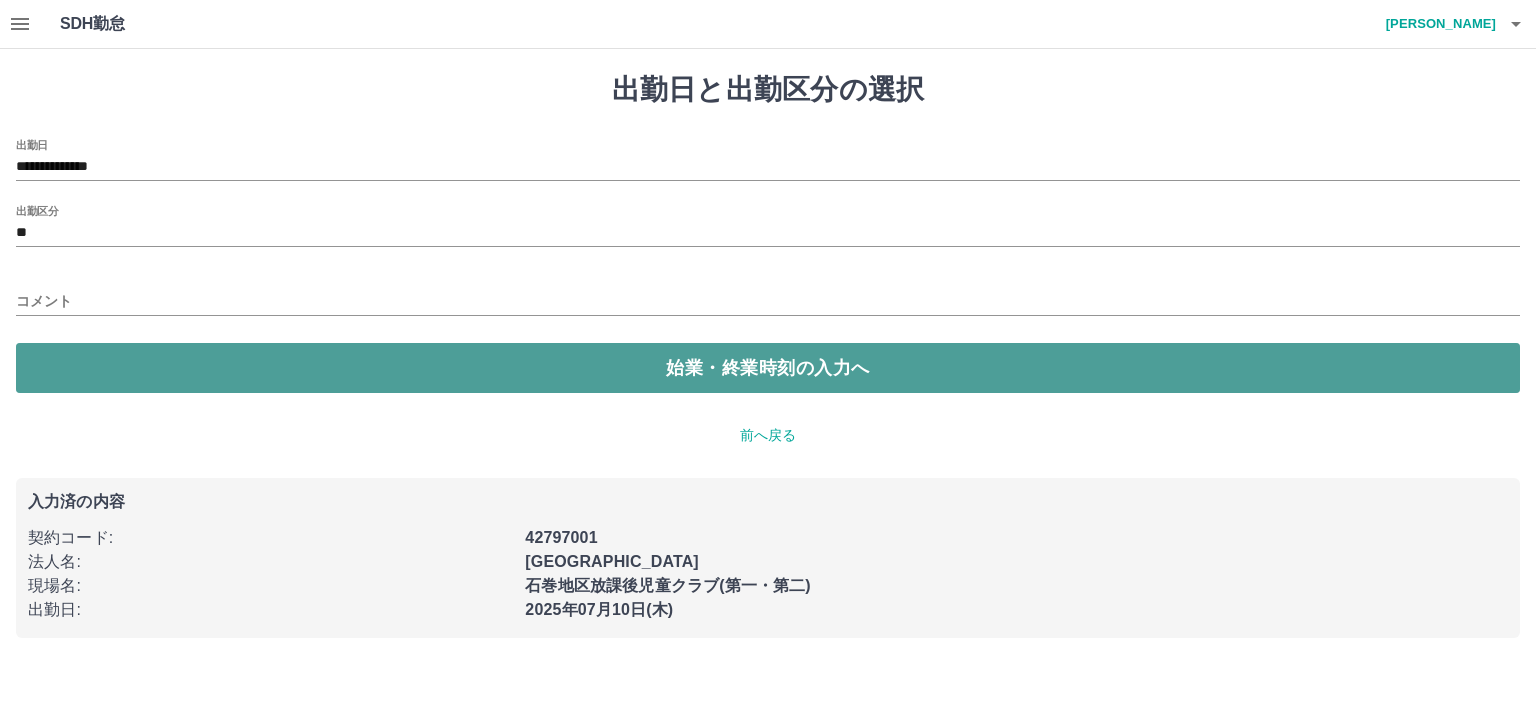 click on "始業・終業時刻の入力へ" at bounding box center [768, 368] 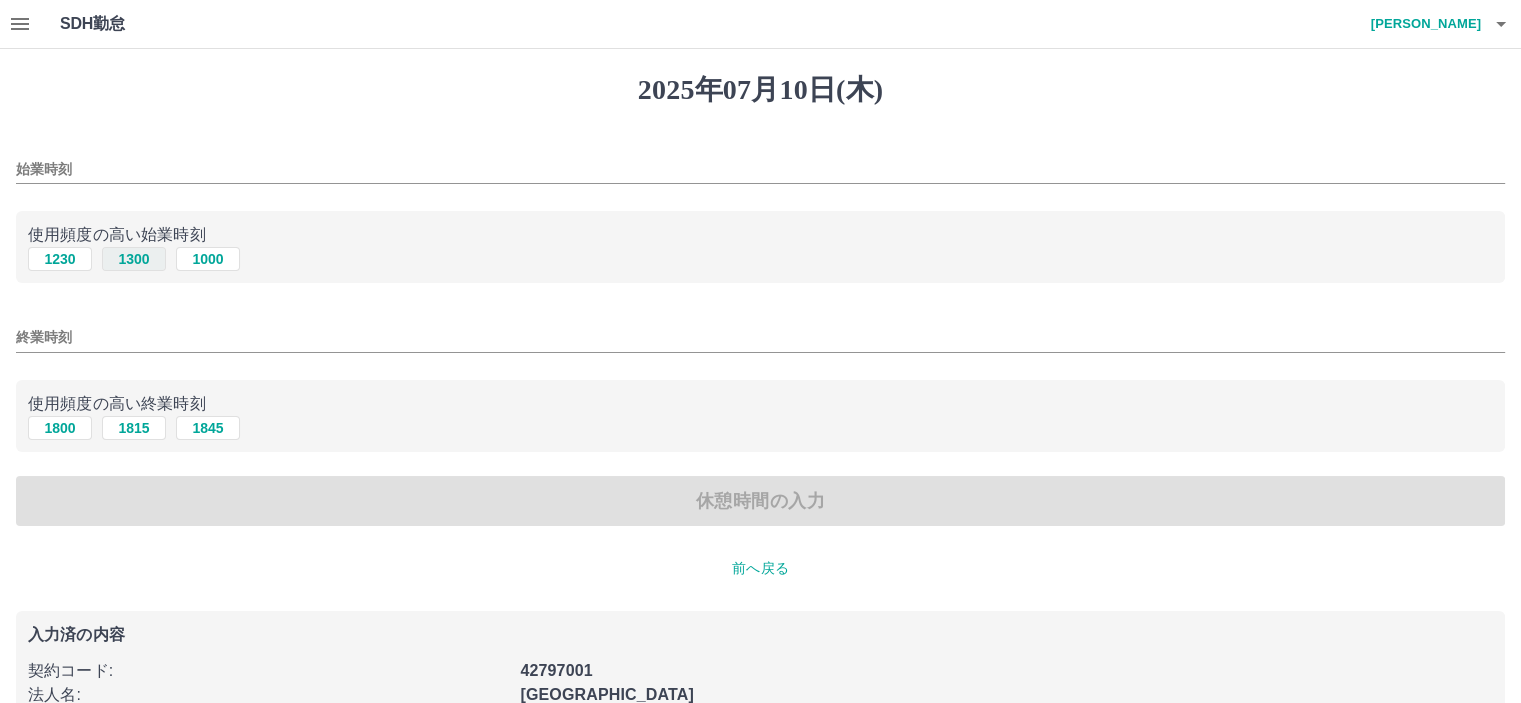 click on "1300" at bounding box center [134, 259] 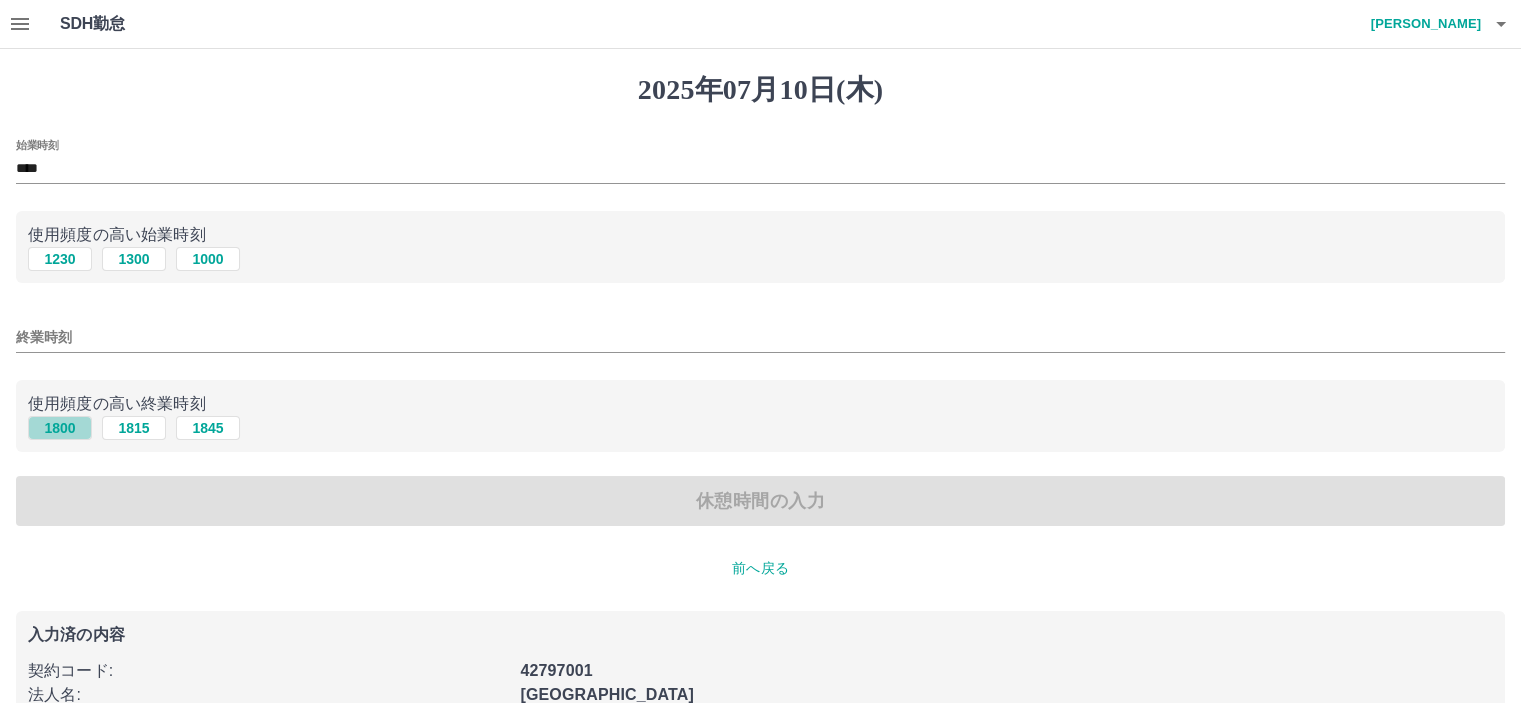click on "1800" at bounding box center [60, 428] 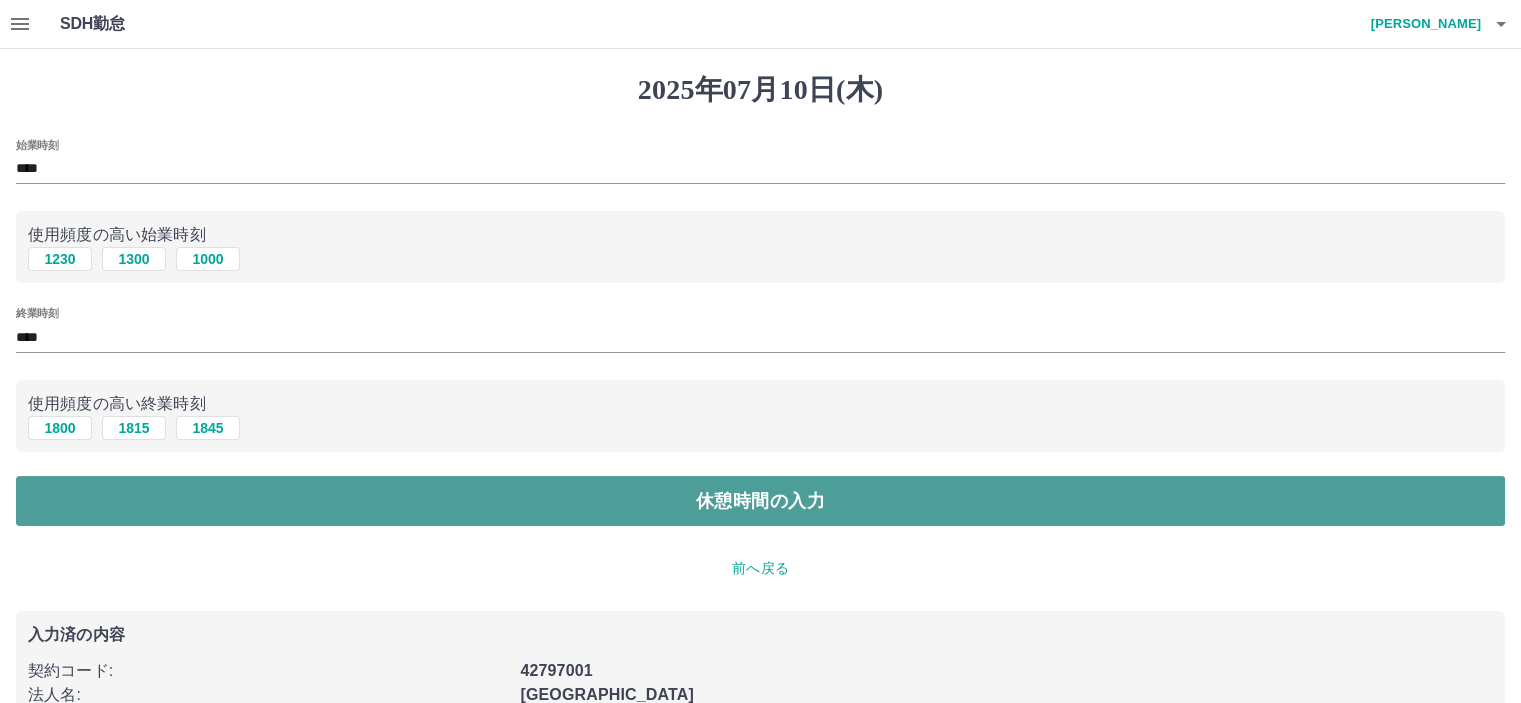 click on "休憩時間の入力" at bounding box center [760, 501] 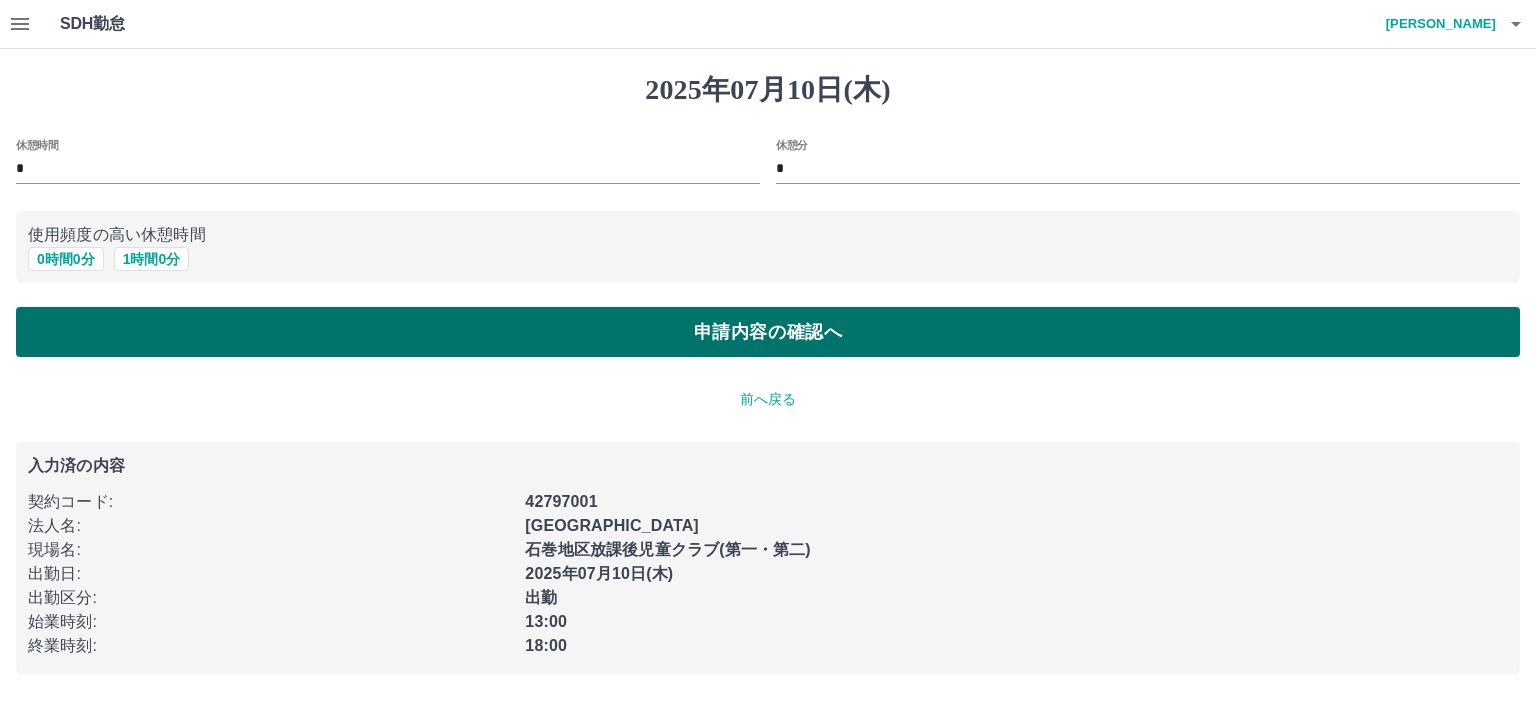 click on "申請内容の確認へ" at bounding box center (768, 332) 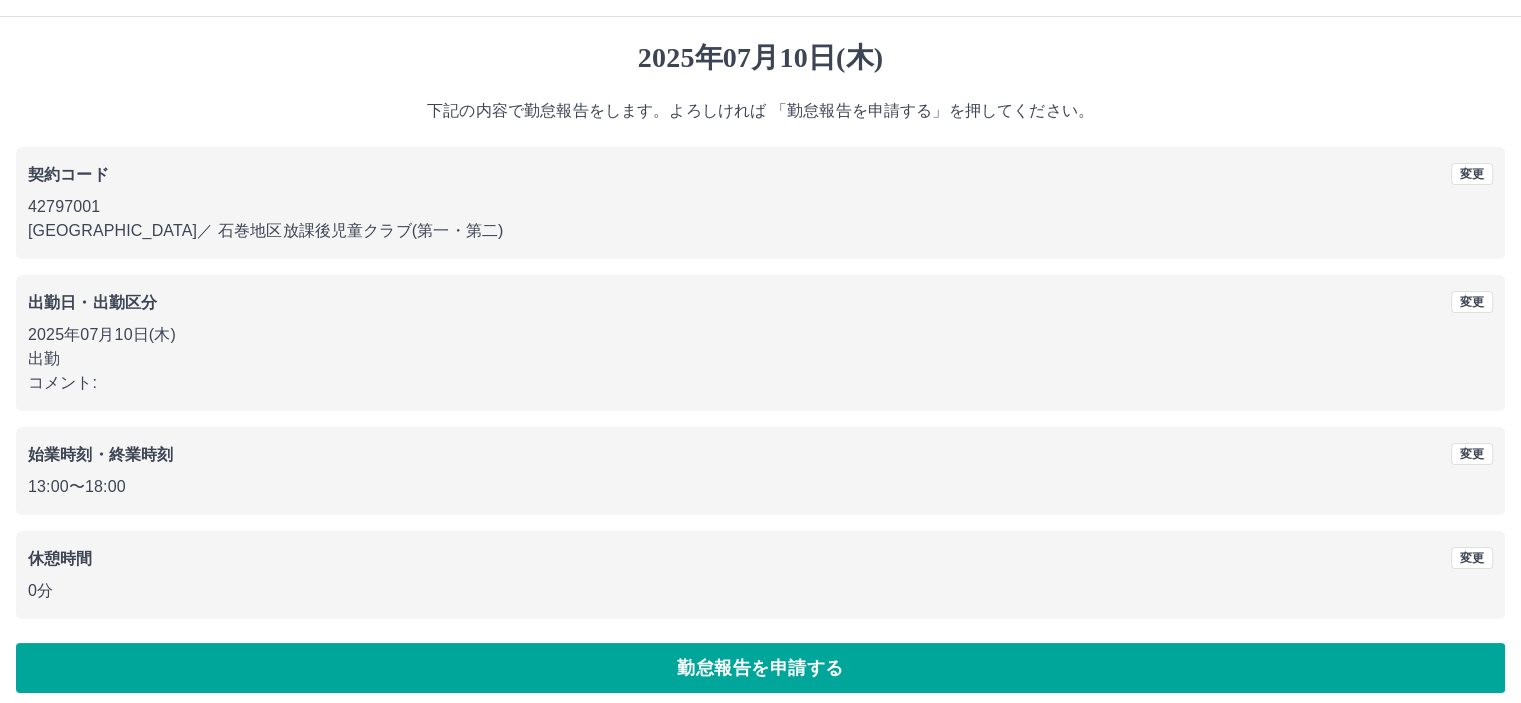 scroll, scrollTop: 45, scrollLeft: 0, axis: vertical 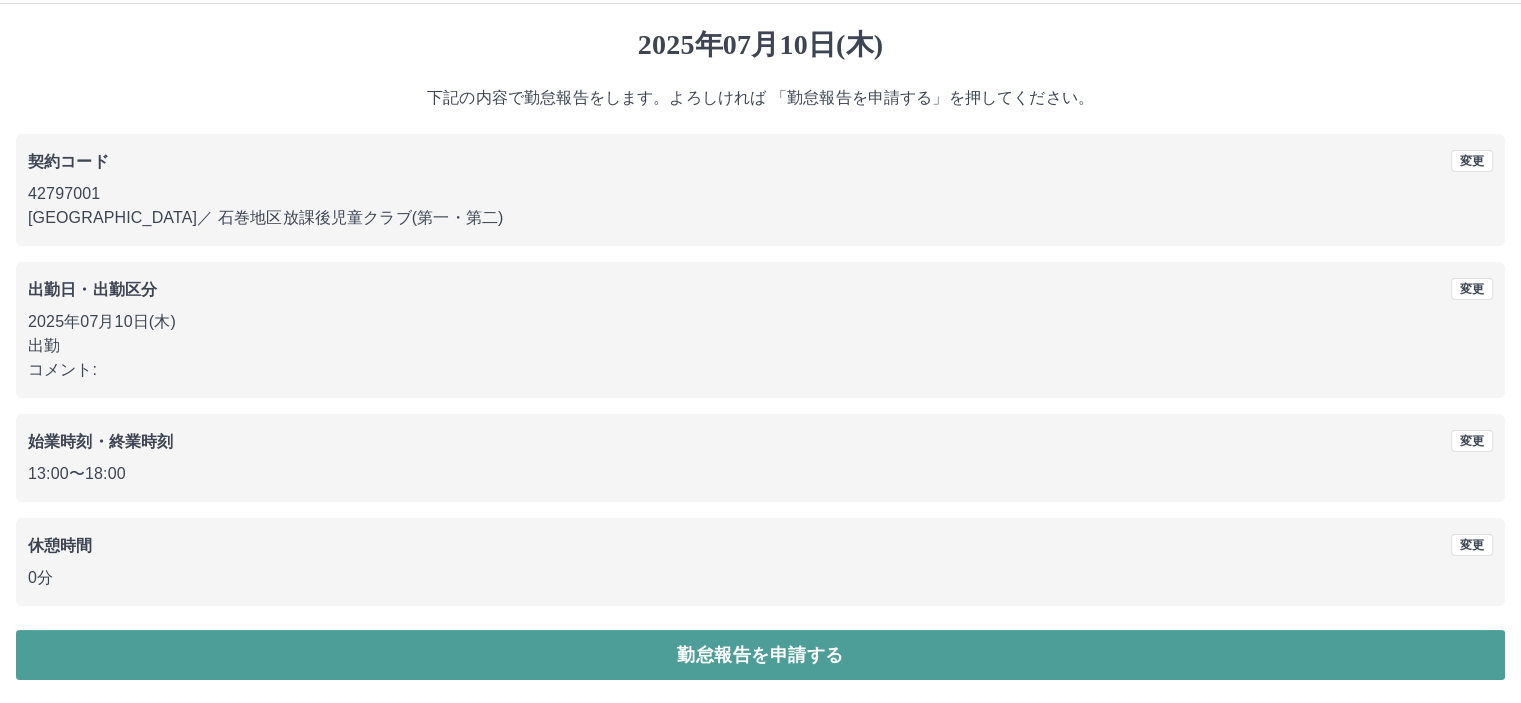 click on "勤怠報告を申請する" at bounding box center (760, 655) 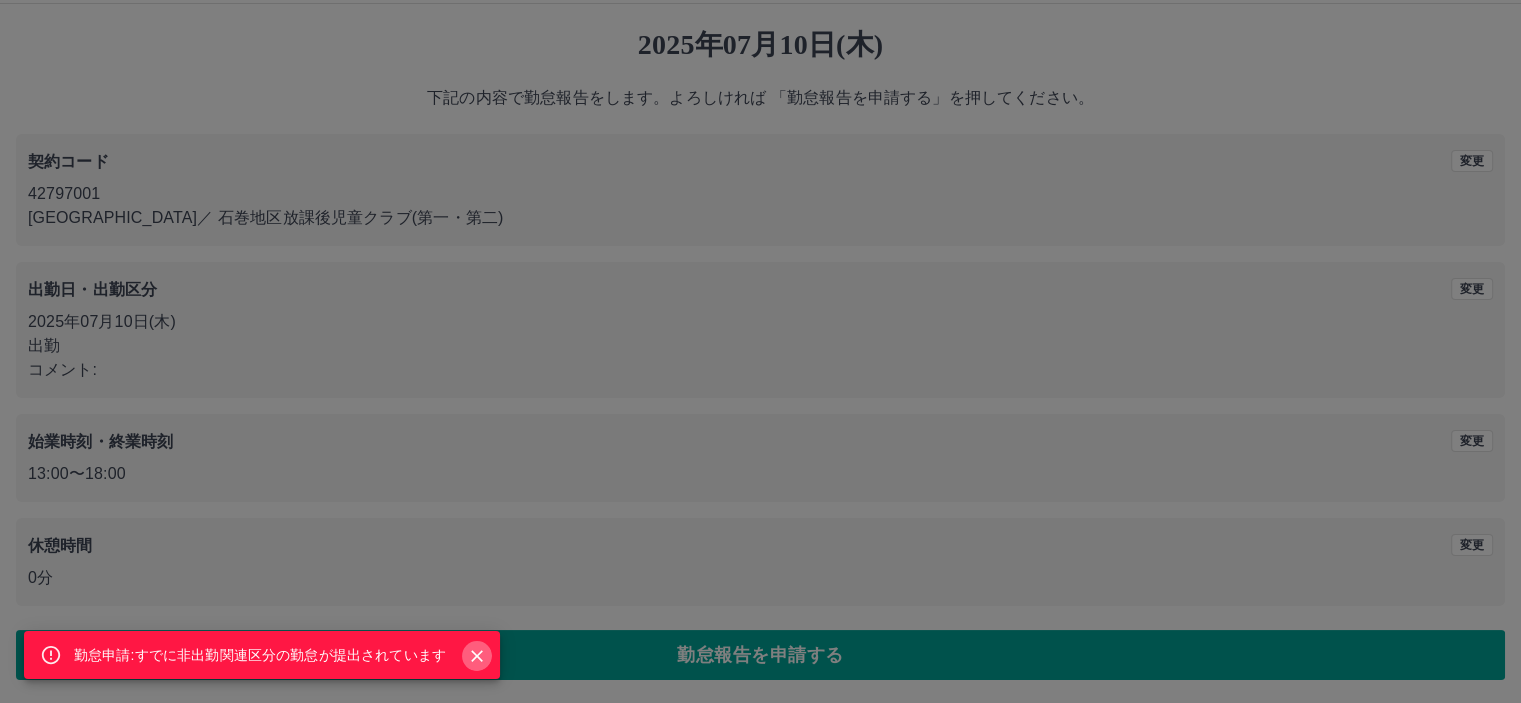 click 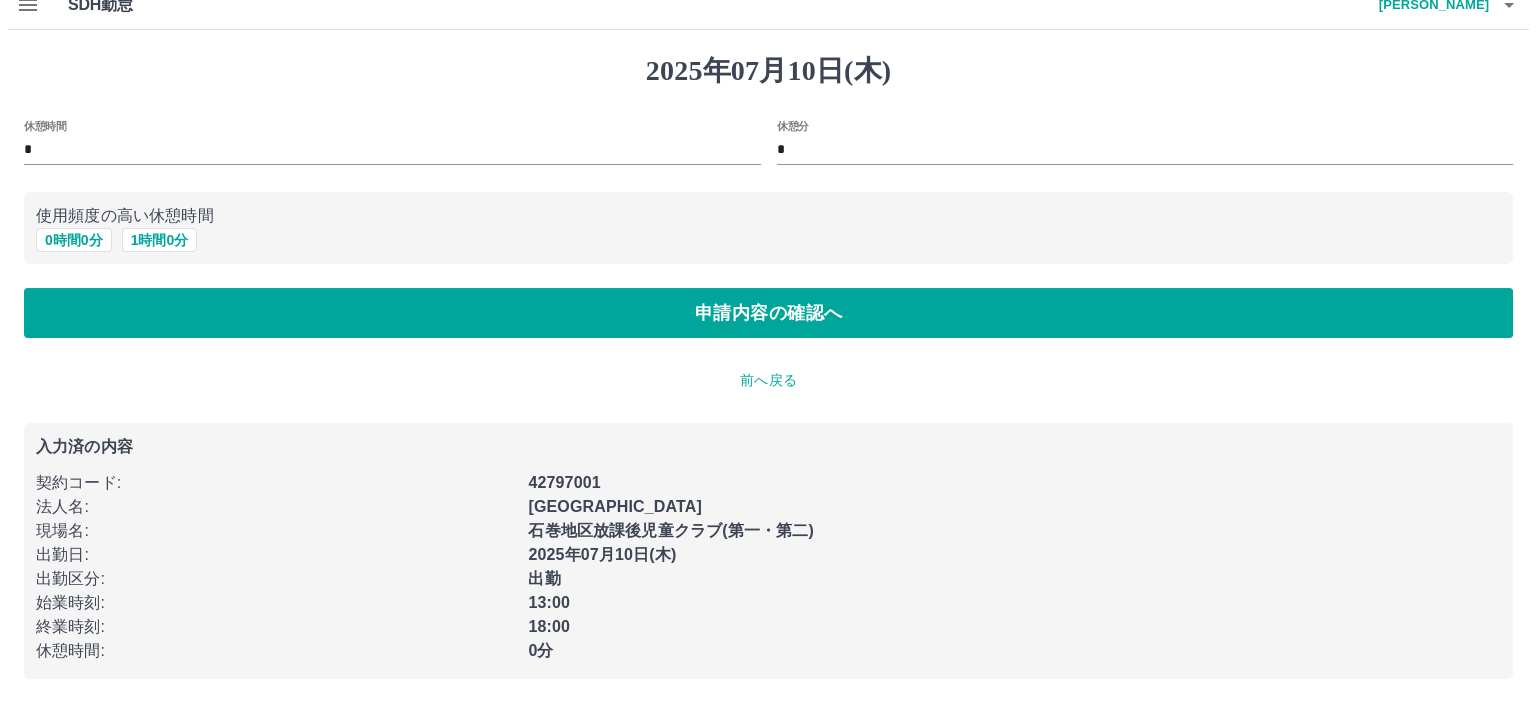 scroll, scrollTop: 0, scrollLeft: 0, axis: both 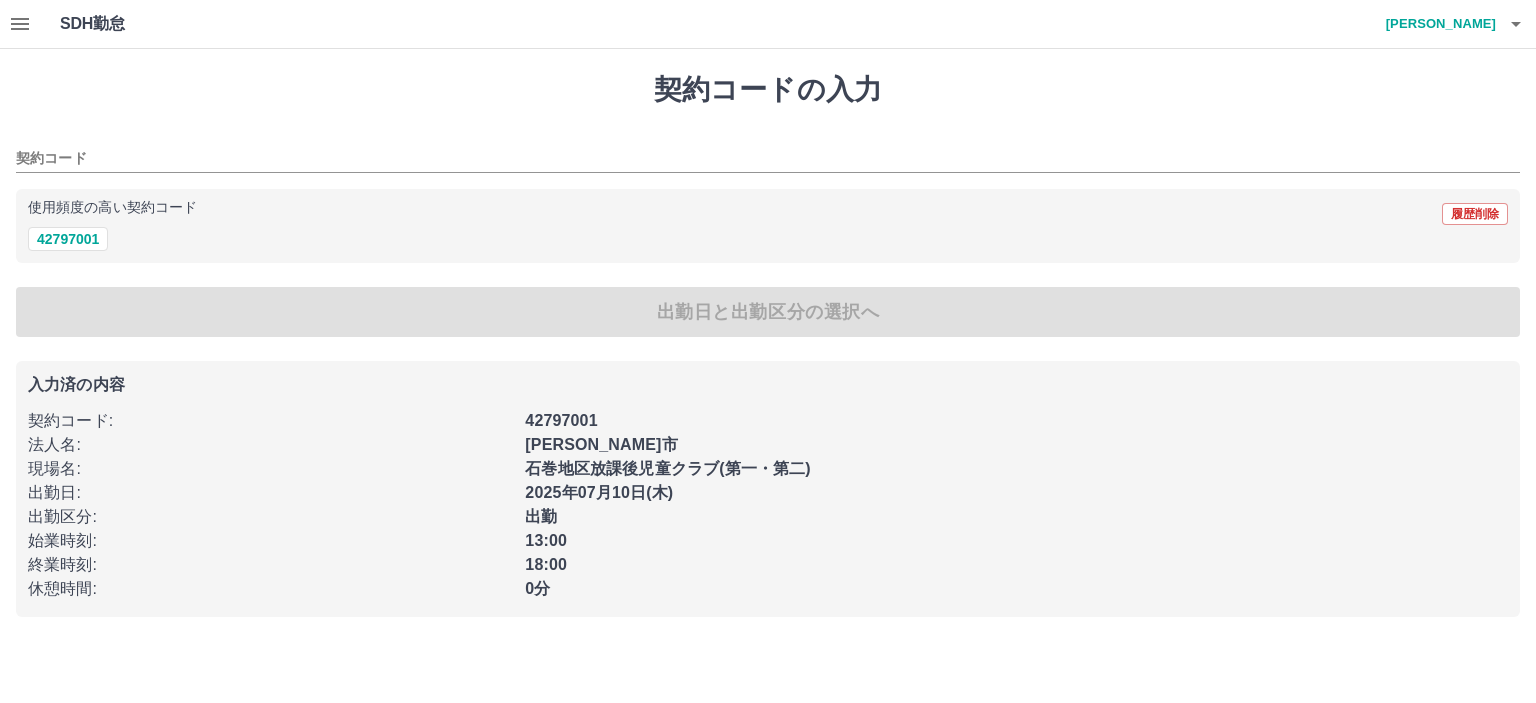 type on "********" 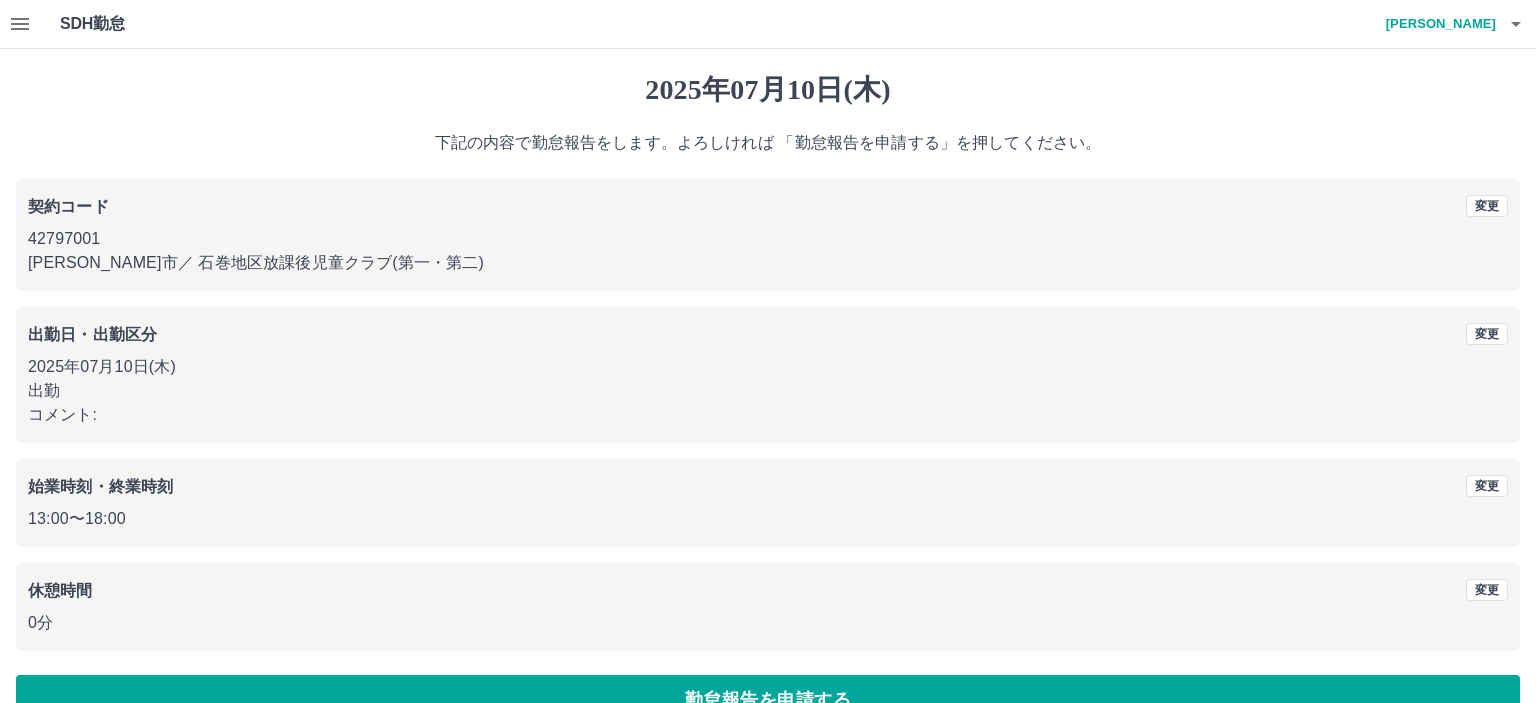 scroll, scrollTop: 0, scrollLeft: 0, axis: both 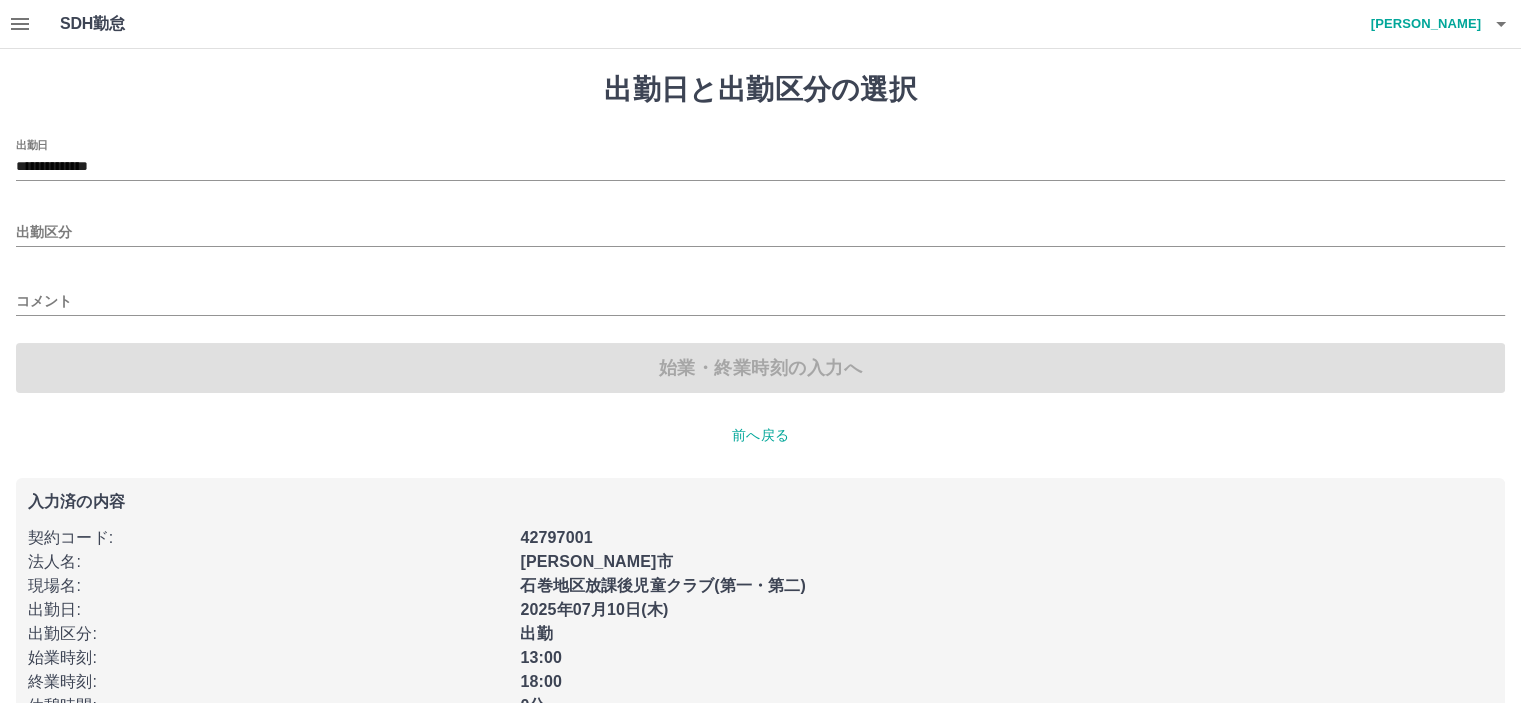 type on "**" 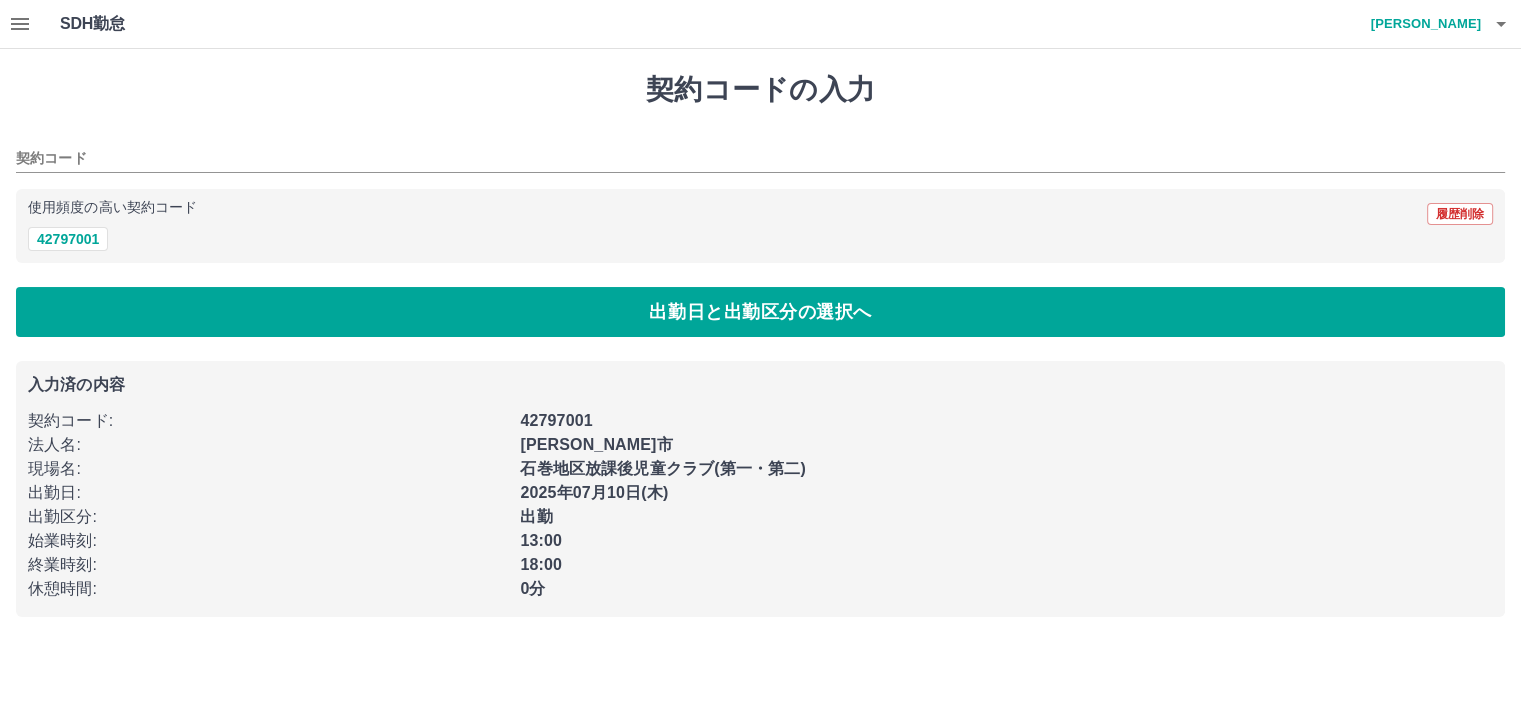 type on "********" 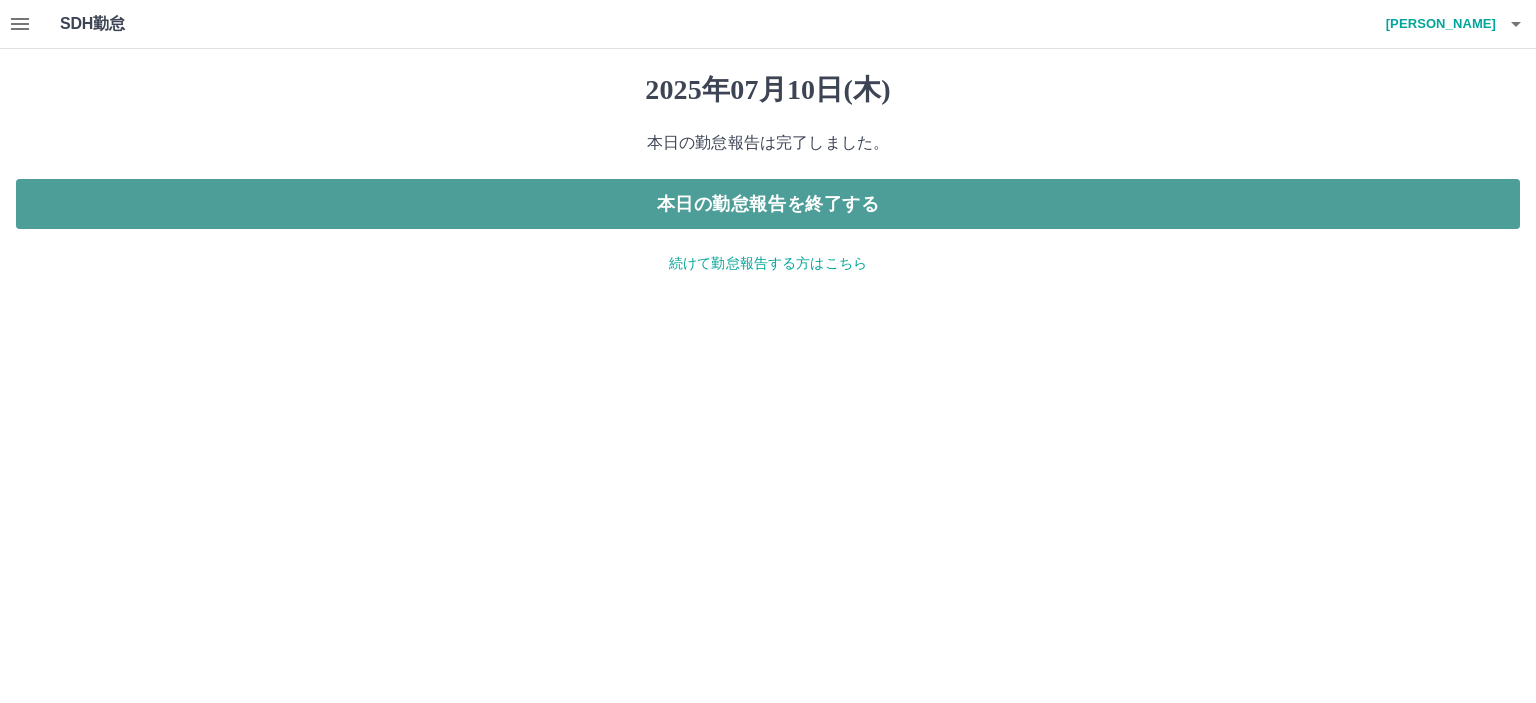 click on "本日の勤怠報告を終了する" at bounding box center [768, 204] 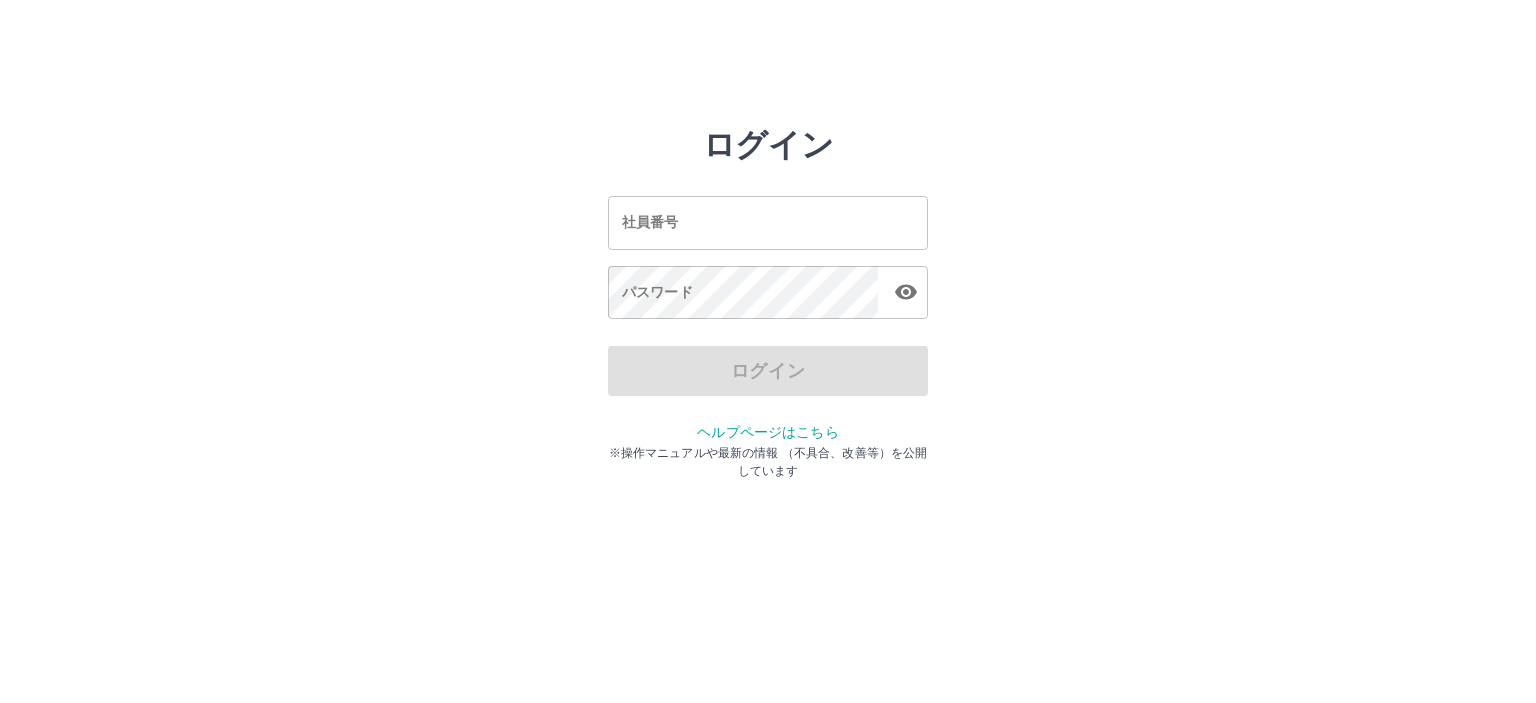 scroll, scrollTop: 0, scrollLeft: 0, axis: both 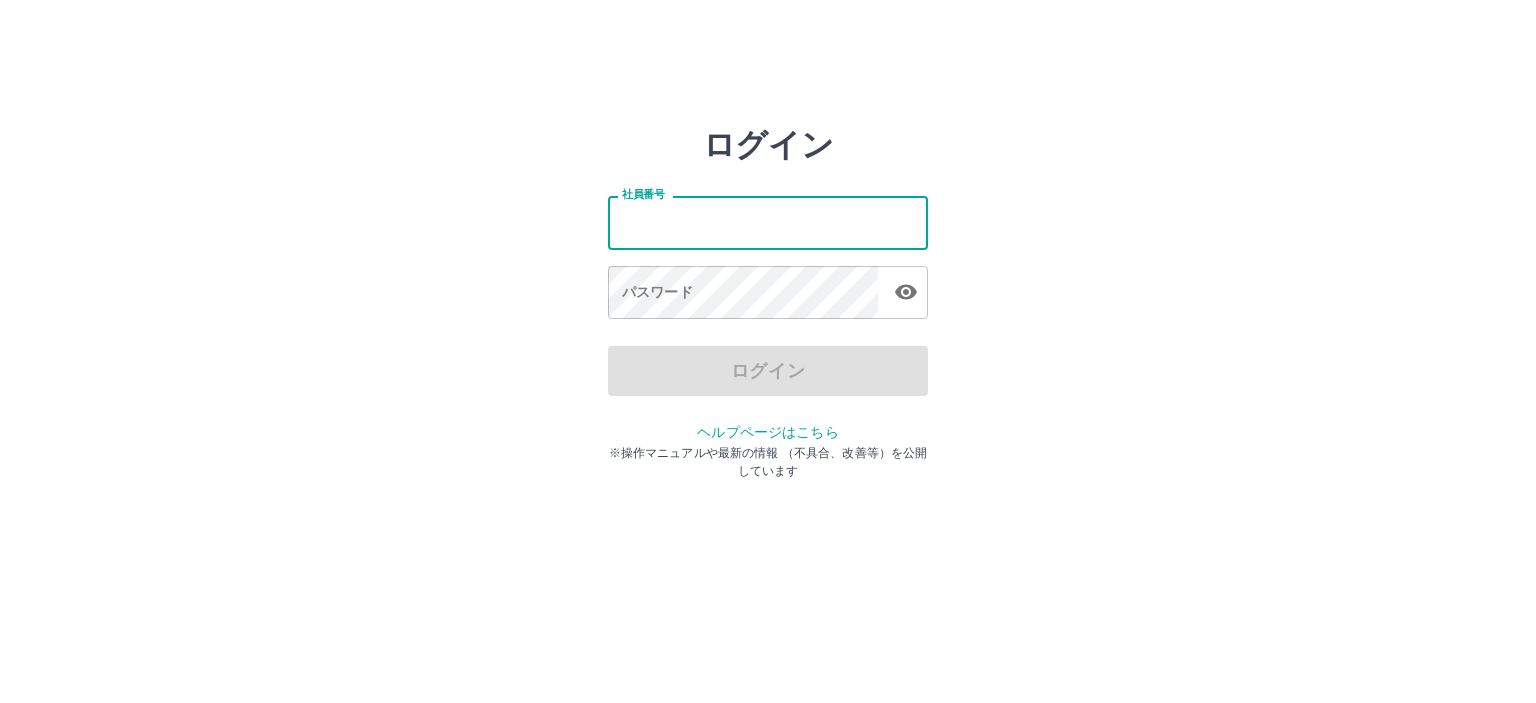 click on "社員番号" at bounding box center (768, 222) 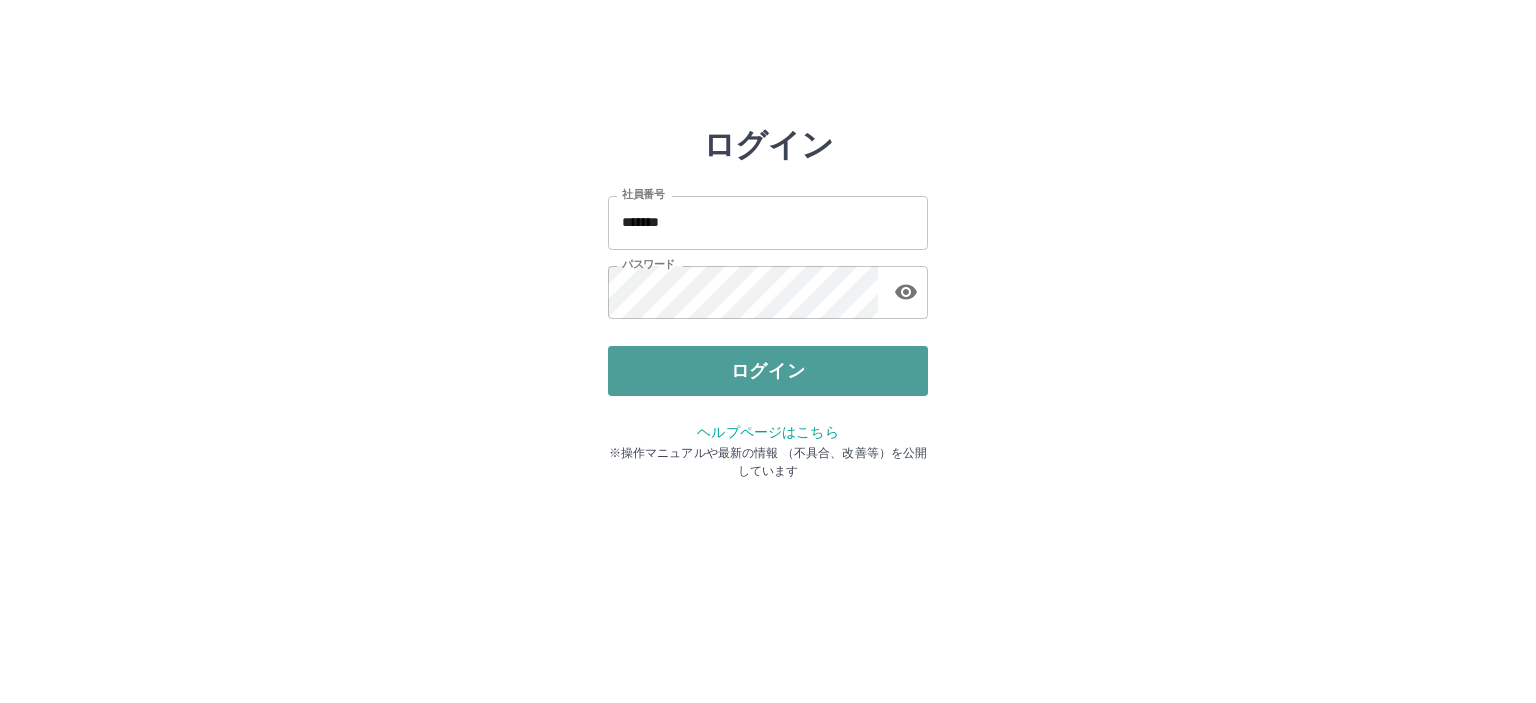 click on "ログイン" at bounding box center (768, 371) 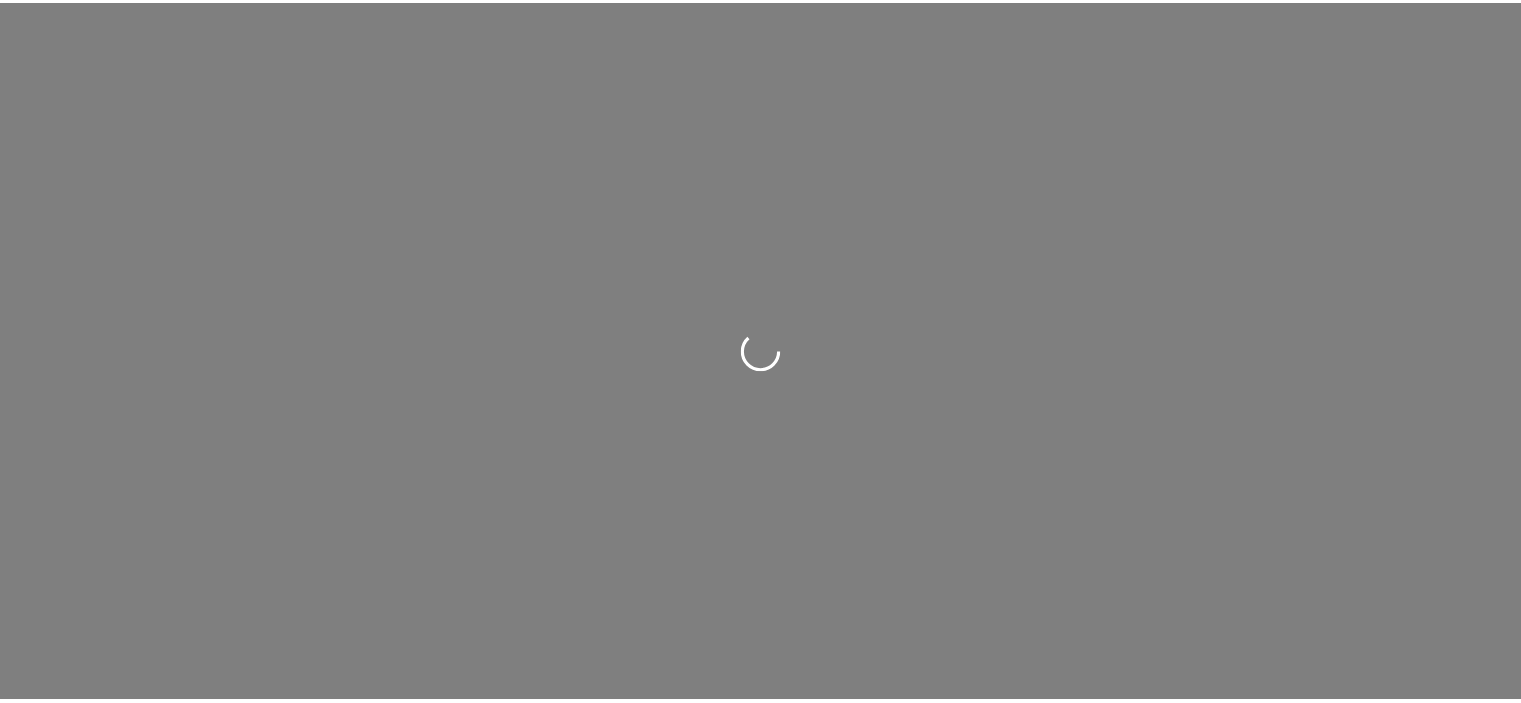 scroll, scrollTop: 0, scrollLeft: 0, axis: both 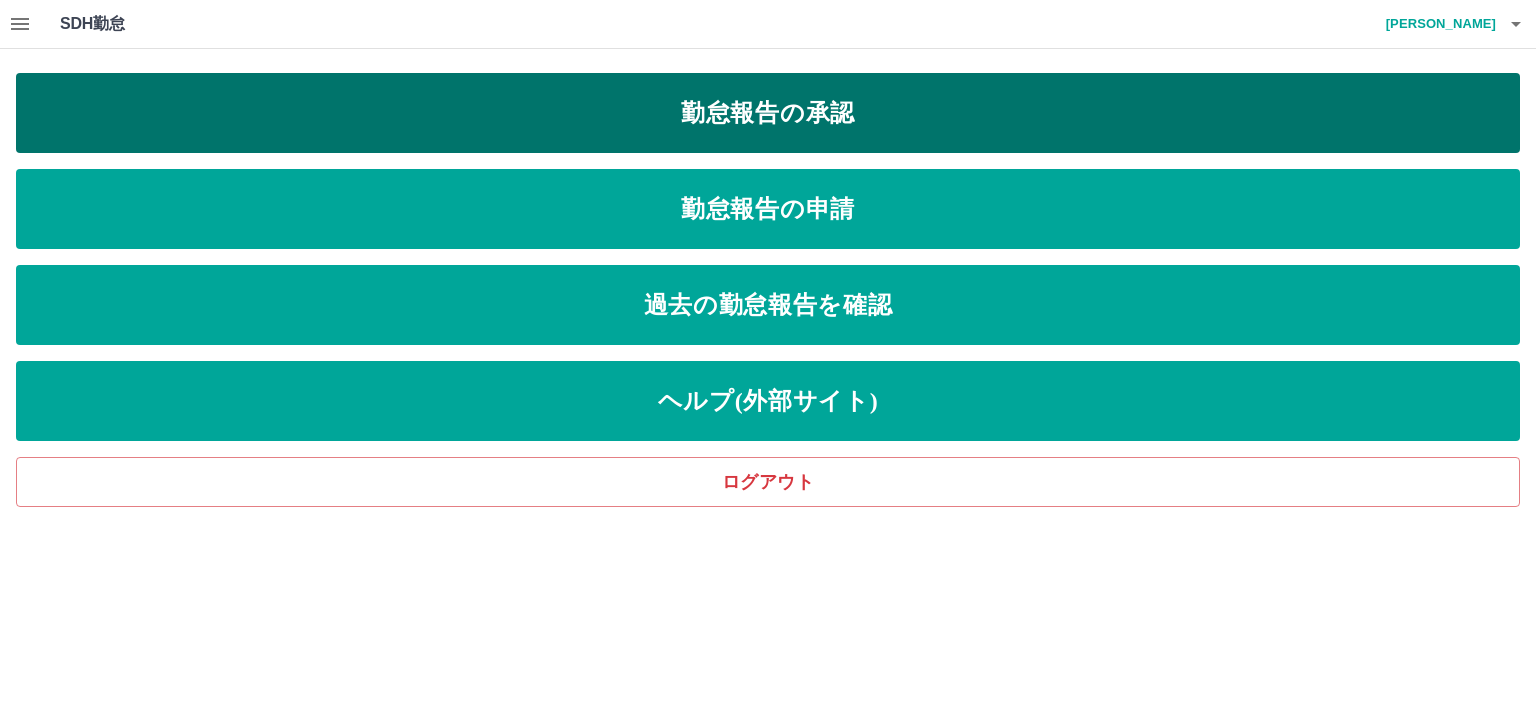 click on "勤怠報告の承認" at bounding box center (768, 113) 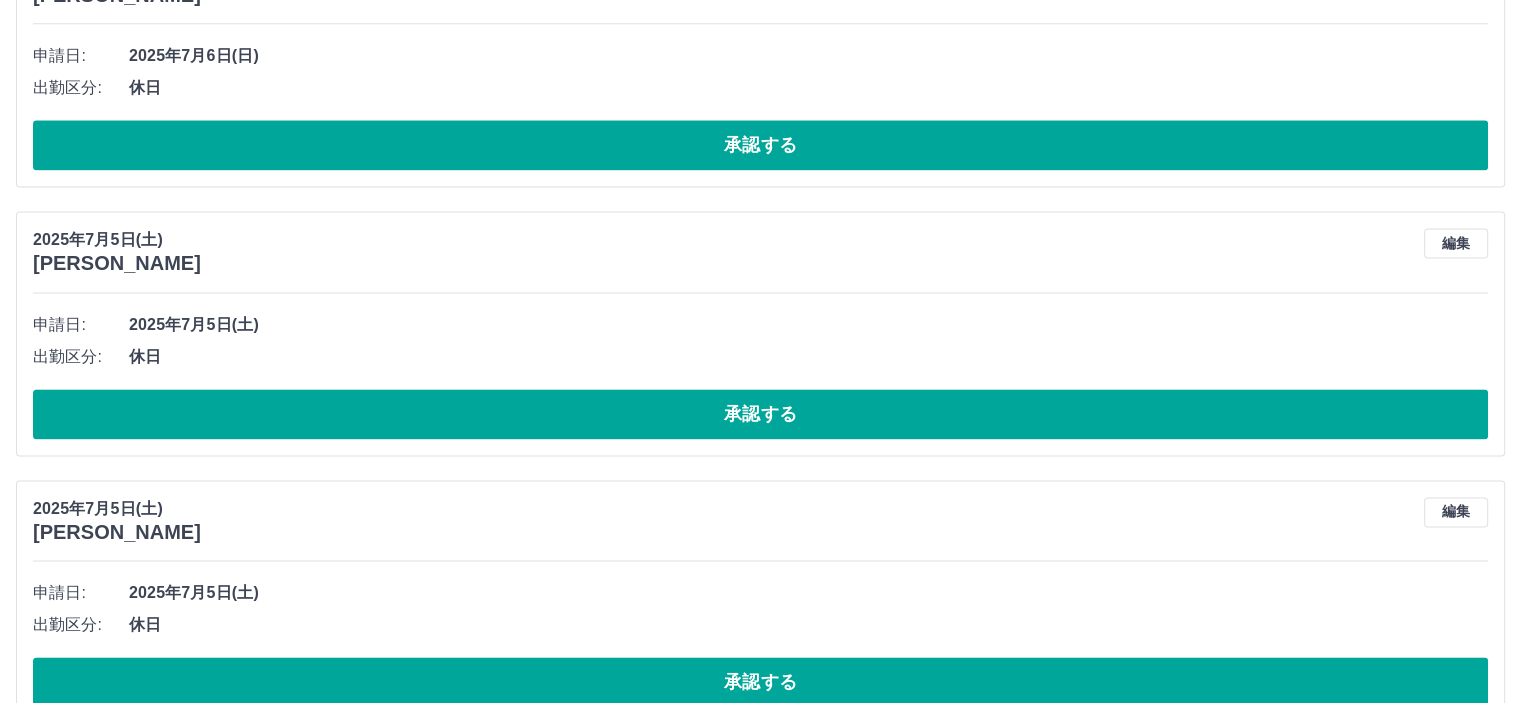 scroll, scrollTop: 10428, scrollLeft: 0, axis: vertical 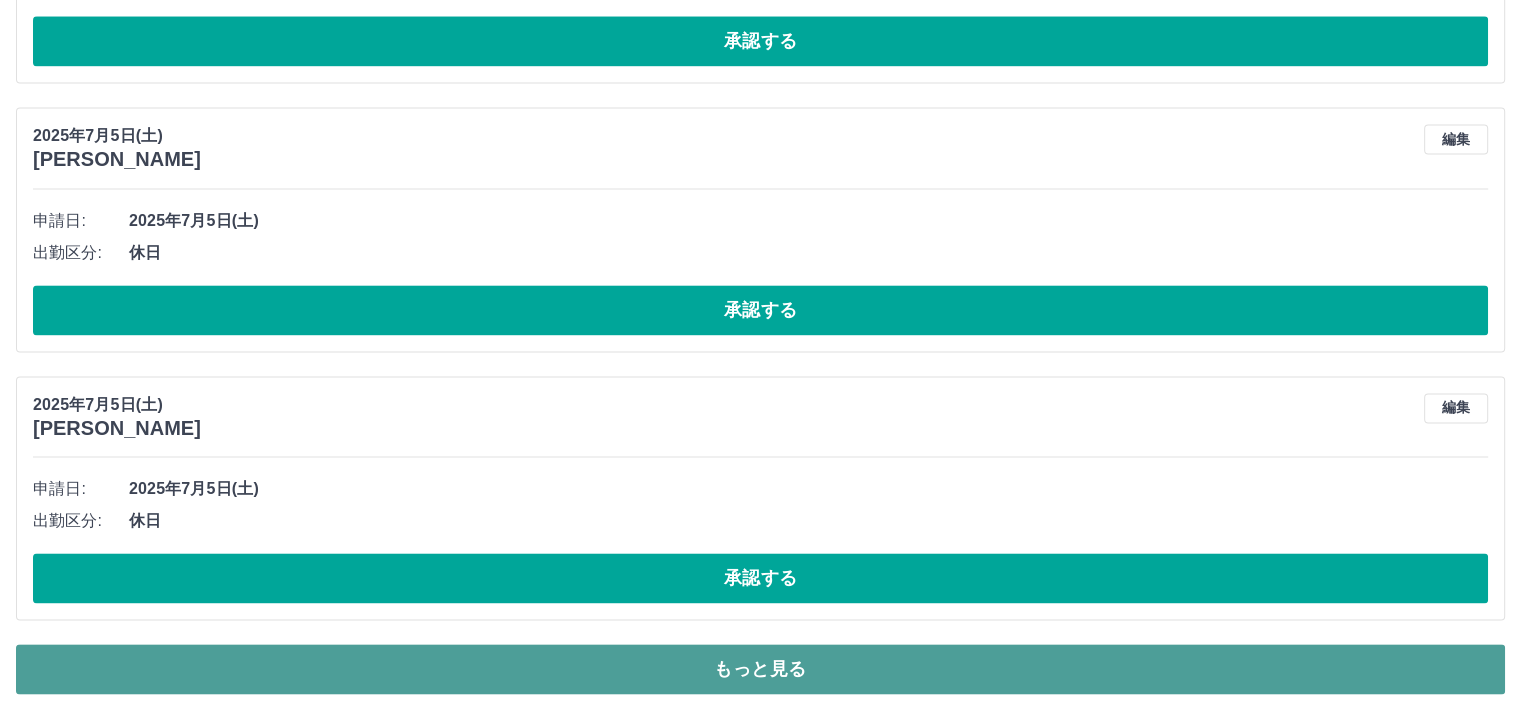 click on "もっと見る" at bounding box center (760, 669) 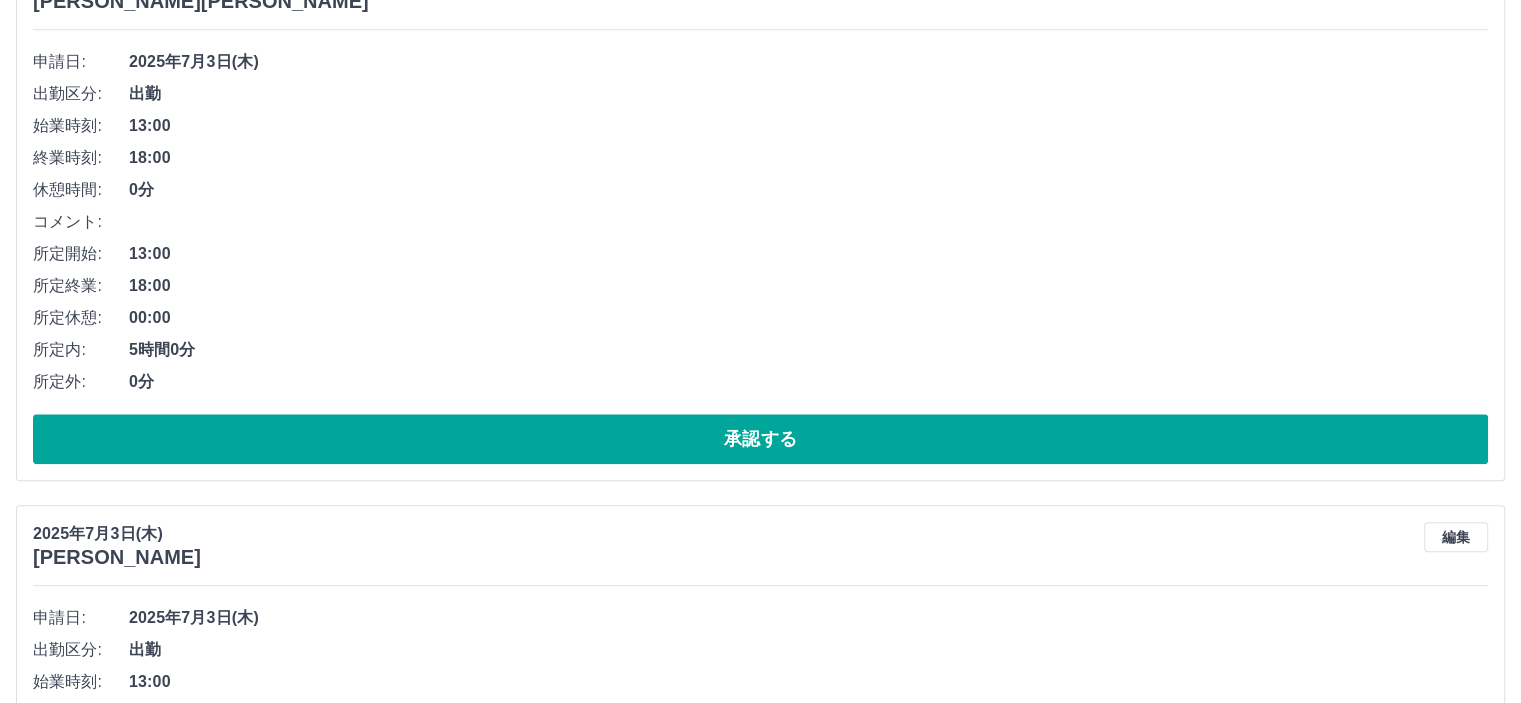 scroll, scrollTop: 17710, scrollLeft: 0, axis: vertical 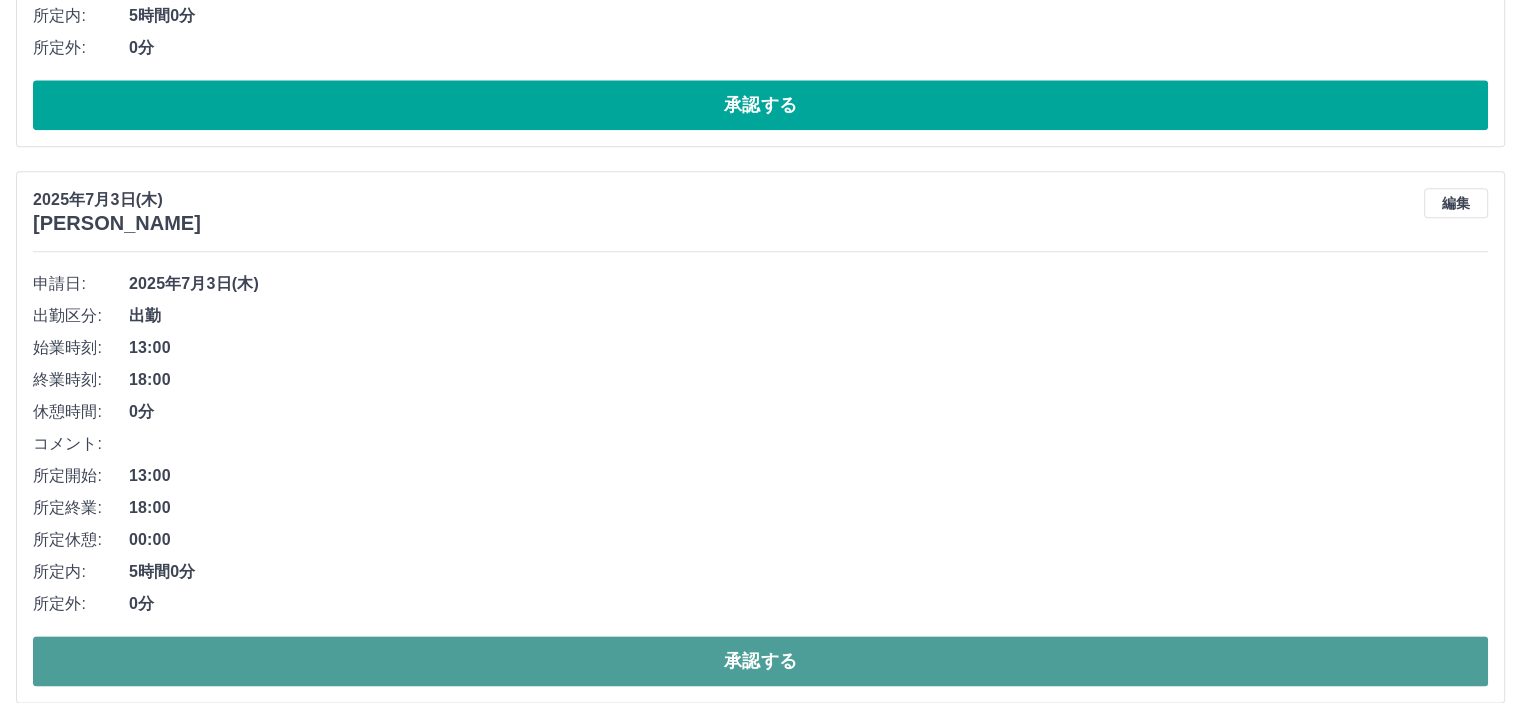 click on "承認する" at bounding box center (760, 661) 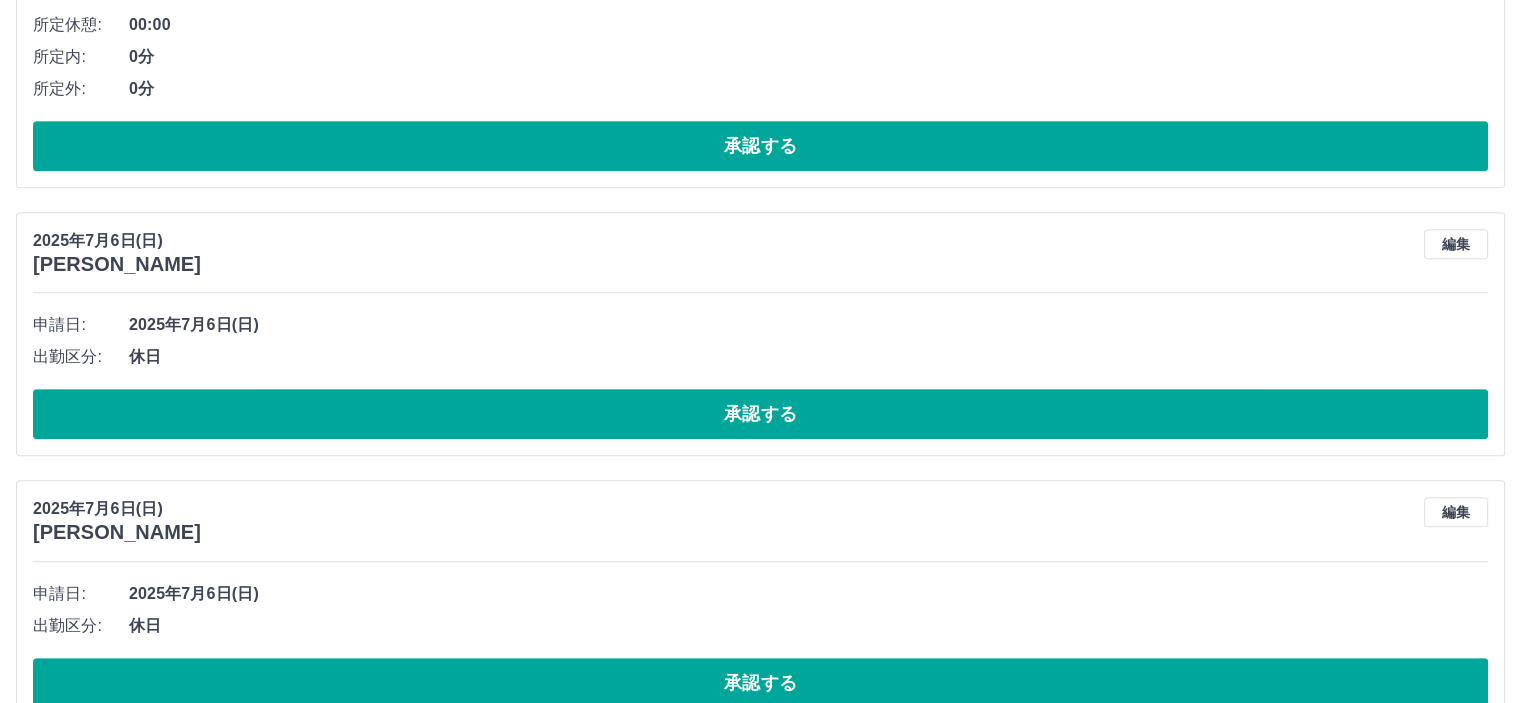scroll, scrollTop: 8500, scrollLeft: 0, axis: vertical 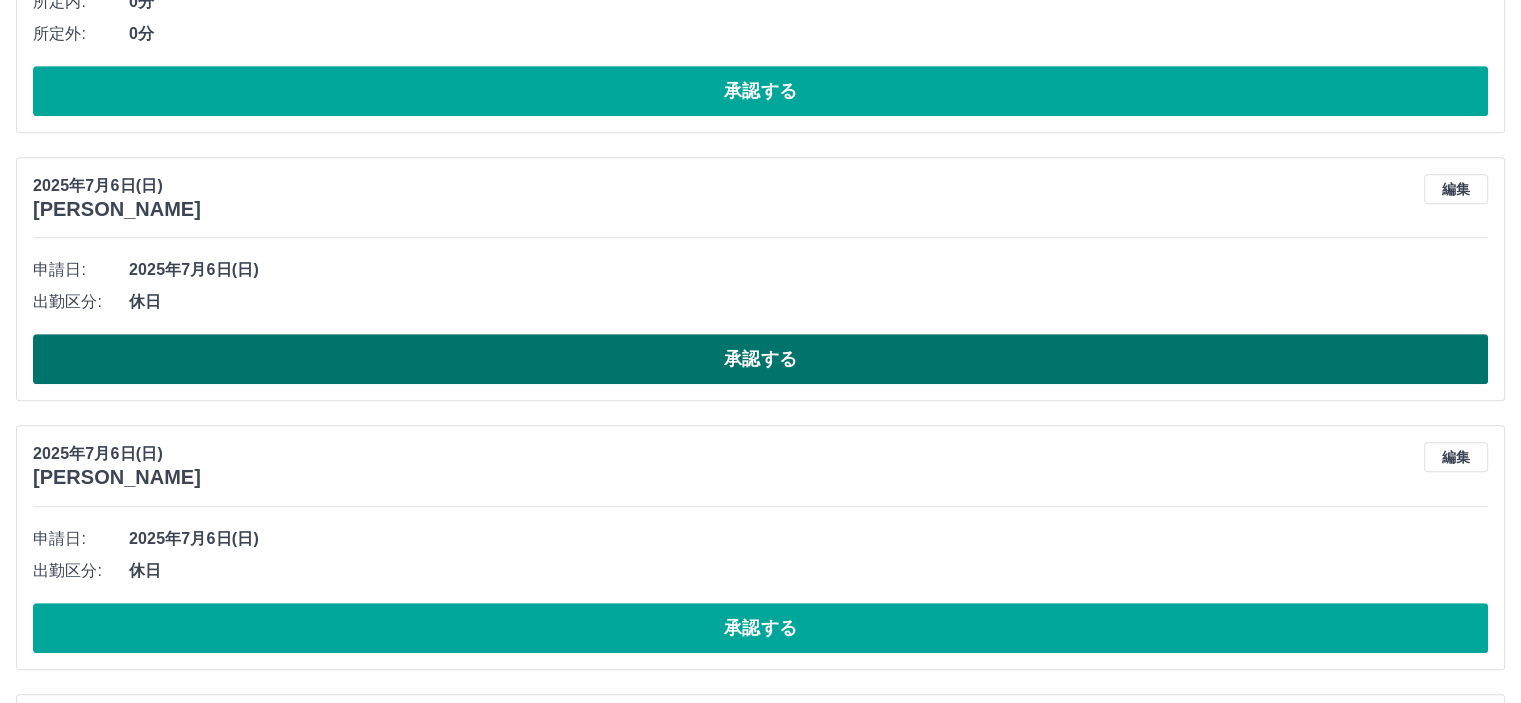 click on "承認する" at bounding box center [760, 359] 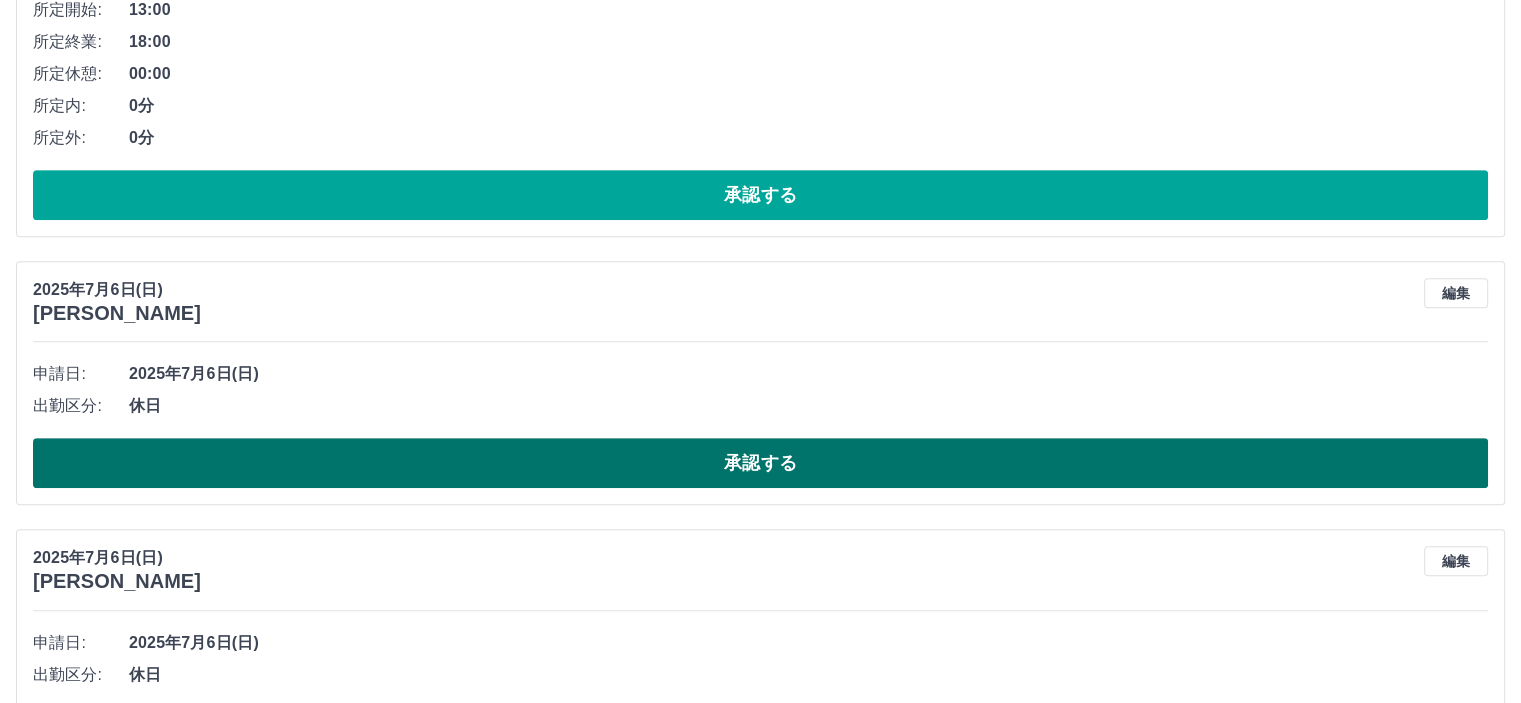 scroll, scrollTop: 8400, scrollLeft: 0, axis: vertical 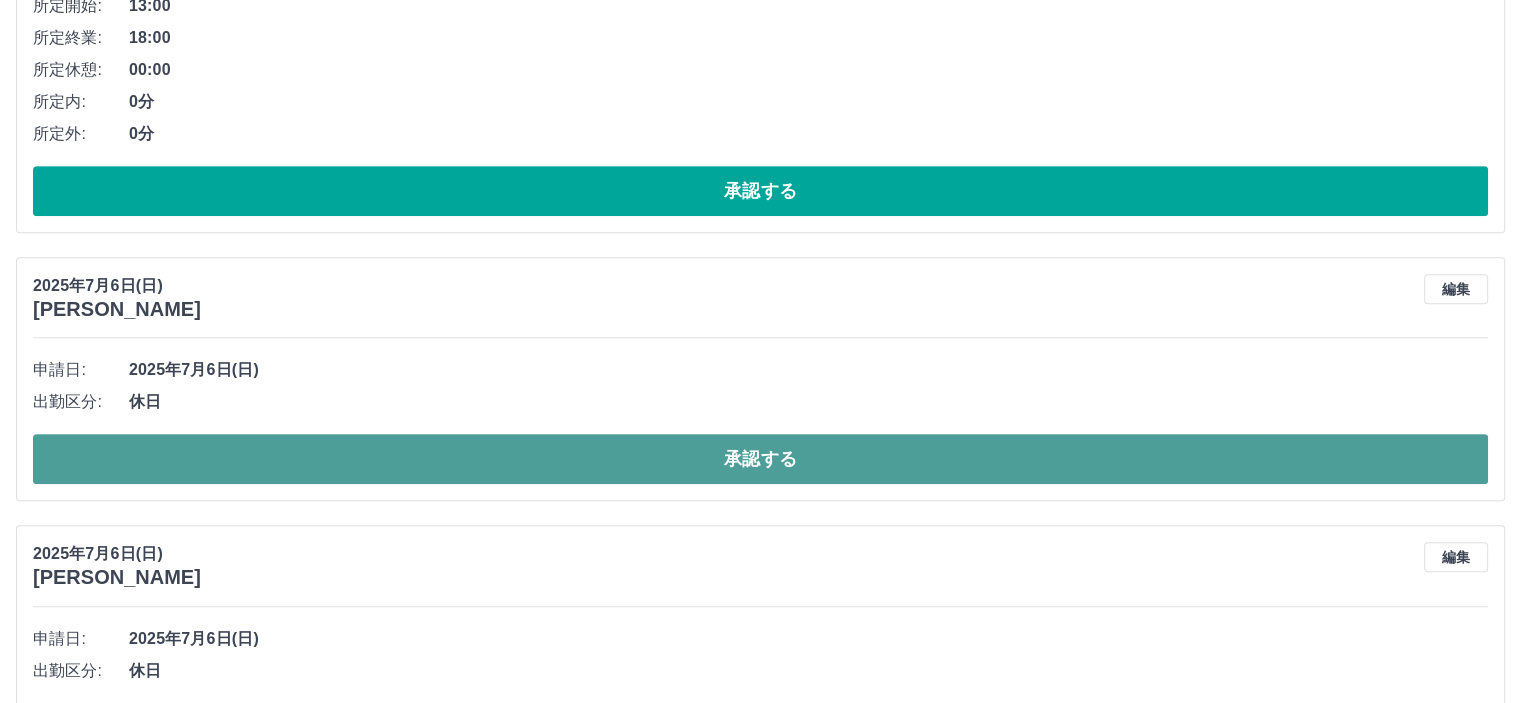 click on "承認する" at bounding box center [760, 459] 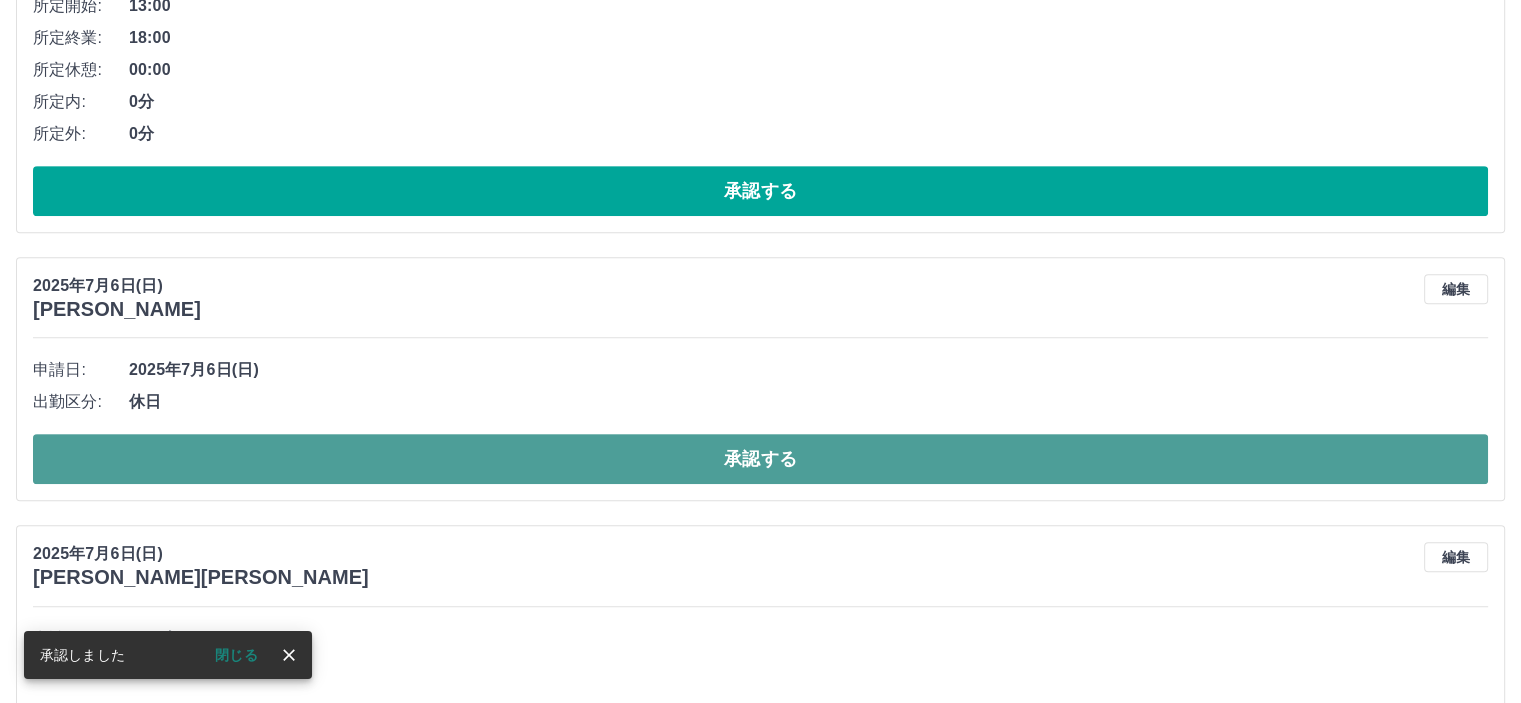 click on "承認する" at bounding box center (760, 459) 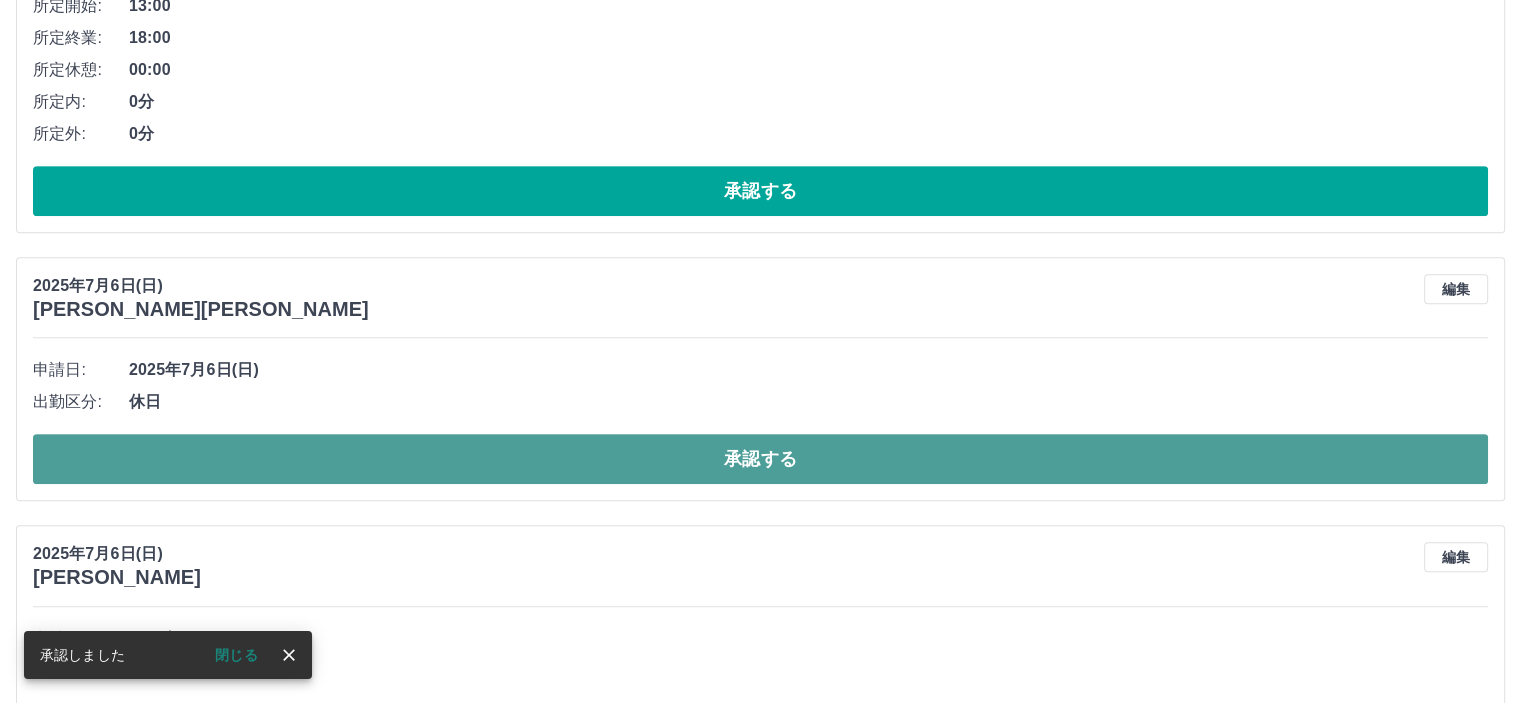 click on "承認する" at bounding box center (760, 459) 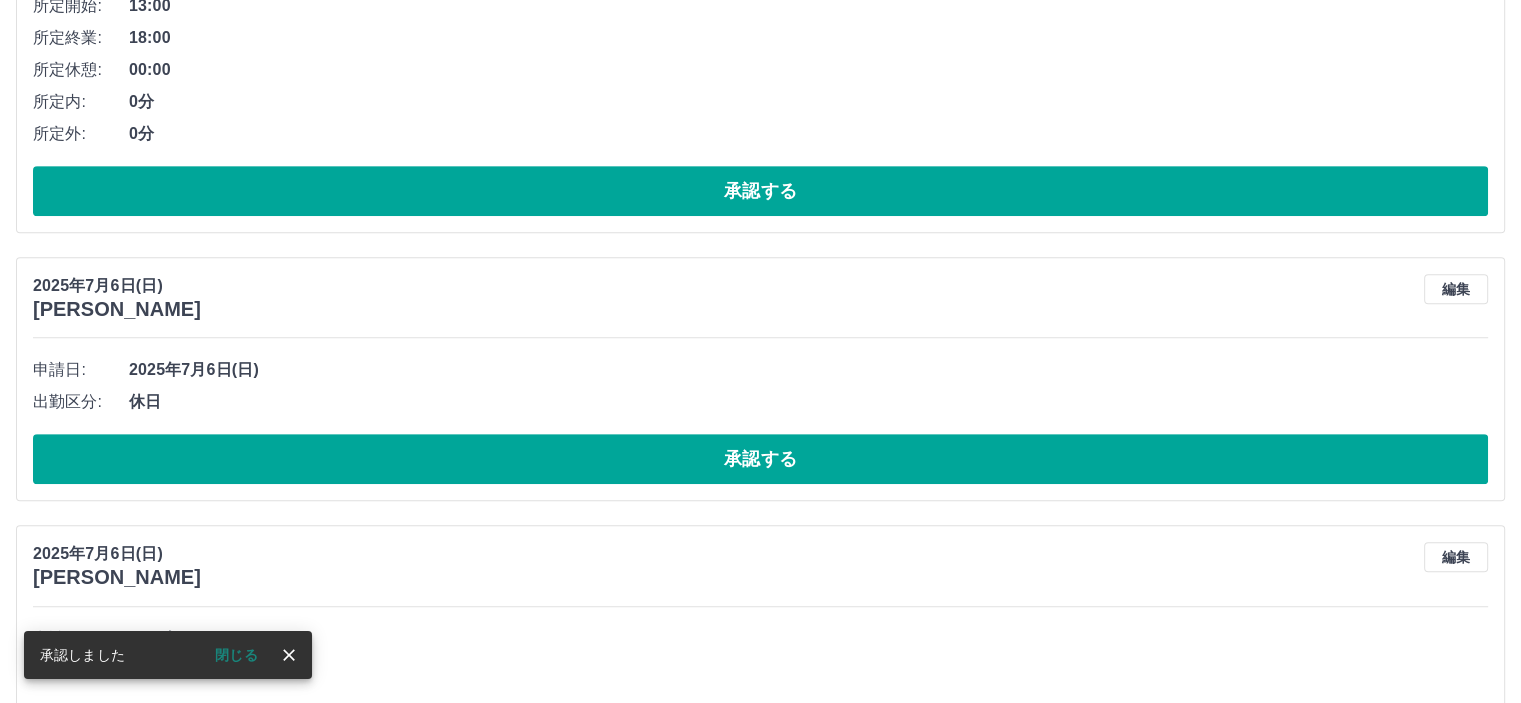 click on "承認する" at bounding box center [760, 459] 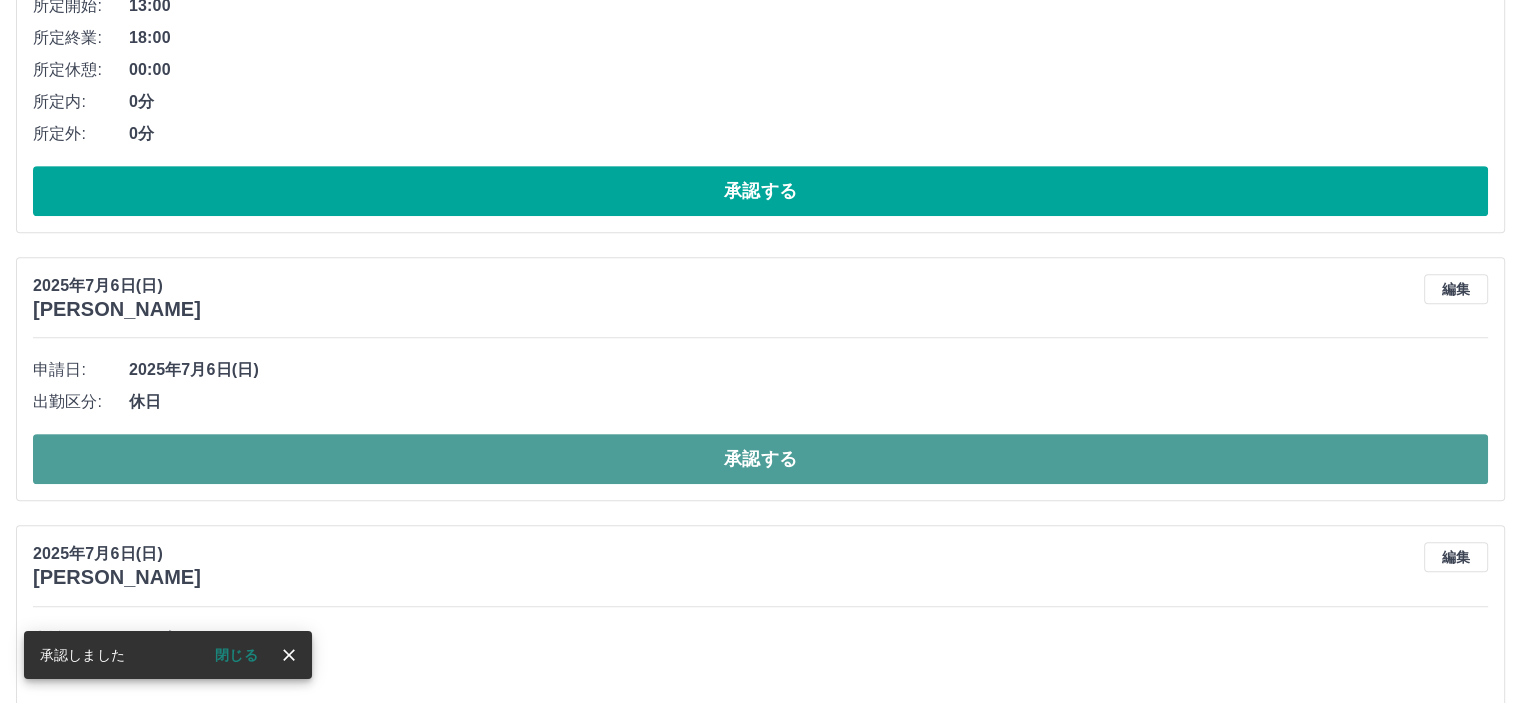 click on "承認する" at bounding box center (760, 459) 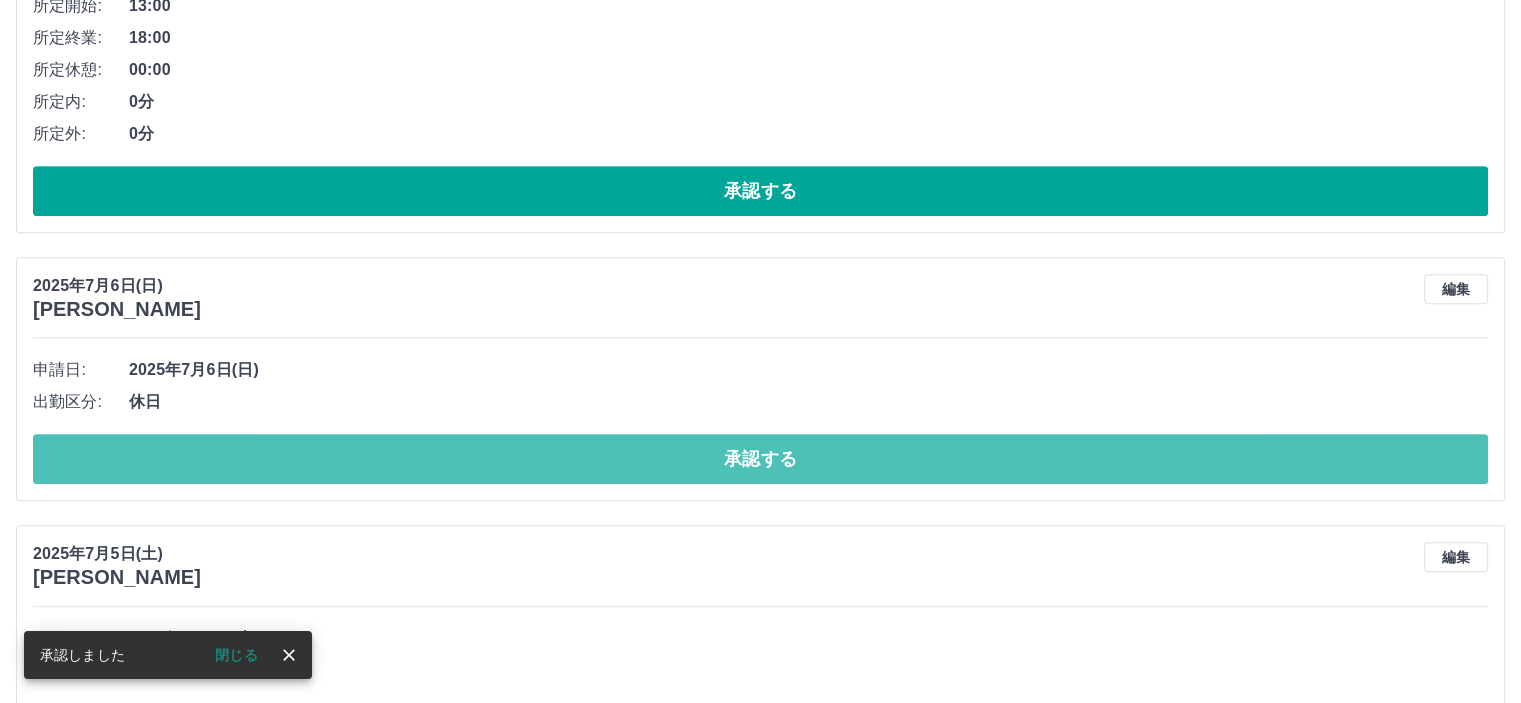 click on "承認する" at bounding box center [760, 459] 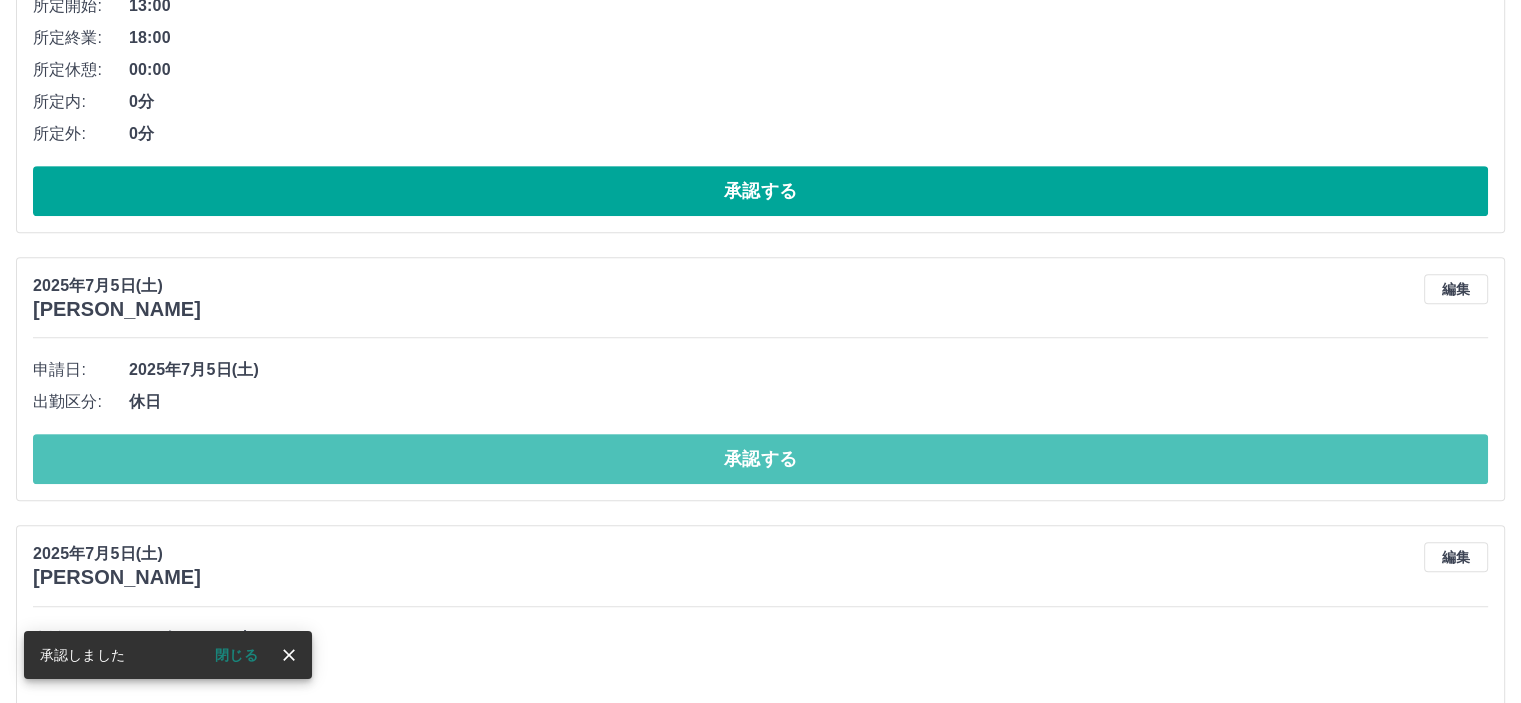 click on "承認する" at bounding box center (760, 459) 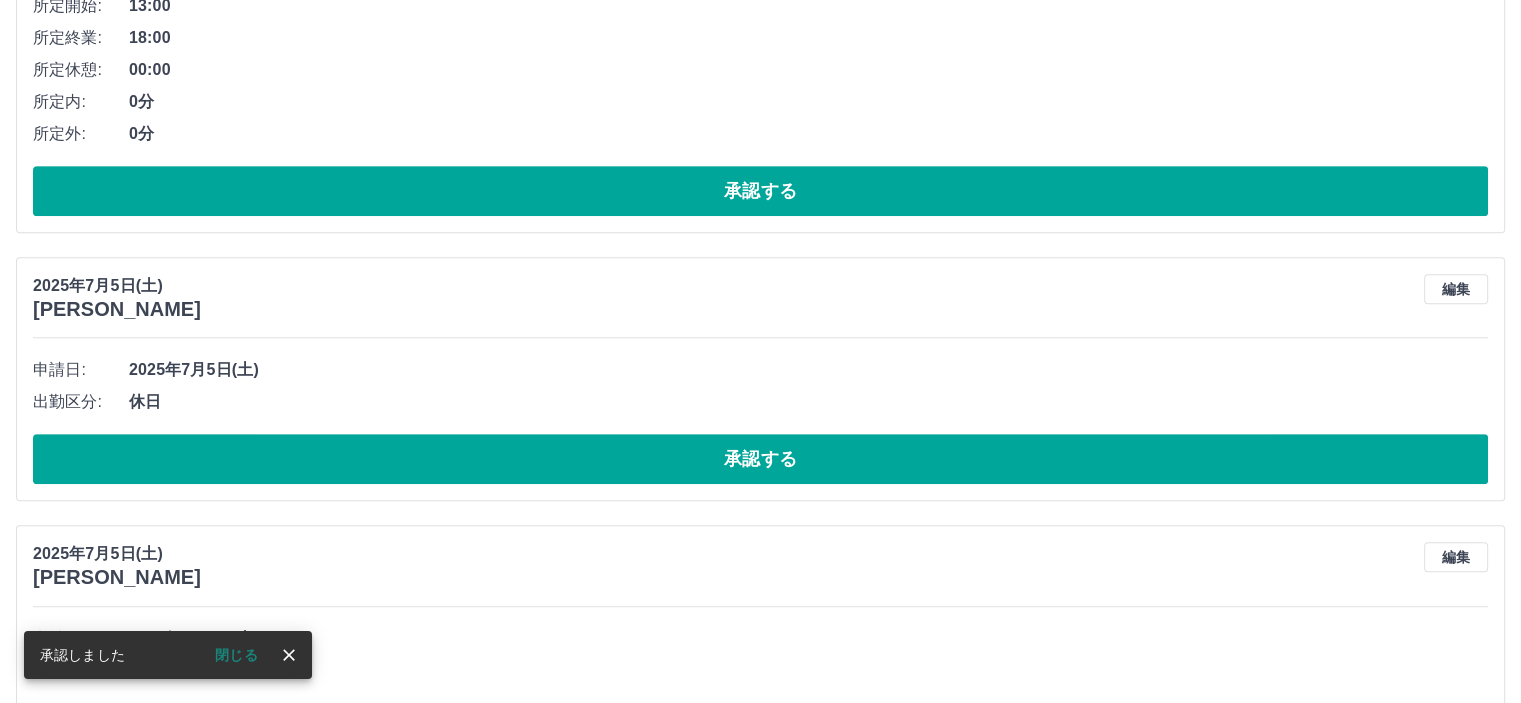 click on "承認する" at bounding box center (760, 459) 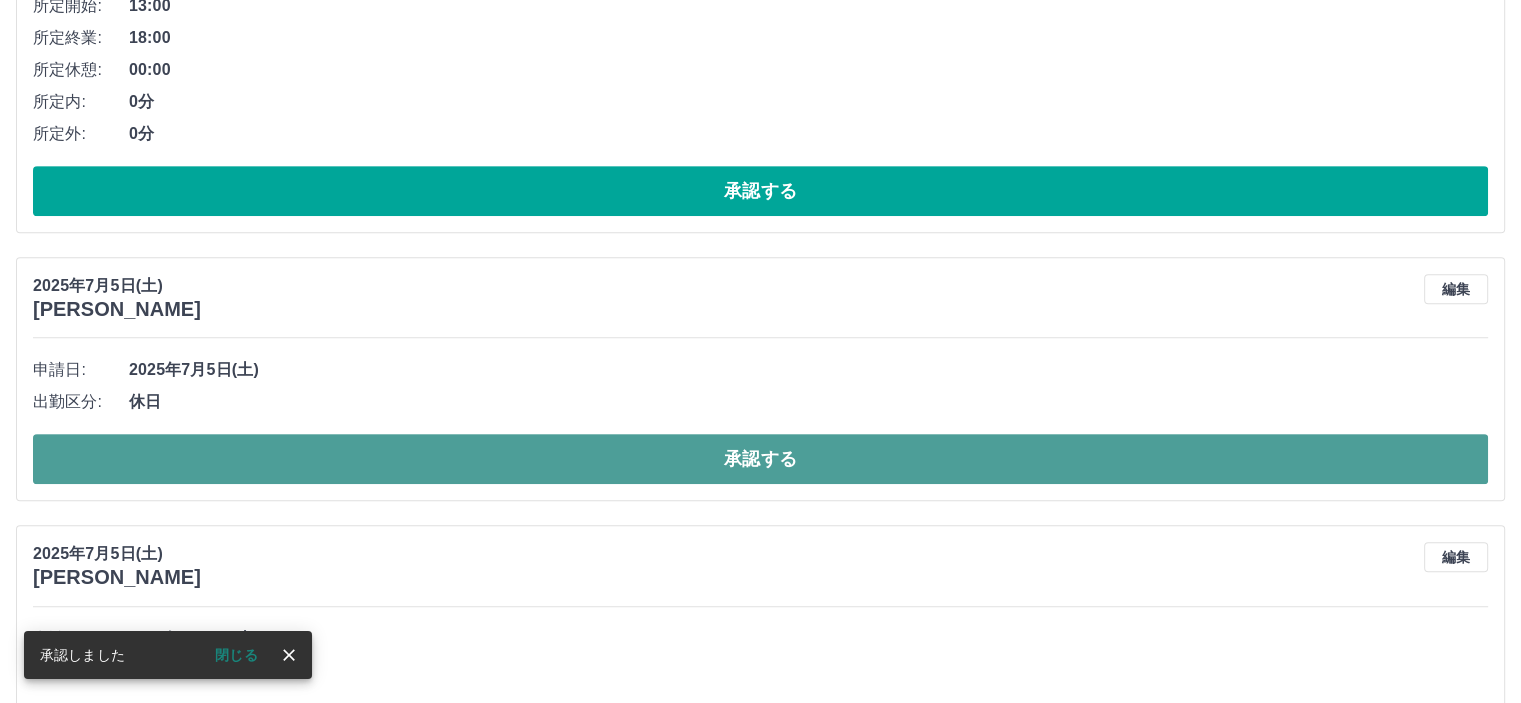 click on "承認する" at bounding box center [760, 459] 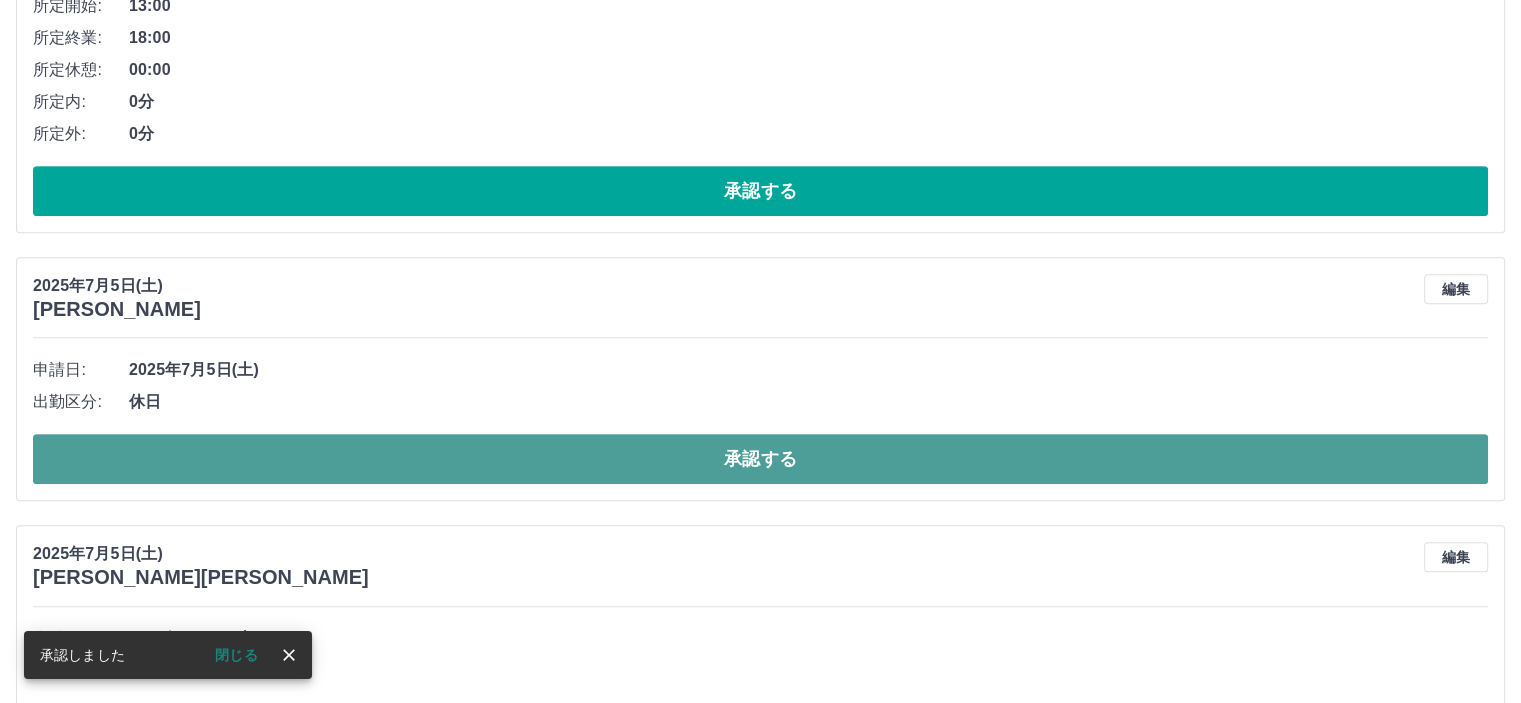 drag, startPoint x: 824, startPoint y: 445, endPoint x: 836, endPoint y: 436, distance: 15 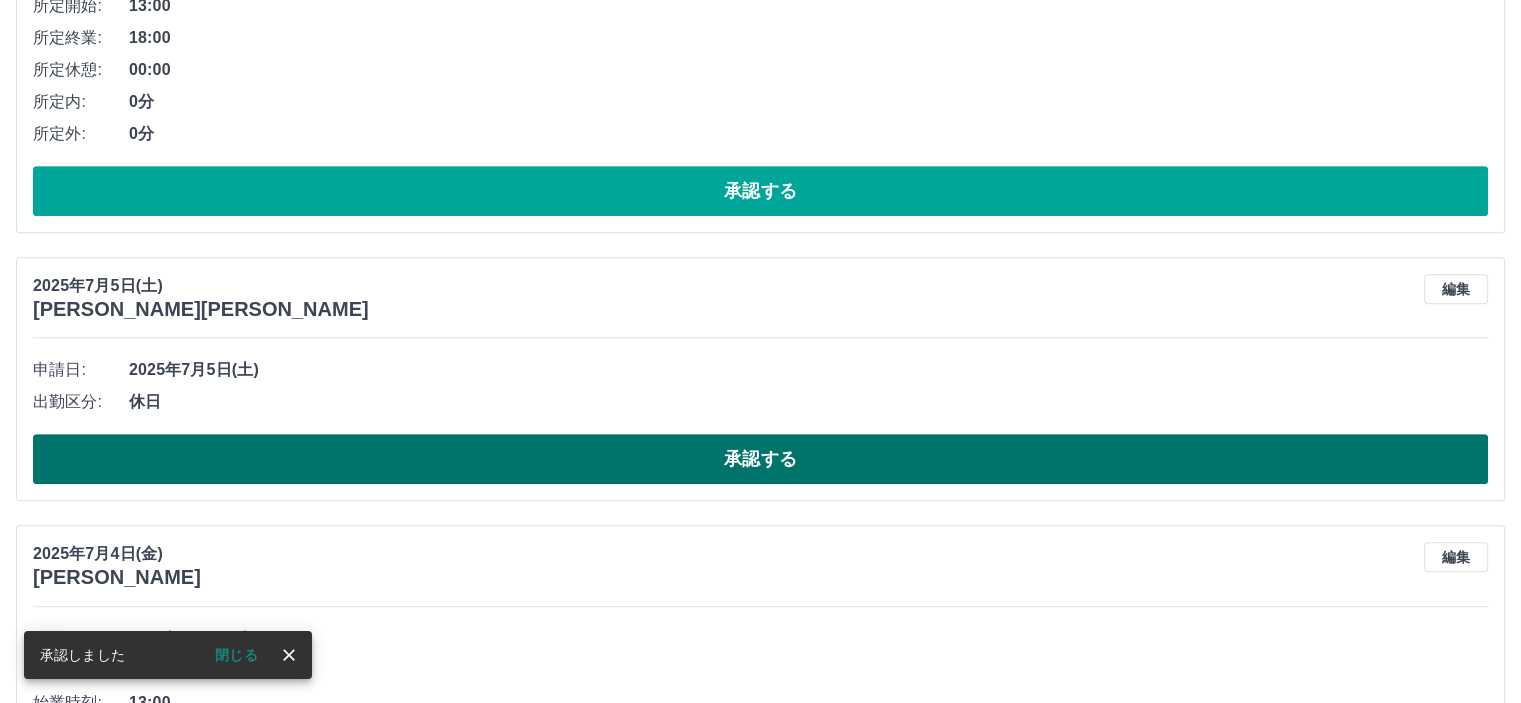 click on "承認する" at bounding box center (760, 459) 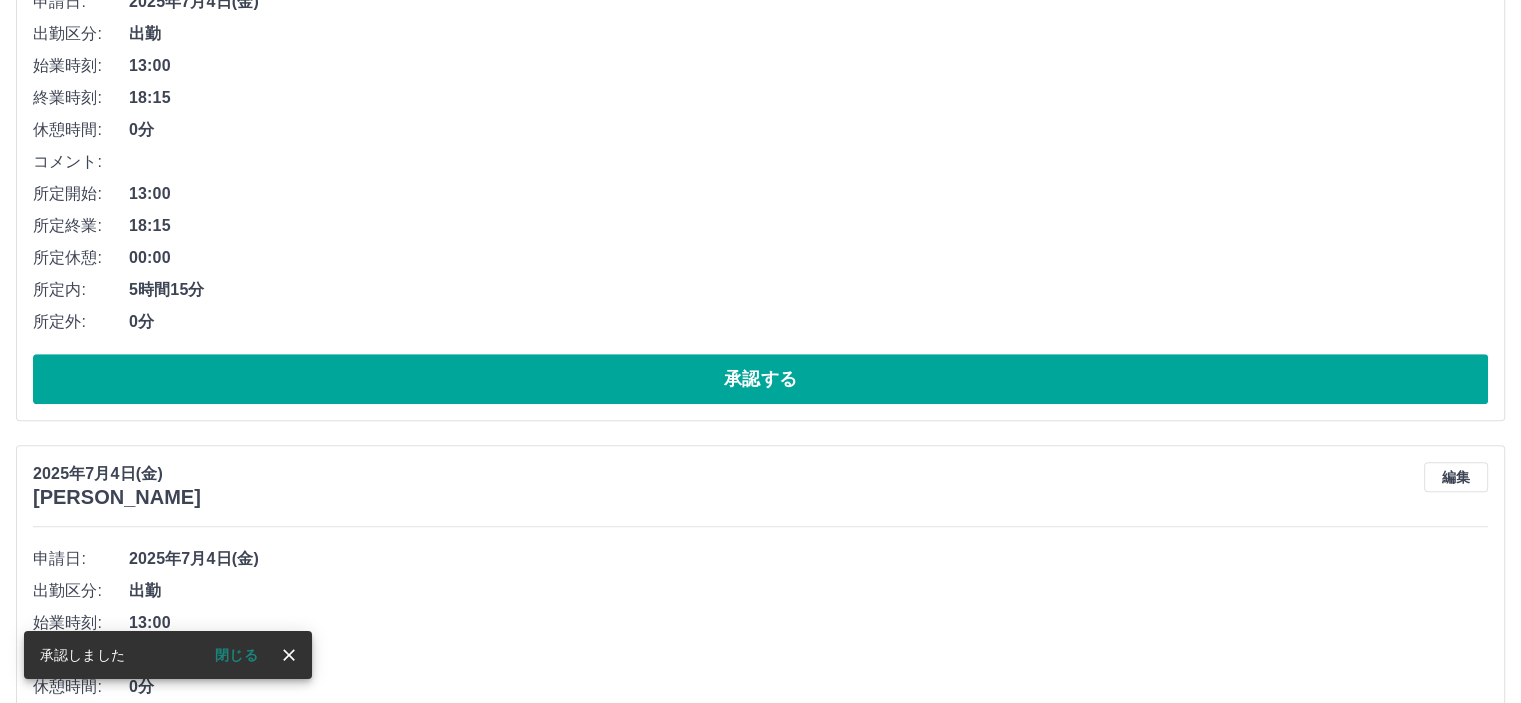 scroll, scrollTop: 8800, scrollLeft: 0, axis: vertical 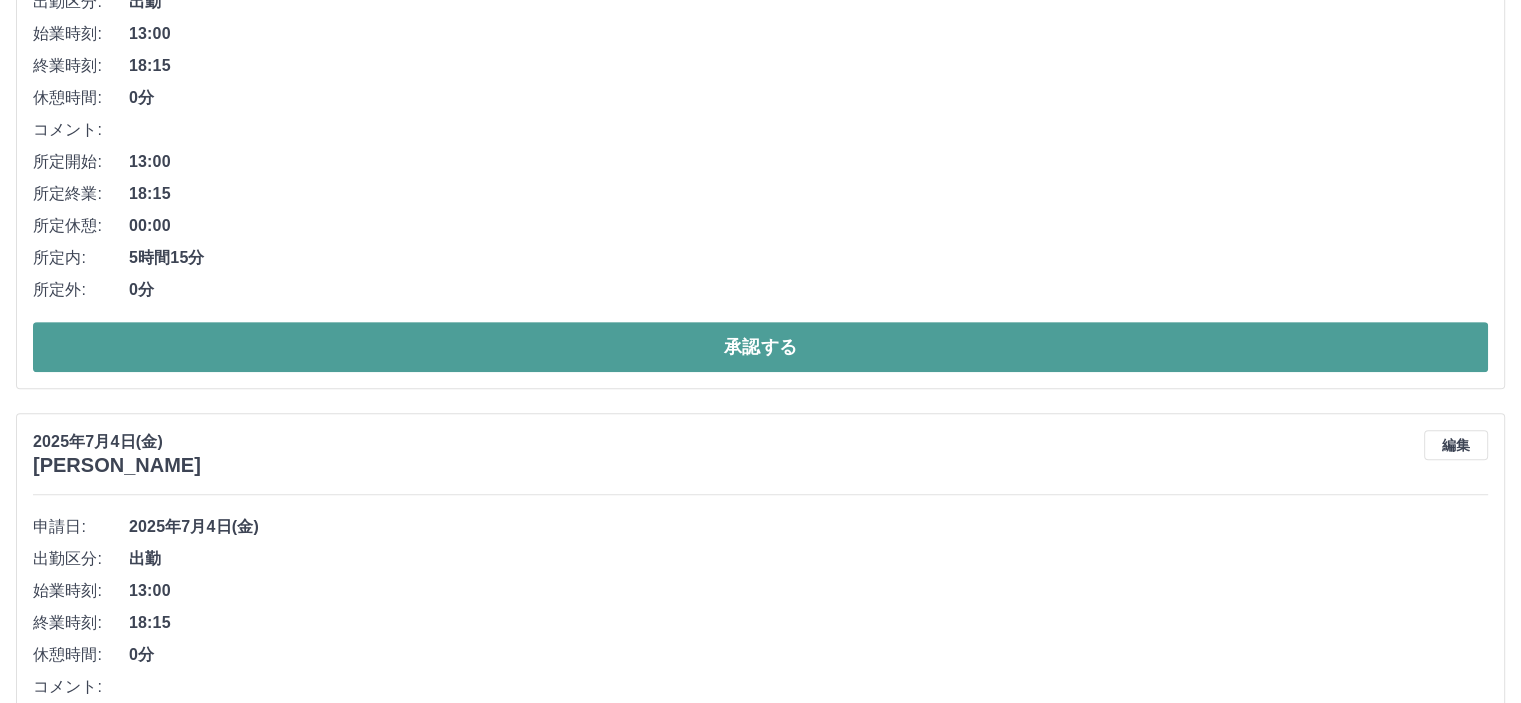 click on "承認する" at bounding box center (760, 347) 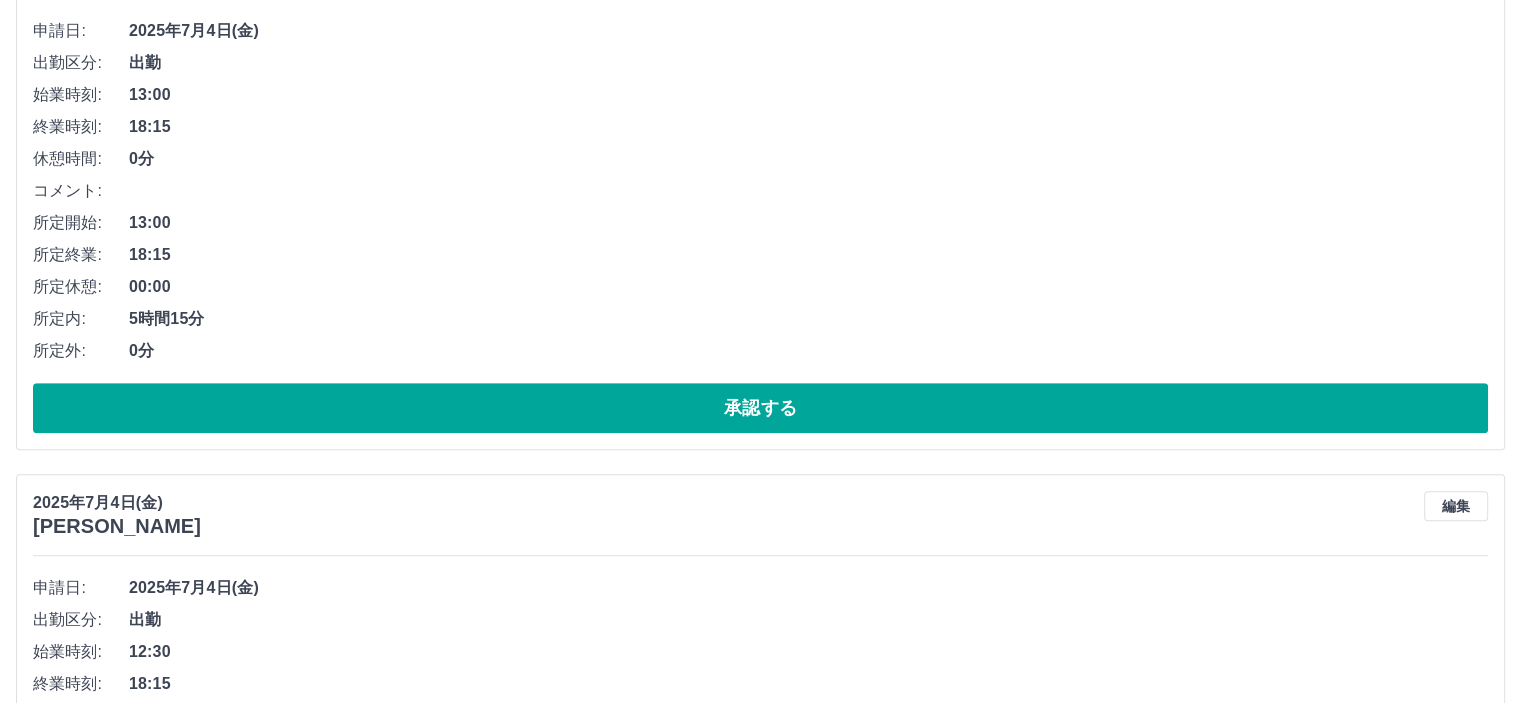 scroll, scrollTop: 8744, scrollLeft: 0, axis: vertical 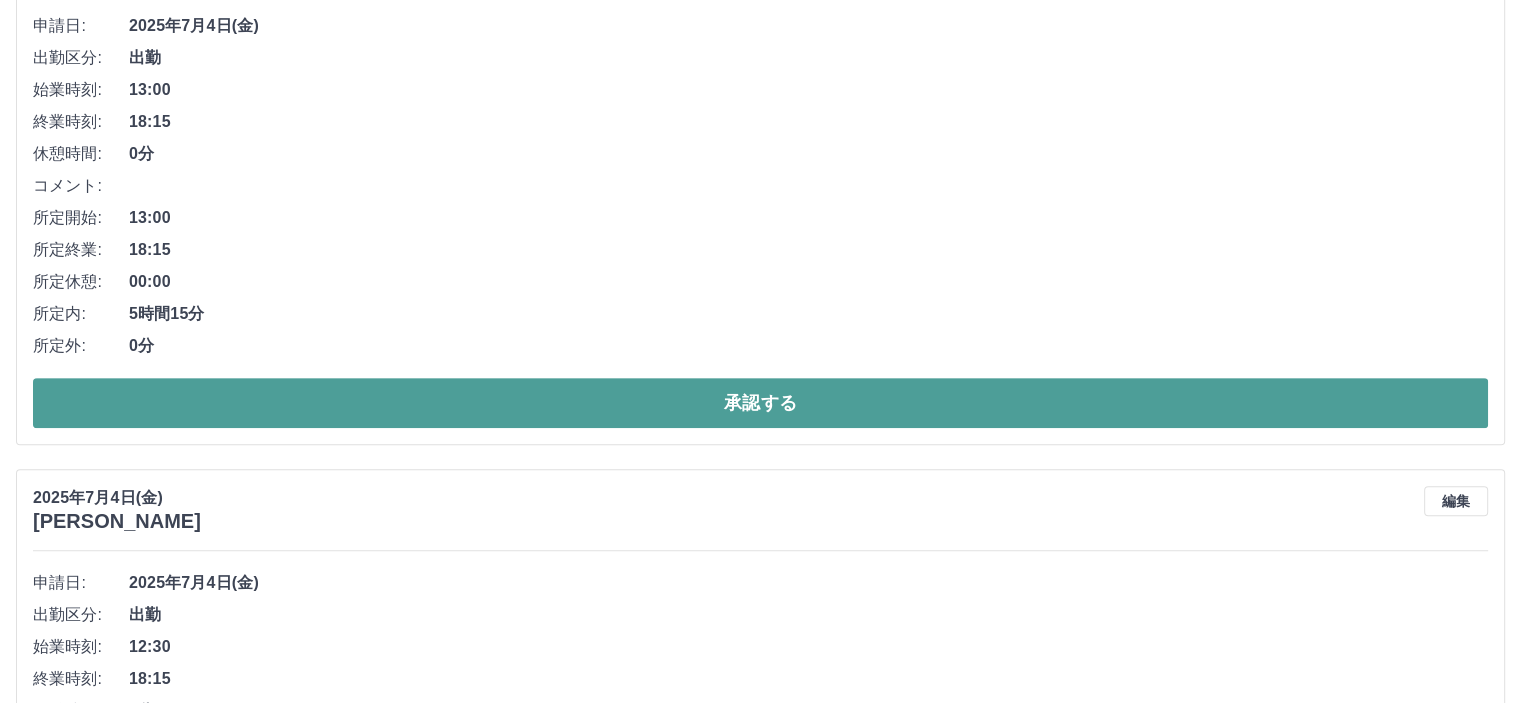 click on "承認する" at bounding box center (760, 403) 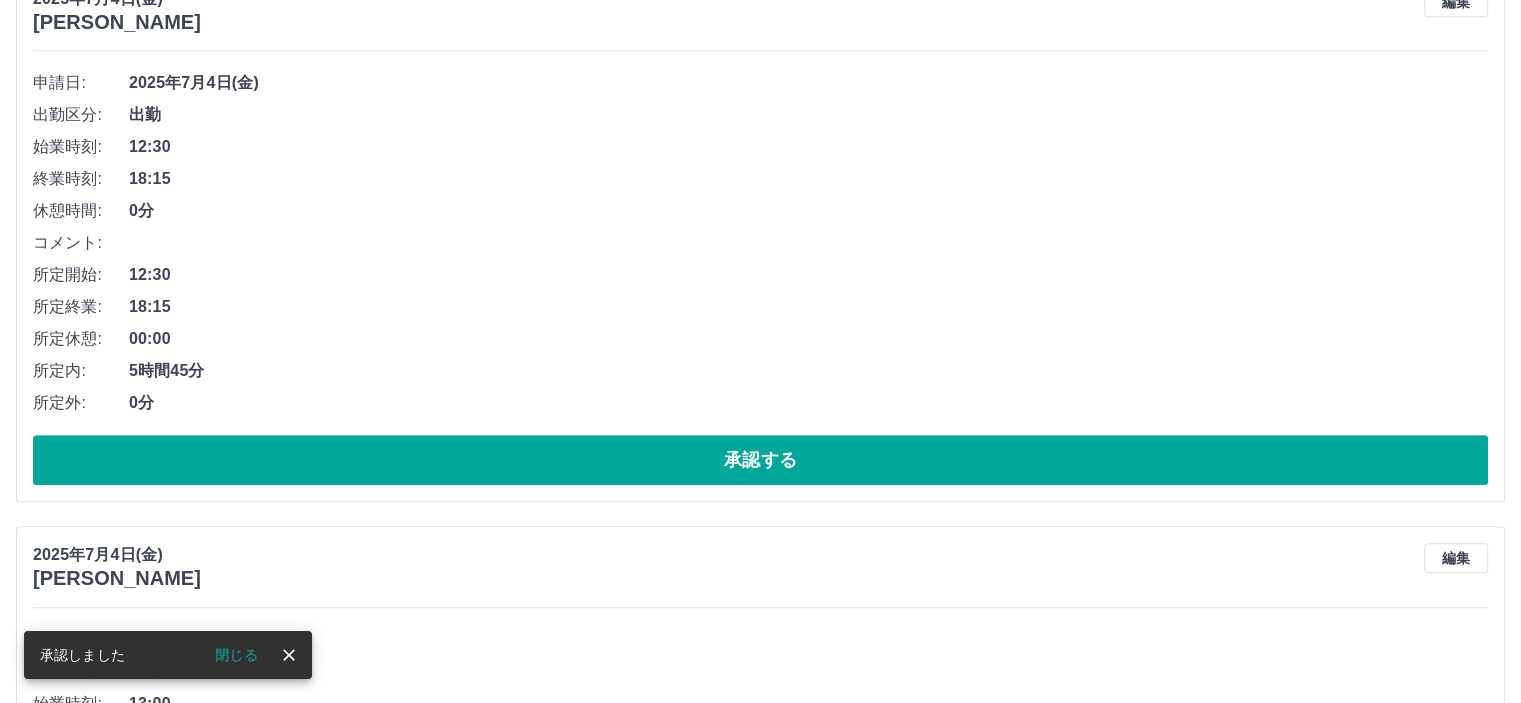 scroll, scrollTop: 8688, scrollLeft: 0, axis: vertical 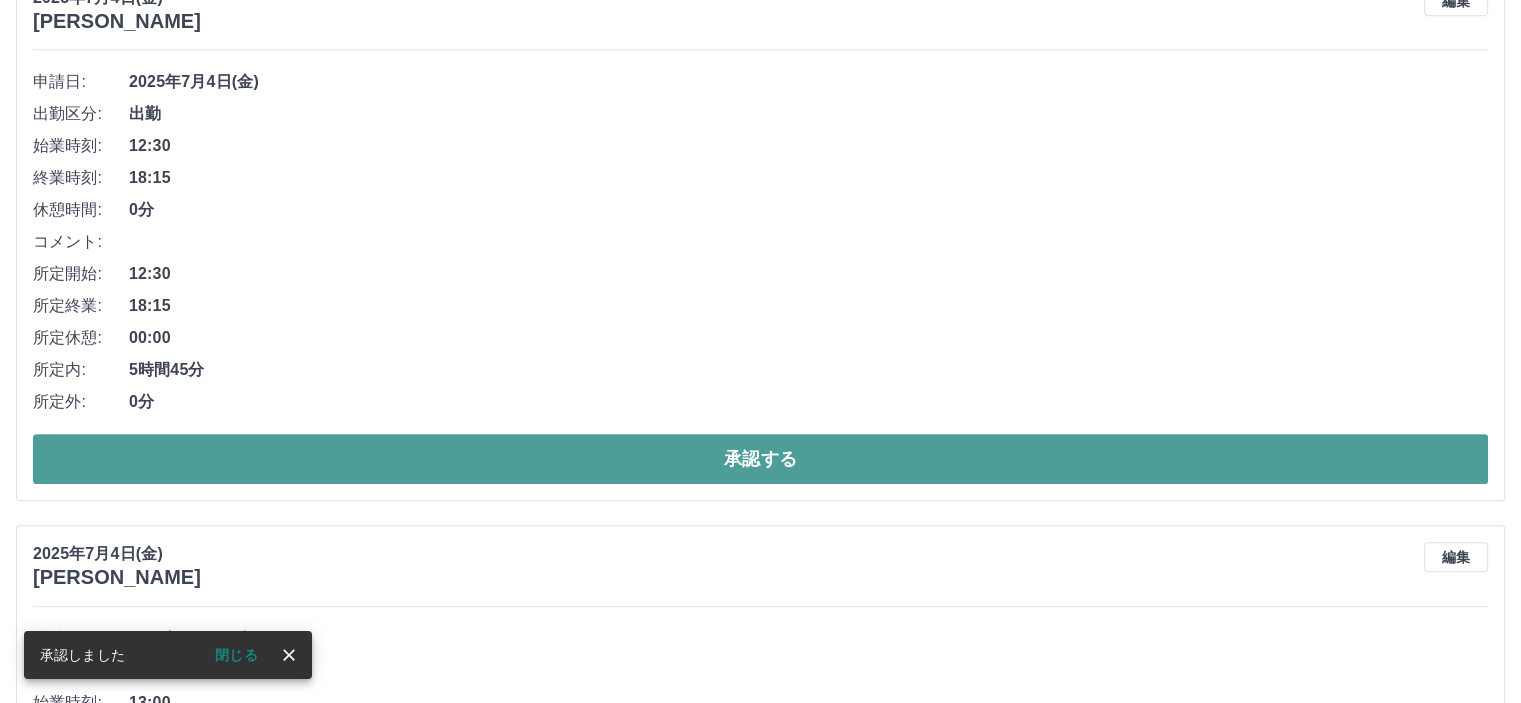 click on "承認する" at bounding box center [760, 459] 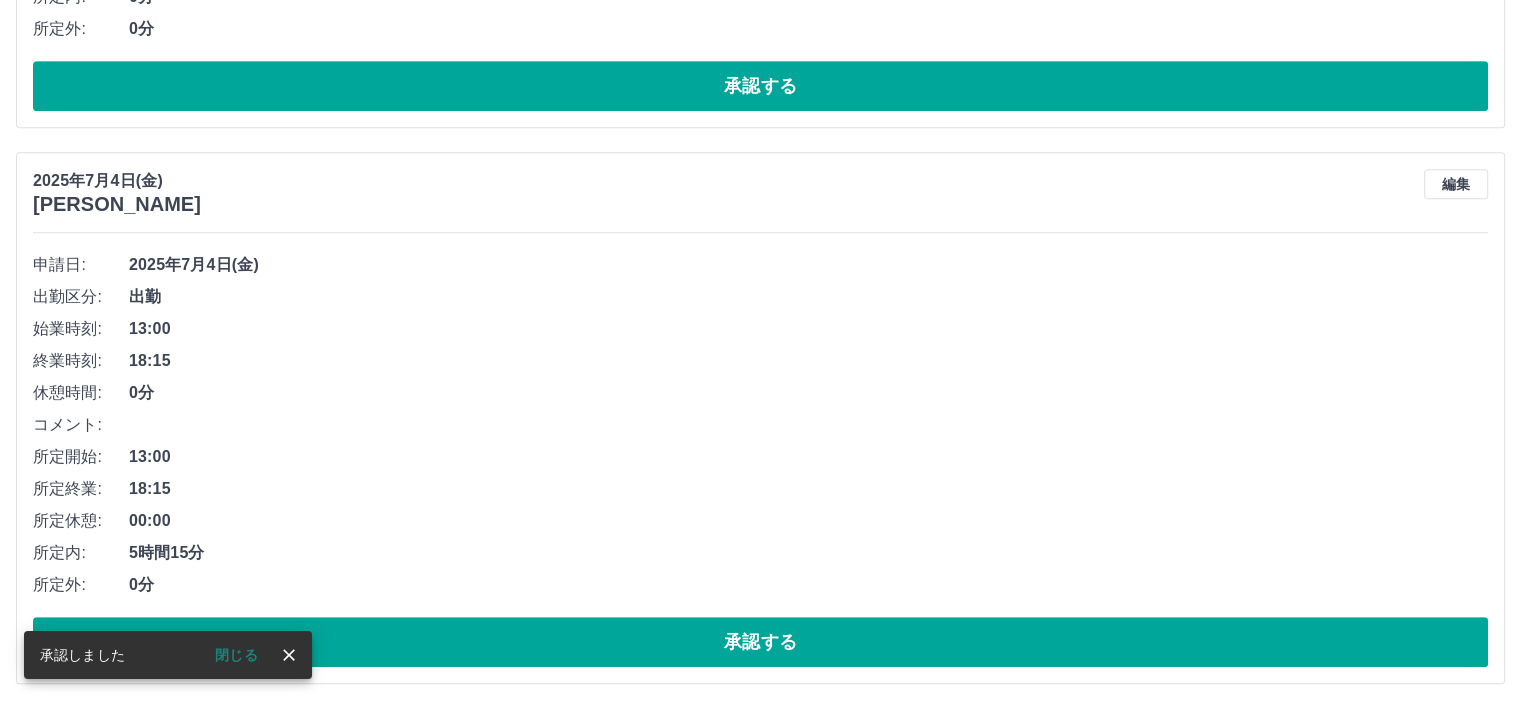 scroll, scrollTop: 8632, scrollLeft: 0, axis: vertical 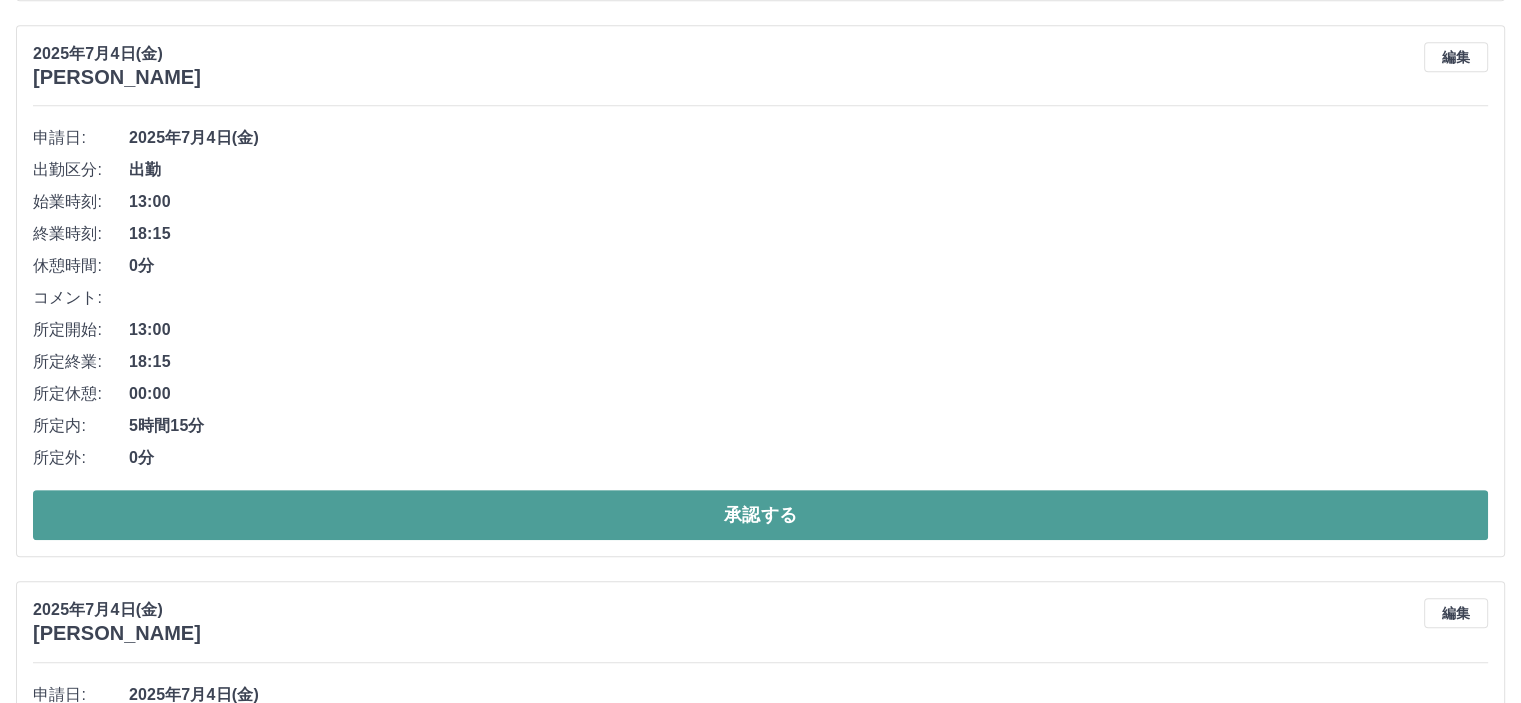 click on "承認する" at bounding box center (760, 515) 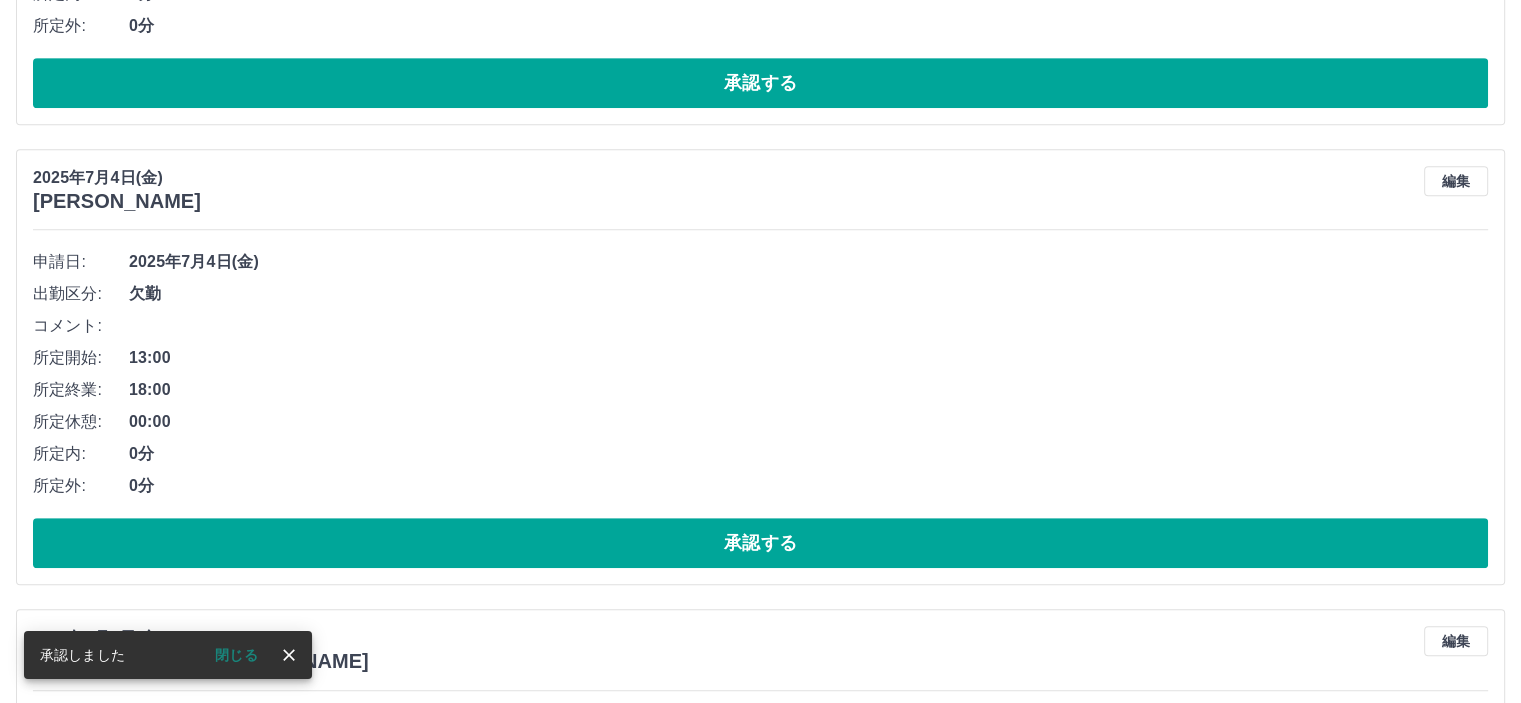 scroll, scrollTop: 8576, scrollLeft: 0, axis: vertical 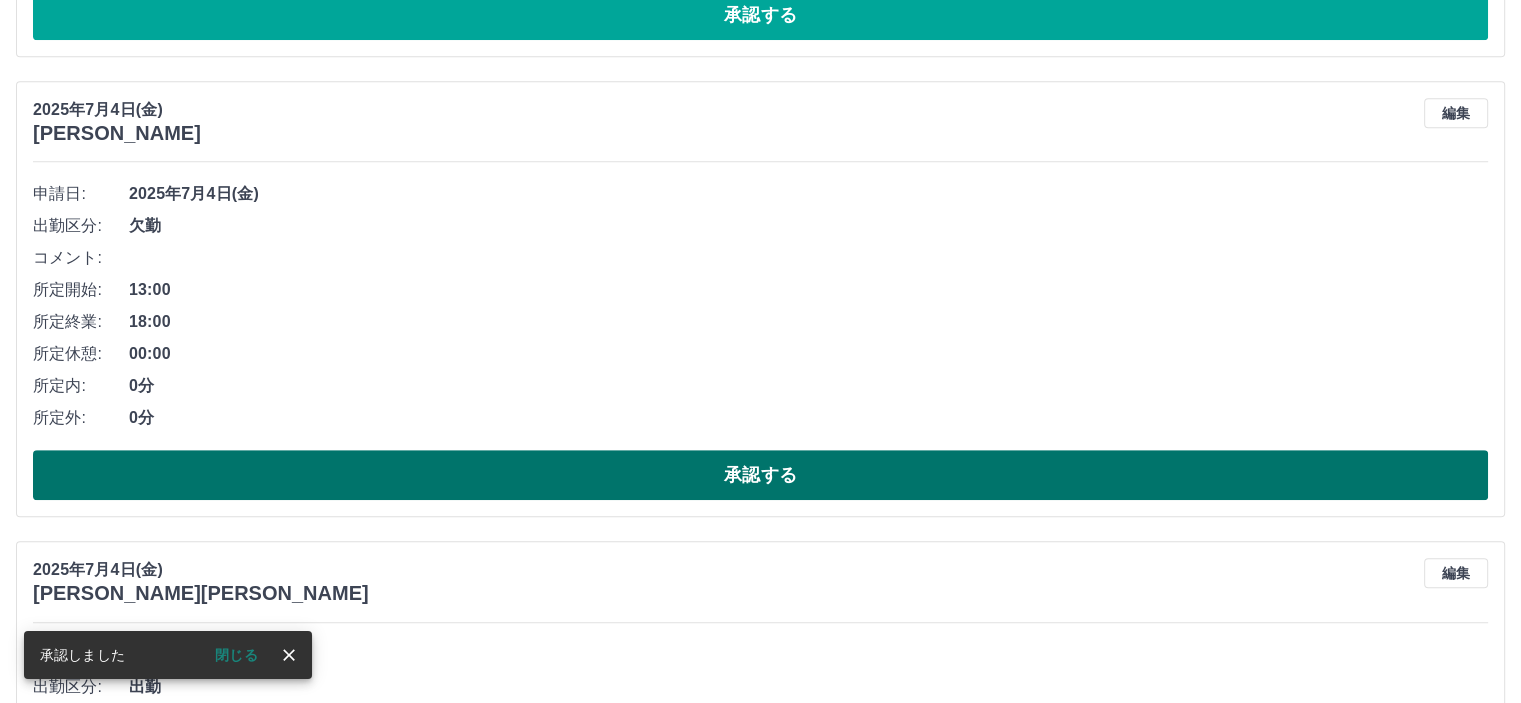 click on "承認する" at bounding box center [760, 475] 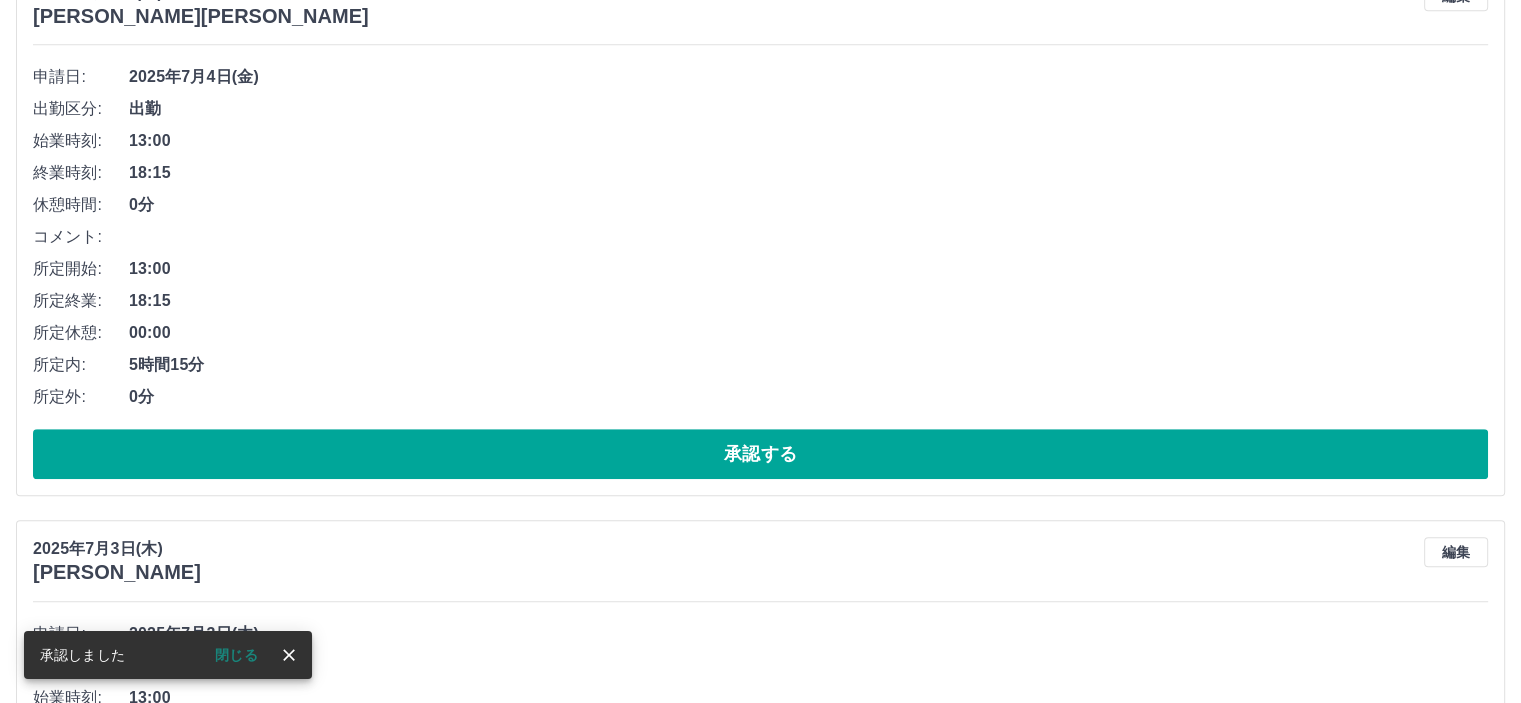 scroll, scrollTop: 8676, scrollLeft: 0, axis: vertical 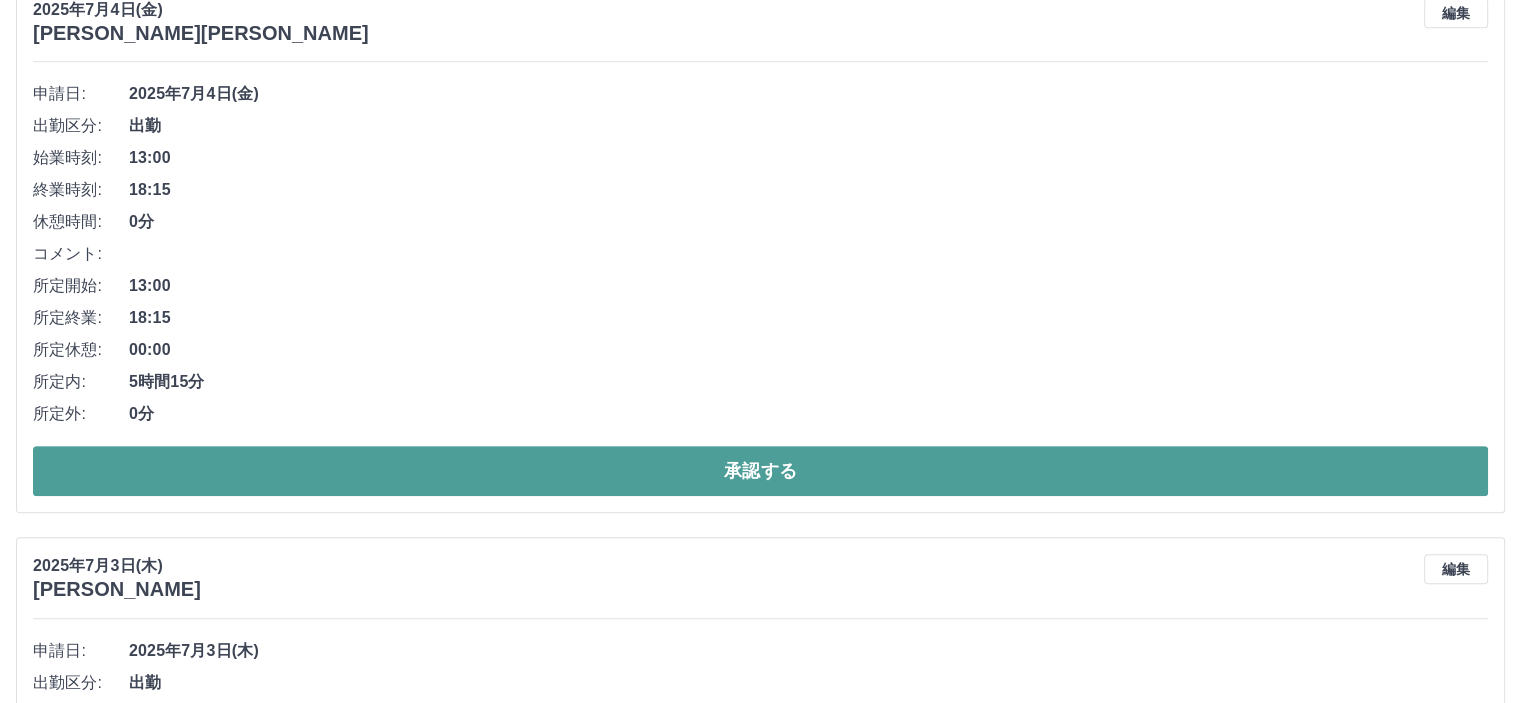 click on "承認する" at bounding box center (760, 471) 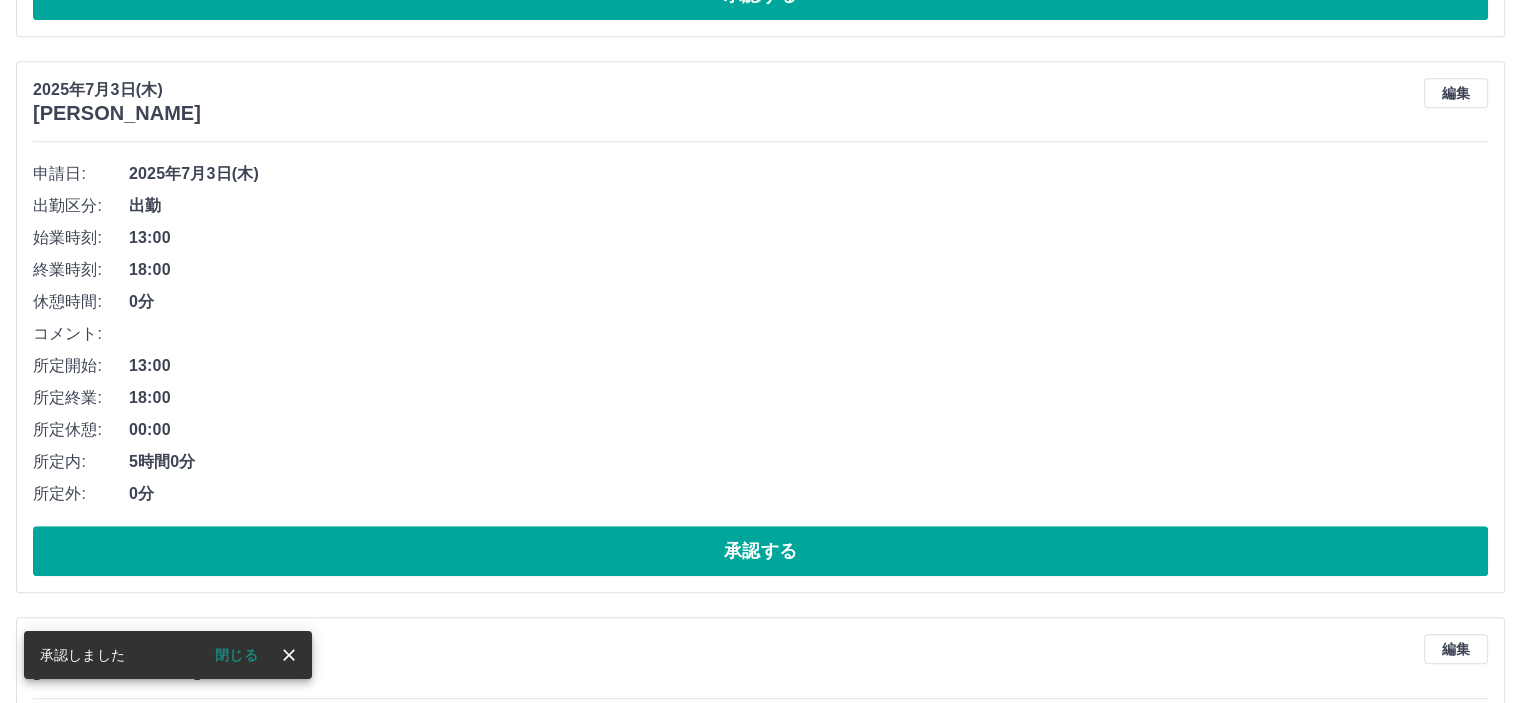 scroll, scrollTop: 8620, scrollLeft: 0, axis: vertical 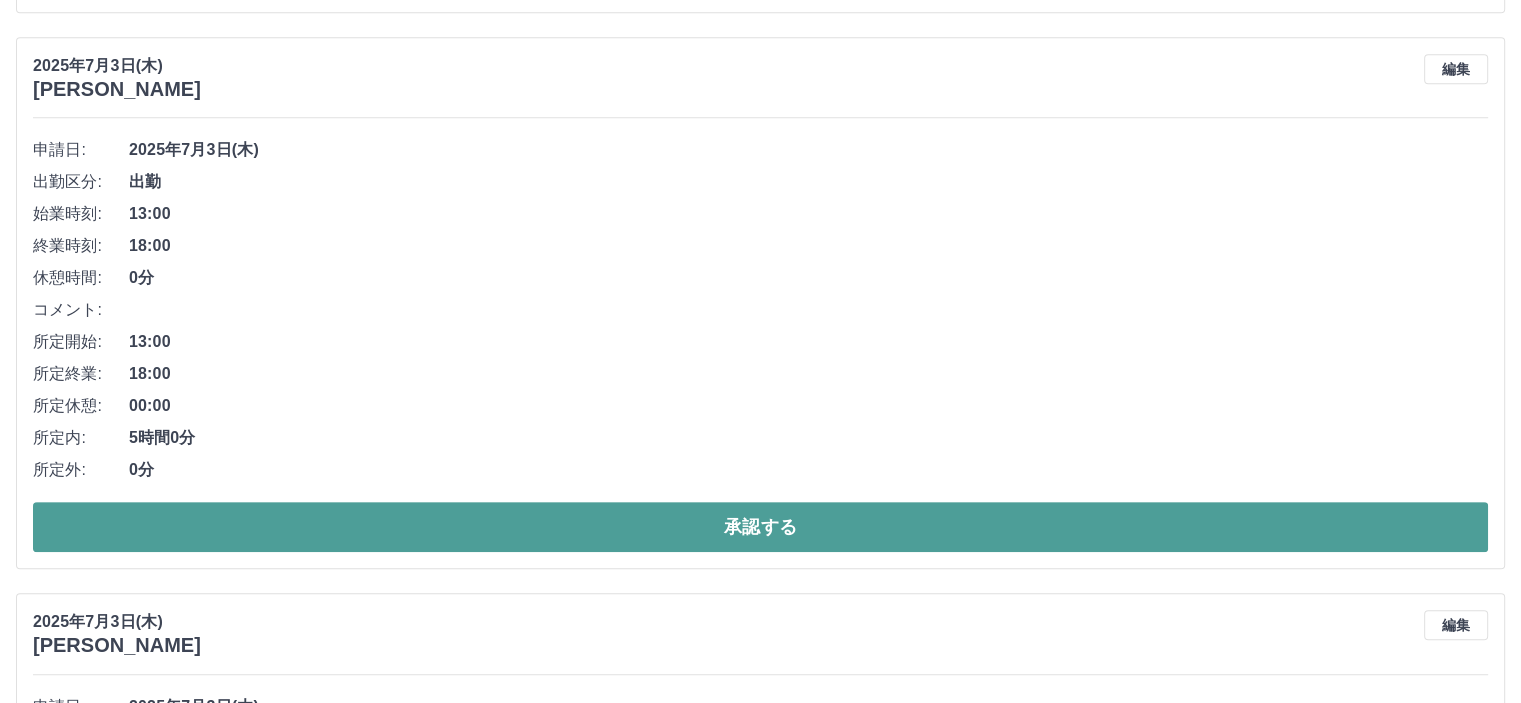 click on "承認する" at bounding box center [760, 527] 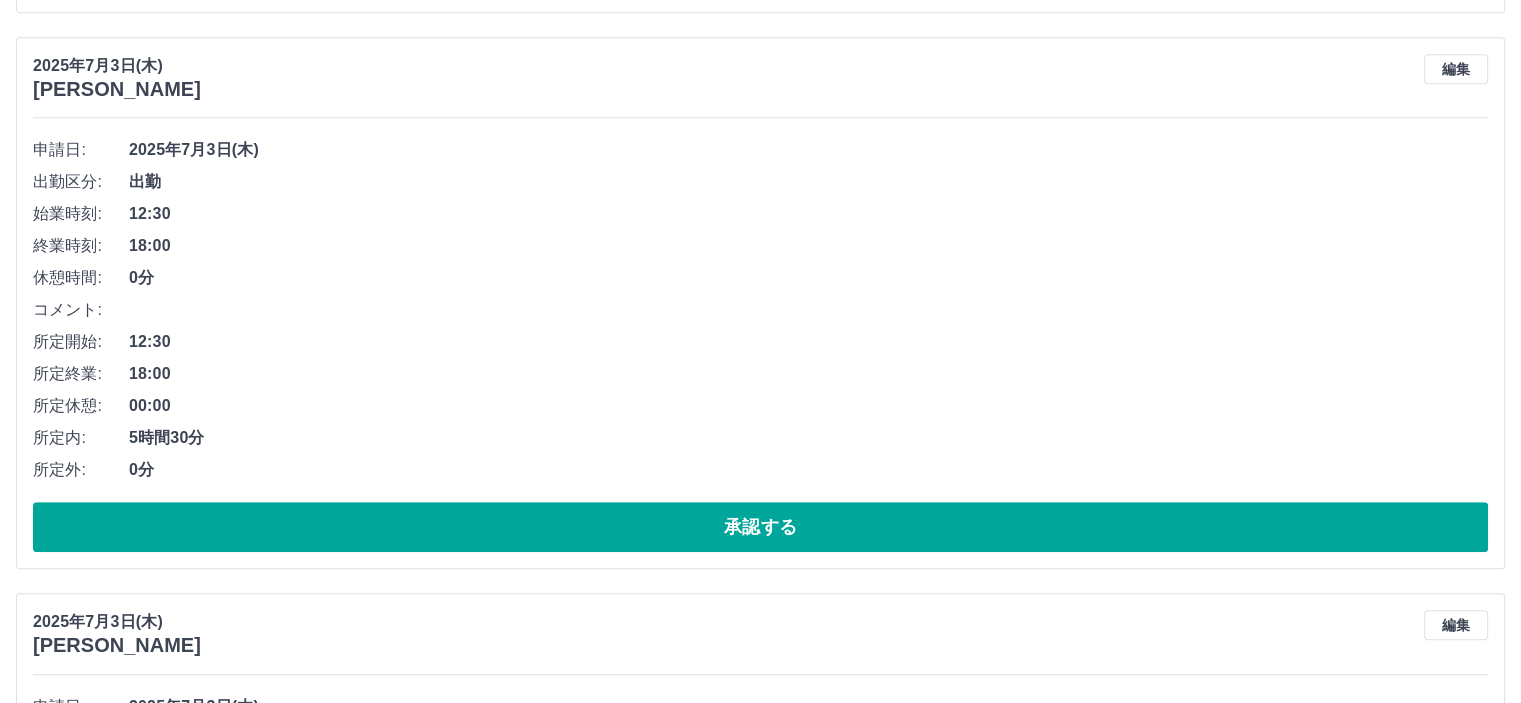 click on "承認する" at bounding box center (760, 527) 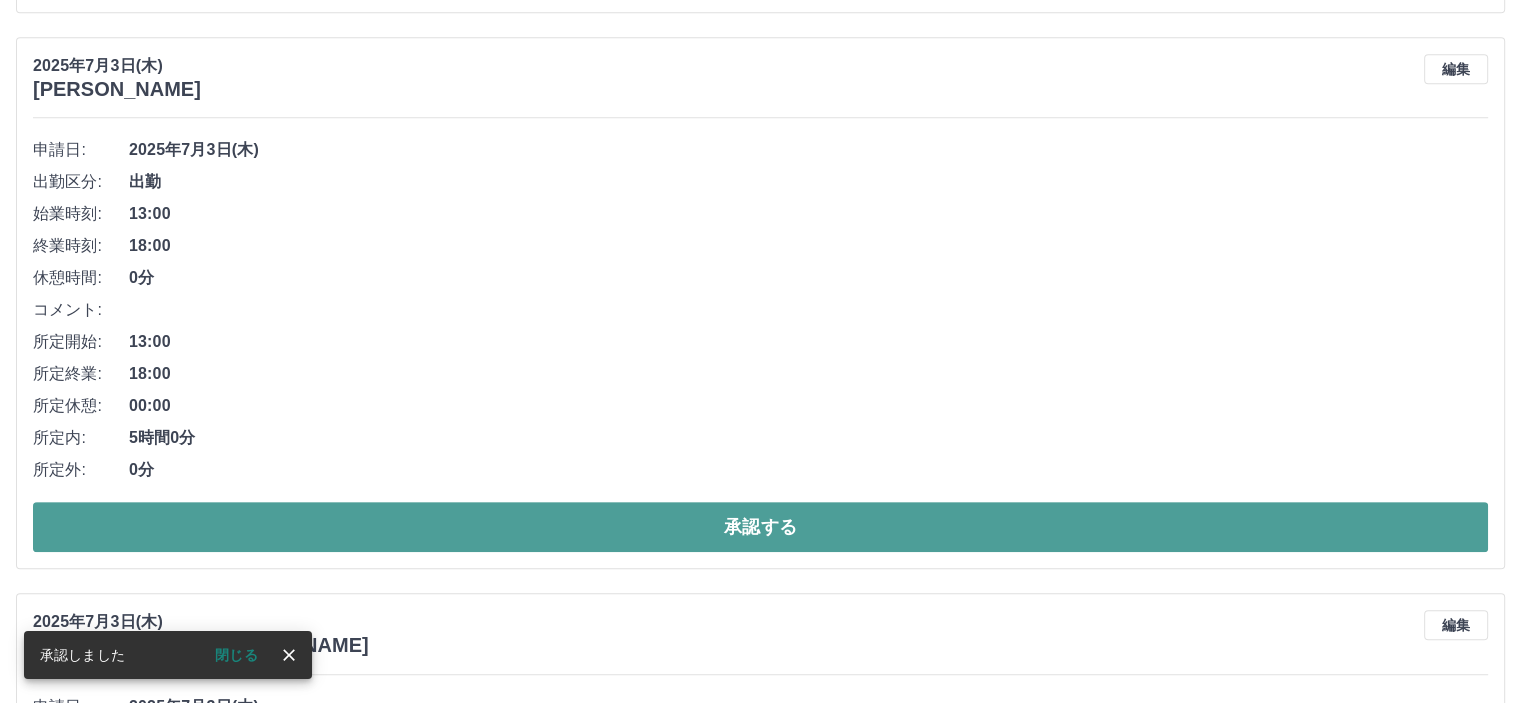 click on "承認する" at bounding box center [760, 527] 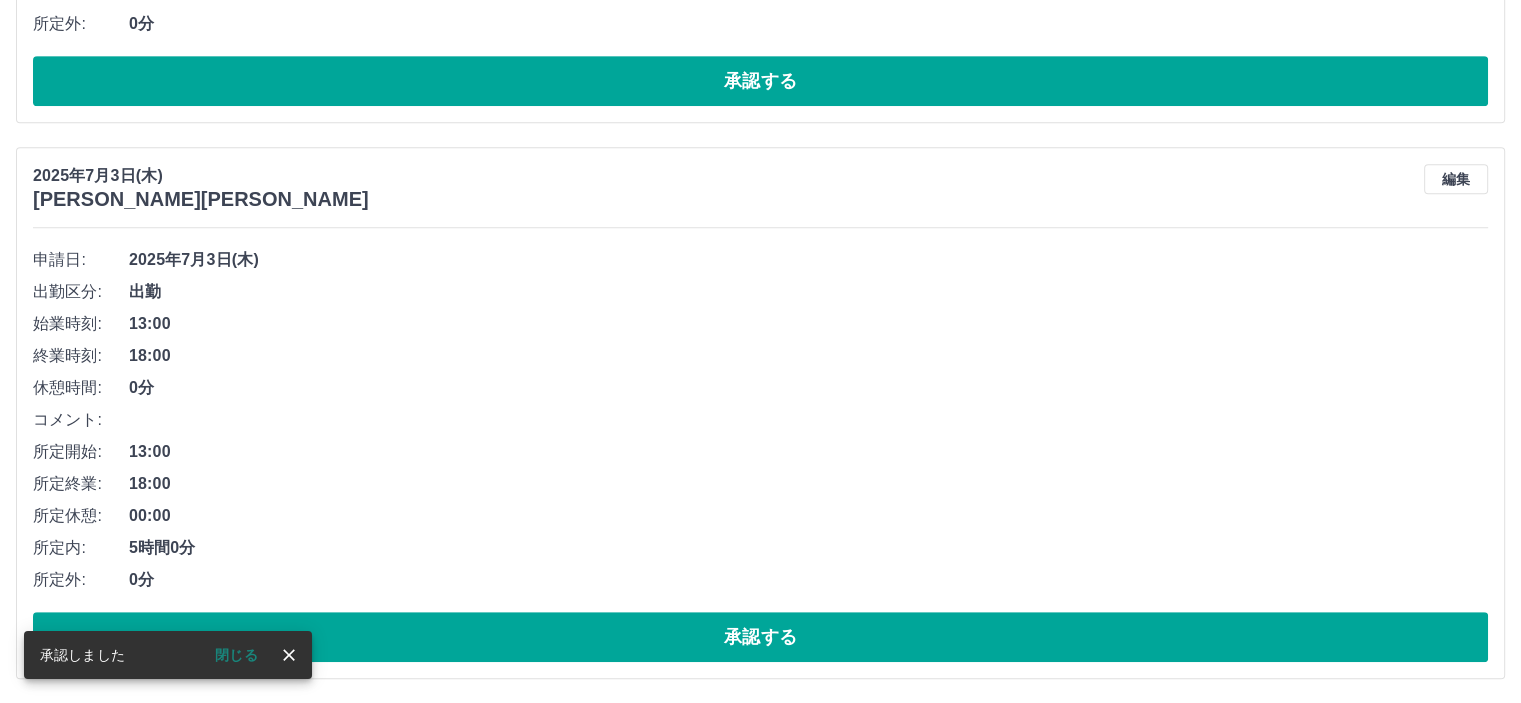 scroll, scrollTop: 8500, scrollLeft: 0, axis: vertical 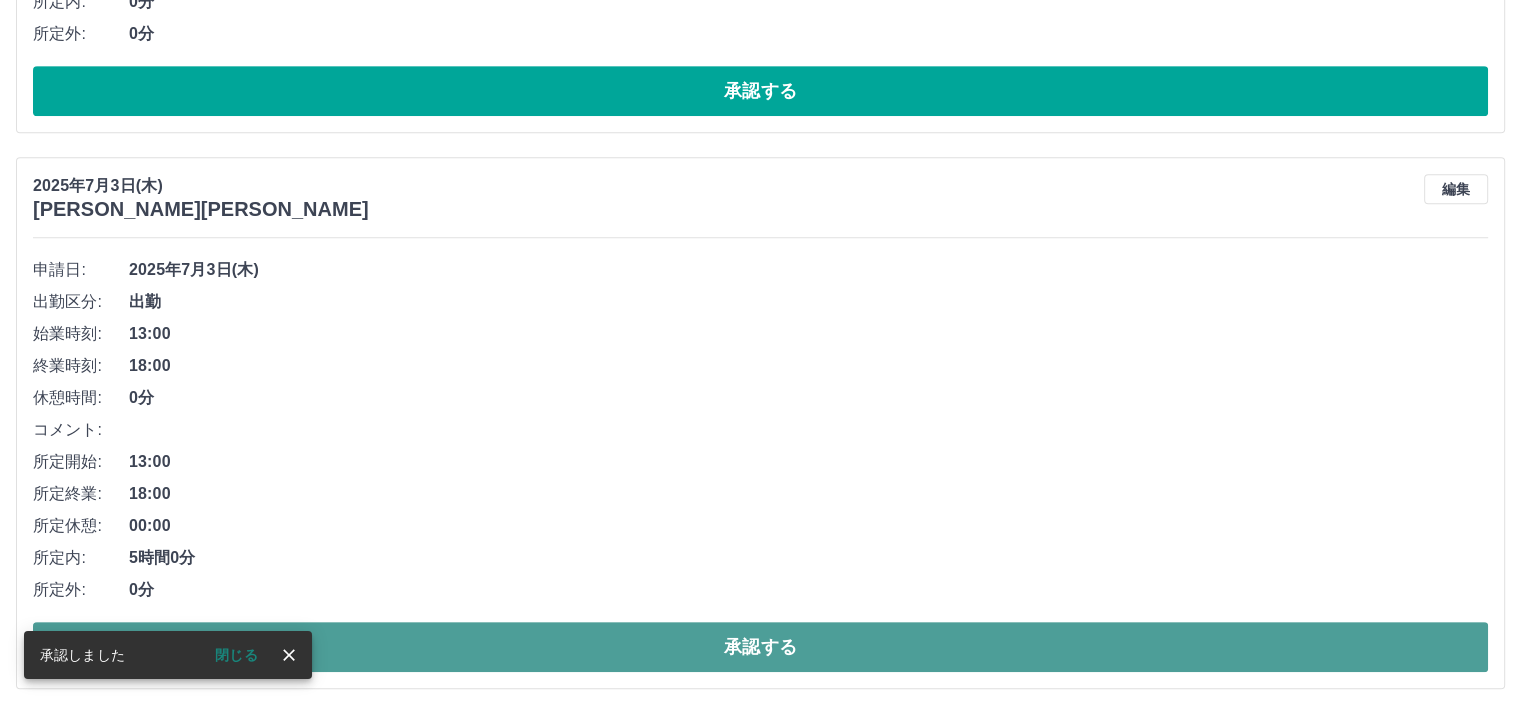 click on "承認する" at bounding box center [760, 647] 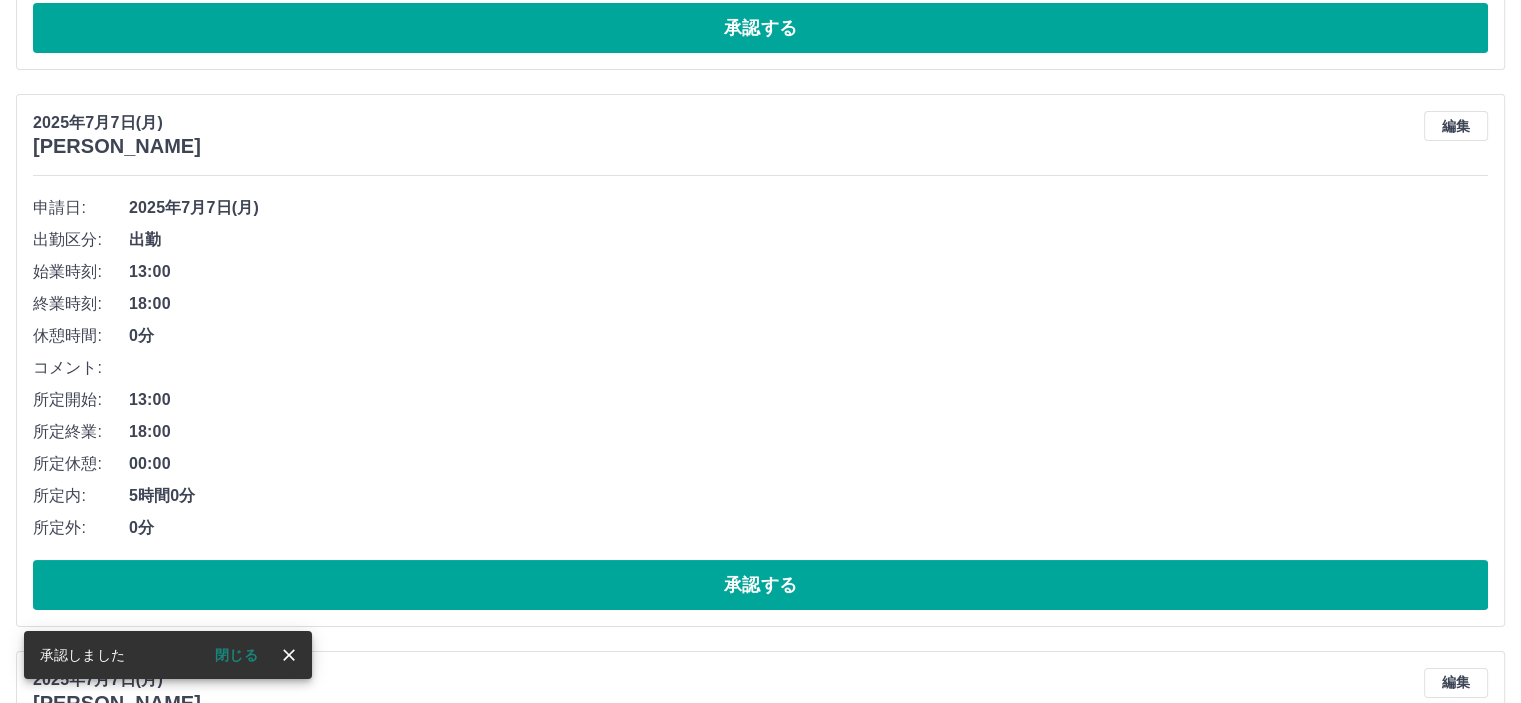 scroll, scrollTop: 7544, scrollLeft: 0, axis: vertical 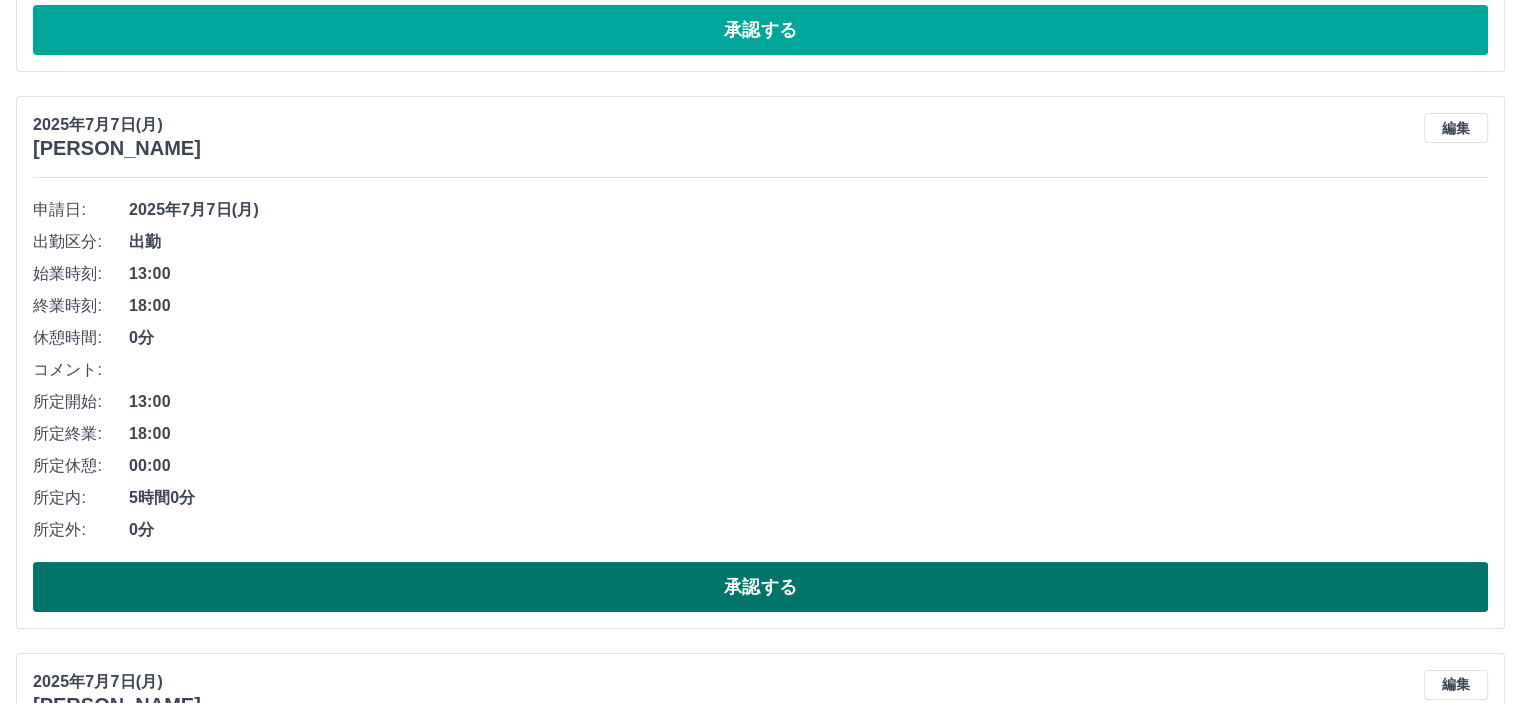 click on "承認する" at bounding box center [760, 587] 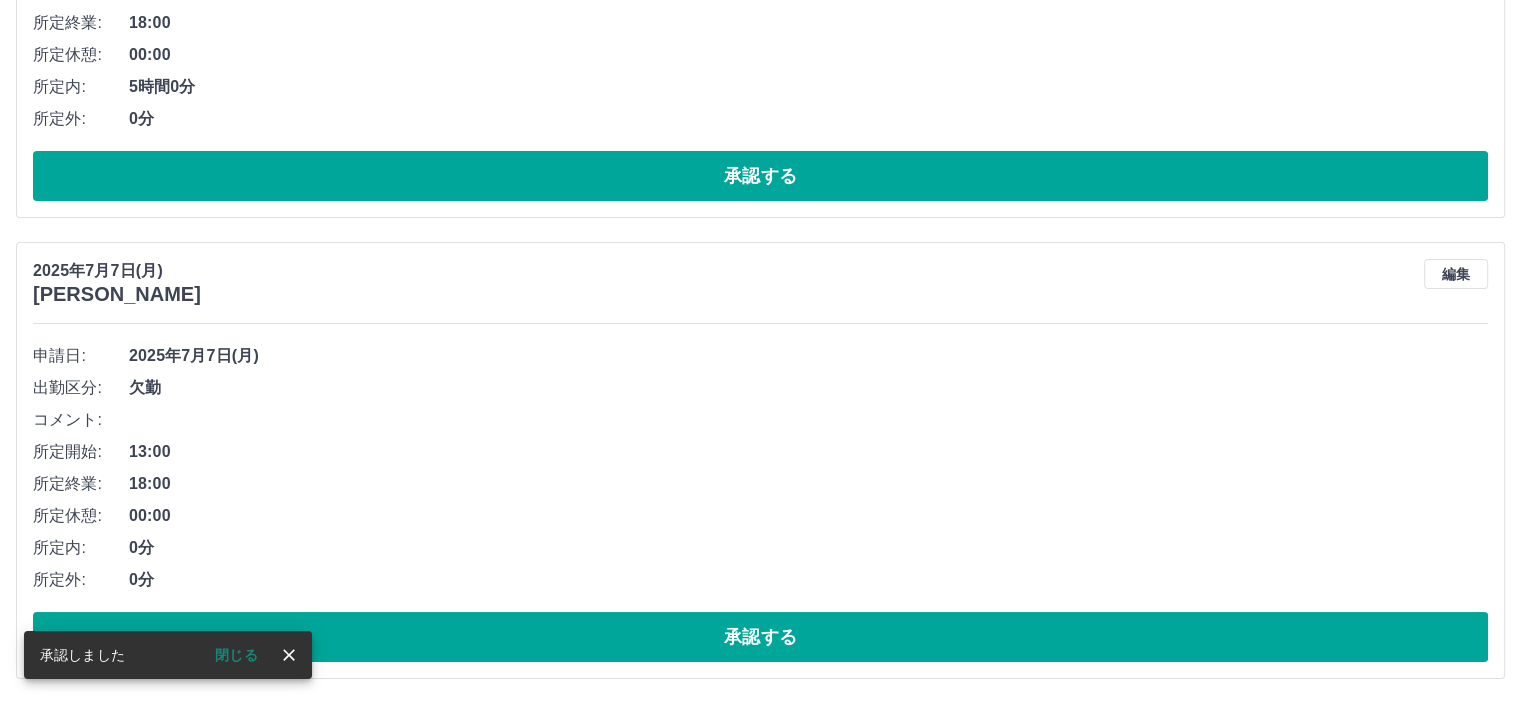 scroll, scrollTop: 7388, scrollLeft: 0, axis: vertical 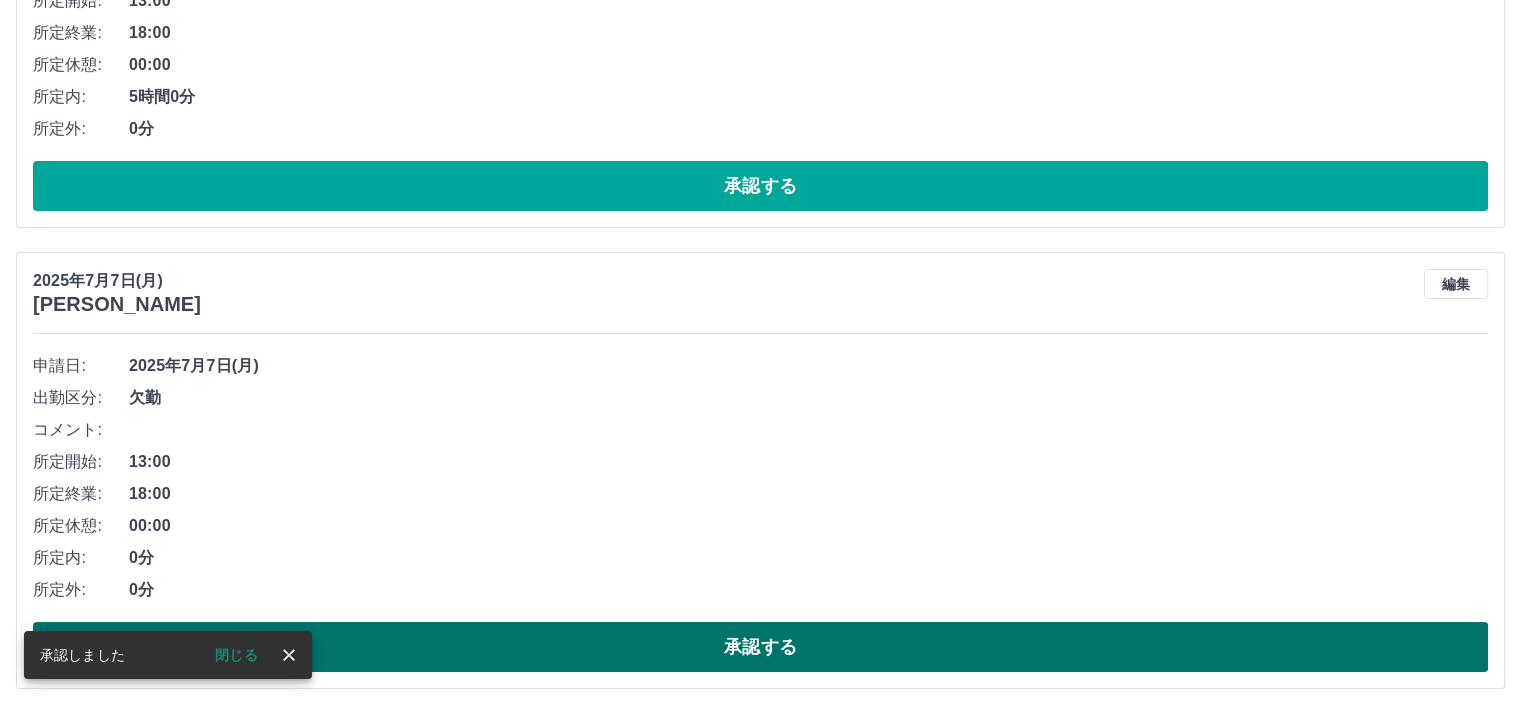 click on "承認する" at bounding box center (760, 647) 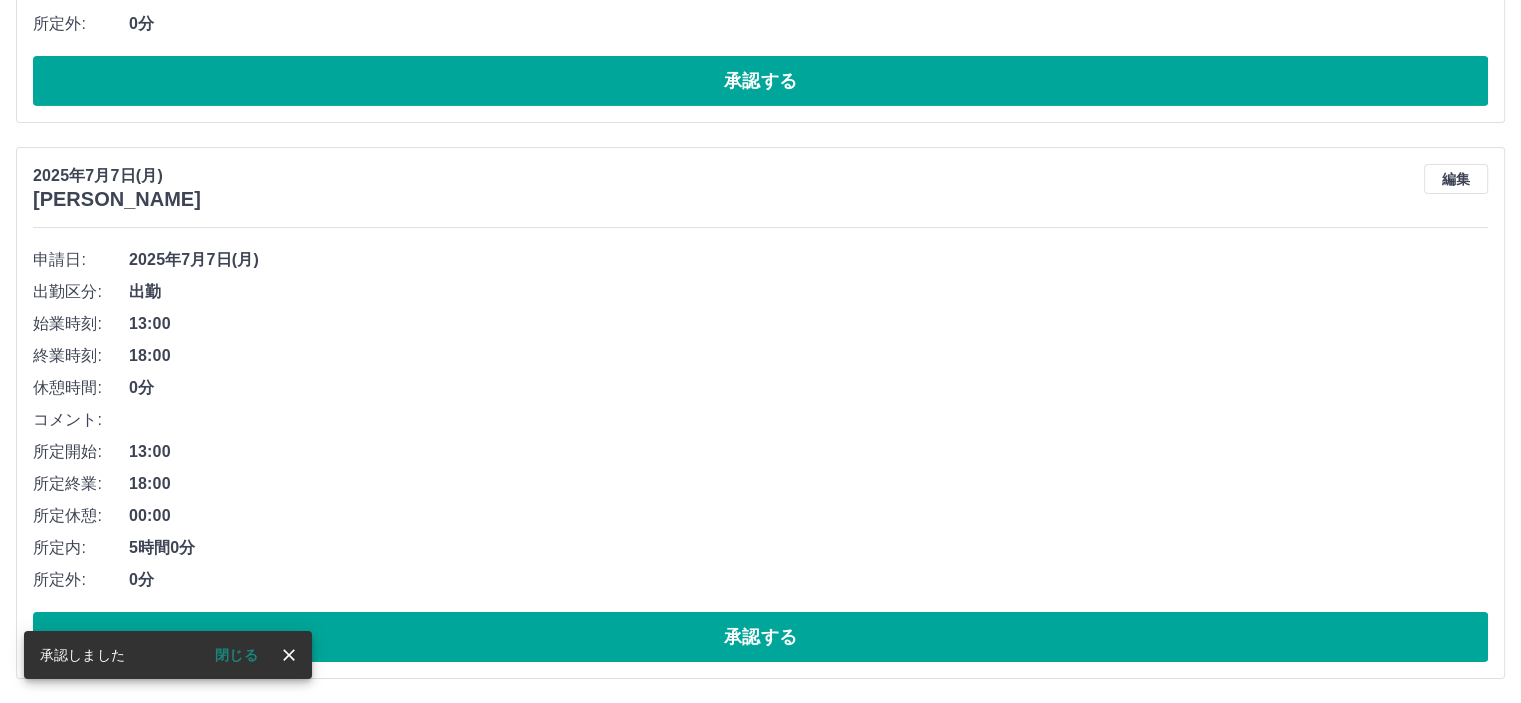 scroll, scrollTop: 6929, scrollLeft: 0, axis: vertical 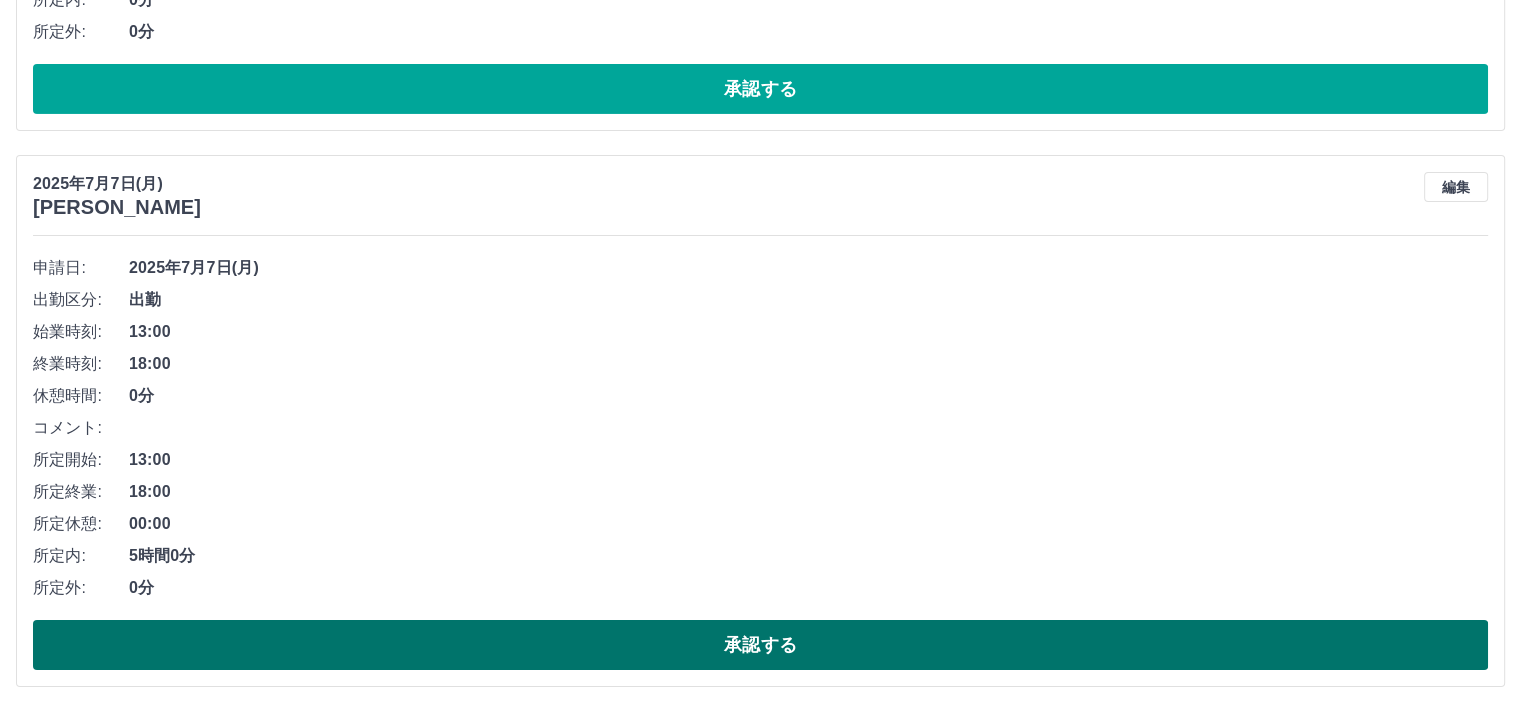 drag, startPoint x: 787, startPoint y: 631, endPoint x: 774, endPoint y: 635, distance: 13.601471 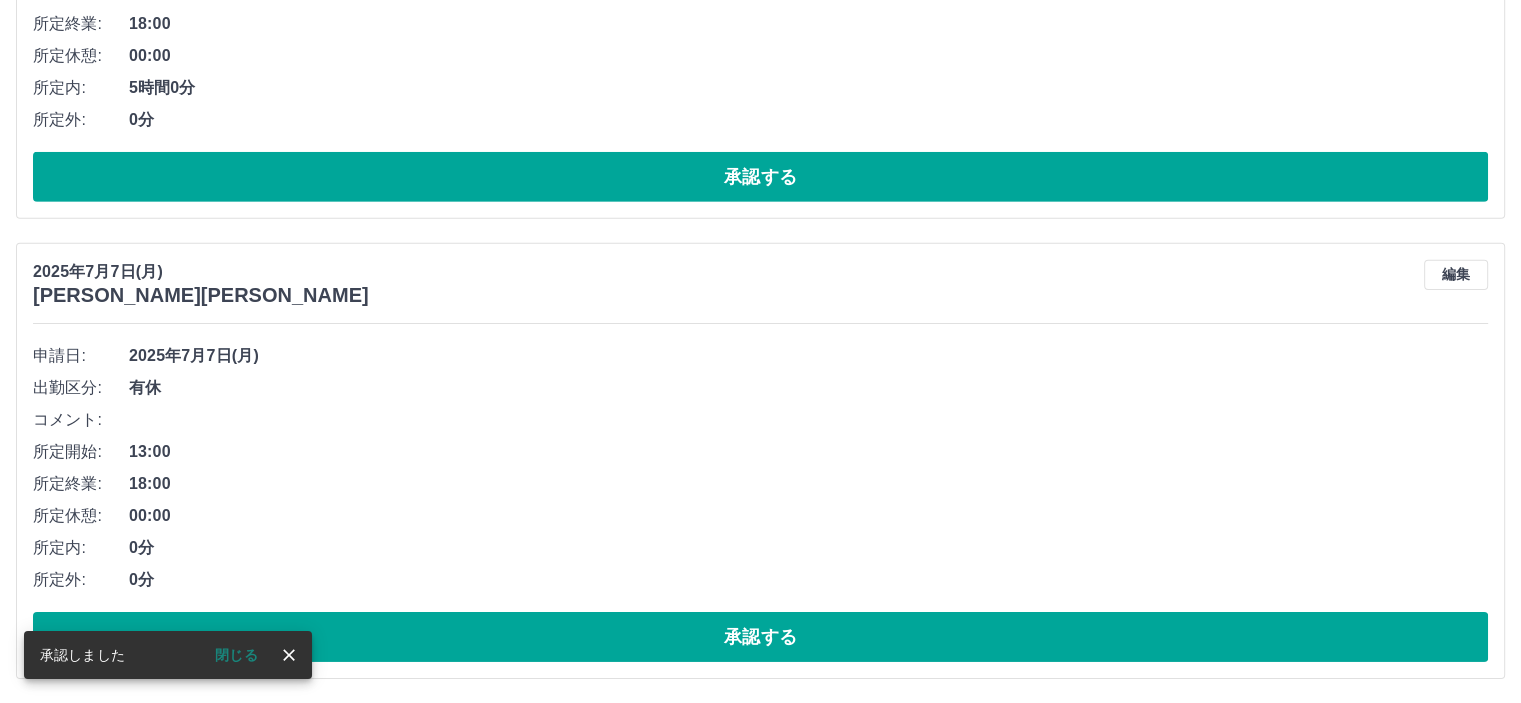 scroll, scrollTop: 6373, scrollLeft: 0, axis: vertical 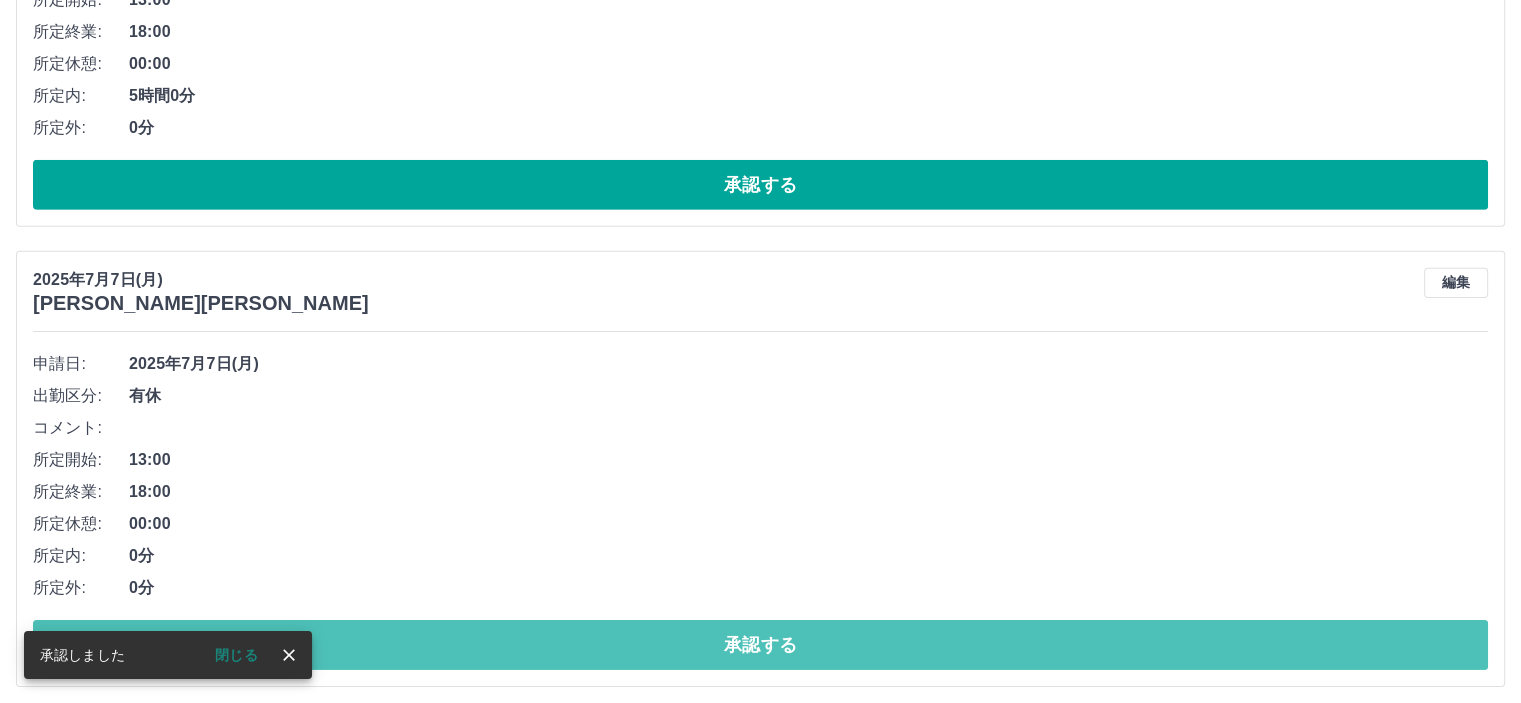 click on "承認する" at bounding box center (760, 645) 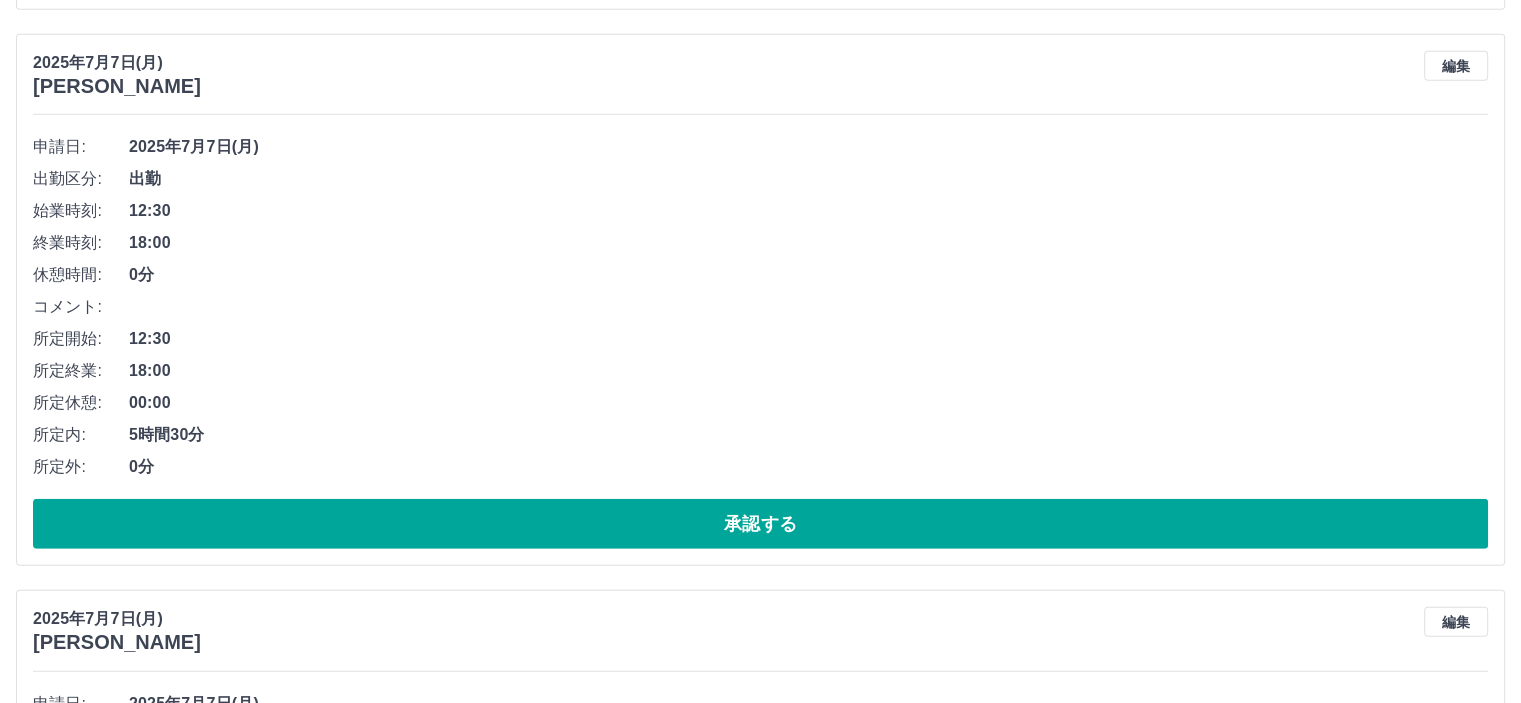 scroll, scrollTop: 5313, scrollLeft: 0, axis: vertical 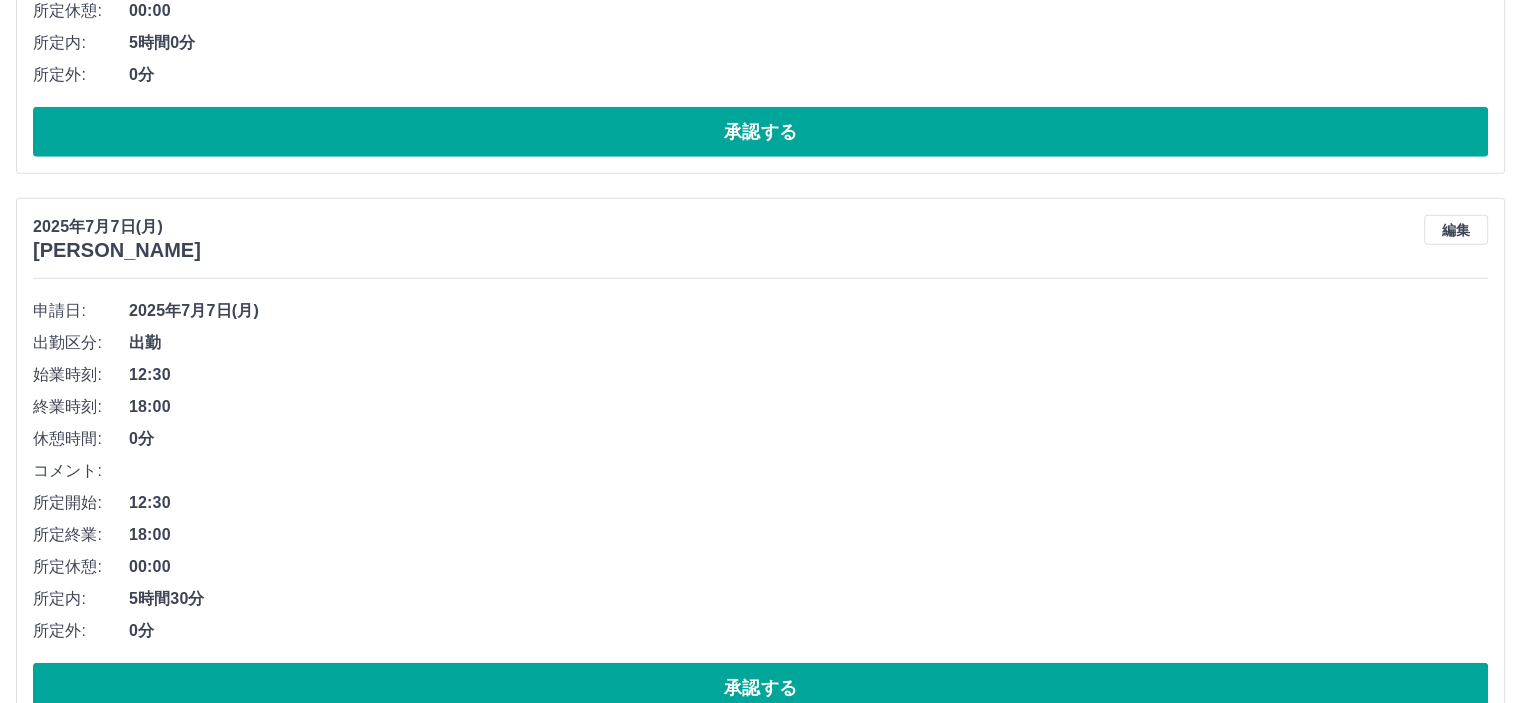 drag, startPoint x: 32, startPoint y: 1, endPoint x: 502, endPoint y: 79, distance: 476.42838 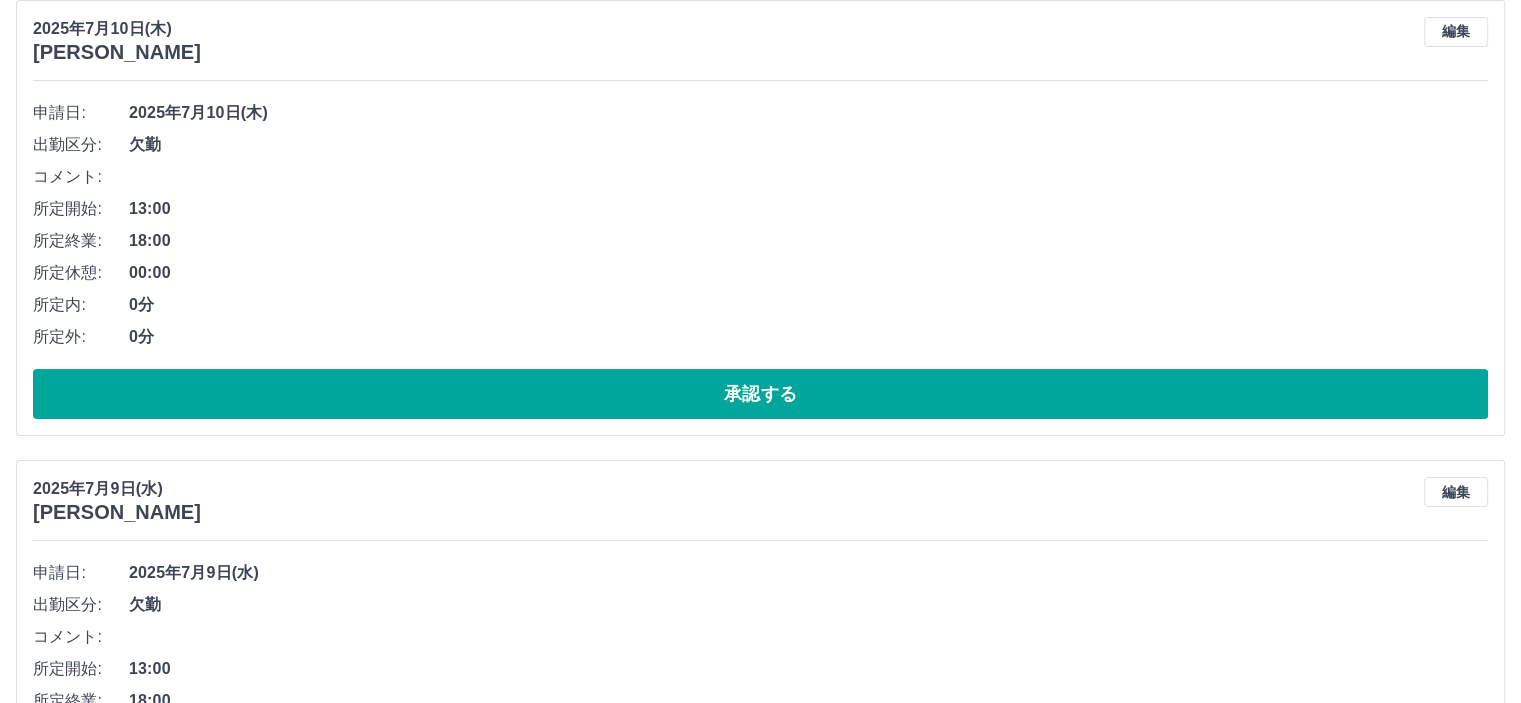 scroll, scrollTop: 300, scrollLeft: 0, axis: vertical 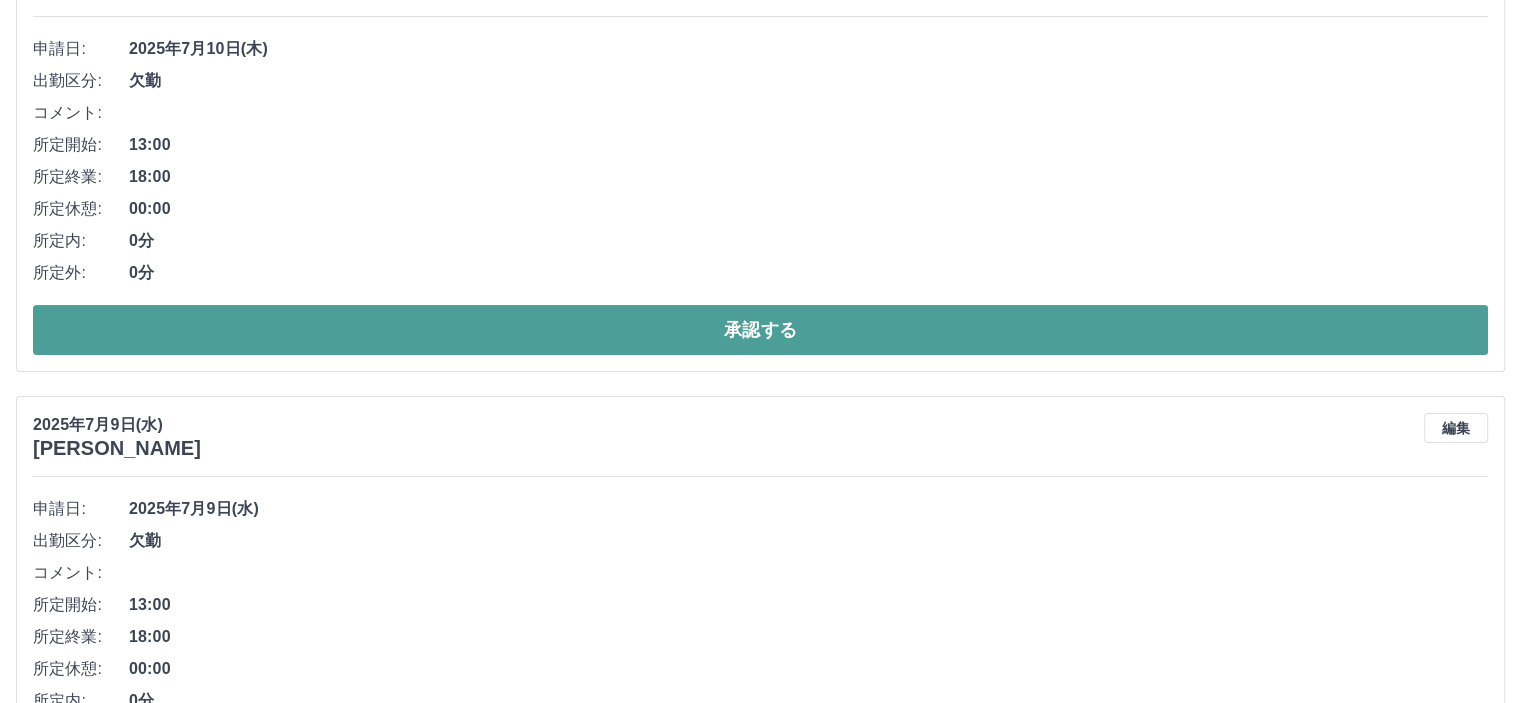 click on "承認する" at bounding box center (760, 330) 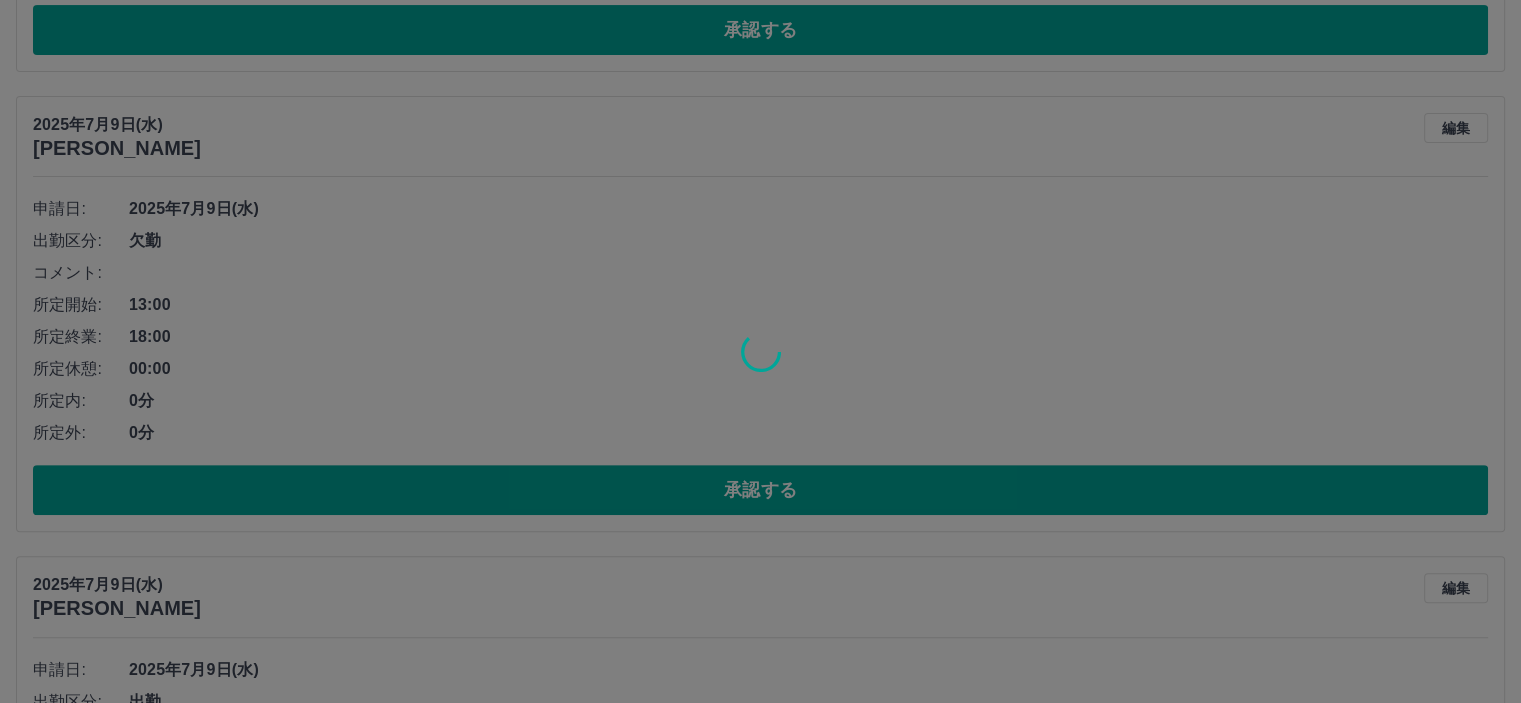 scroll, scrollTop: 140, scrollLeft: 0, axis: vertical 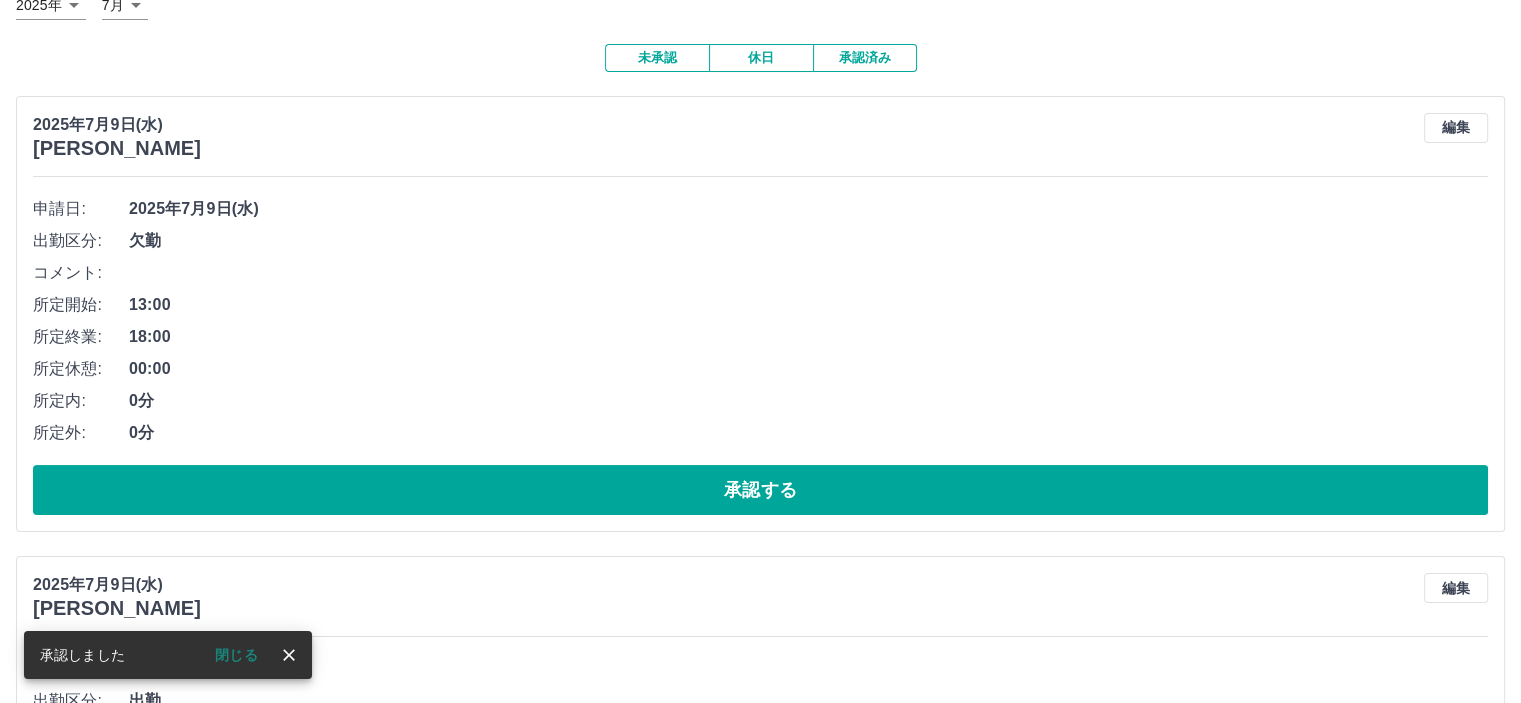 click on "承認する" at bounding box center [760, 490] 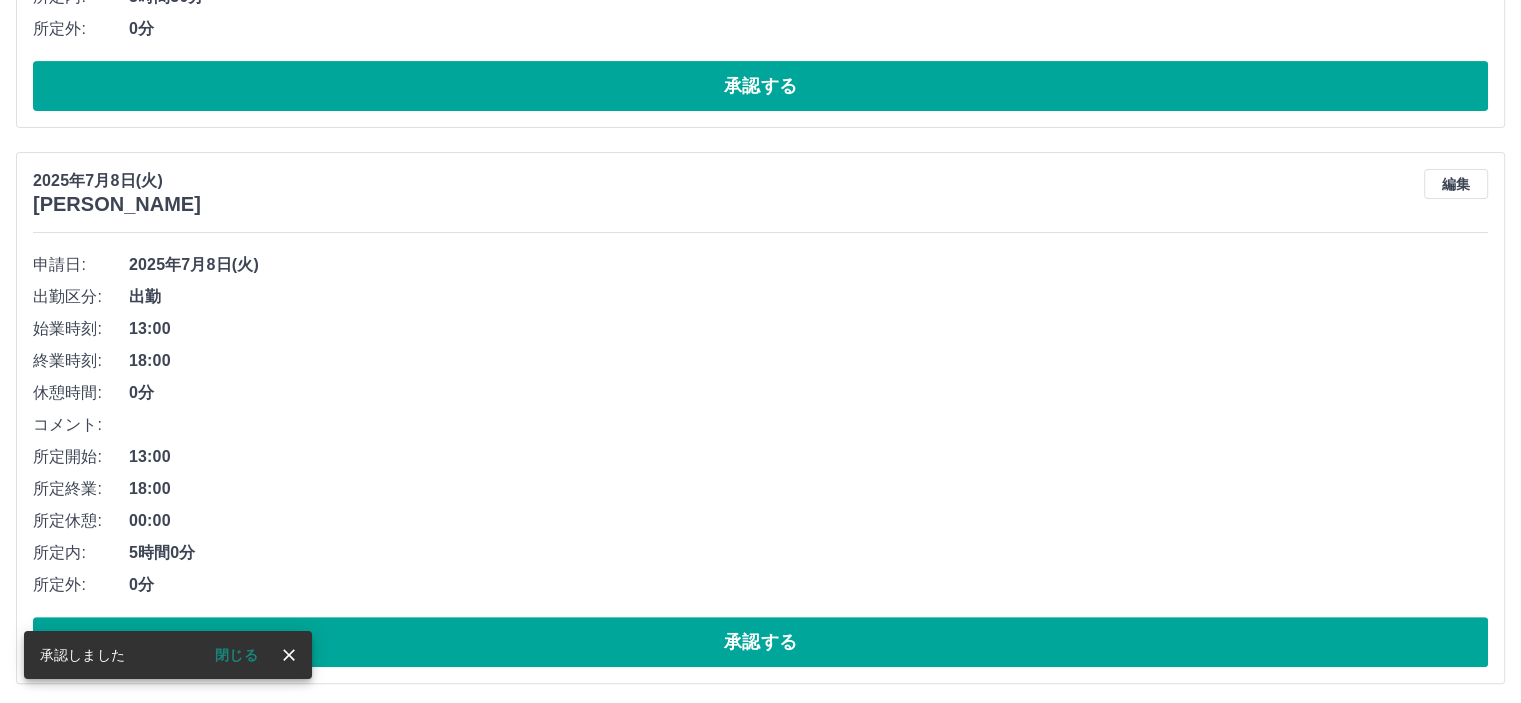 scroll, scrollTop: 180, scrollLeft: 0, axis: vertical 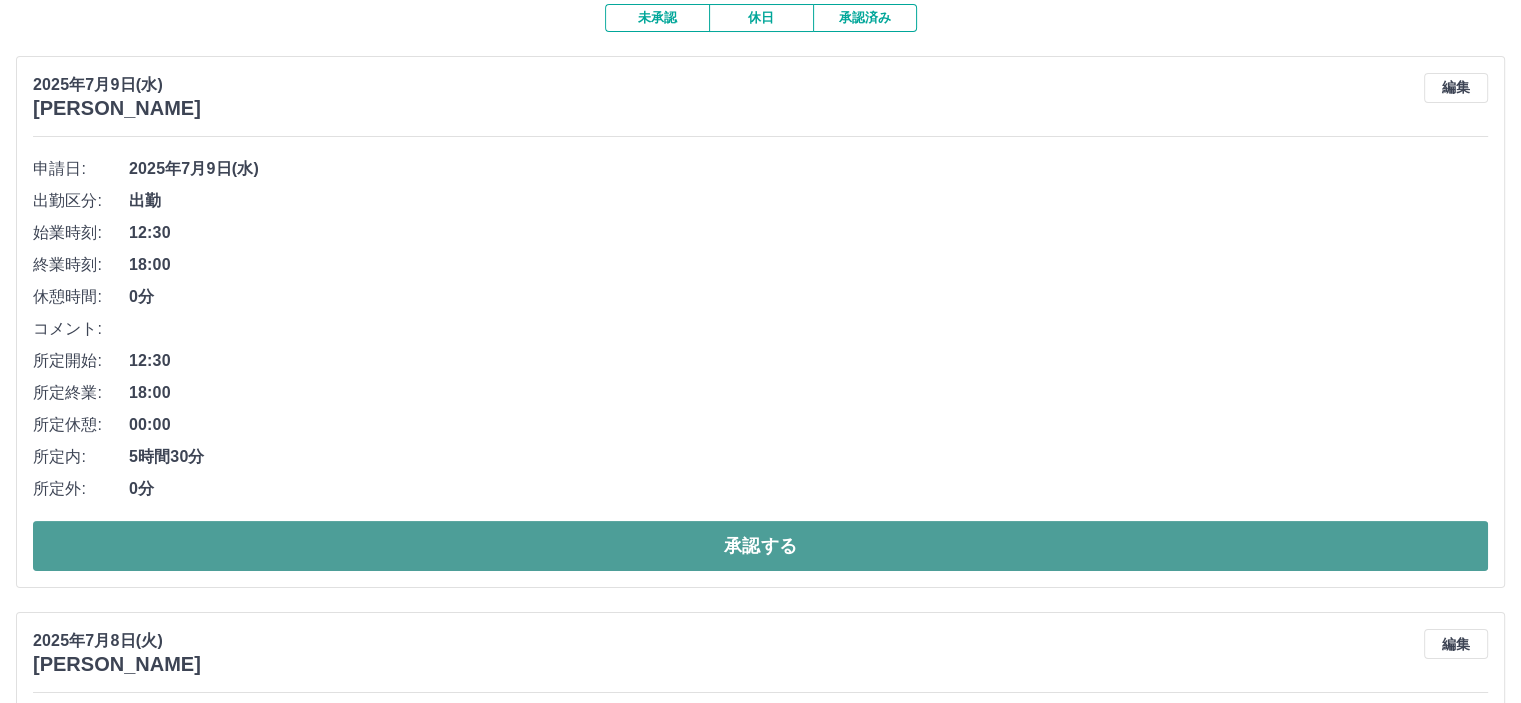 click on "承認する" at bounding box center [760, 546] 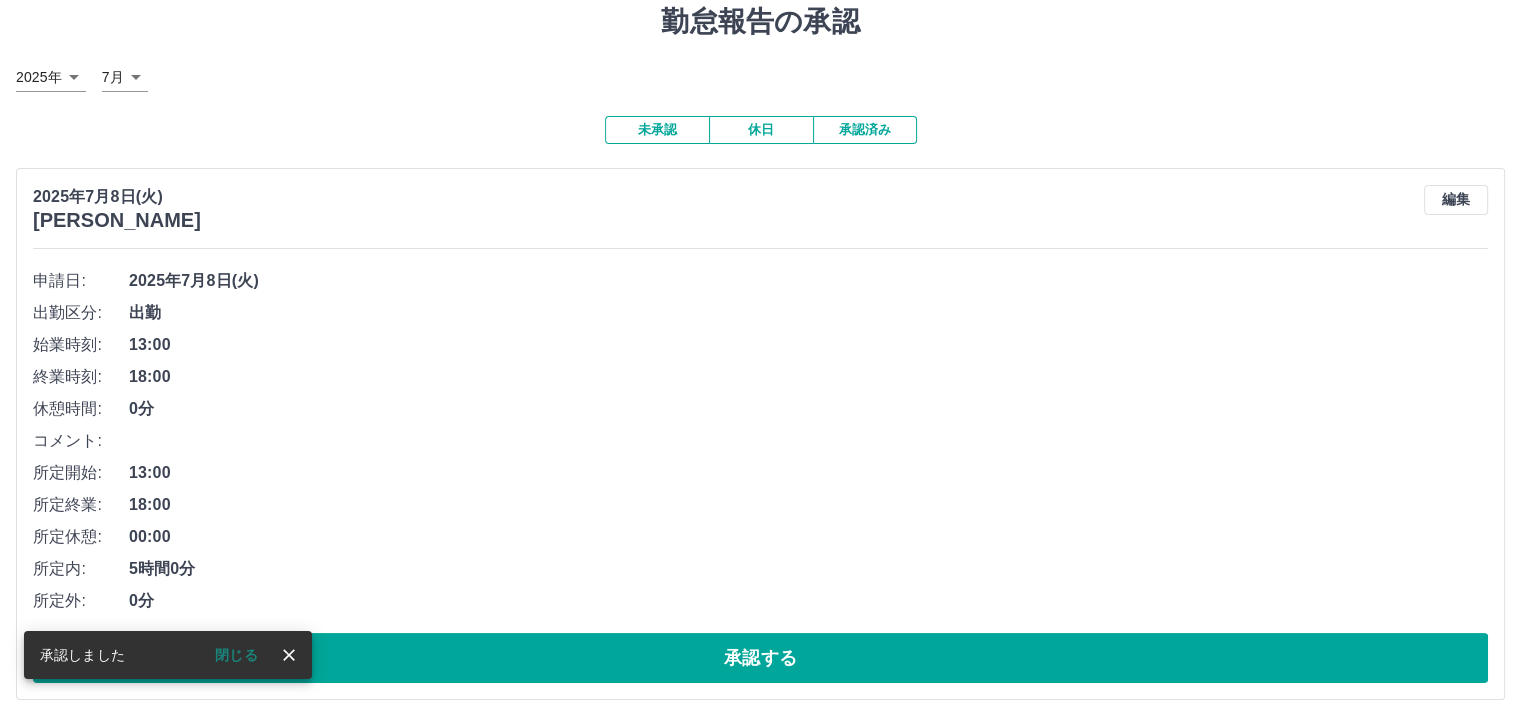 scroll, scrollTop: 100, scrollLeft: 0, axis: vertical 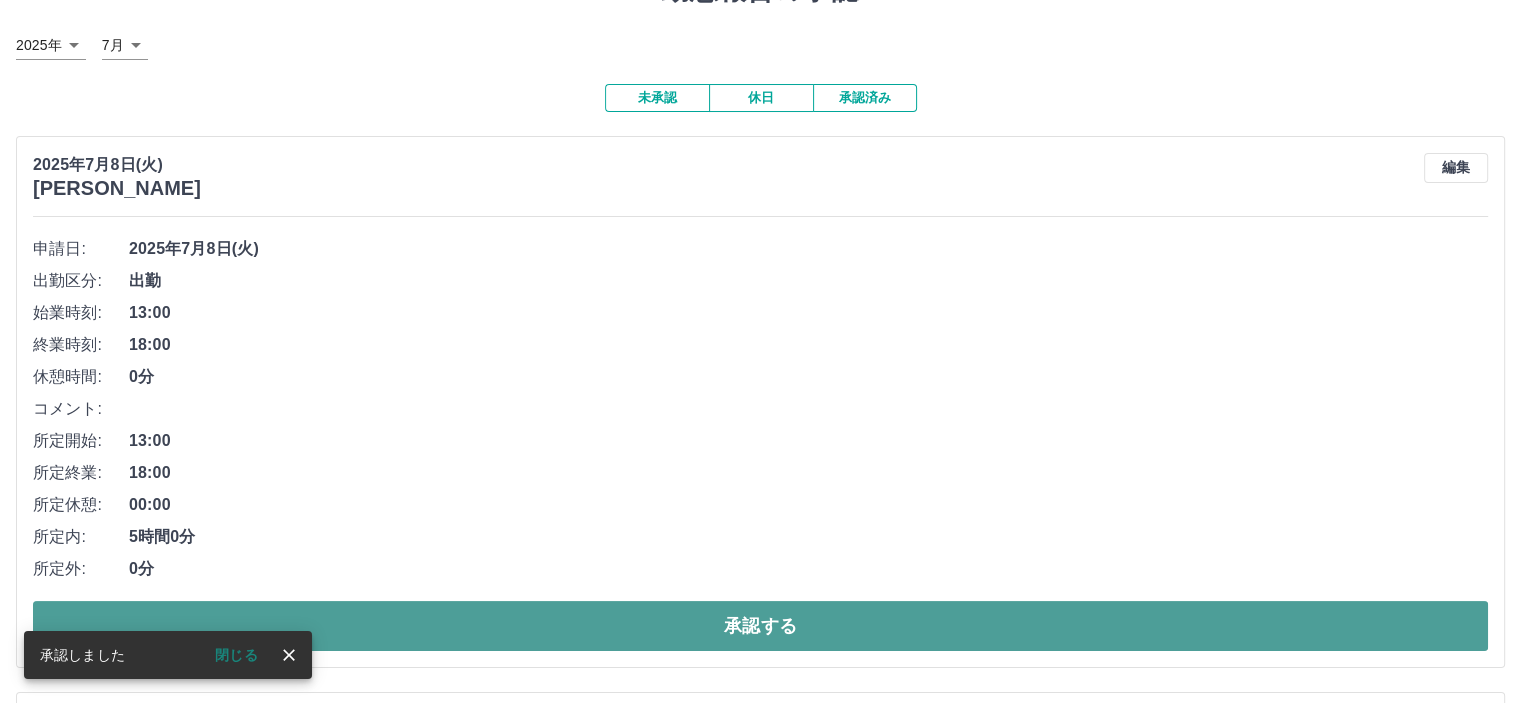 click on "承認する" at bounding box center (760, 626) 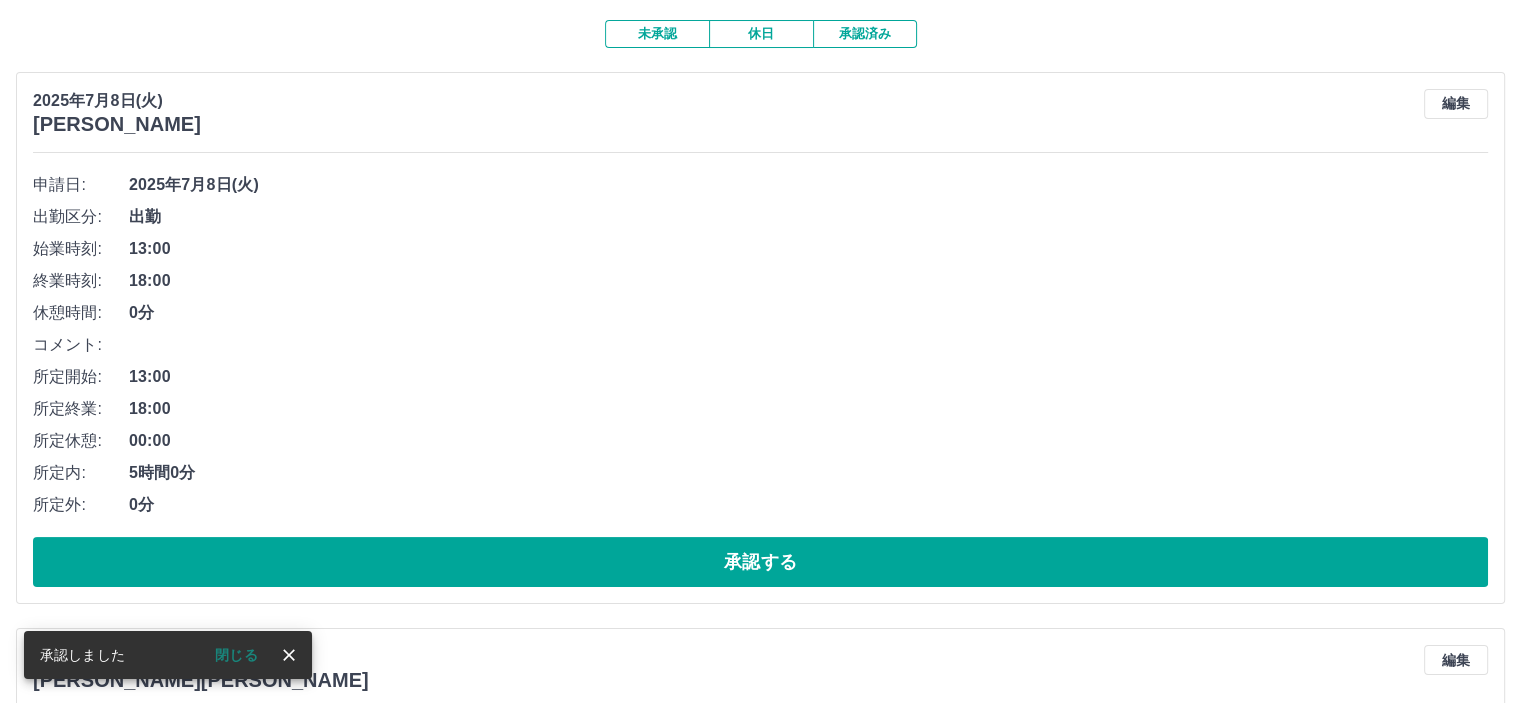 scroll, scrollTop: 200, scrollLeft: 0, axis: vertical 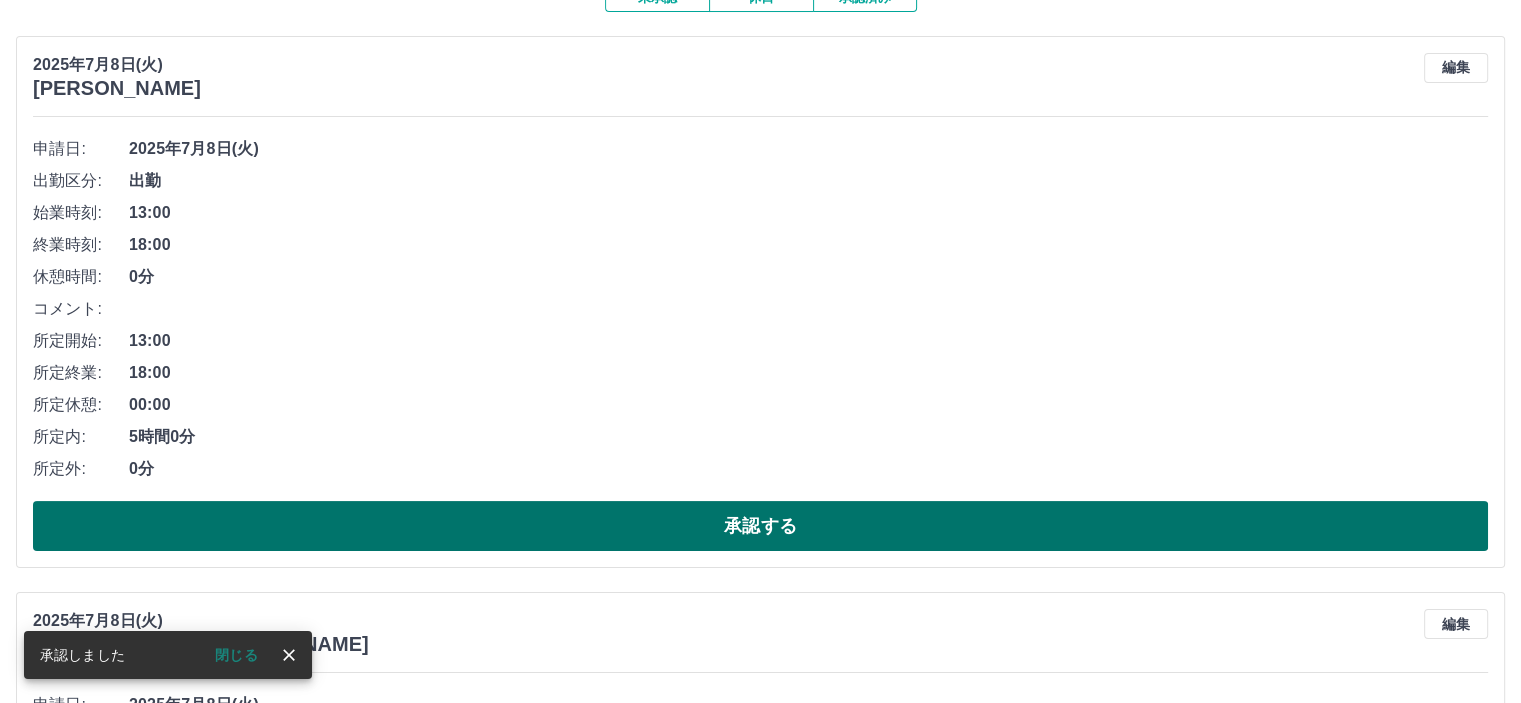 click on "承認する" at bounding box center [760, 526] 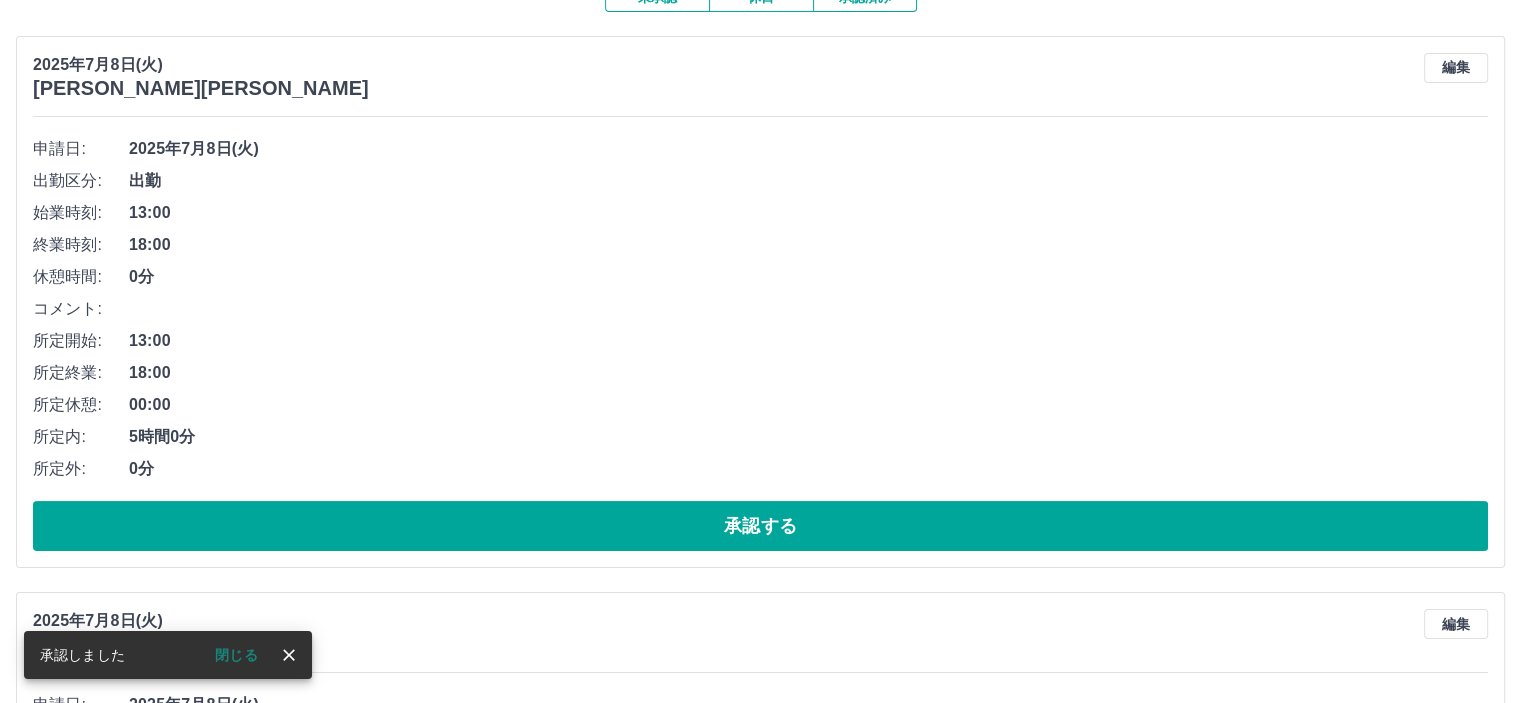 click on "承認する" at bounding box center [760, 526] 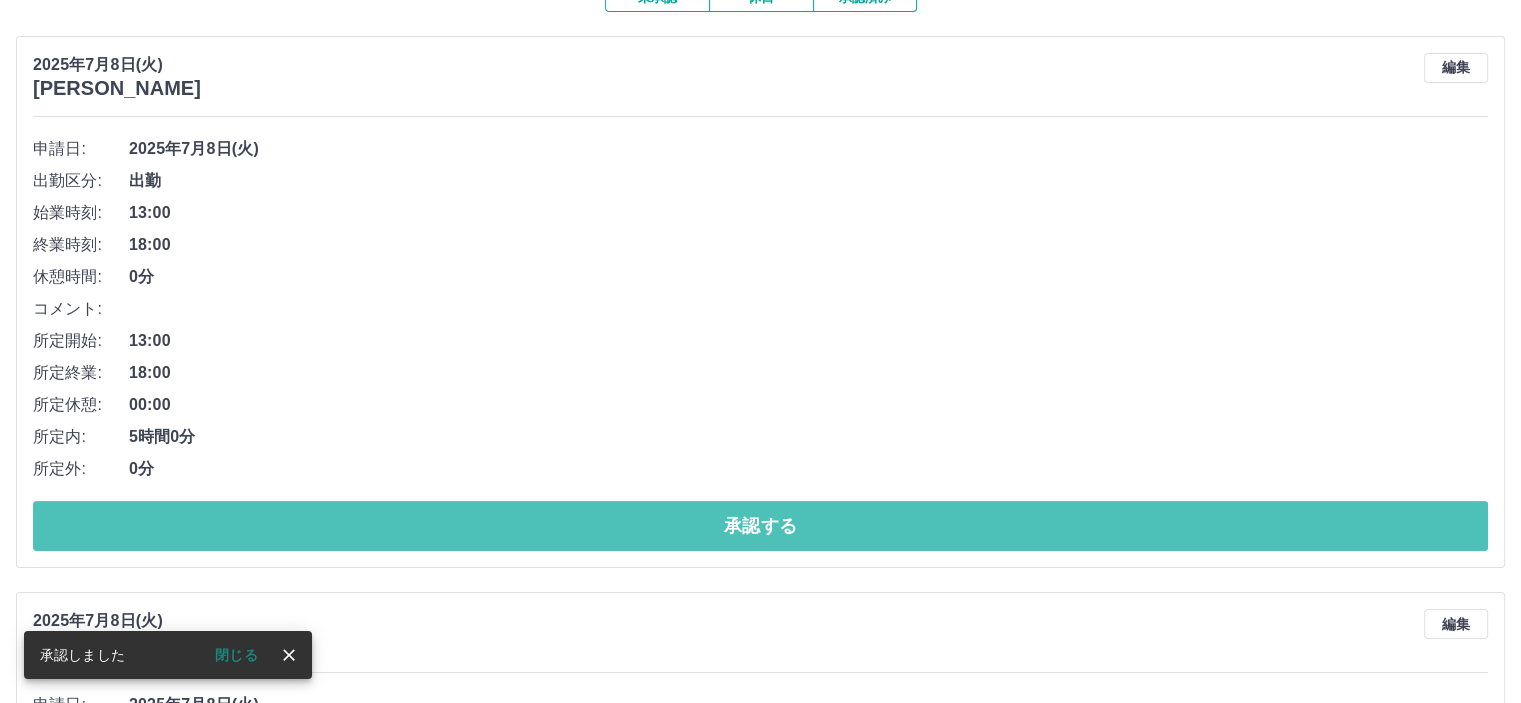 click on "承認する" at bounding box center [760, 526] 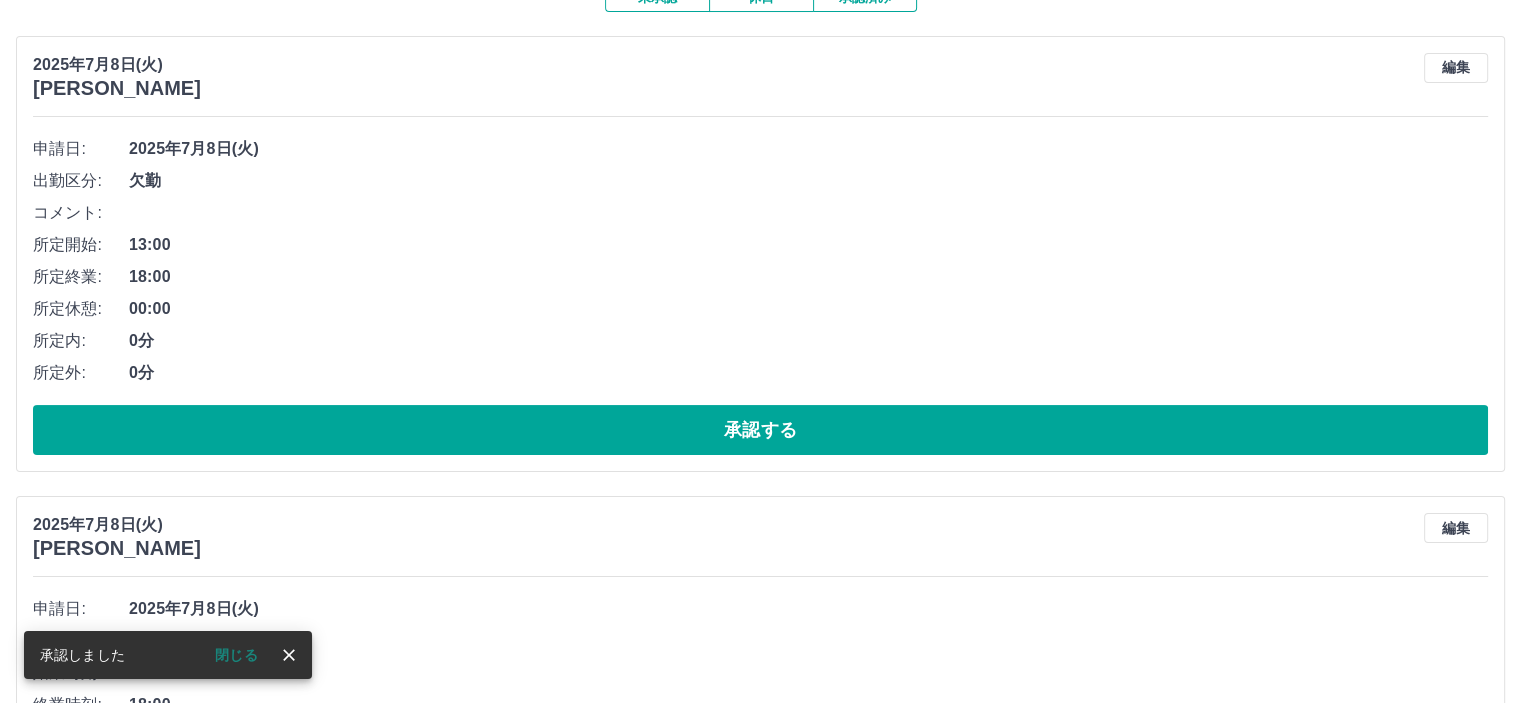 click on "2025年7月8日(火) 佐々木　薫 編集" at bounding box center [760, 536] 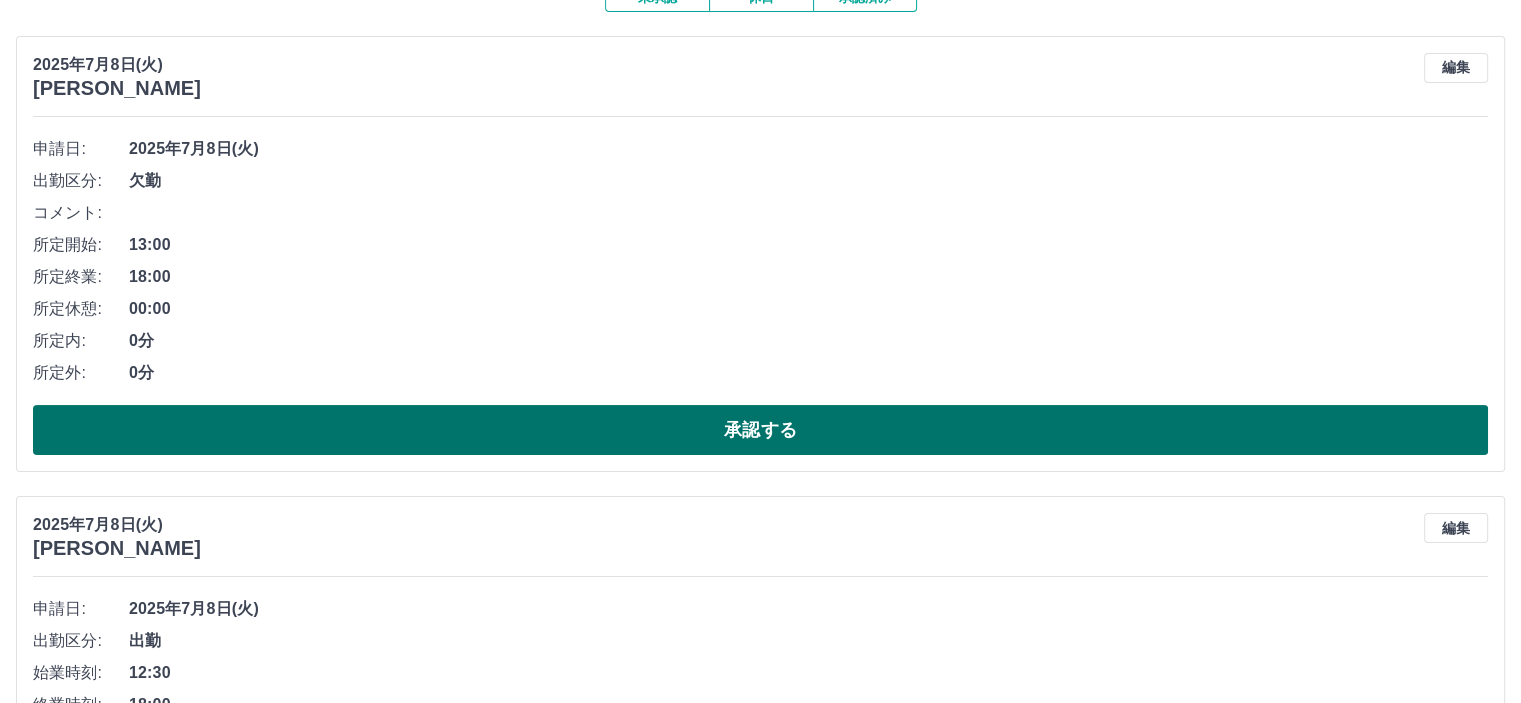 click on "承認する" at bounding box center [760, 430] 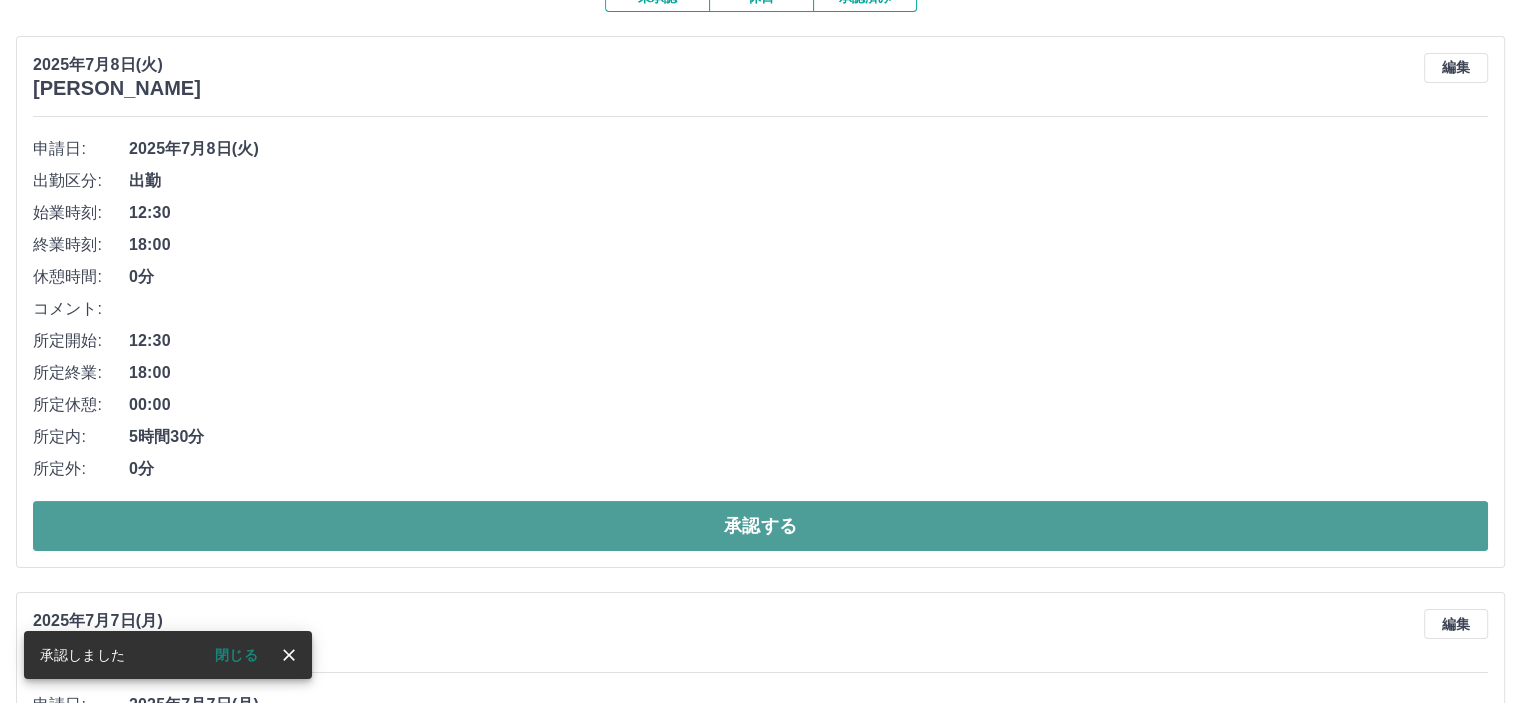 click on "承認する" at bounding box center (760, 526) 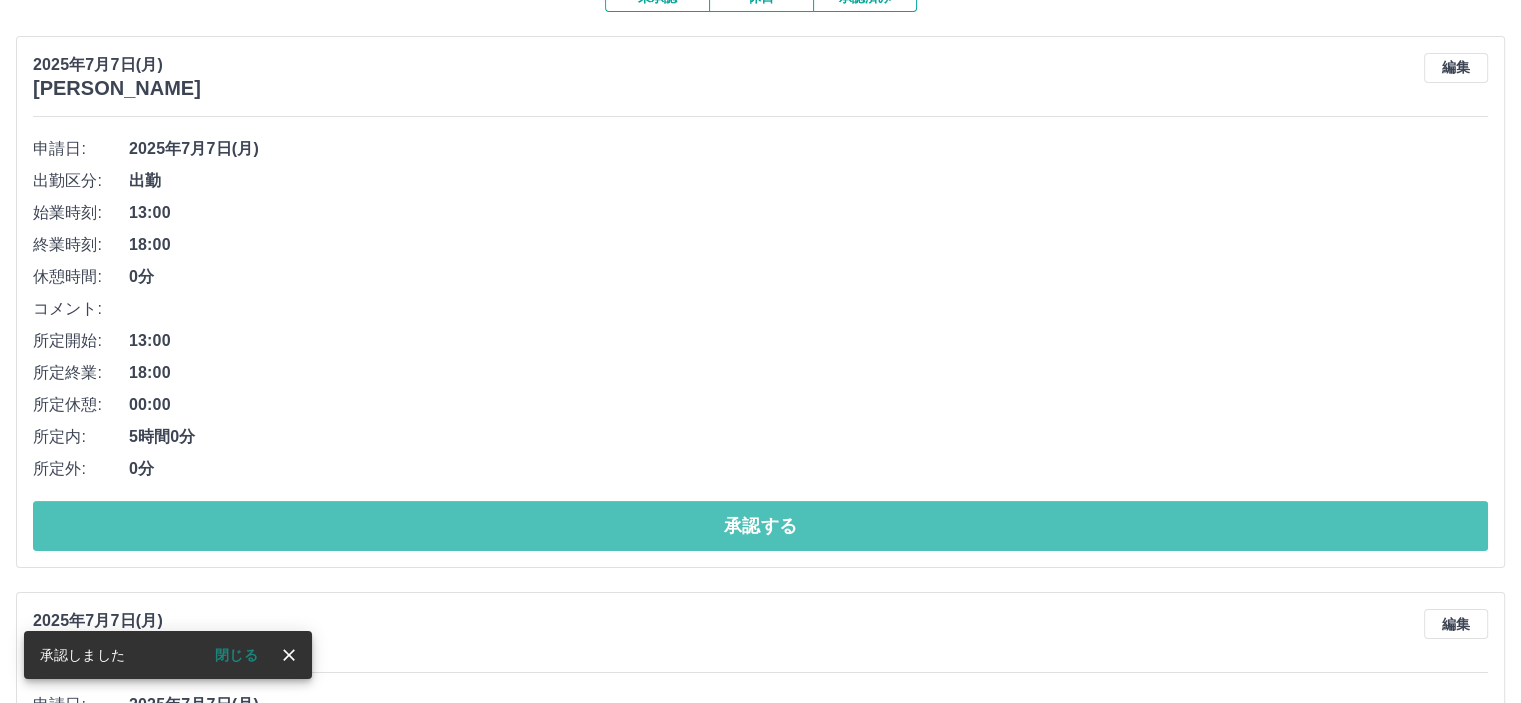 click on "承認する" at bounding box center (760, 526) 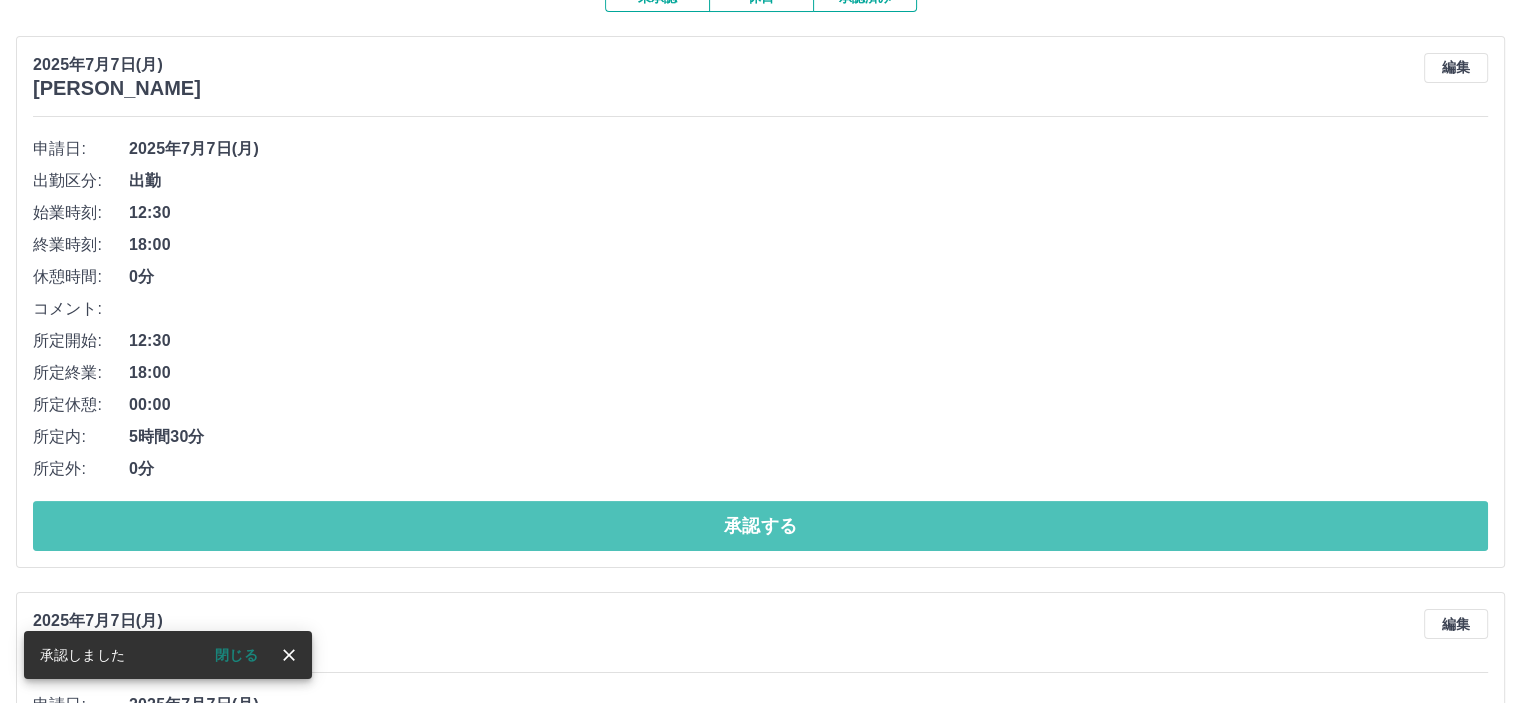 click on "承認する" at bounding box center (760, 526) 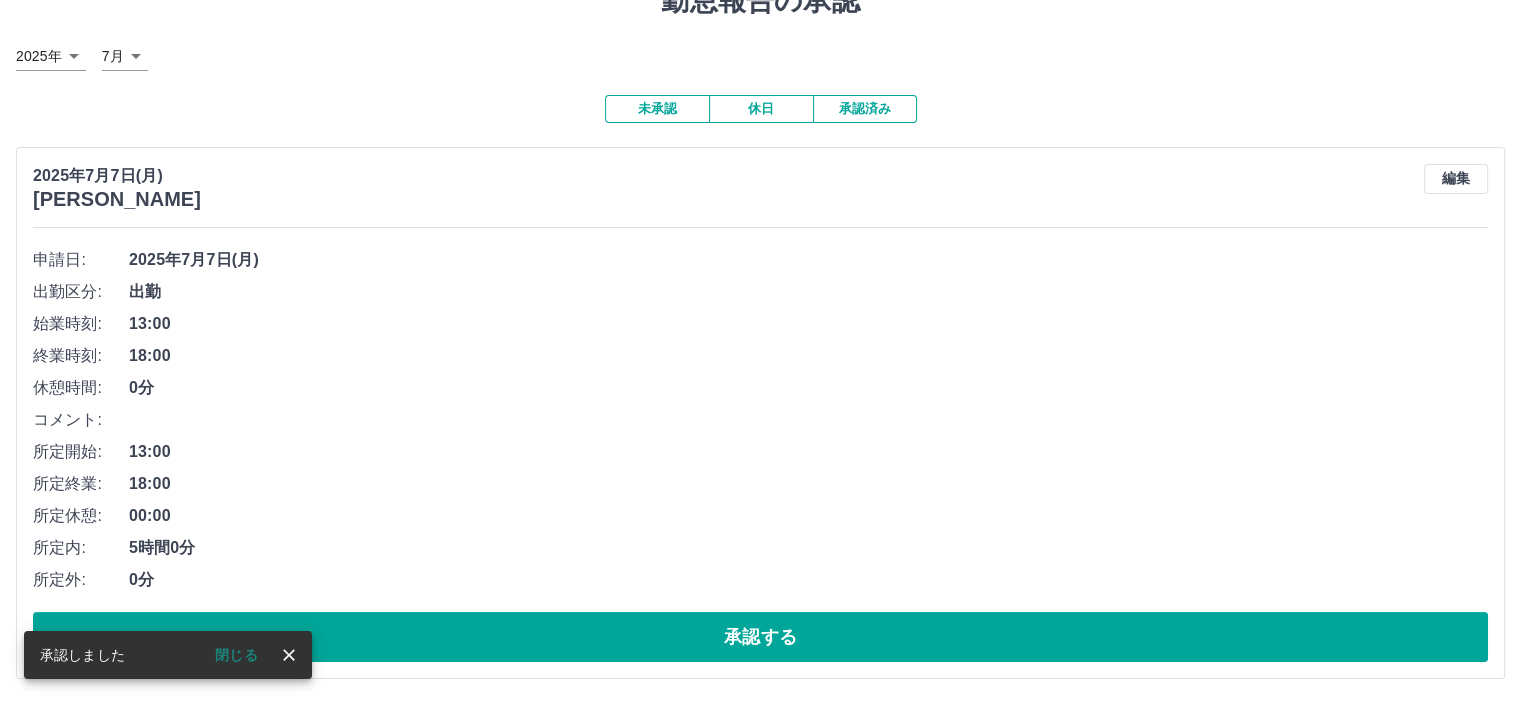 scroll, scrollTop: 88, scrollLeft: 0, axis: vertical 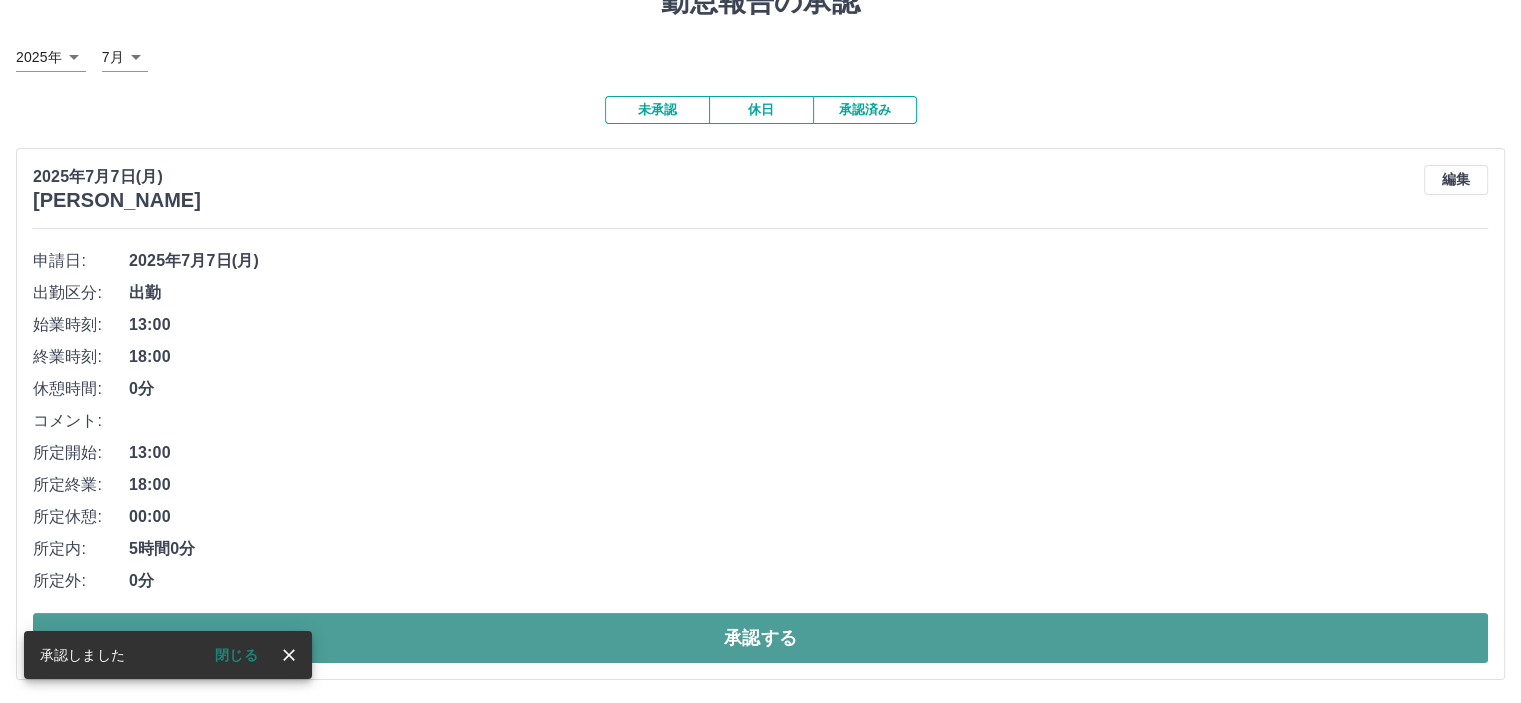 click on "承認する" at bounding box center [760, 638] 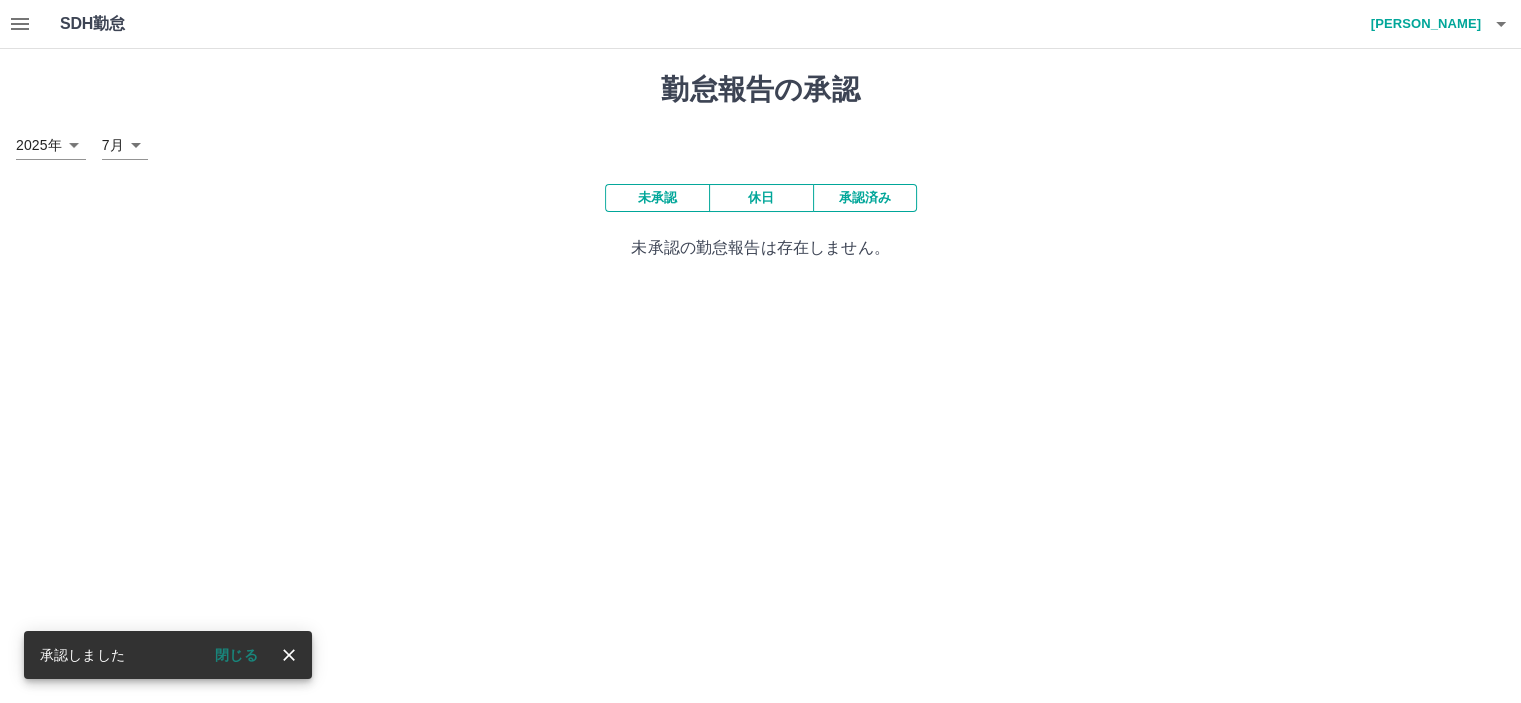 scroll, scrollTop: 0, scrollLeft: 0, axis: both 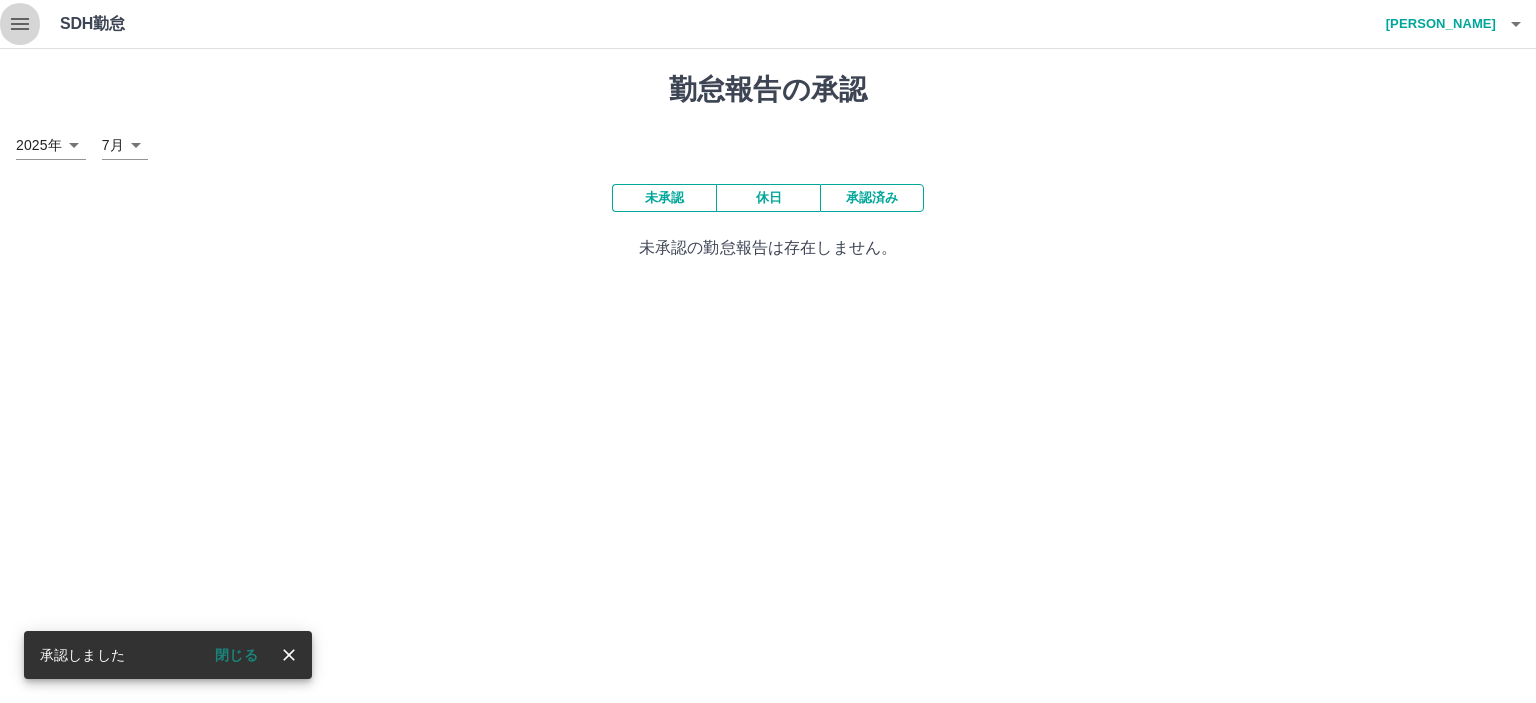 click 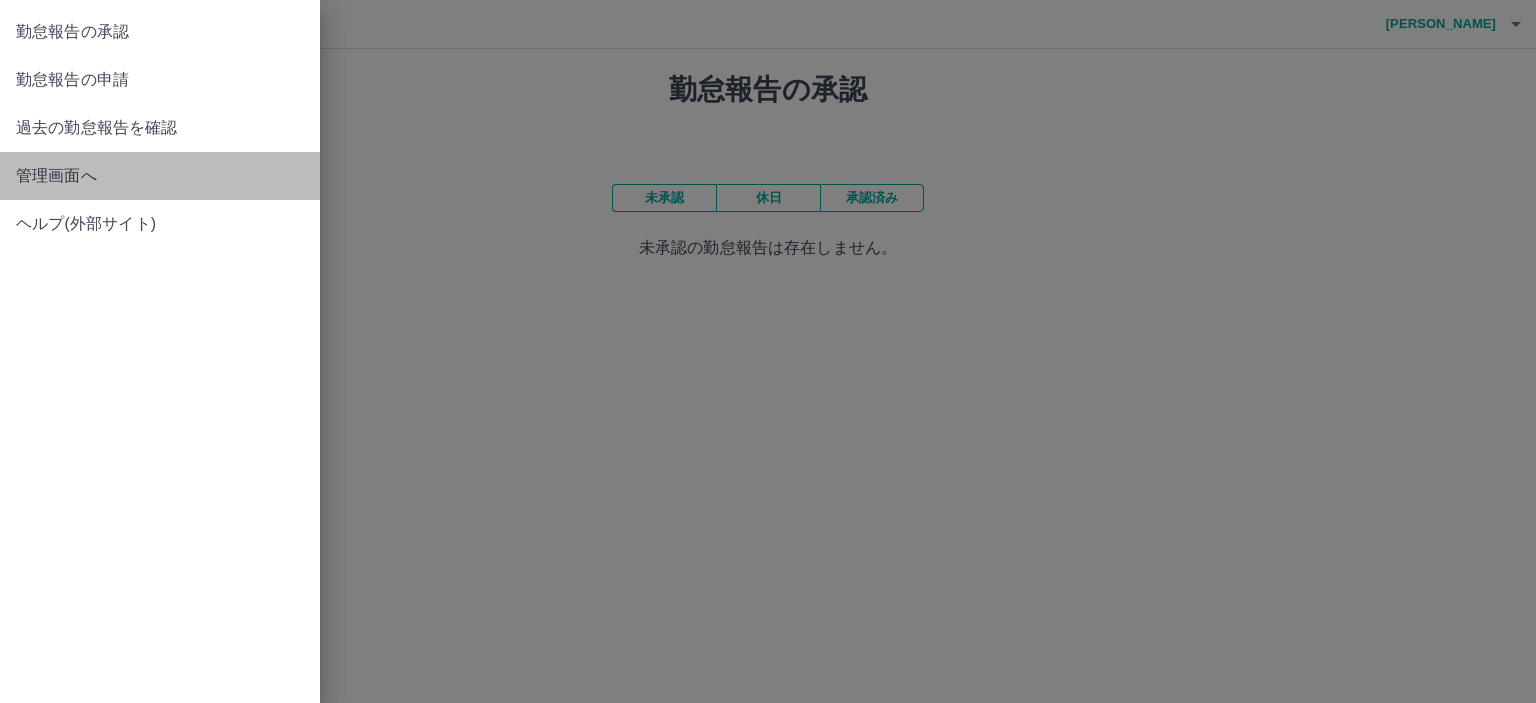 click on "管理画面へ" at bounding box center (160, 176) 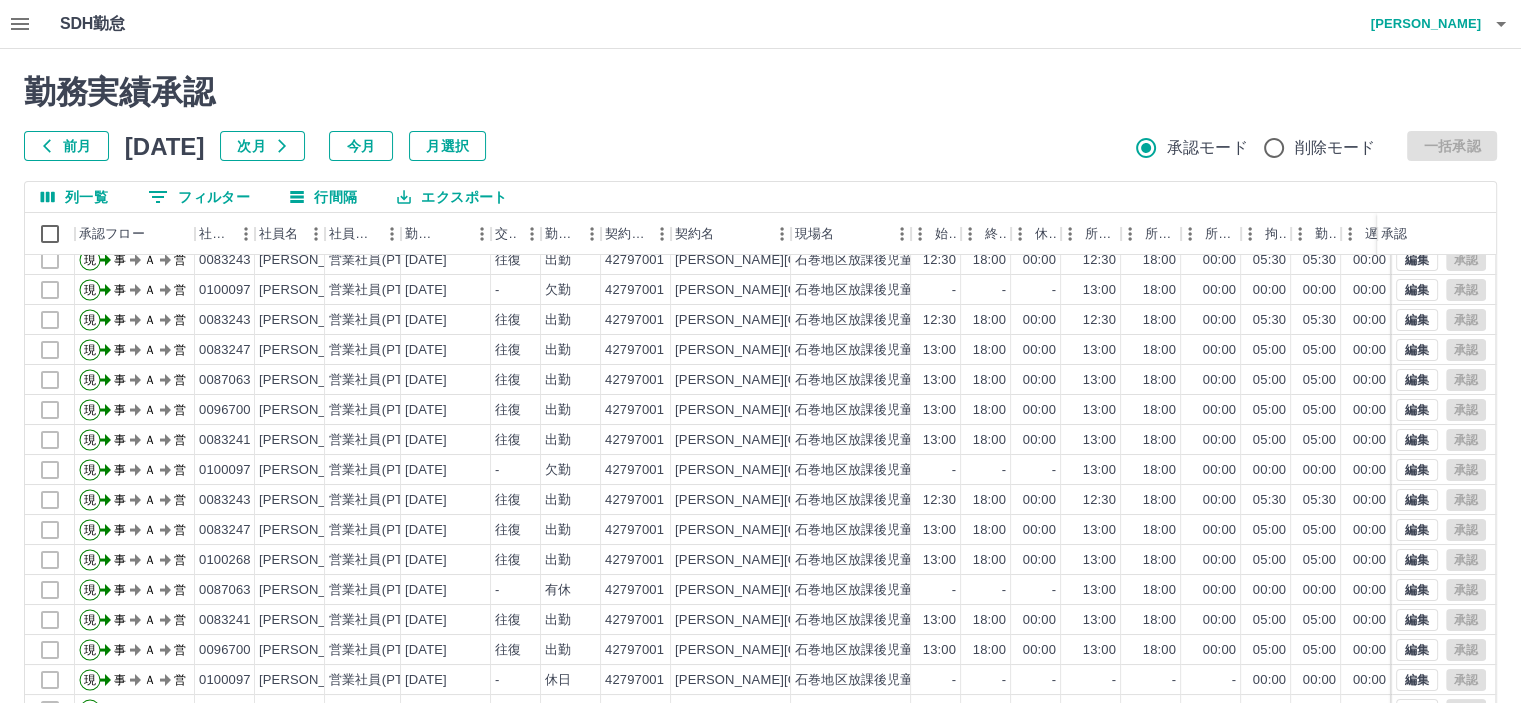 scroll, scrollTop: 101, scrollLeft: 0, axis: vertical 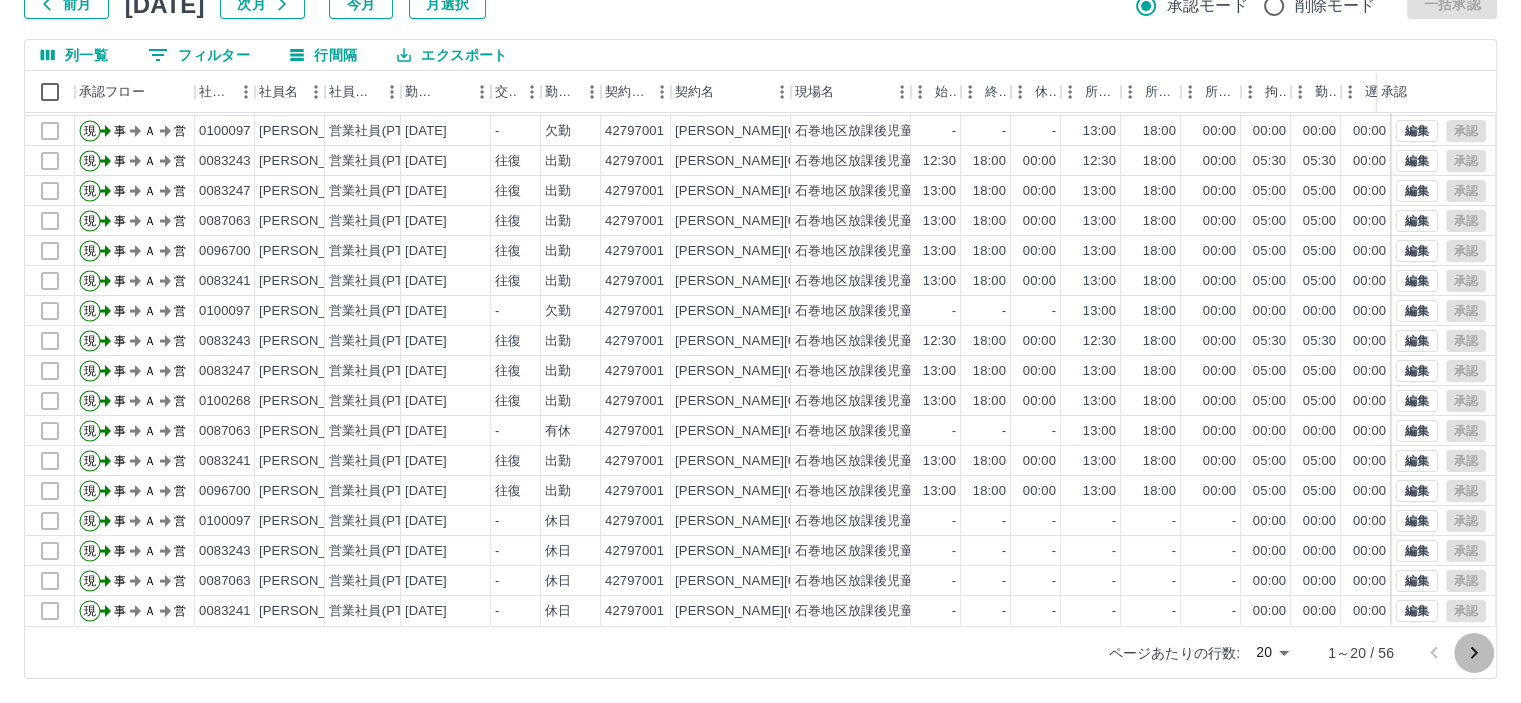 click 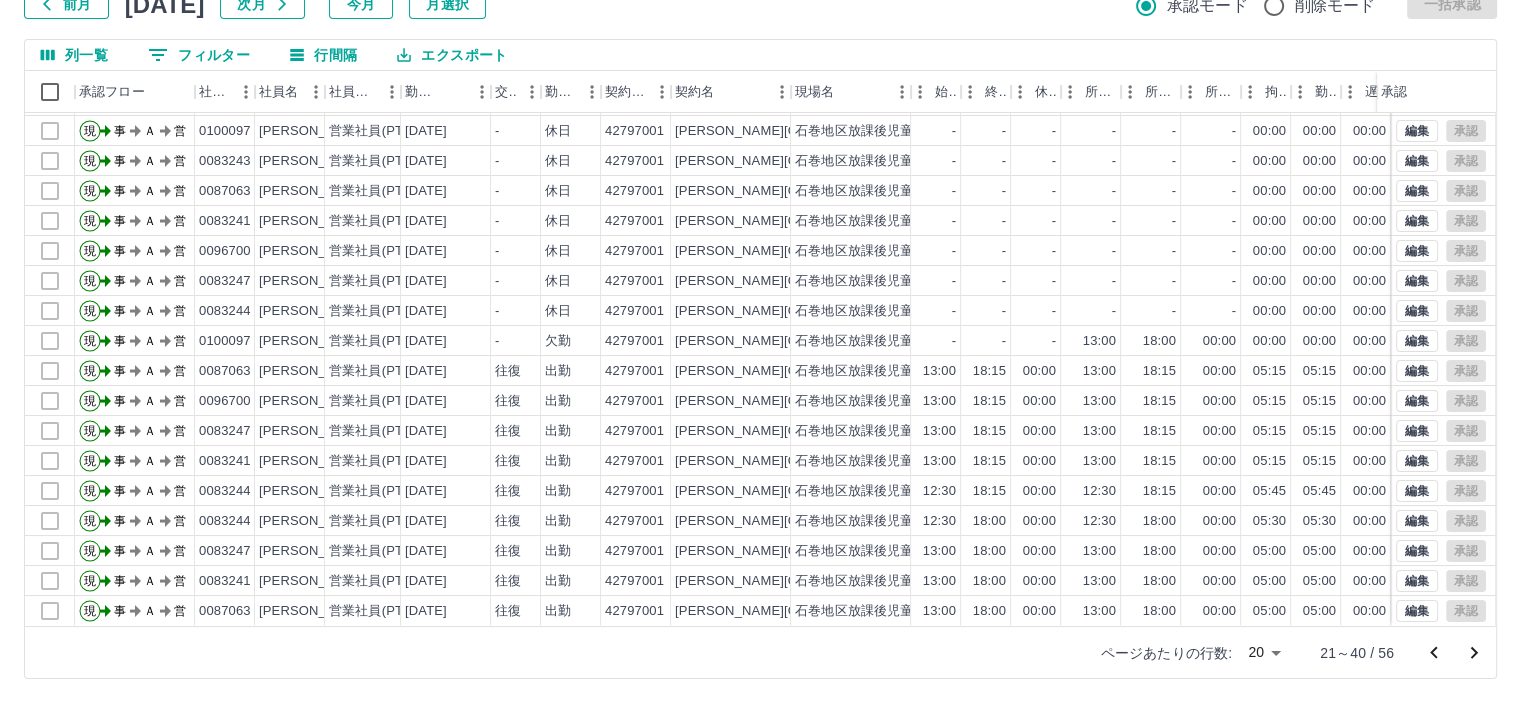 scroll, scrollTop: 101, scrollLeft: 0, axis: vertical 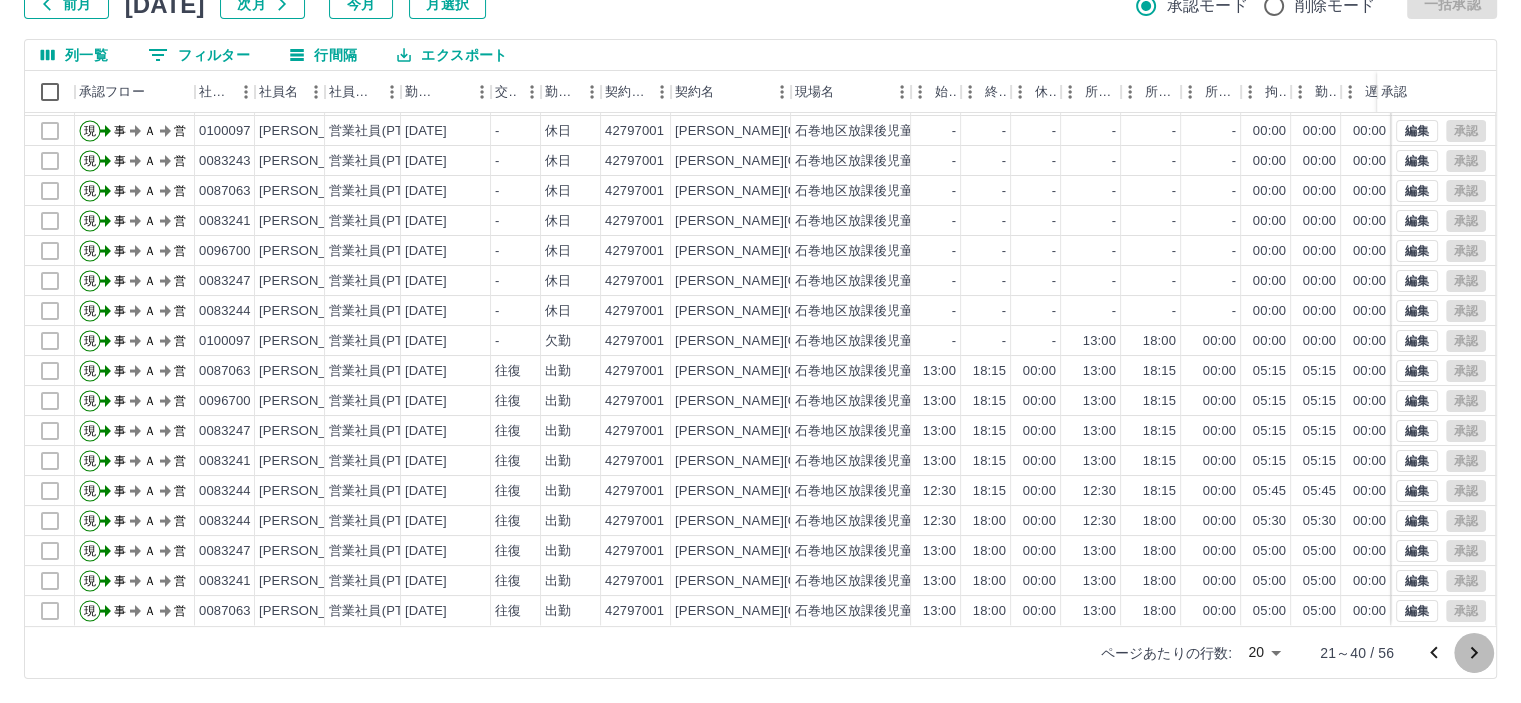 click 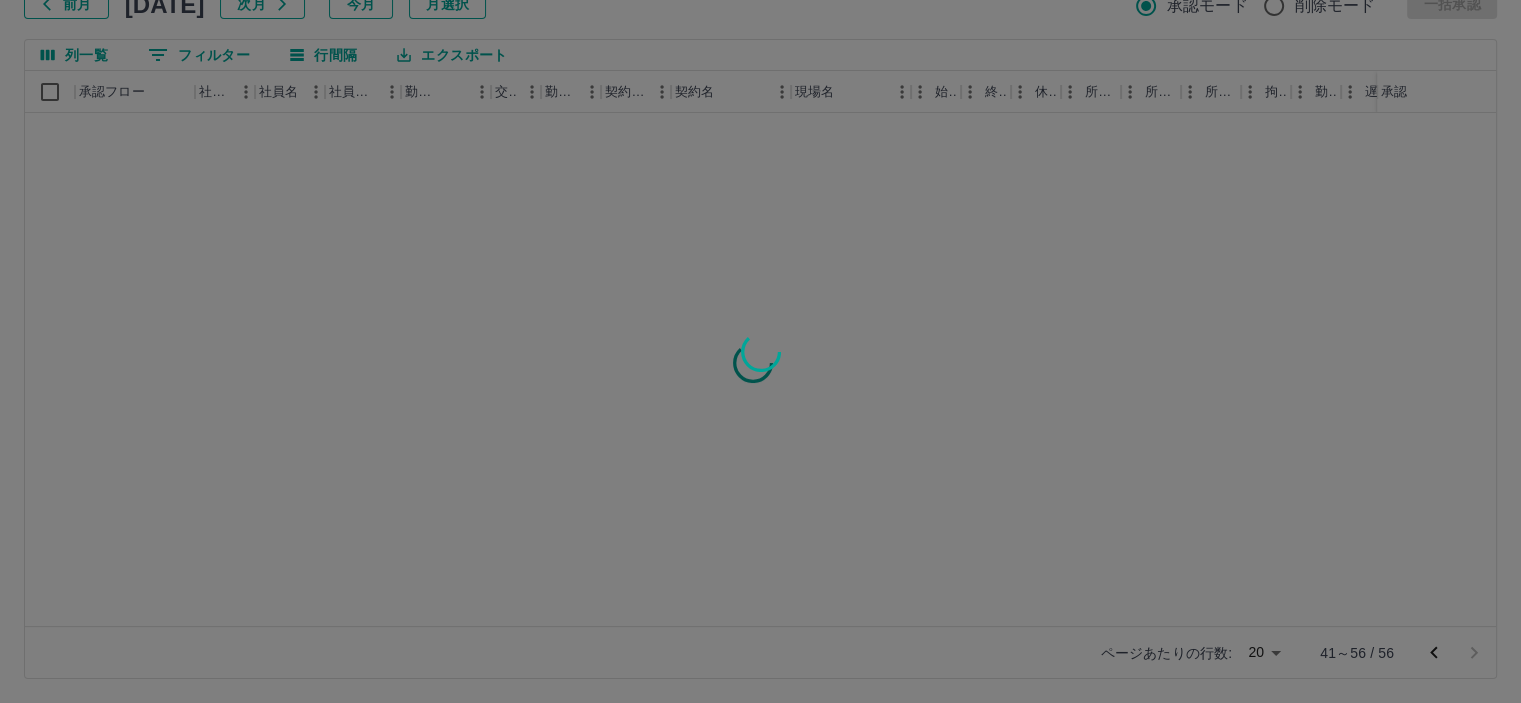 scroll, scrollTop: 0, scrollLeft: 0, axis: both 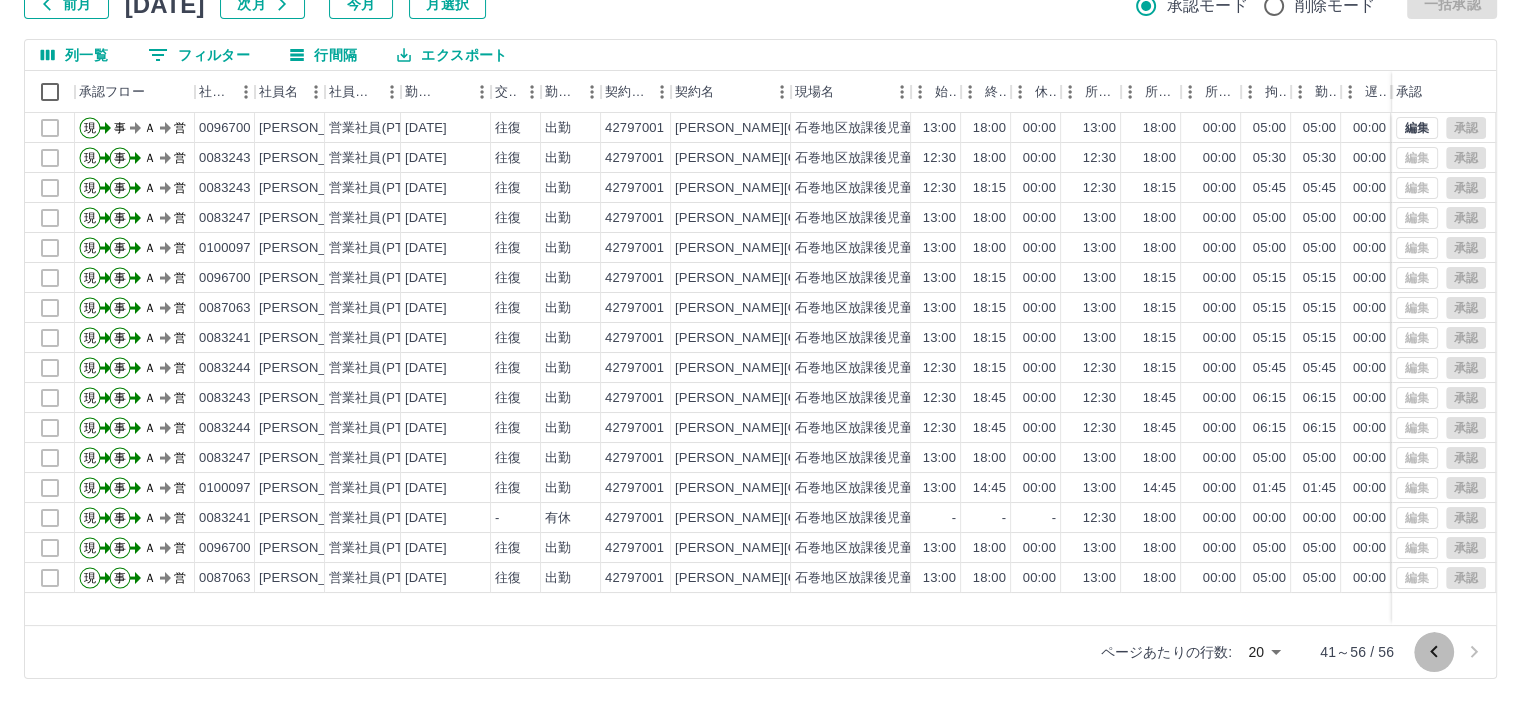 click 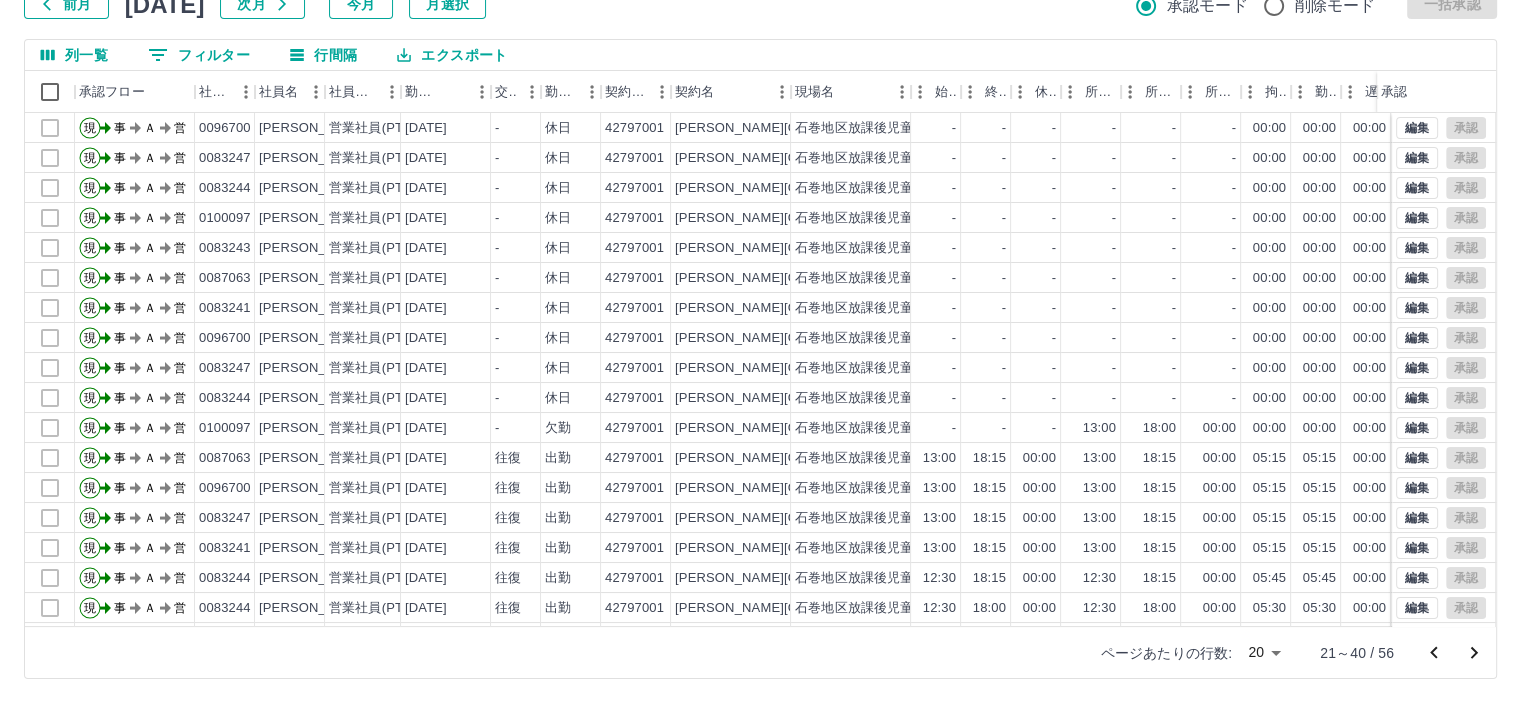 scroll, scrollTop: 101, scrollLeft: 0, axis: vertical 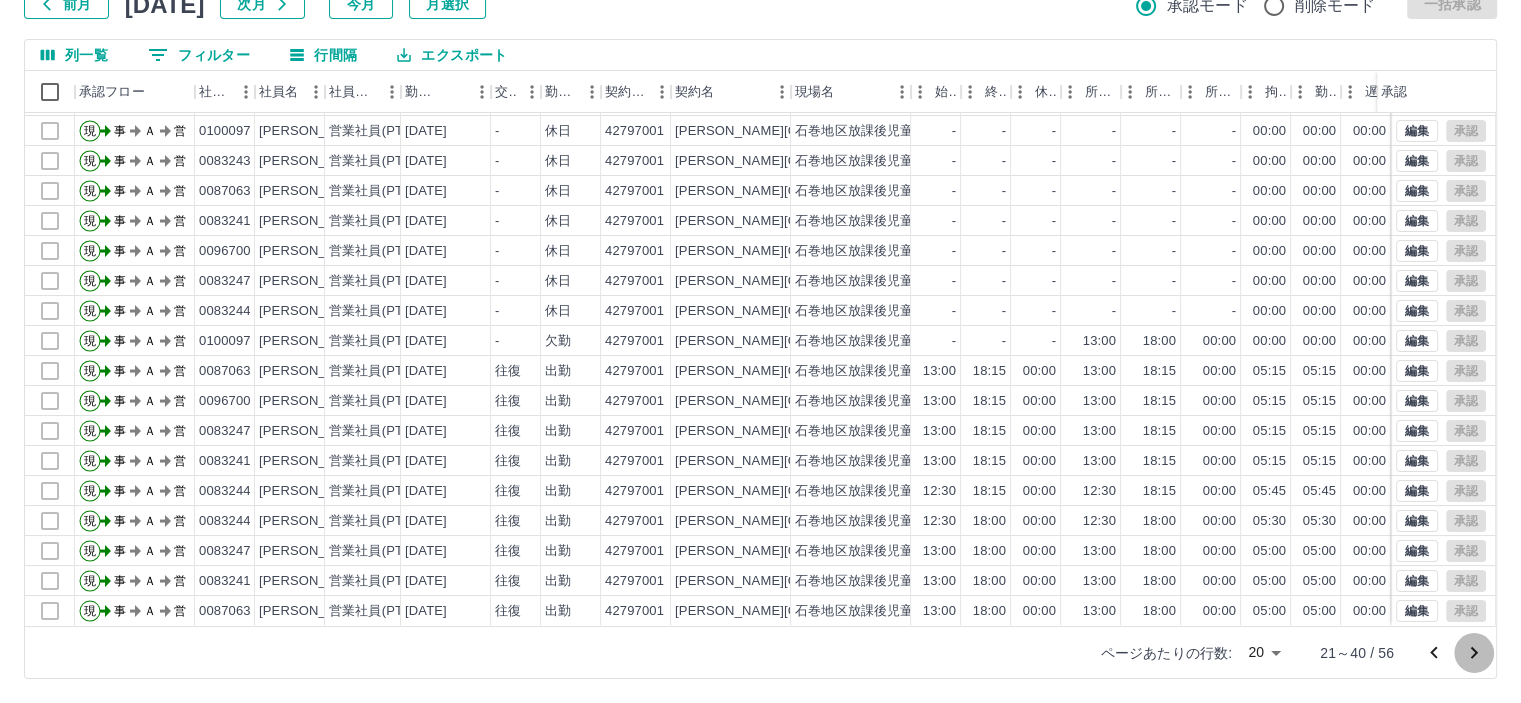 click 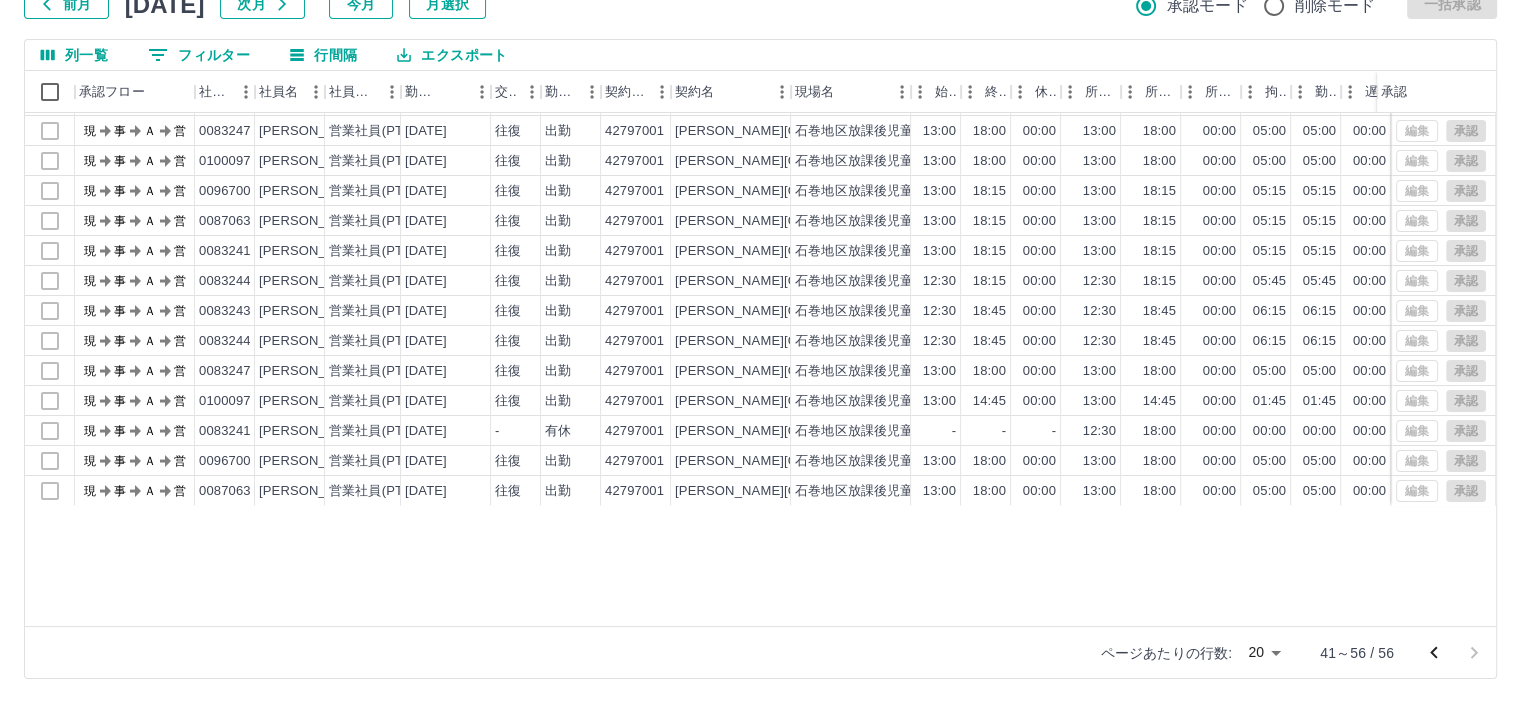 scroll, scrollTop: 0, scrollLeft: 0, axis: both 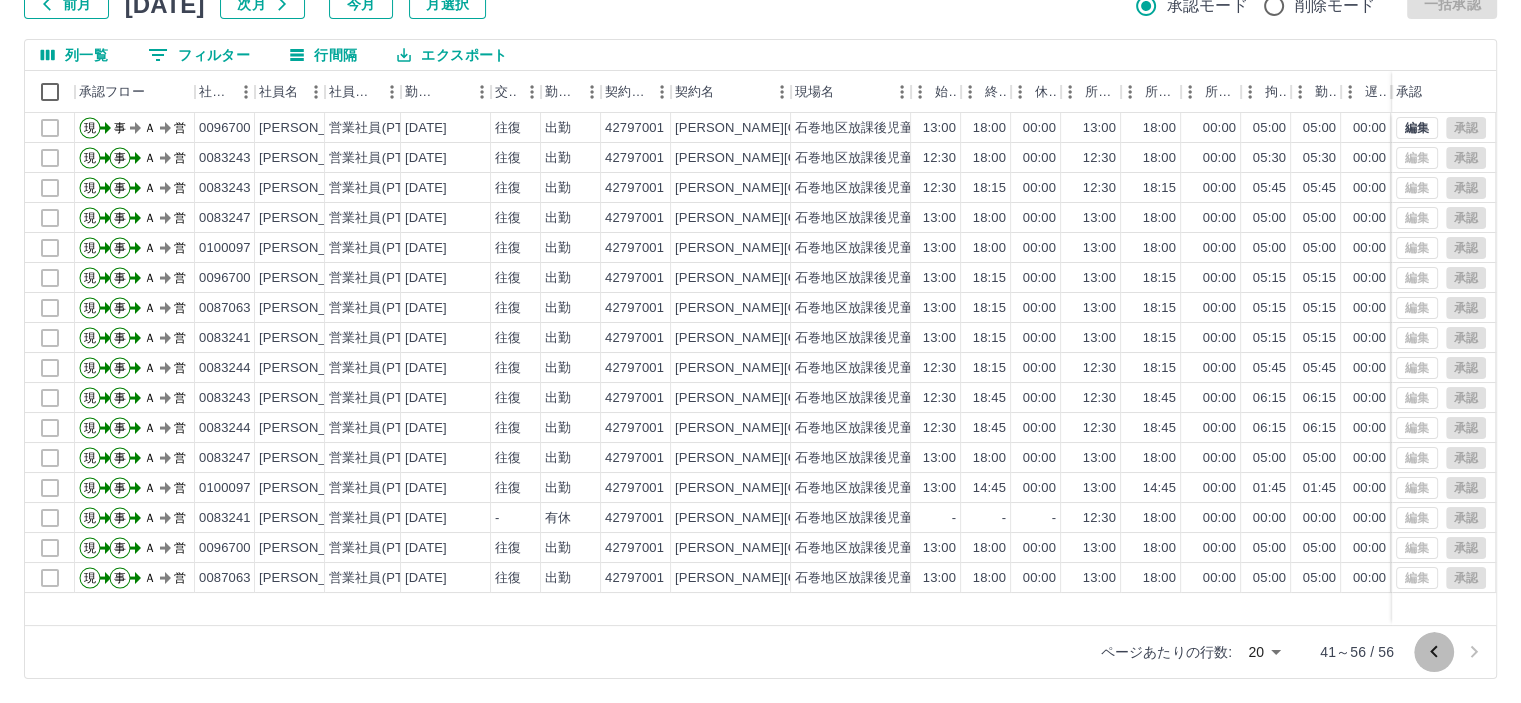 click 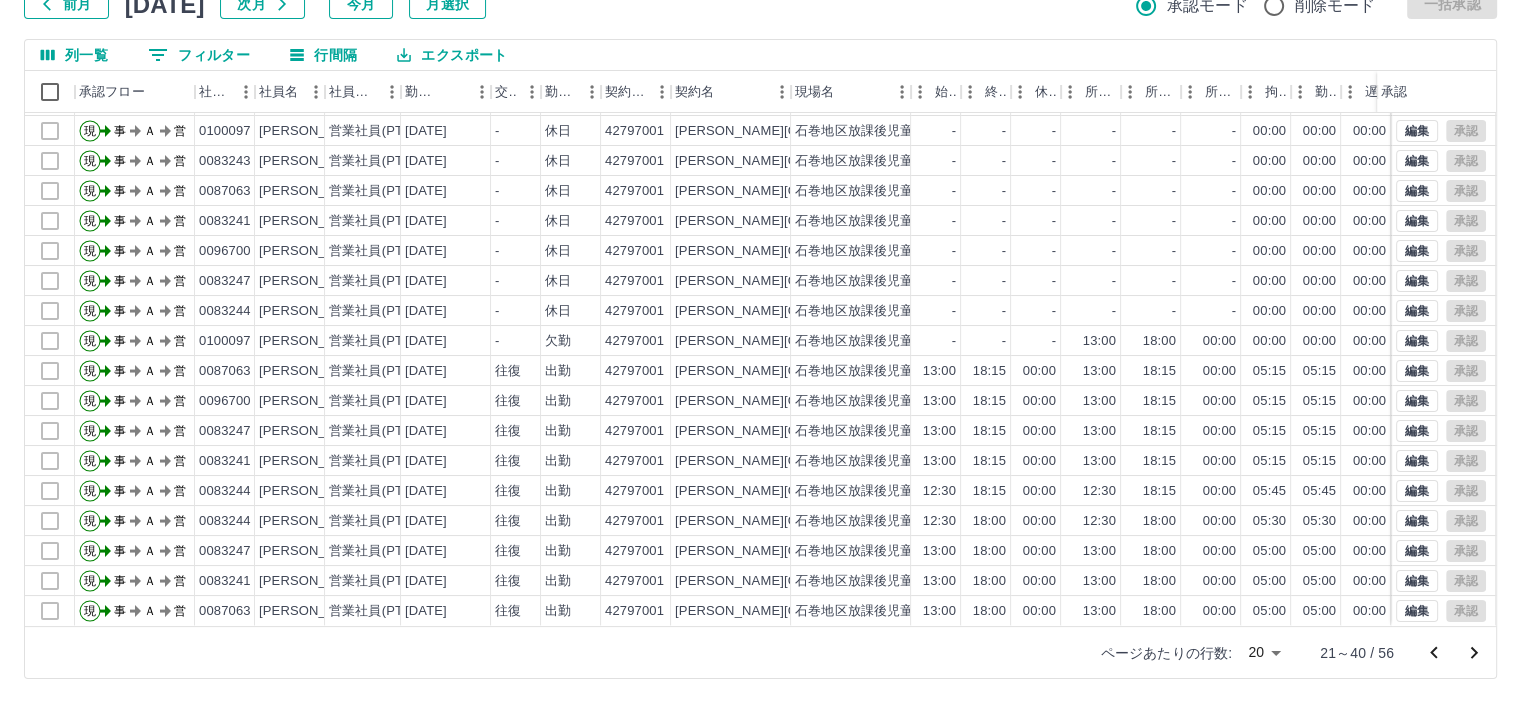 scroll, scrollTop: 101, scrollLeft: 0, axis: vertical 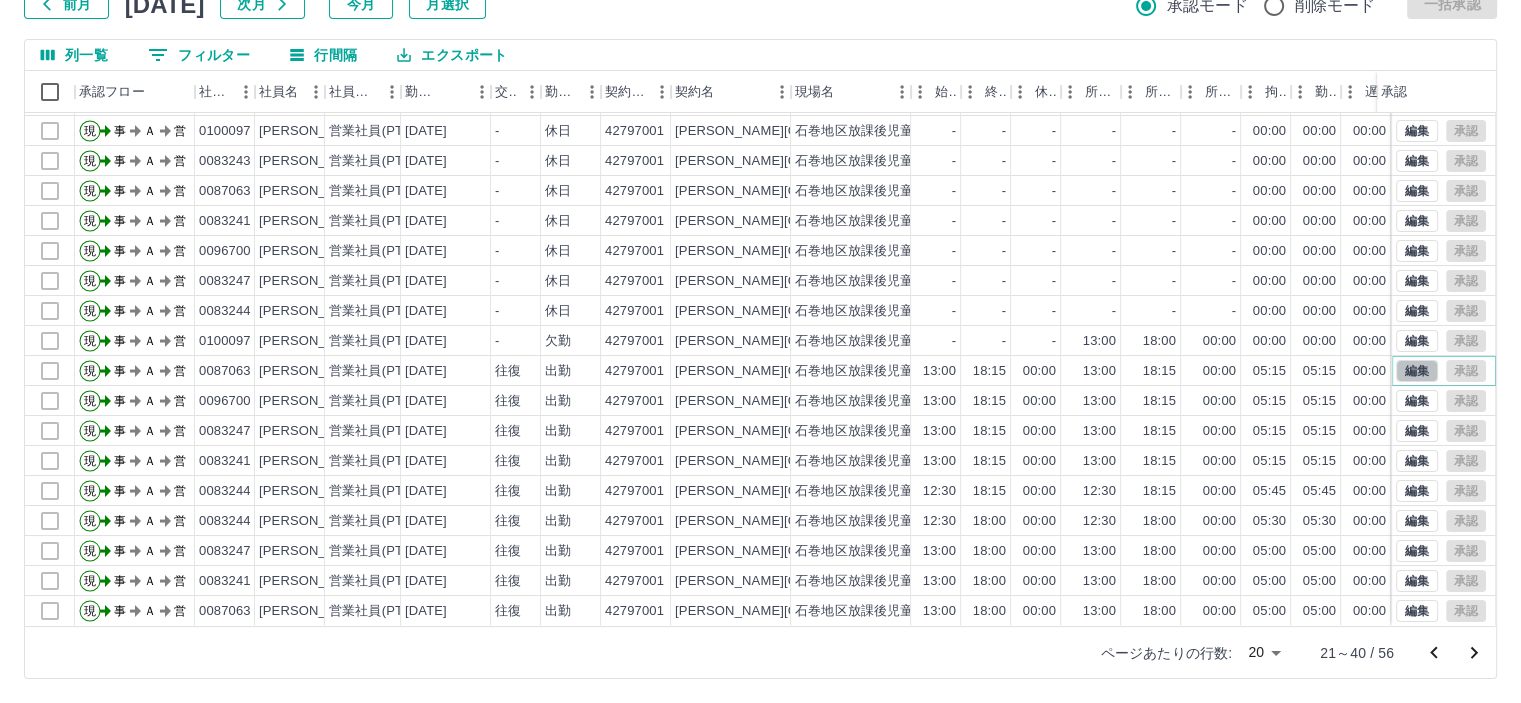 click on "編集" at bounding box center (1417, 371) 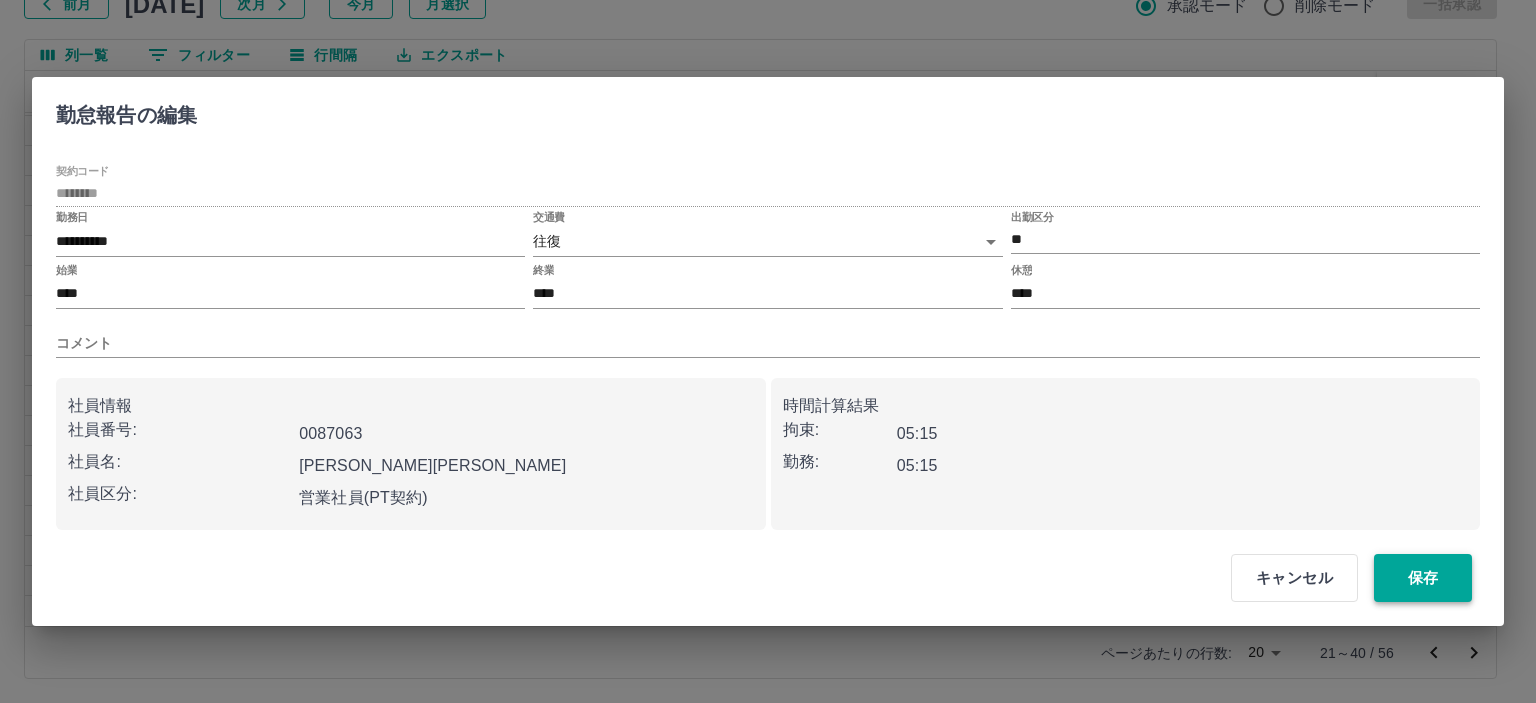 click on "保存" at bounding box center (1423, 578) 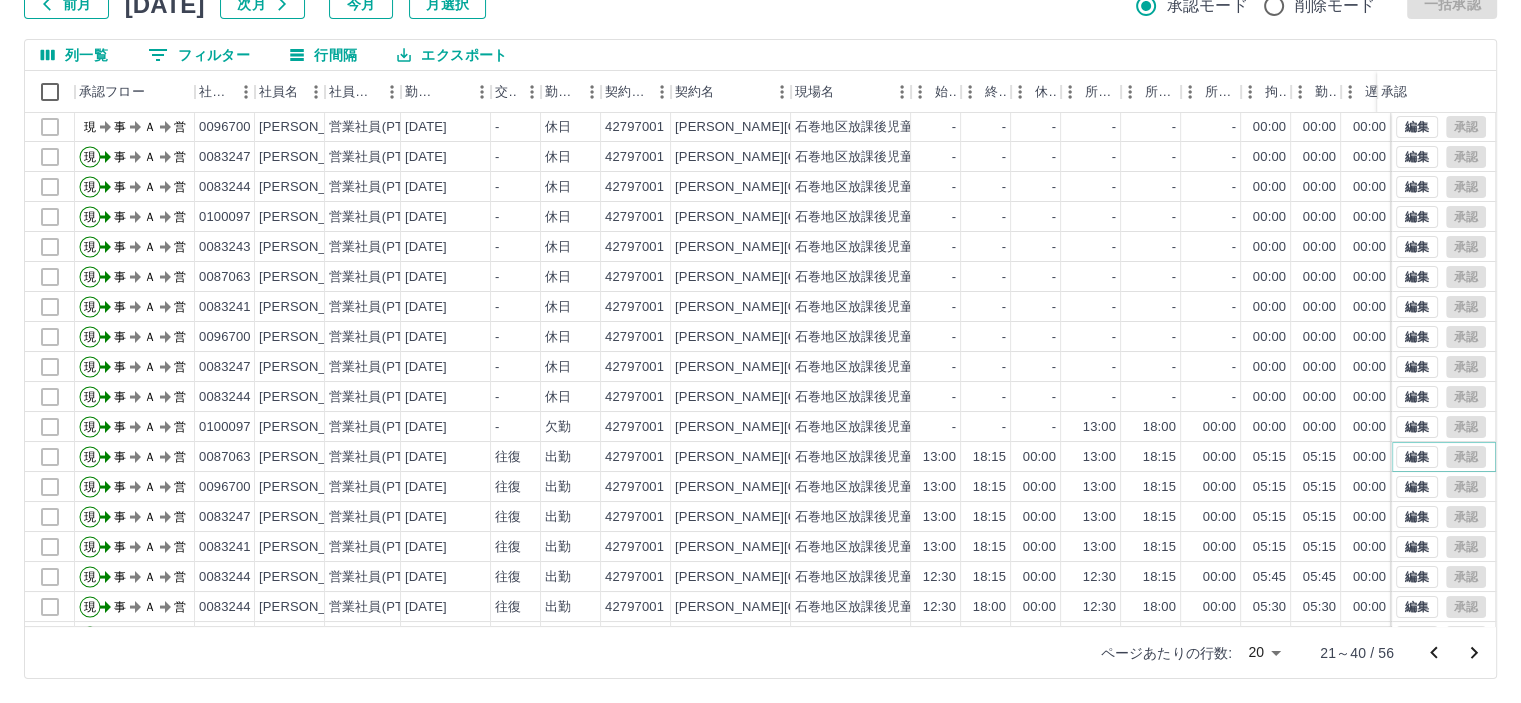 scroll, scrollTop: 0, scrollLeft: 0, axis: both 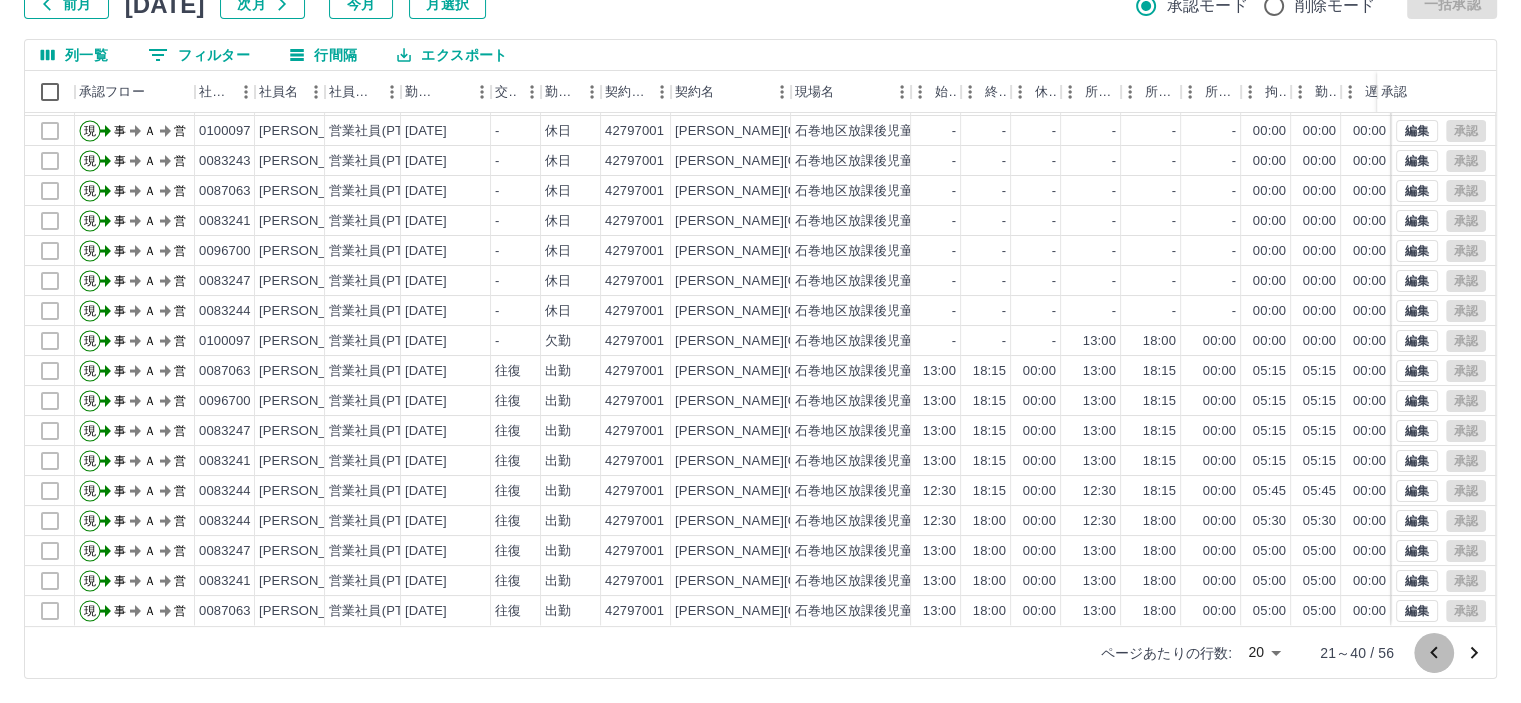 click 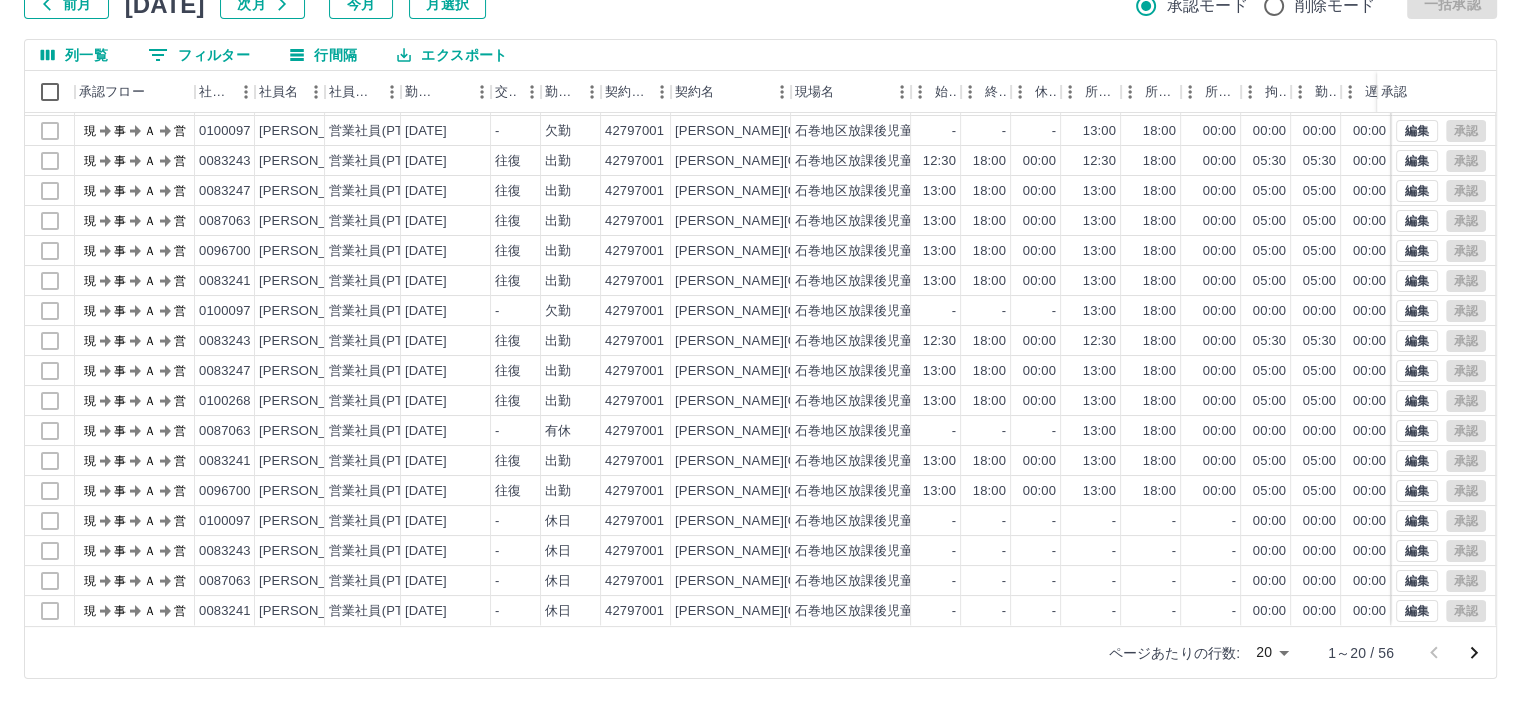 scroll, scrollTop: 0, scrollLeft: 0, axis: both 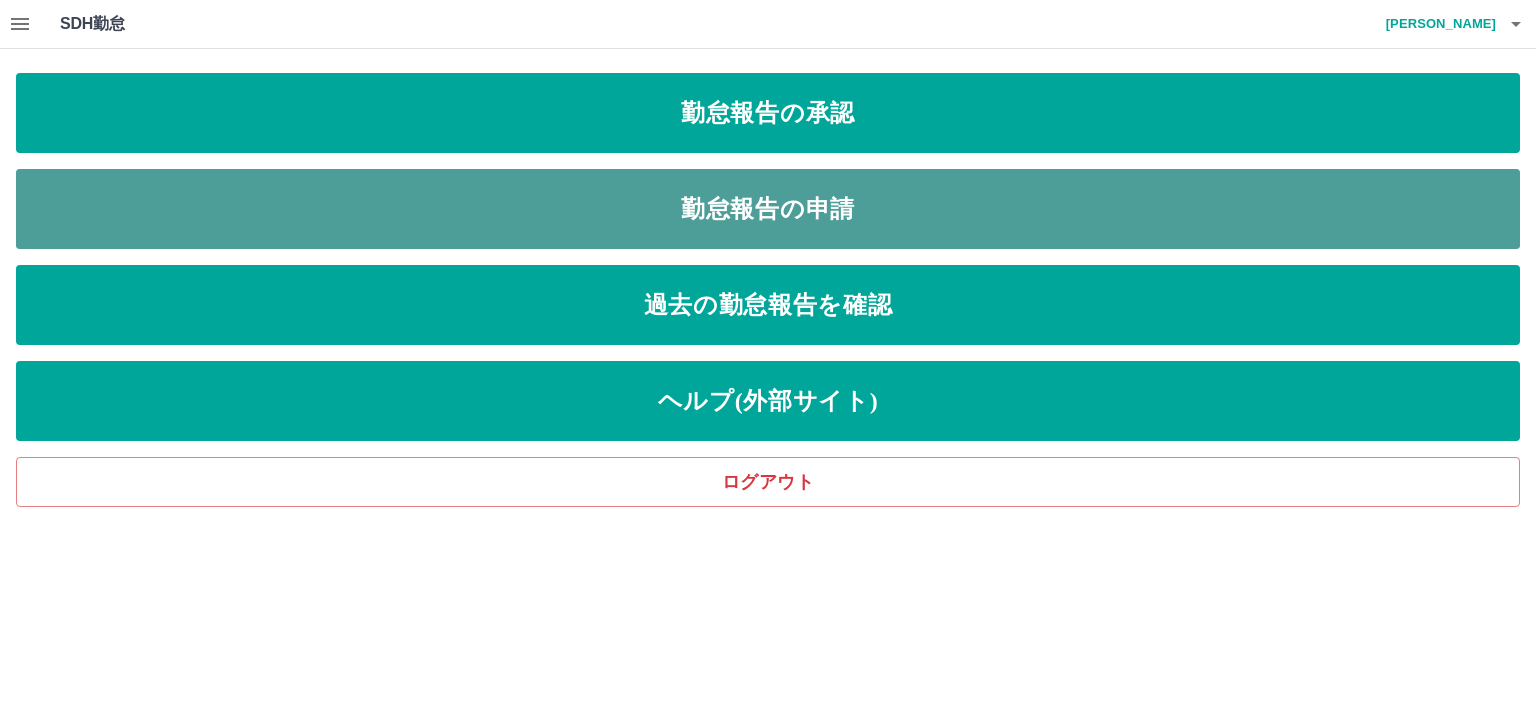 click on "勤怠報告の申請" at bounding box center (768, 209) 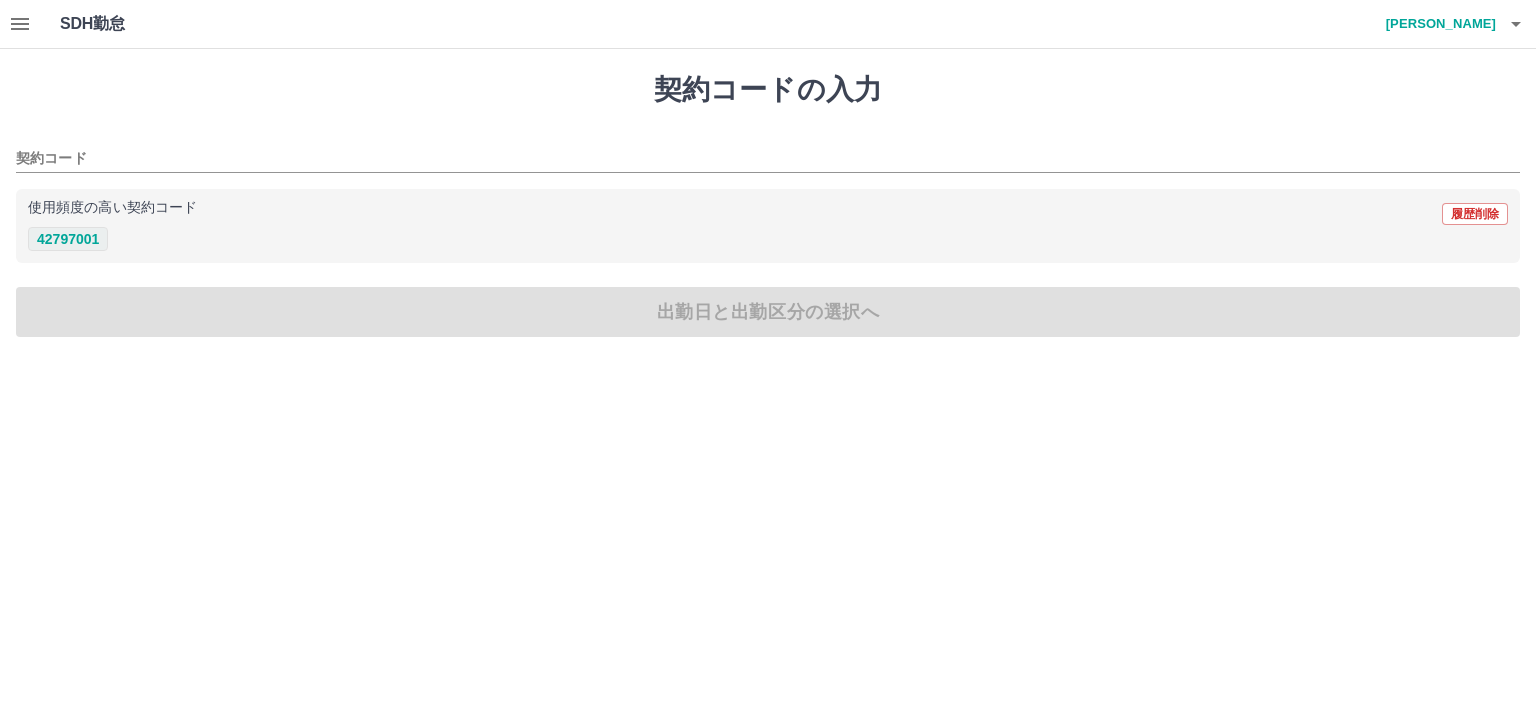 click on "42797001" at bounding box center (68, 239) 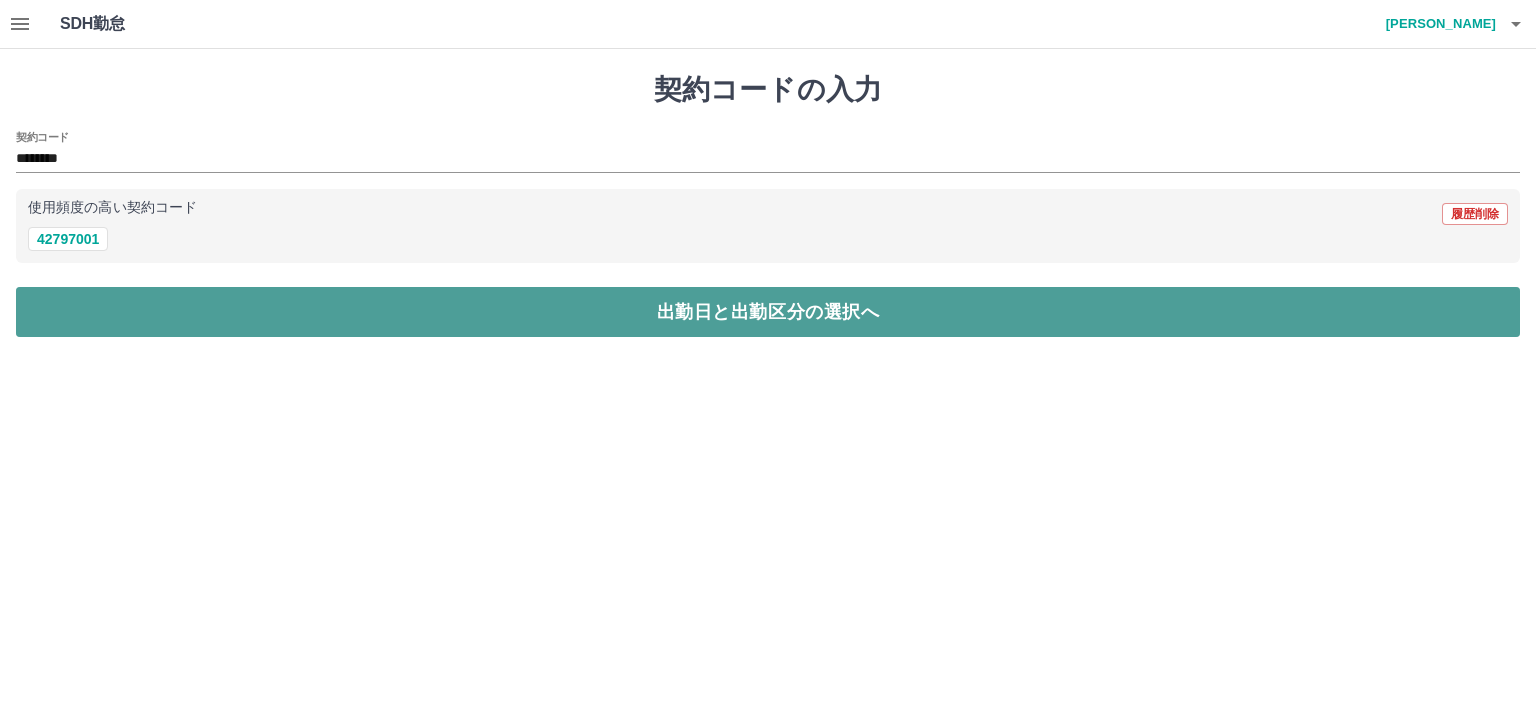 click on "出勤日と出勤区分の選択へ" at bounding box center (768, 312) 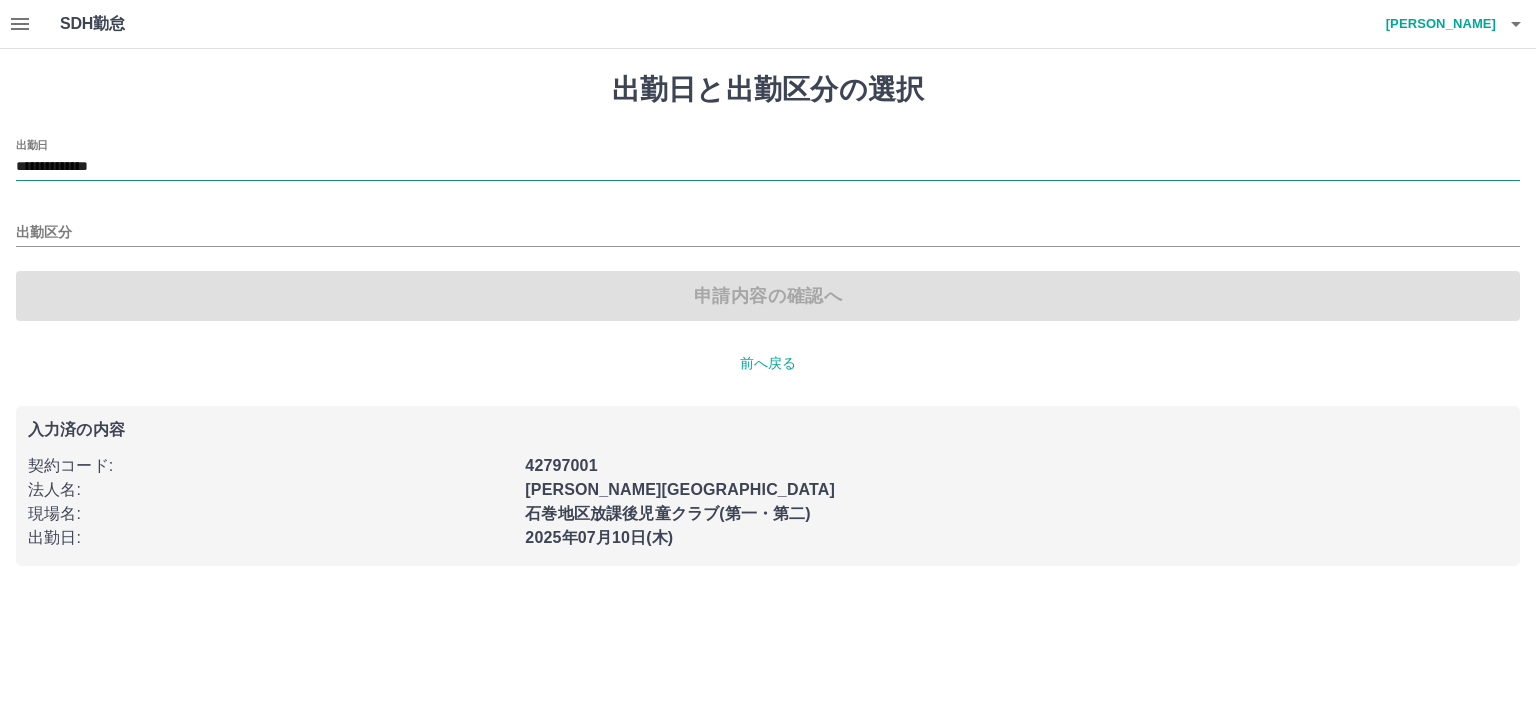 click on "**********" at bounding box center (768, 167) 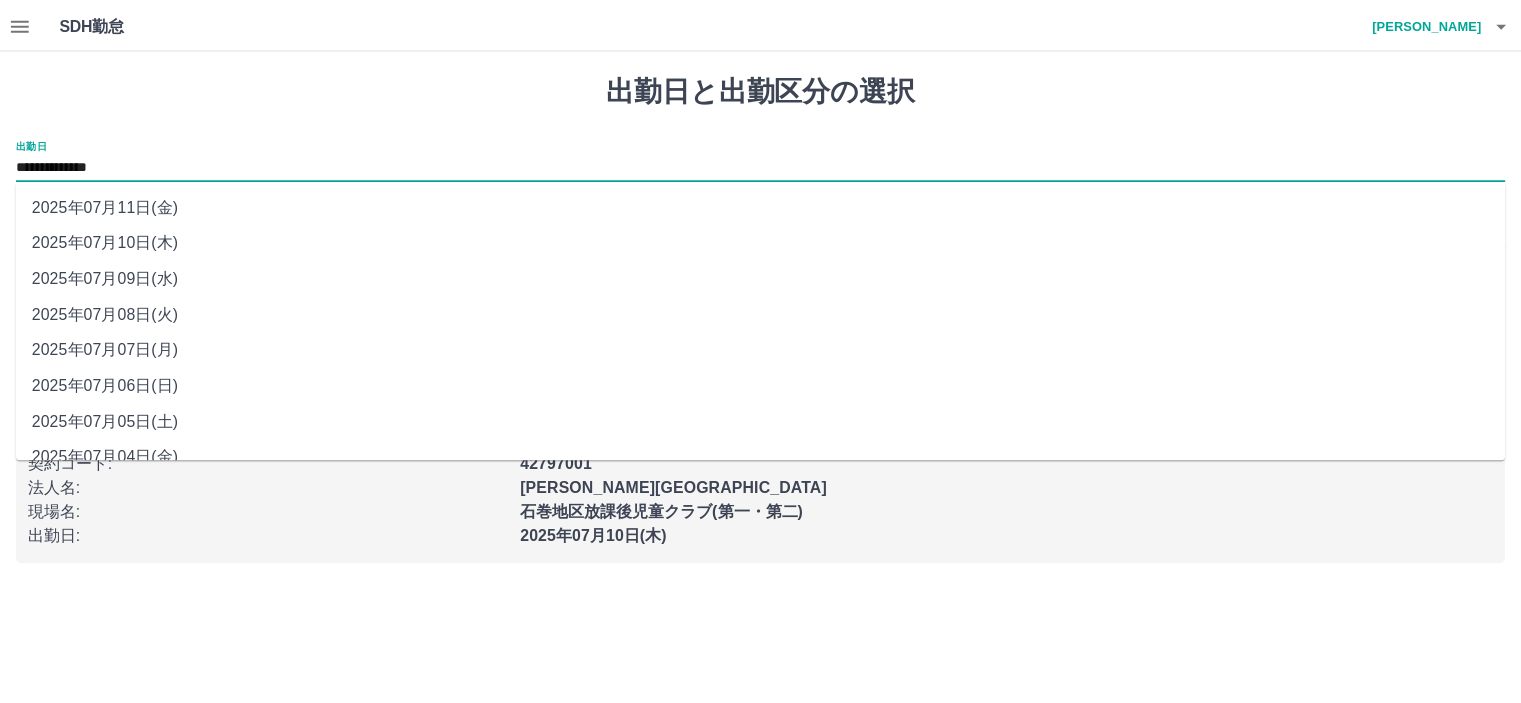scroll, scrollTop: 58, scrollLeft: 0, axis: vertical 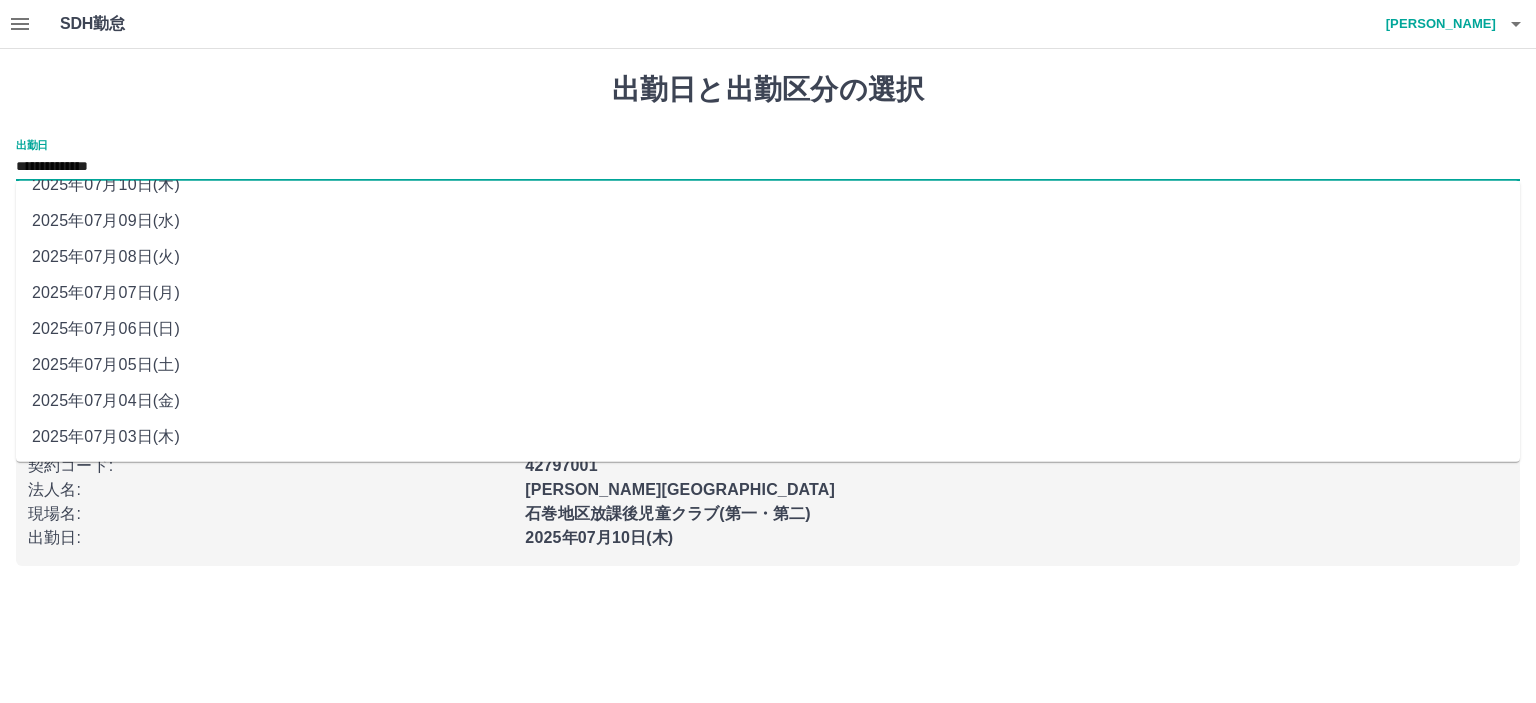 click on "2025年07月04日(金)" at bounding box center (768, 401) 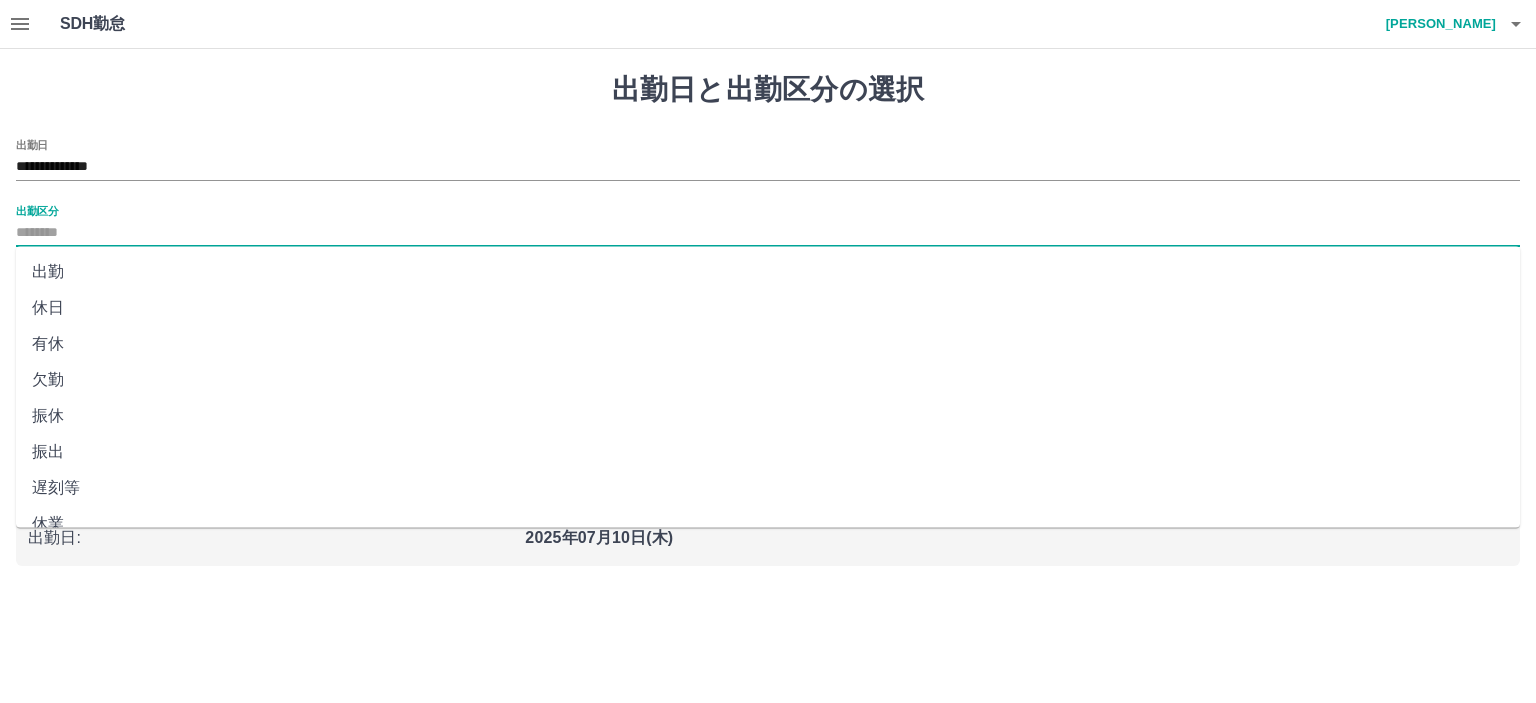 click on "出勤区分" at bounding box center [768, 233] 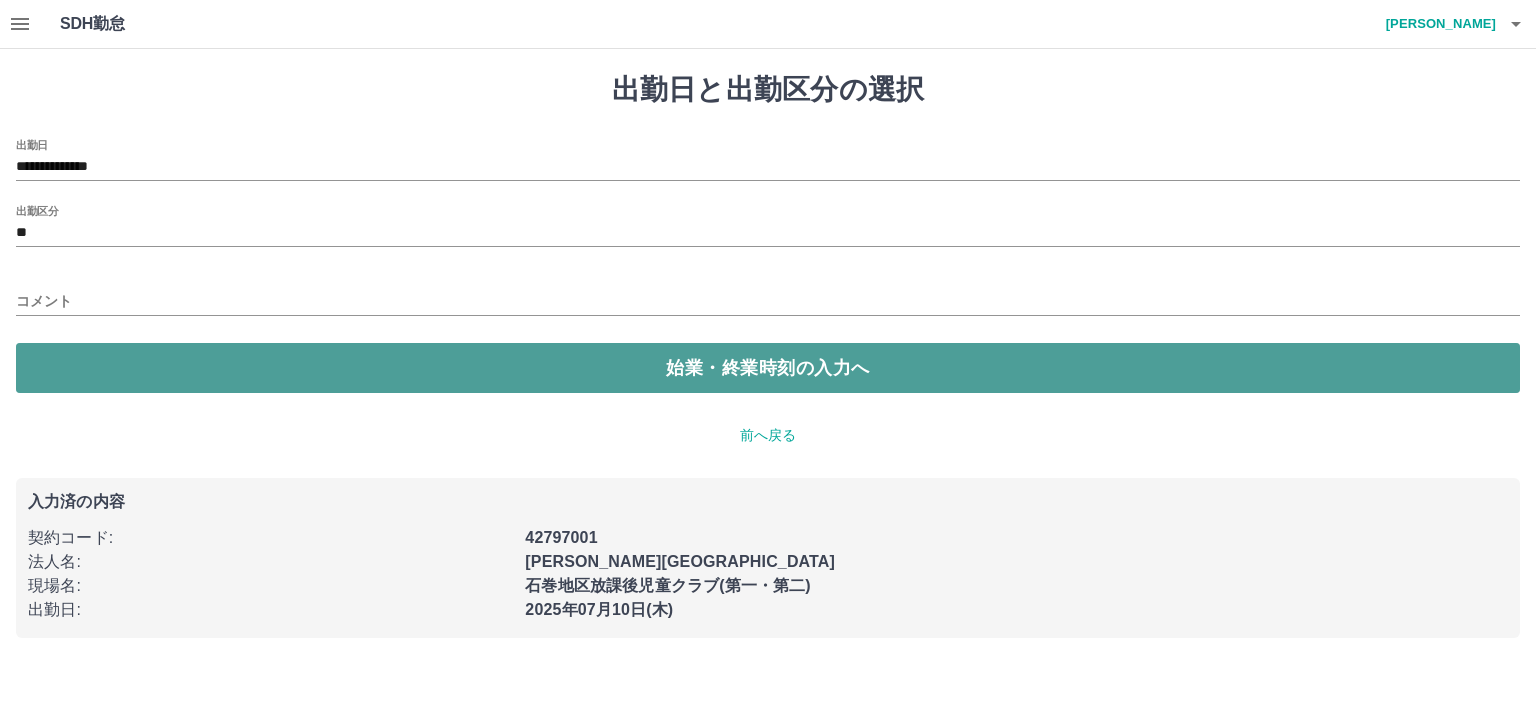 click on "始業・終業時刻の入力へ" at bounding box center (768, 368) 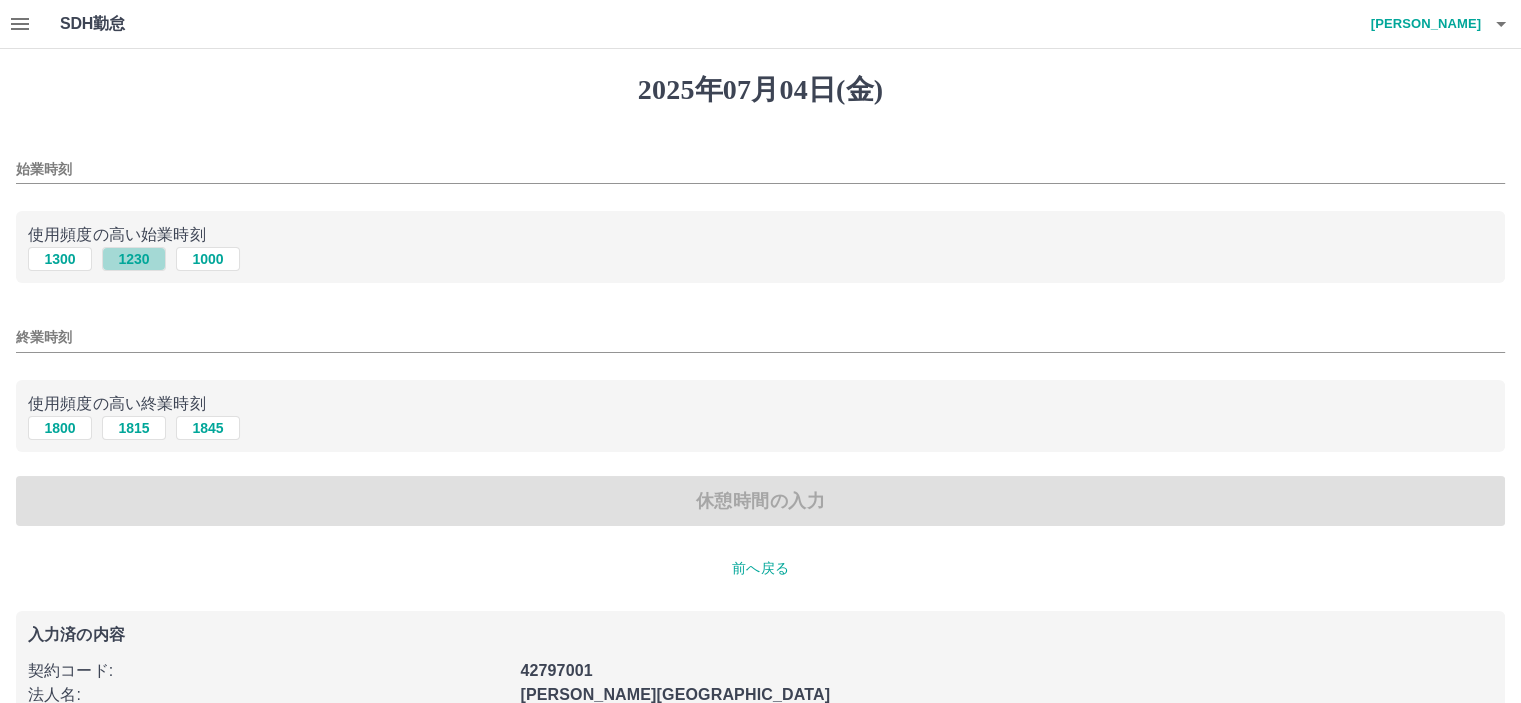 click on "1230" at bounding box center [134, 259] 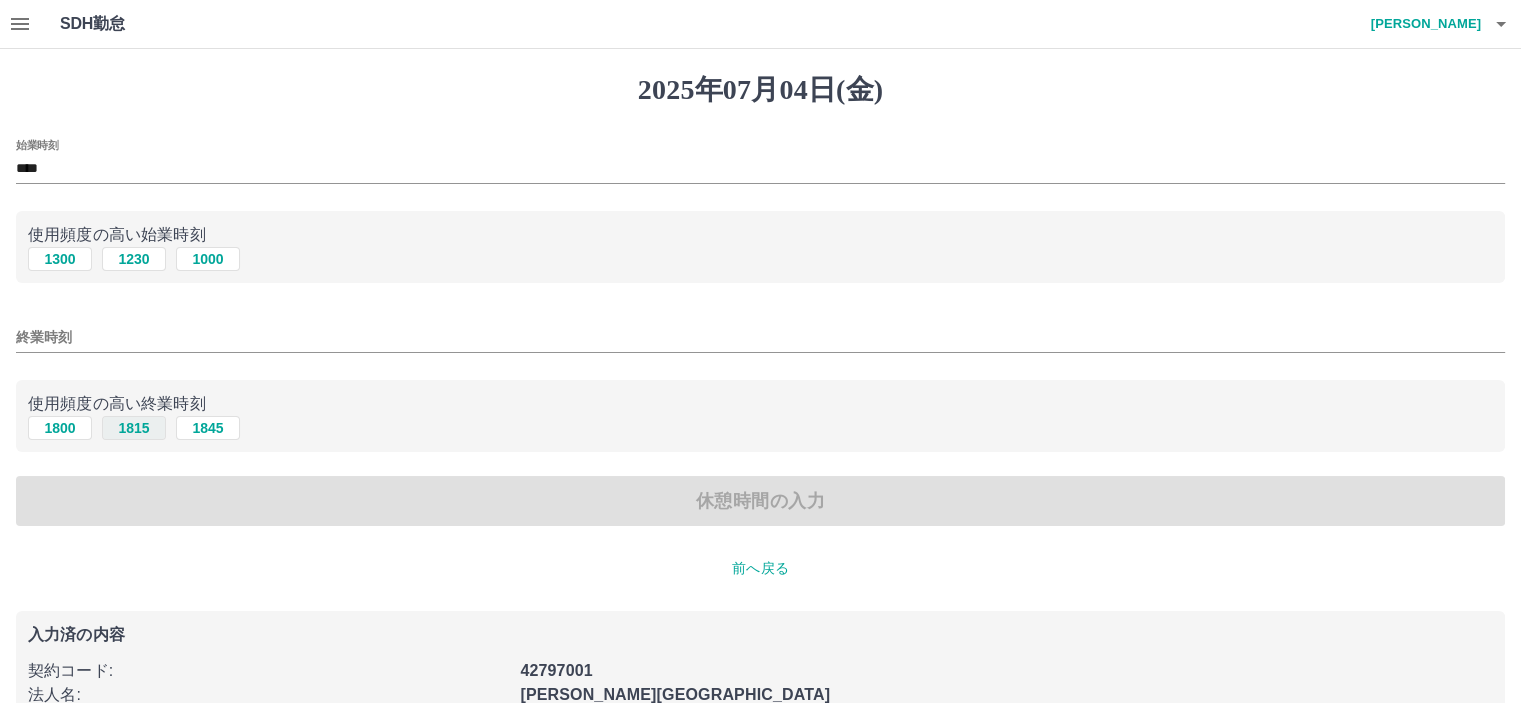 click on "1815" at bounding box center [134, 428] 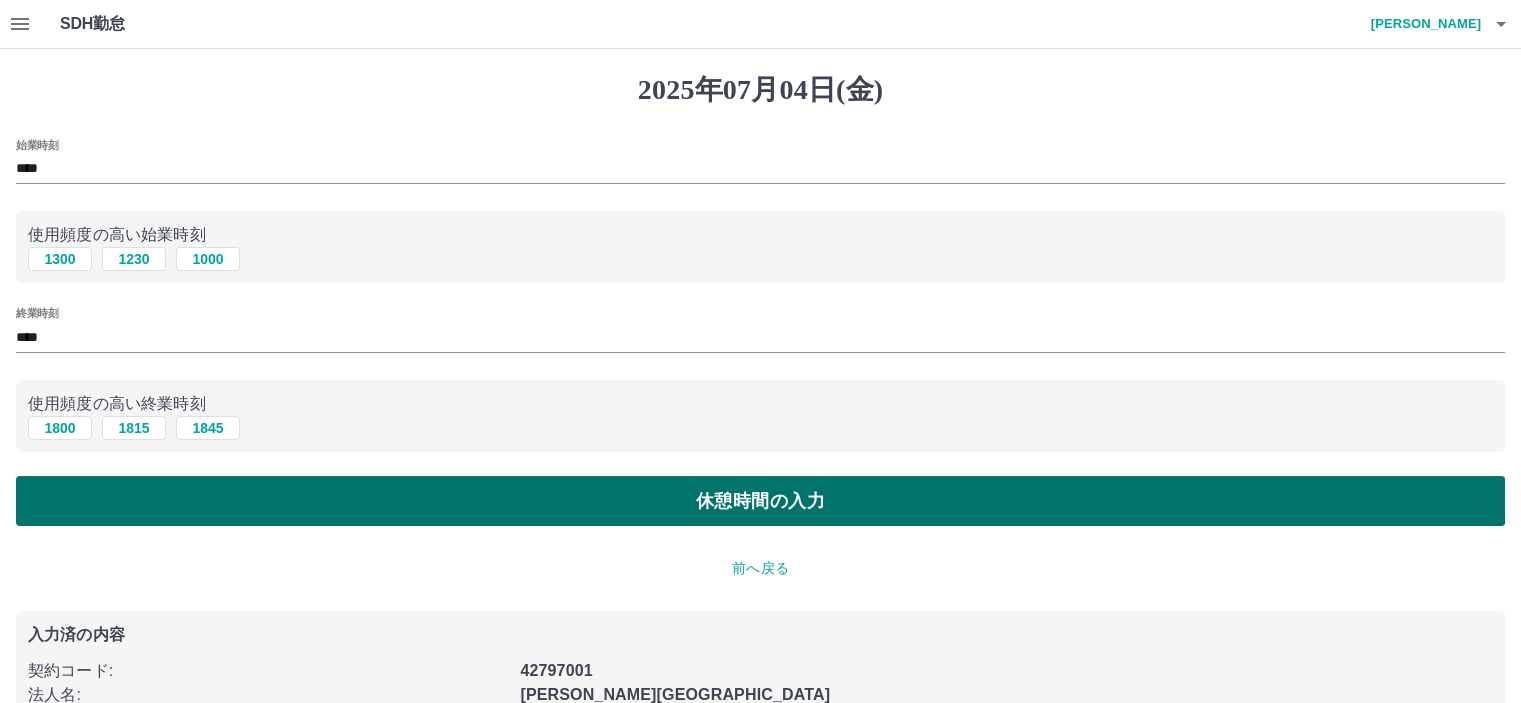 click on "休憩時間の入力" at bounding box center (760, 501) 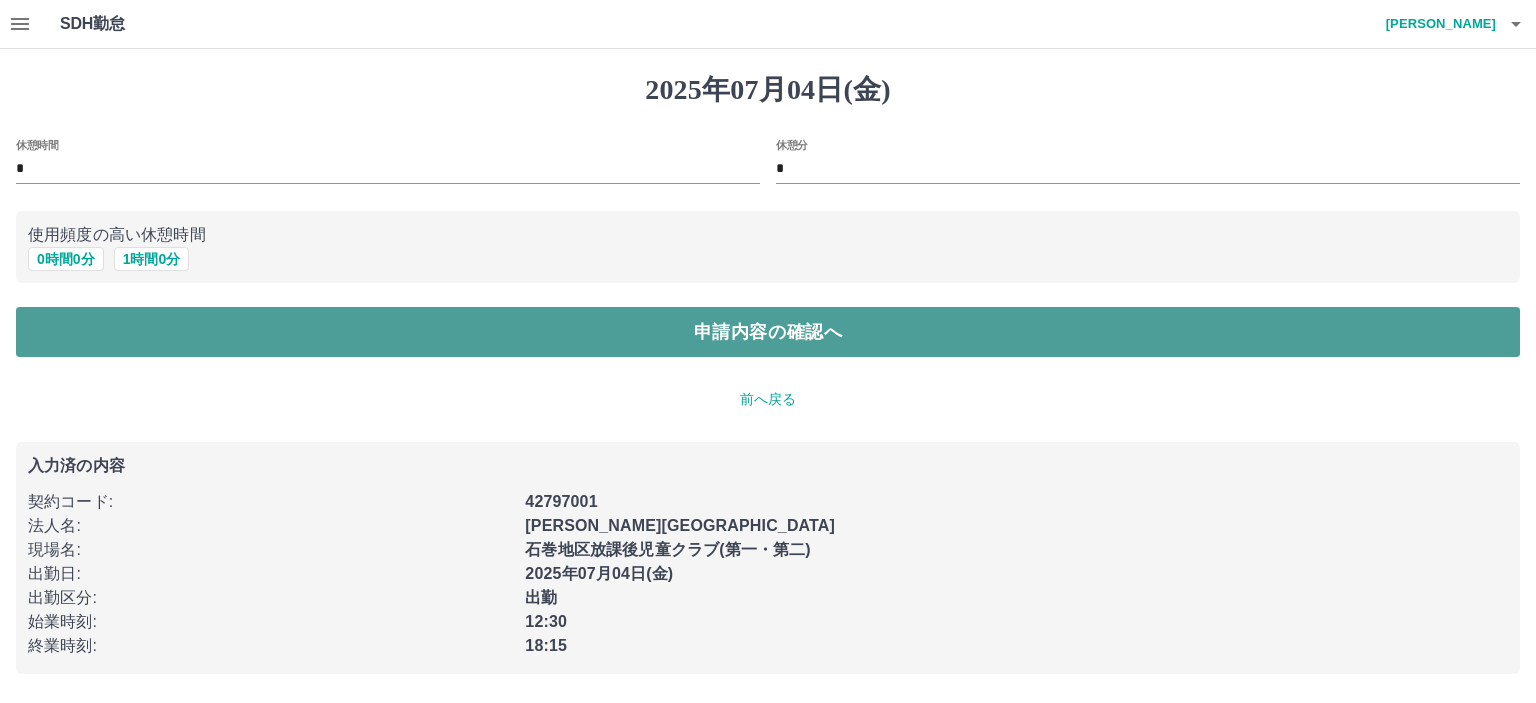 click on "申請内容の確認へ" at bounding box center [768, 332] 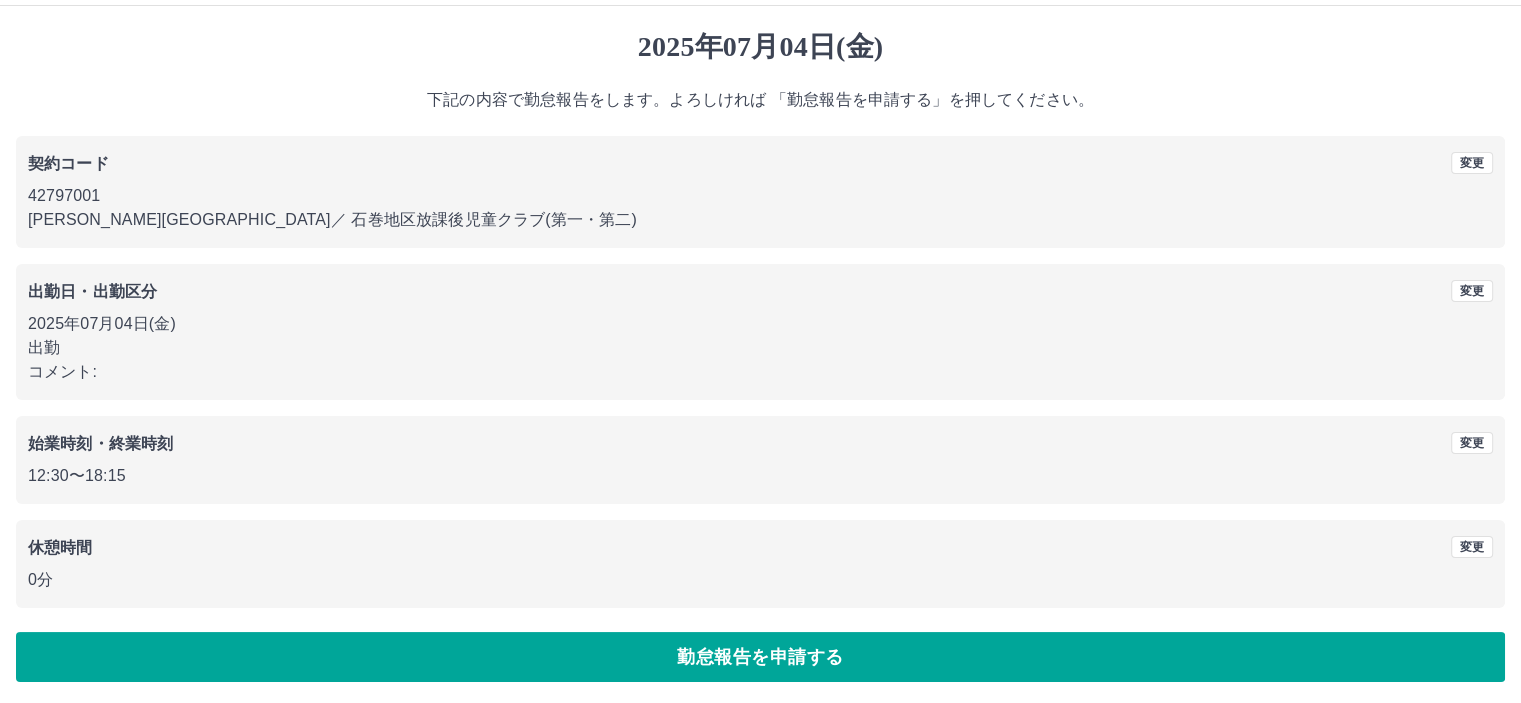 scroll, scrollTop: 45, scrollLeft: 0, axis: vertical 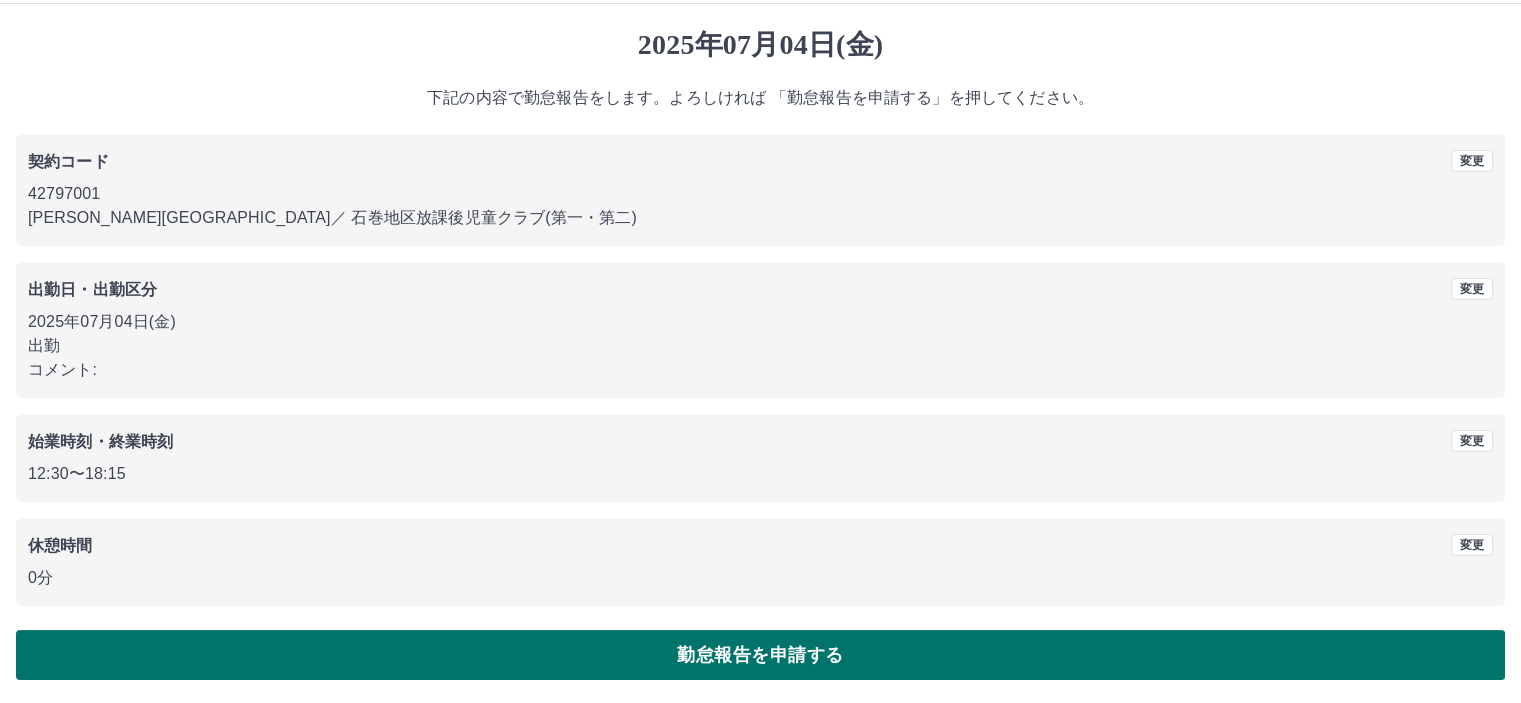 click on "勤怠報告を申請する" at bounding box center [760, 655] 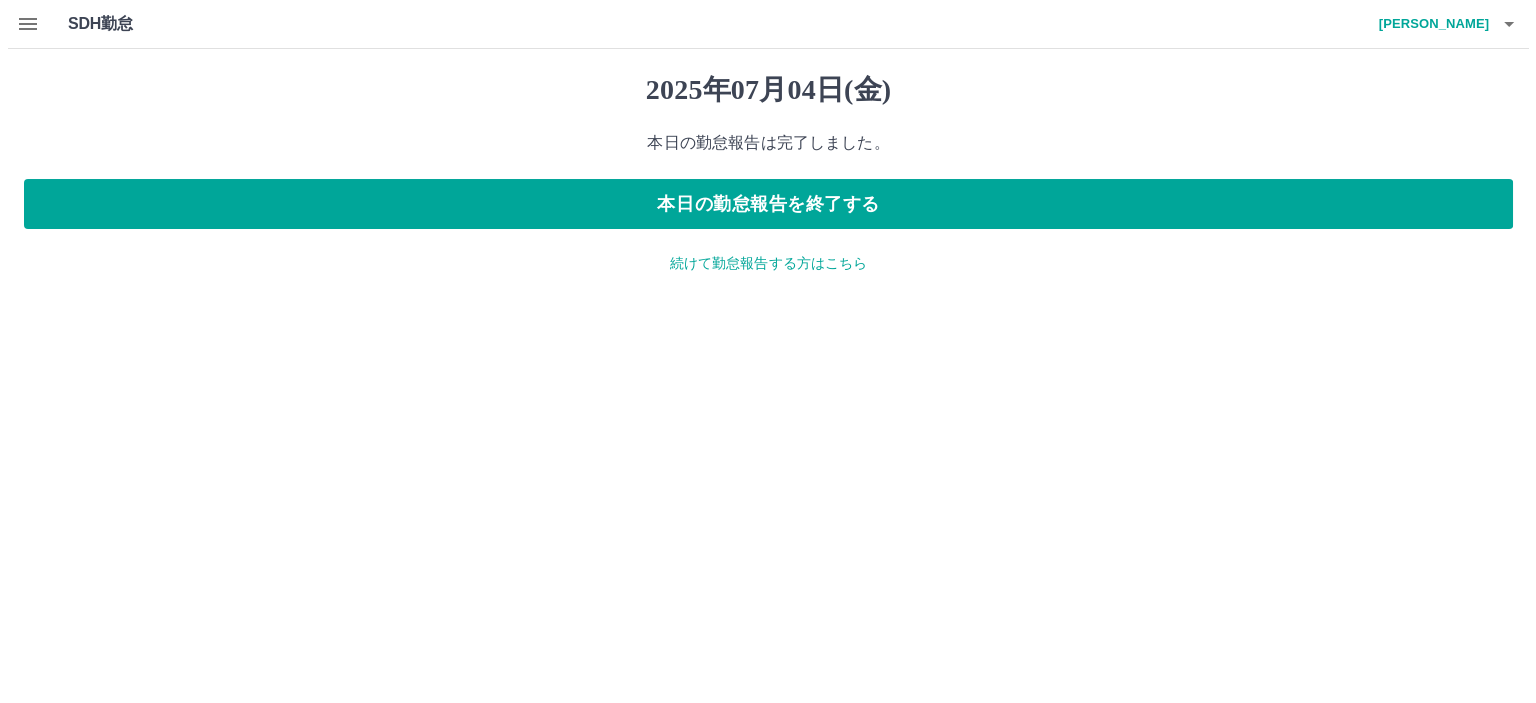 scroll, scrollTop: 0, scrollLeft: 0, axis: both 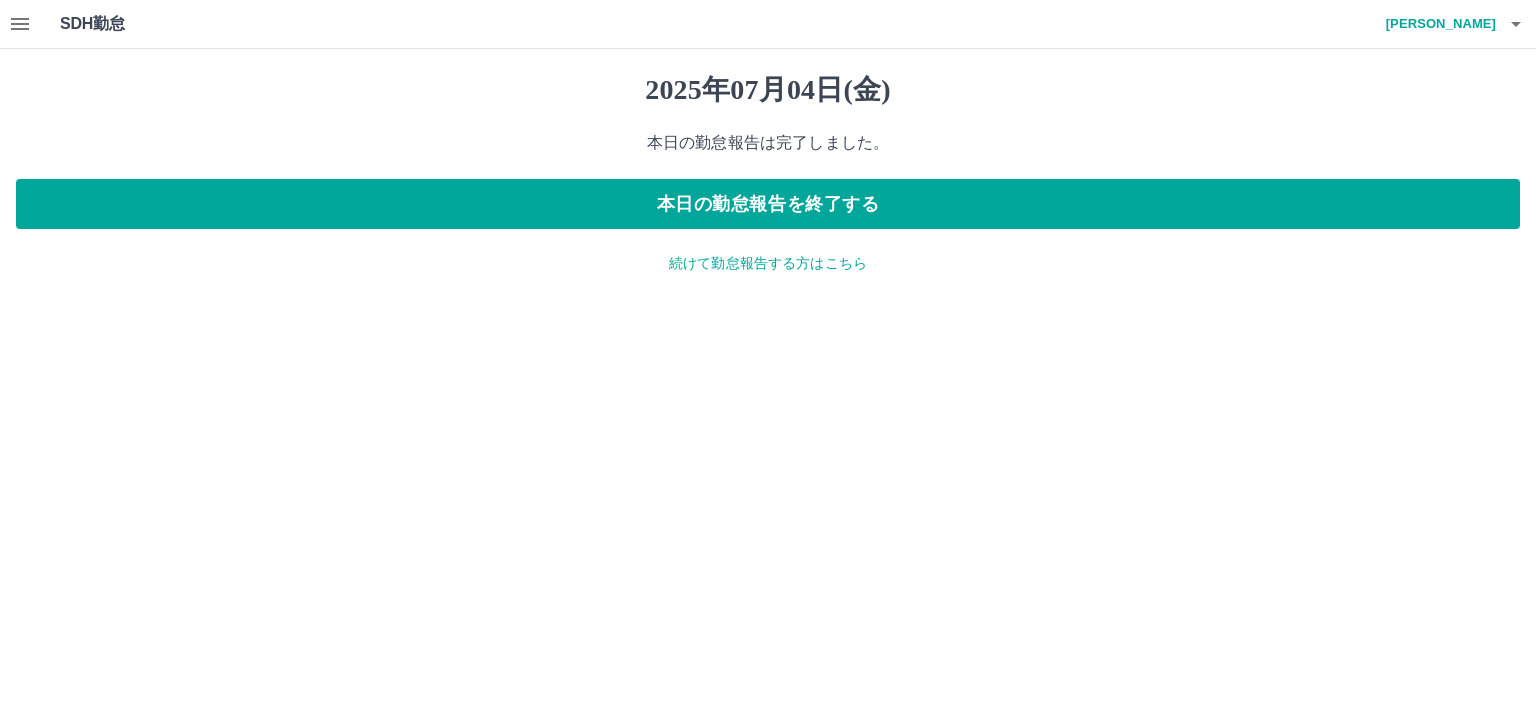 click on "続けて勤怠報告する方はこちら" at bounding box center (768, 263) 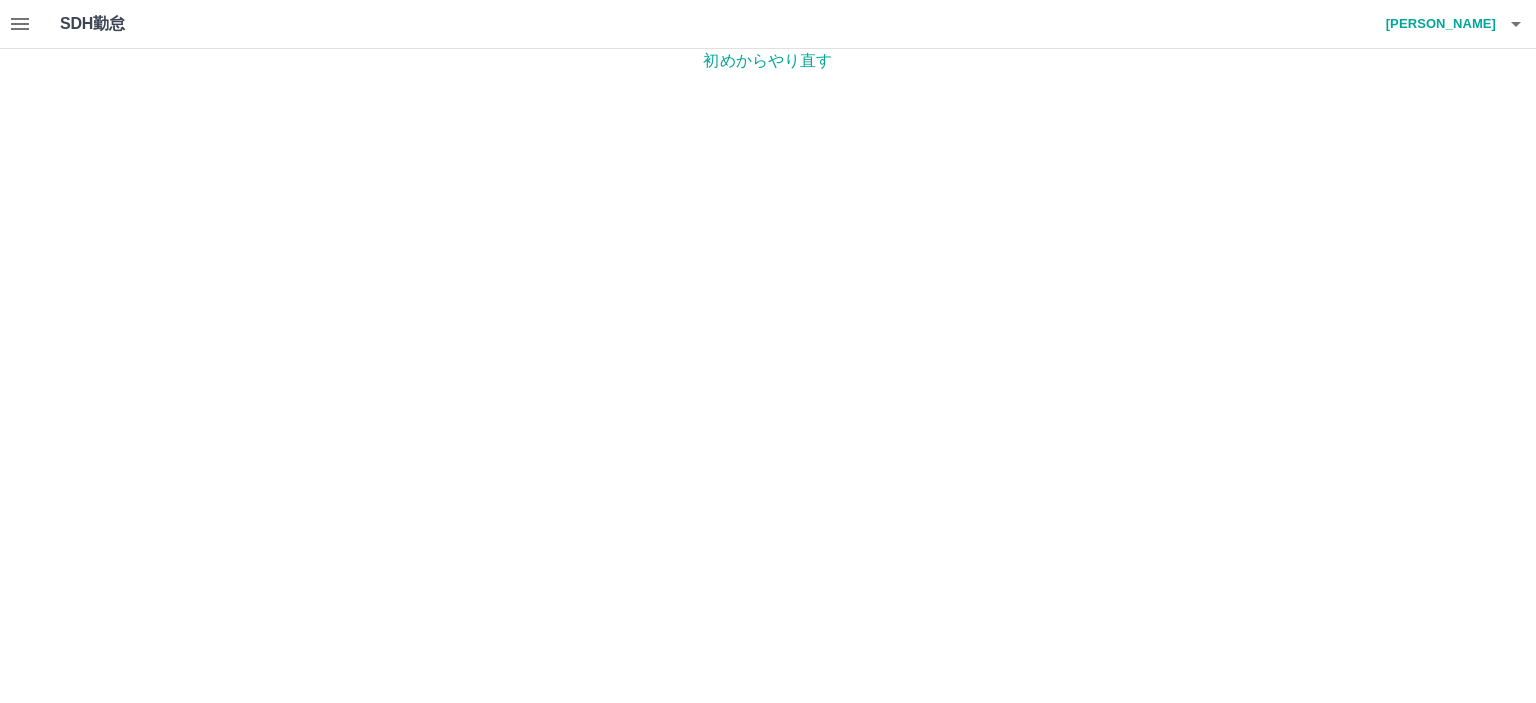 click 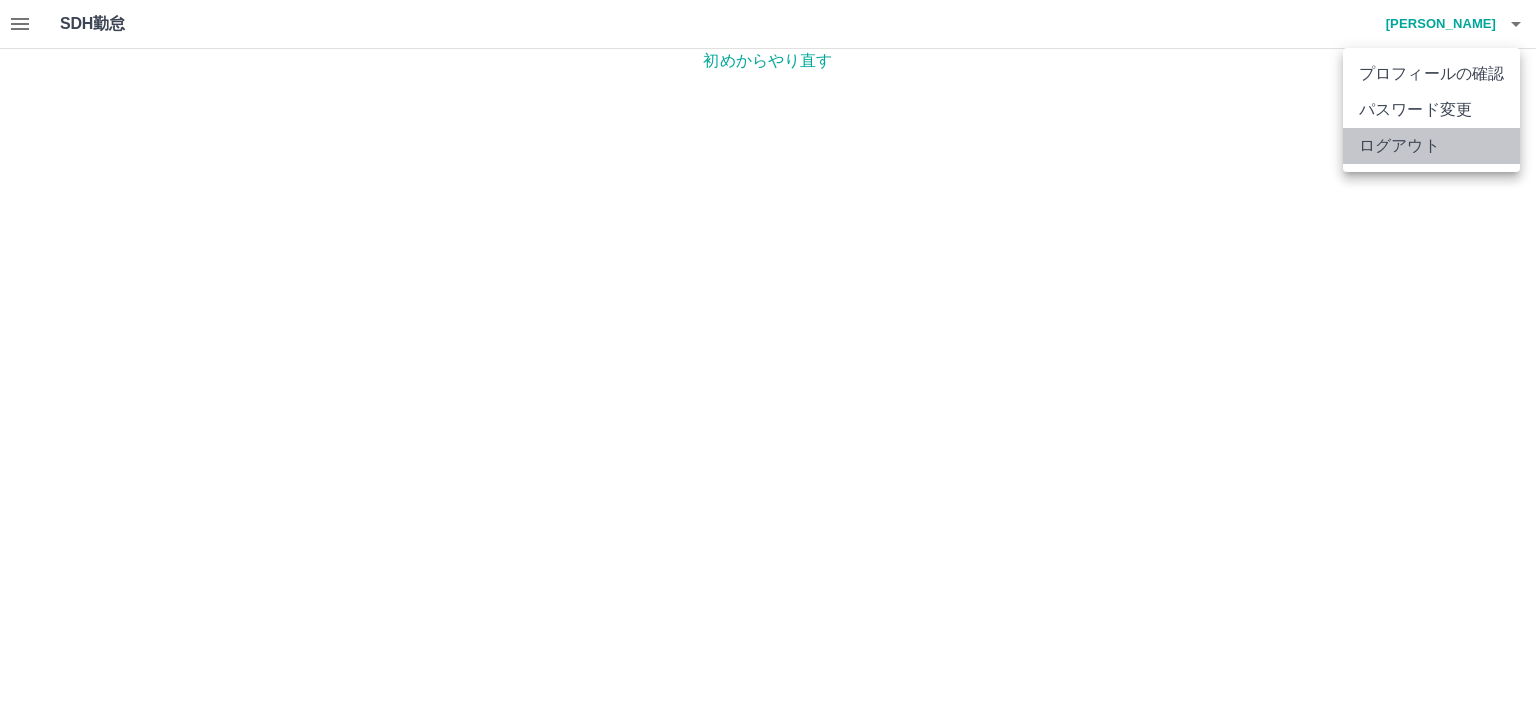 click on "ログアウト" at bounding box center (1431, 146) 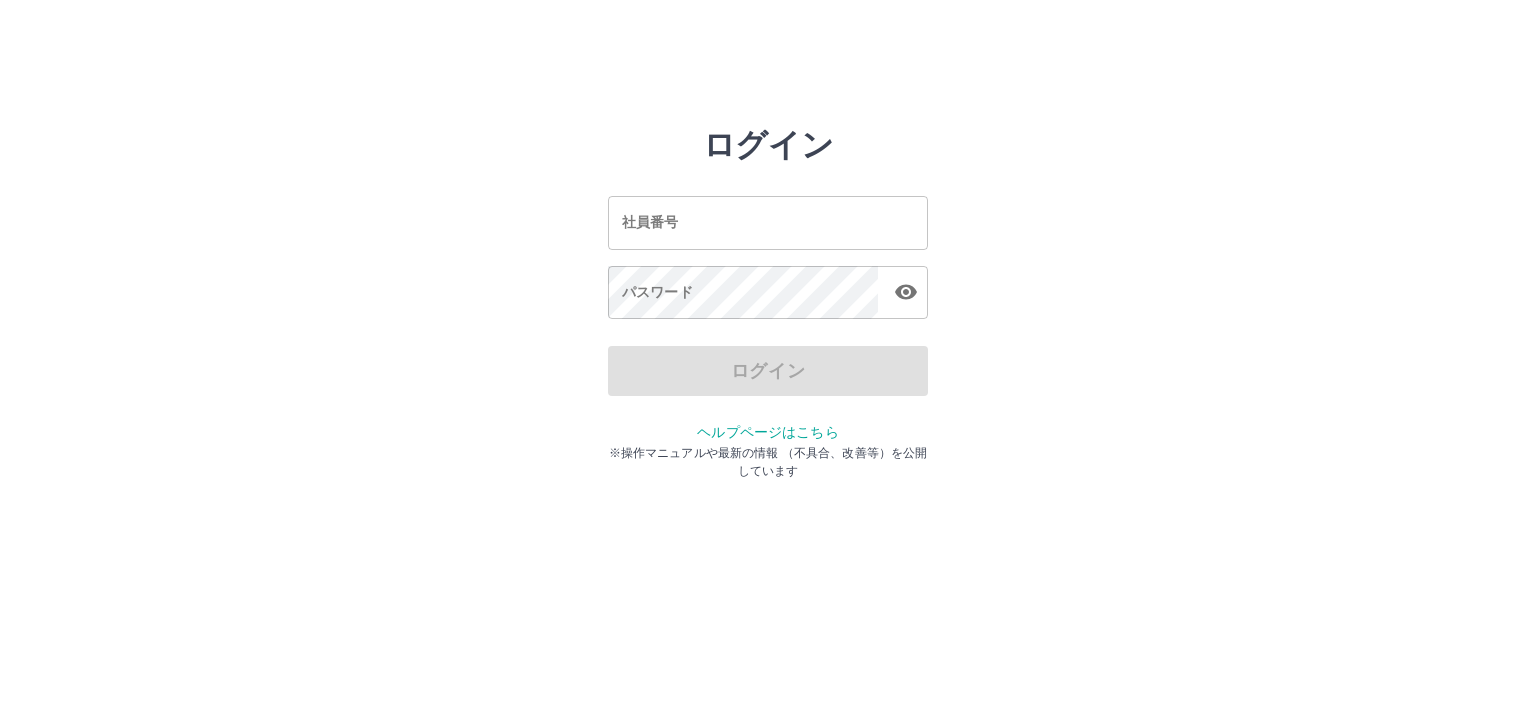 scroll, scrollTop: 0, scrollLeft: 0, axis: both 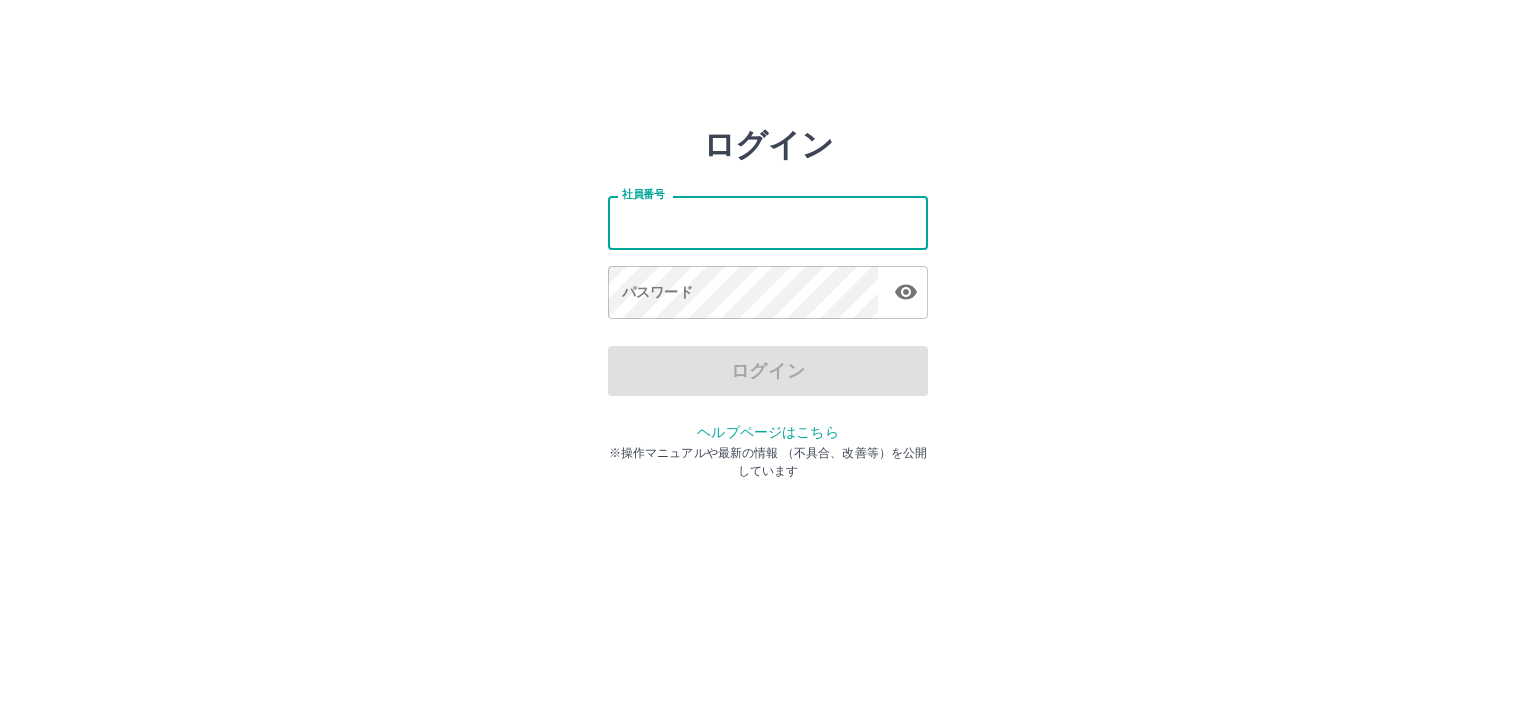 click on "社員番号" at bounding box center [768, 222] 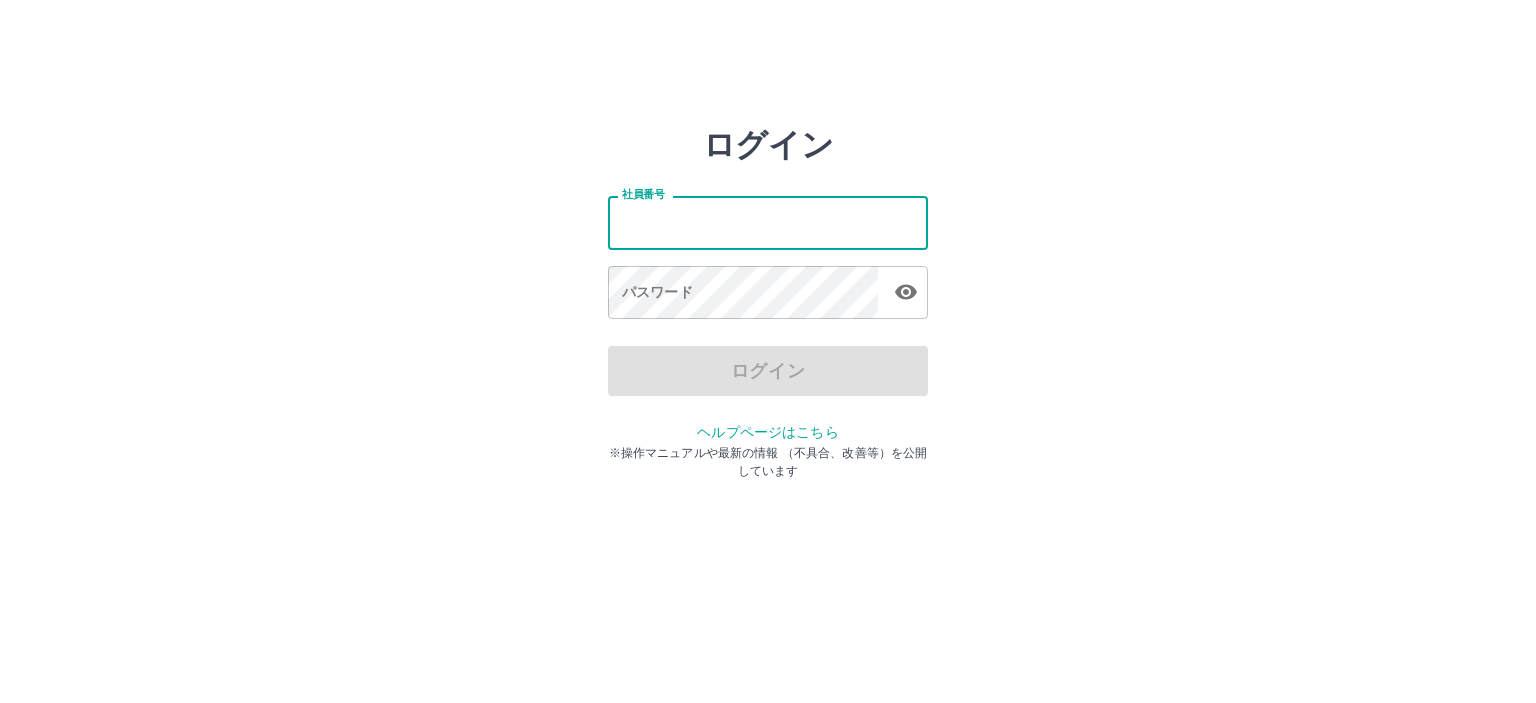 type on "*******" 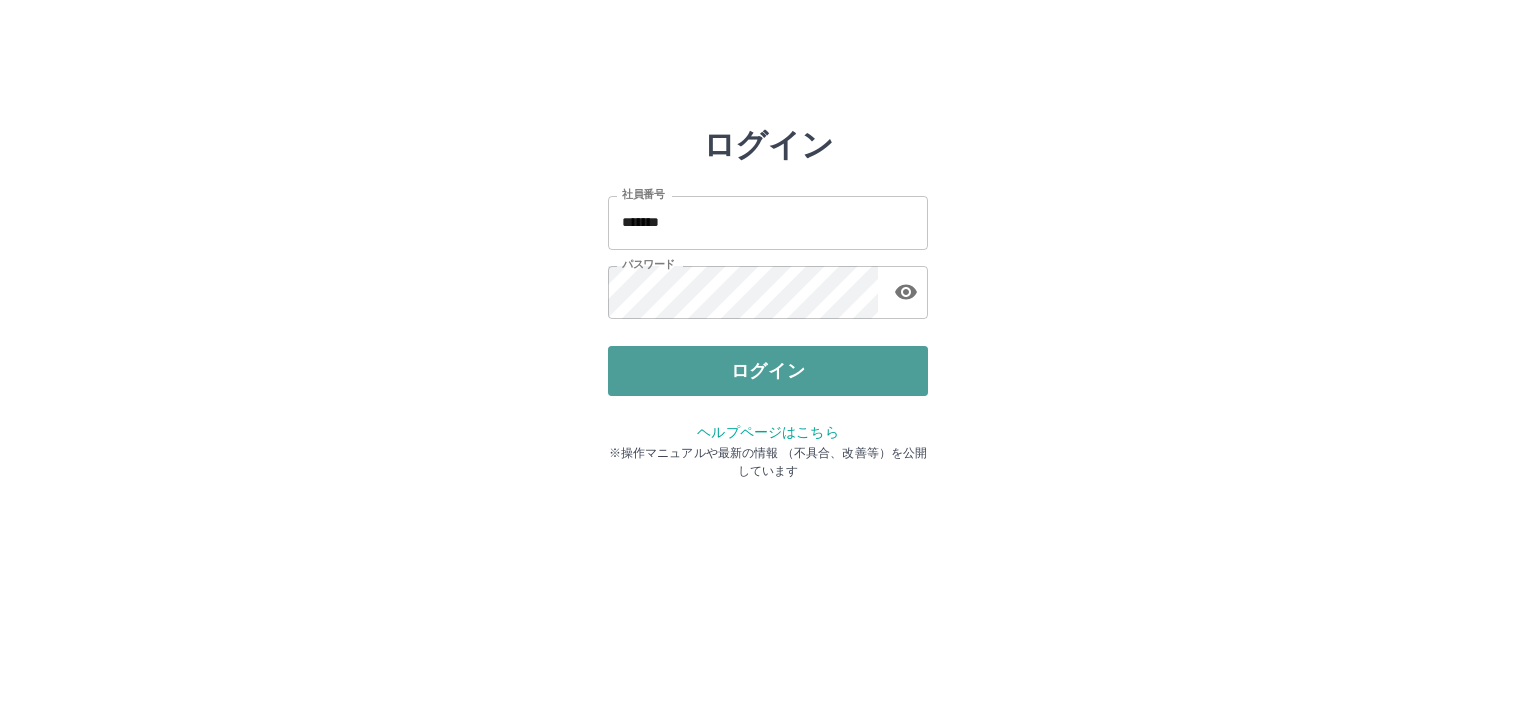 click on "ログイン" at bounding box center [768, 371] 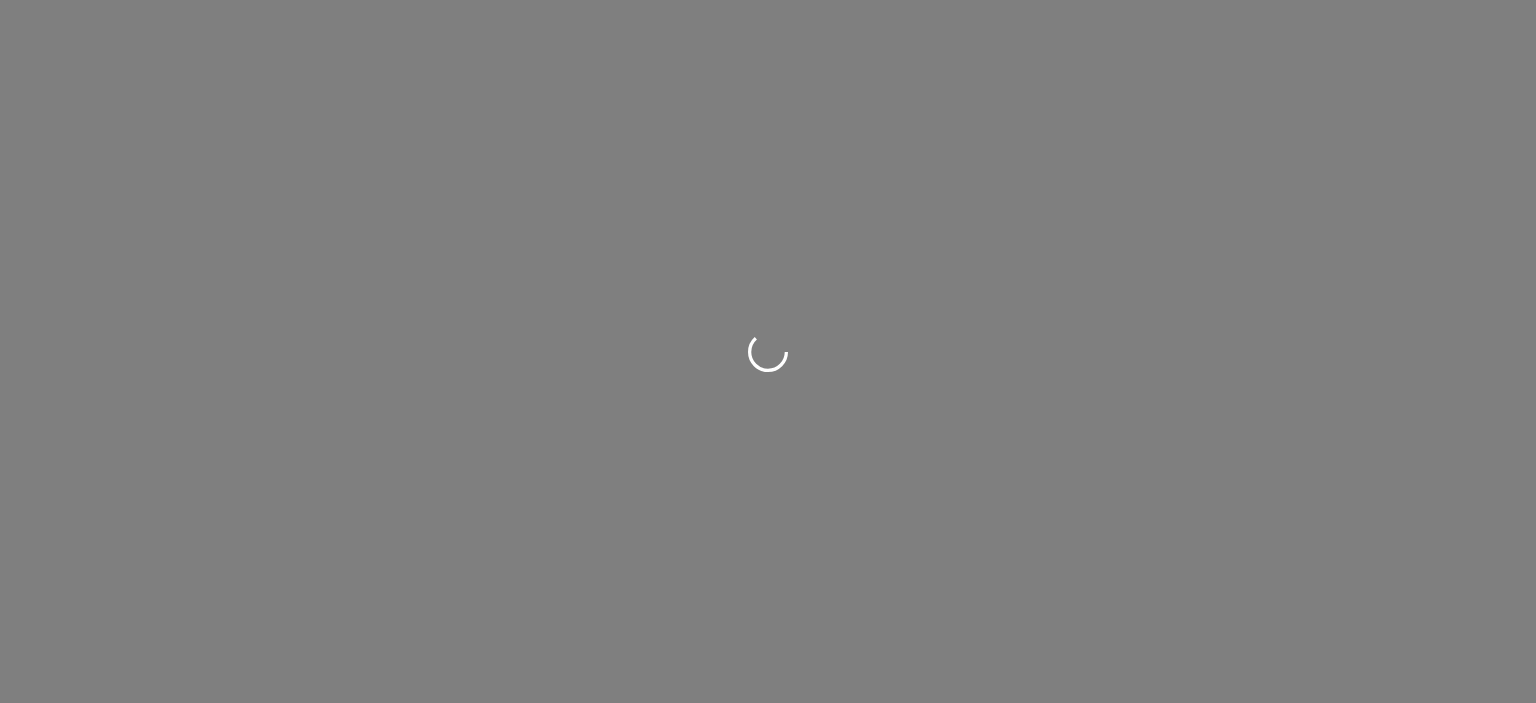 scroll, scrollTop: 0, scrollLeft: 0, axis: both 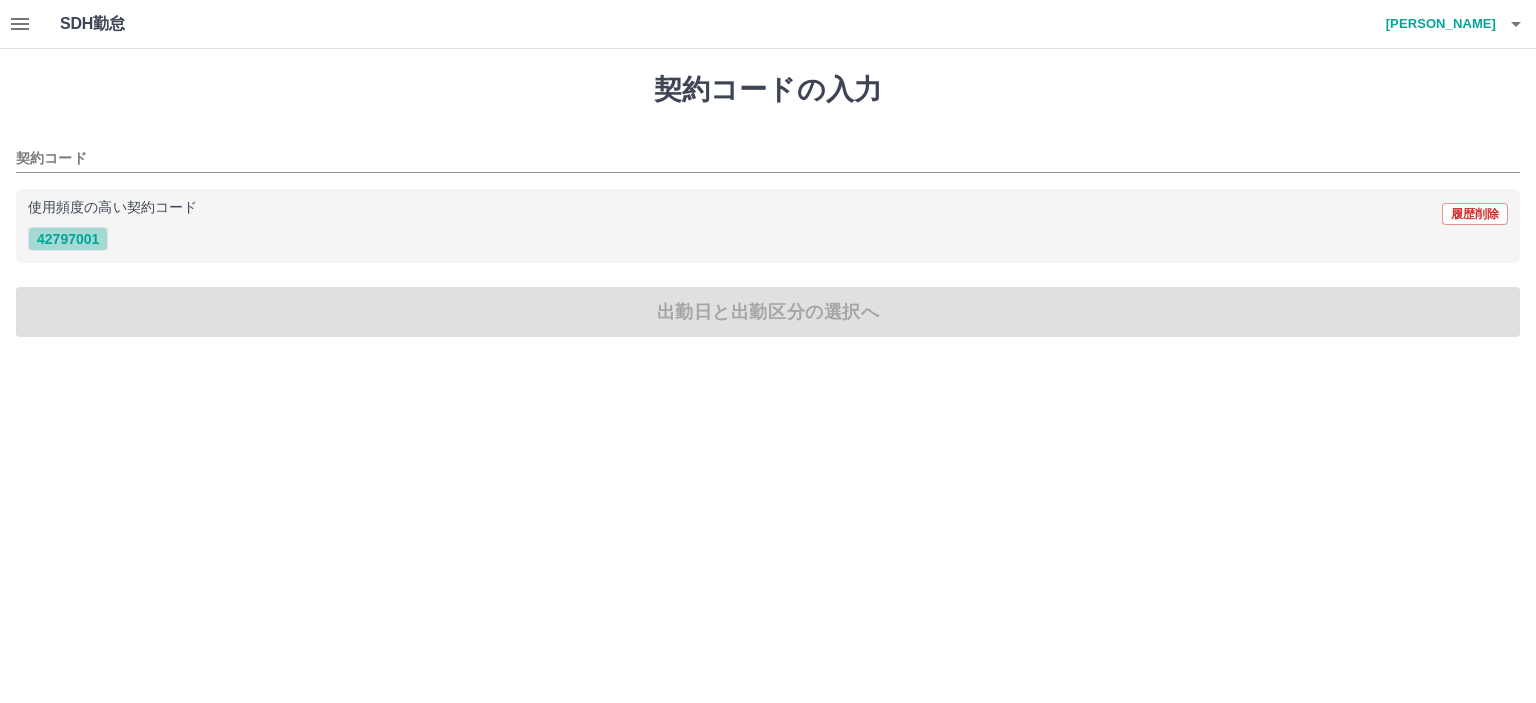 click on "42797001" at bounding box center [68, 239] 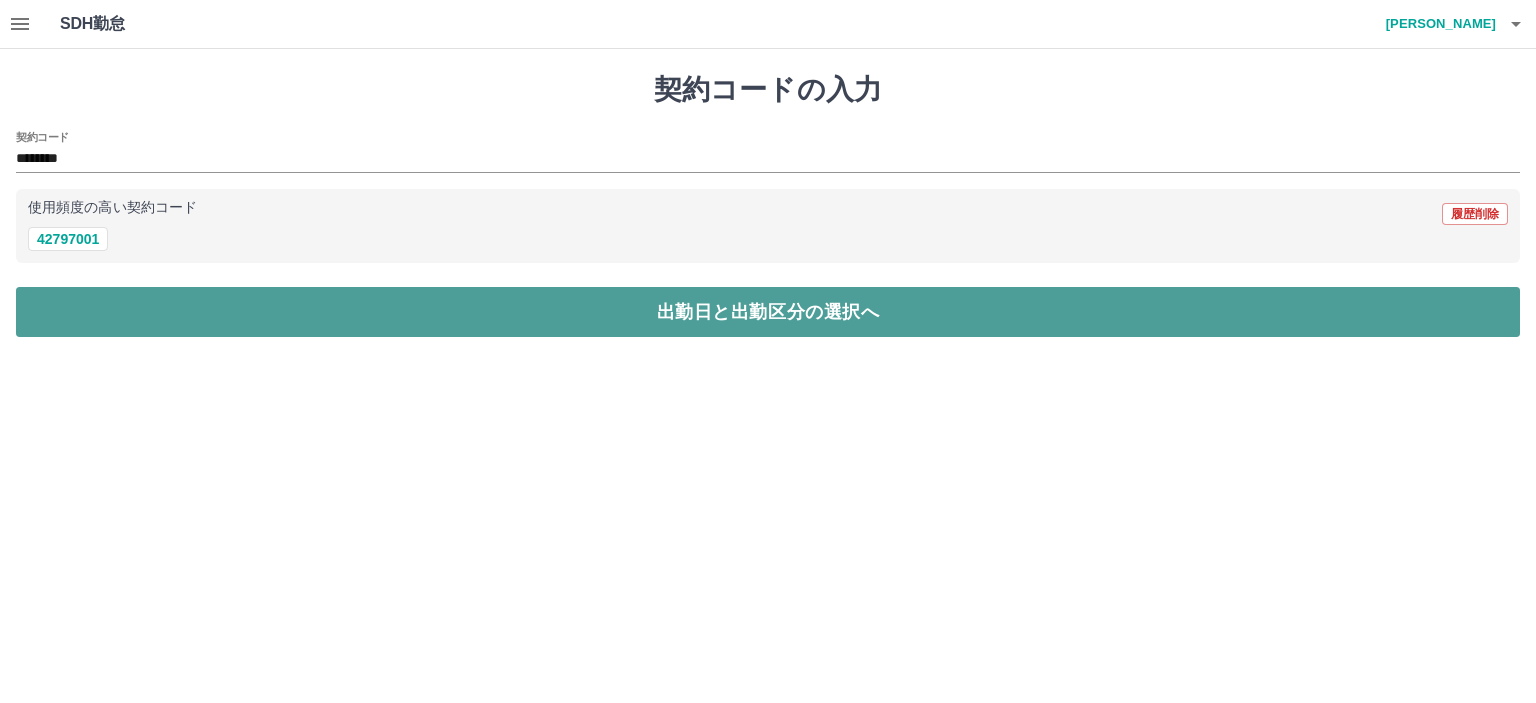 click on "出勤日と出勤区分の選択へ" at bounding box center (768, 312) 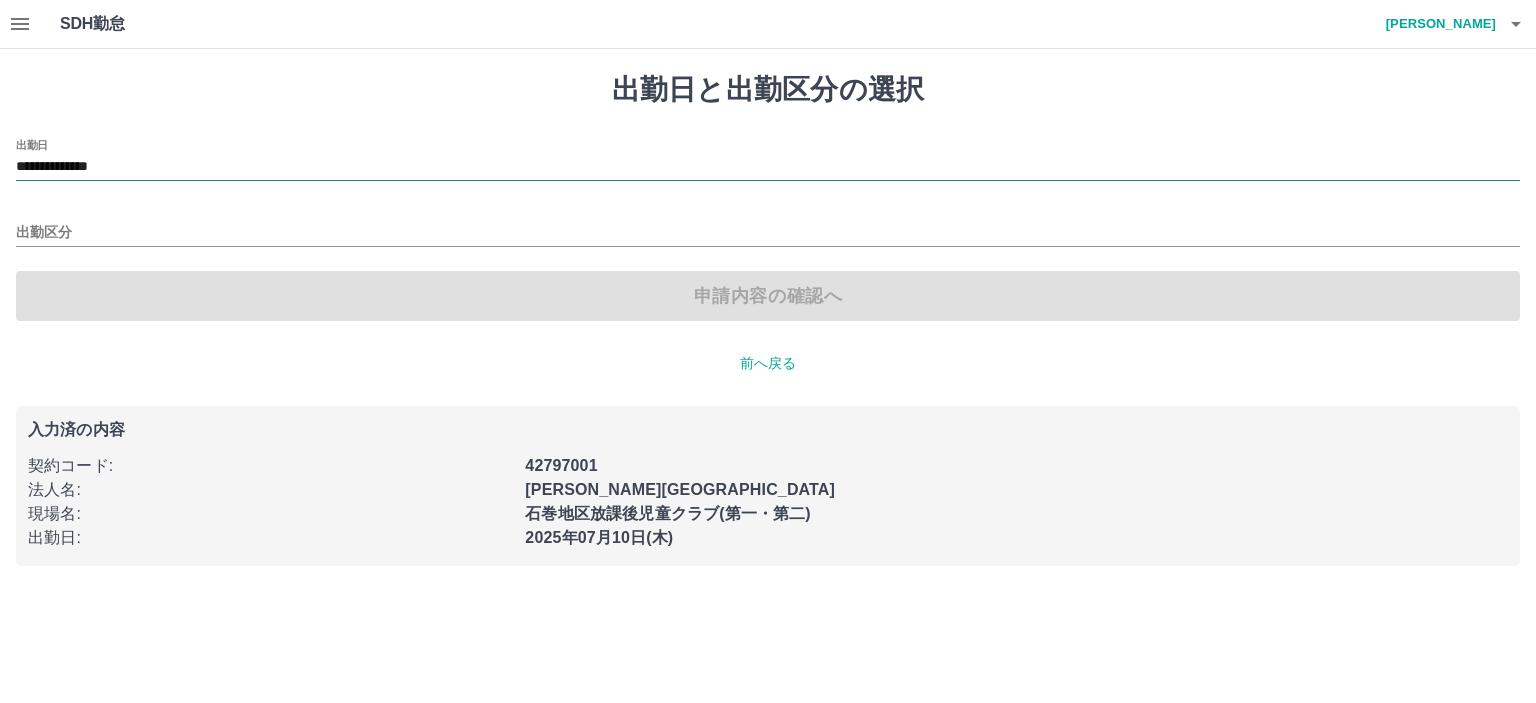 click on "**********" at bounding box center (768, 167) 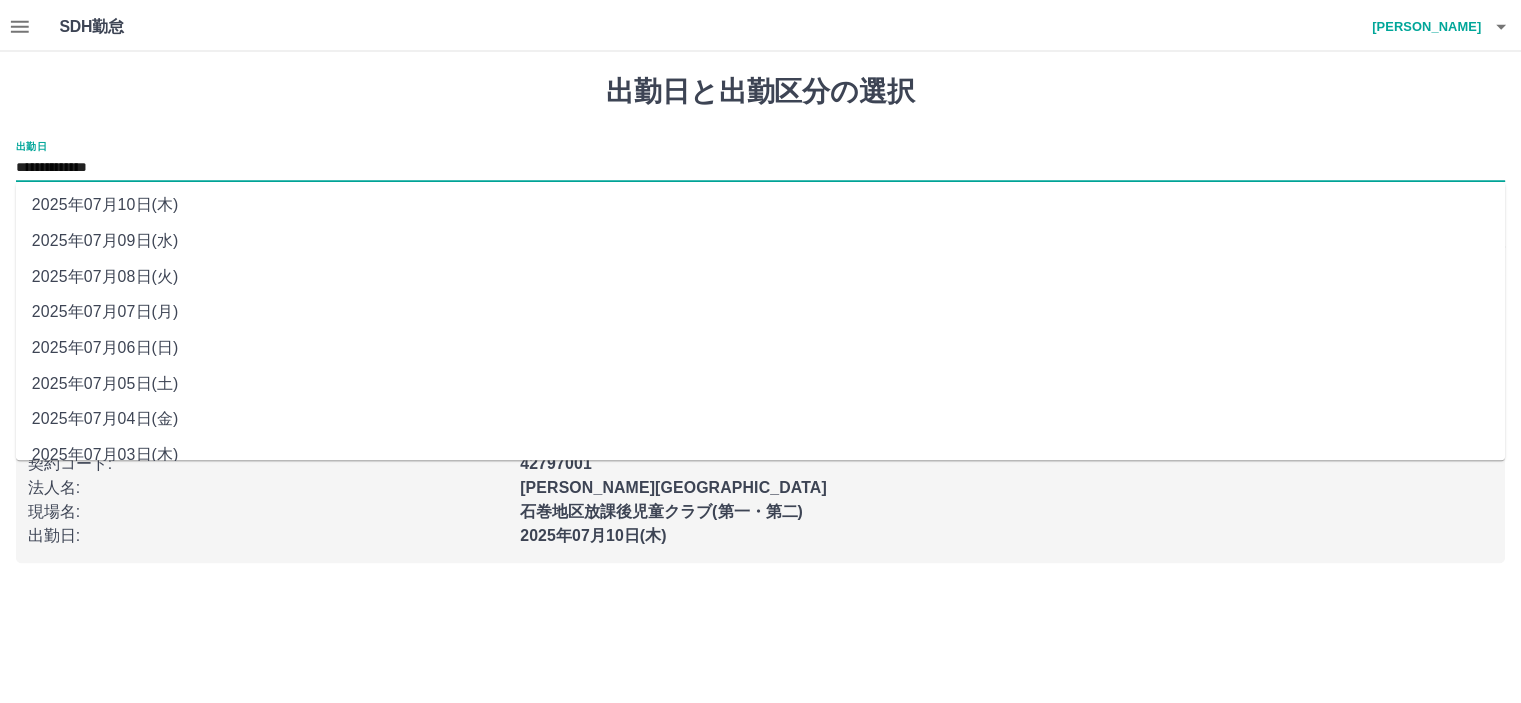 scroll, scrollTop: 58, scrollLeft: 0, axis: vertical 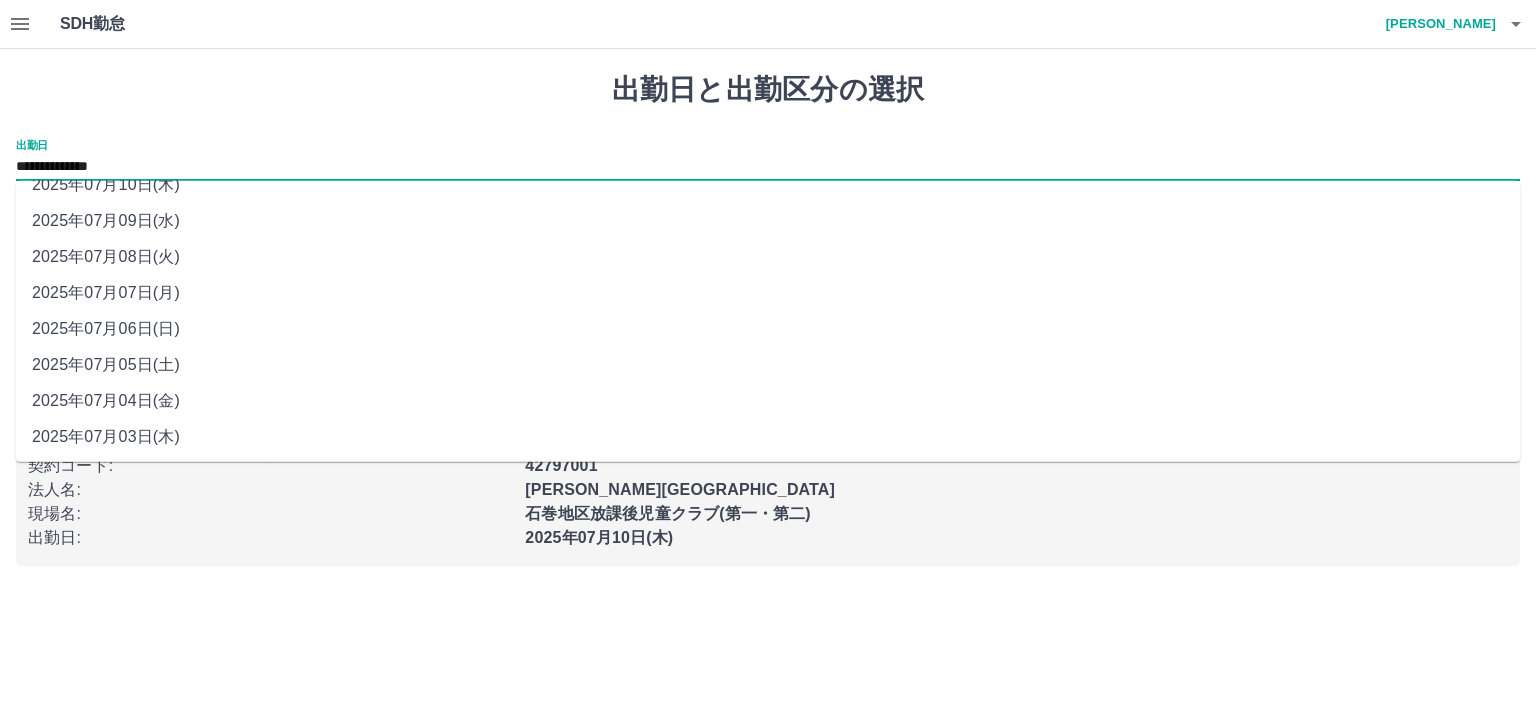 click on "2025年07月03日(木)" at bounding box center (768, 437) 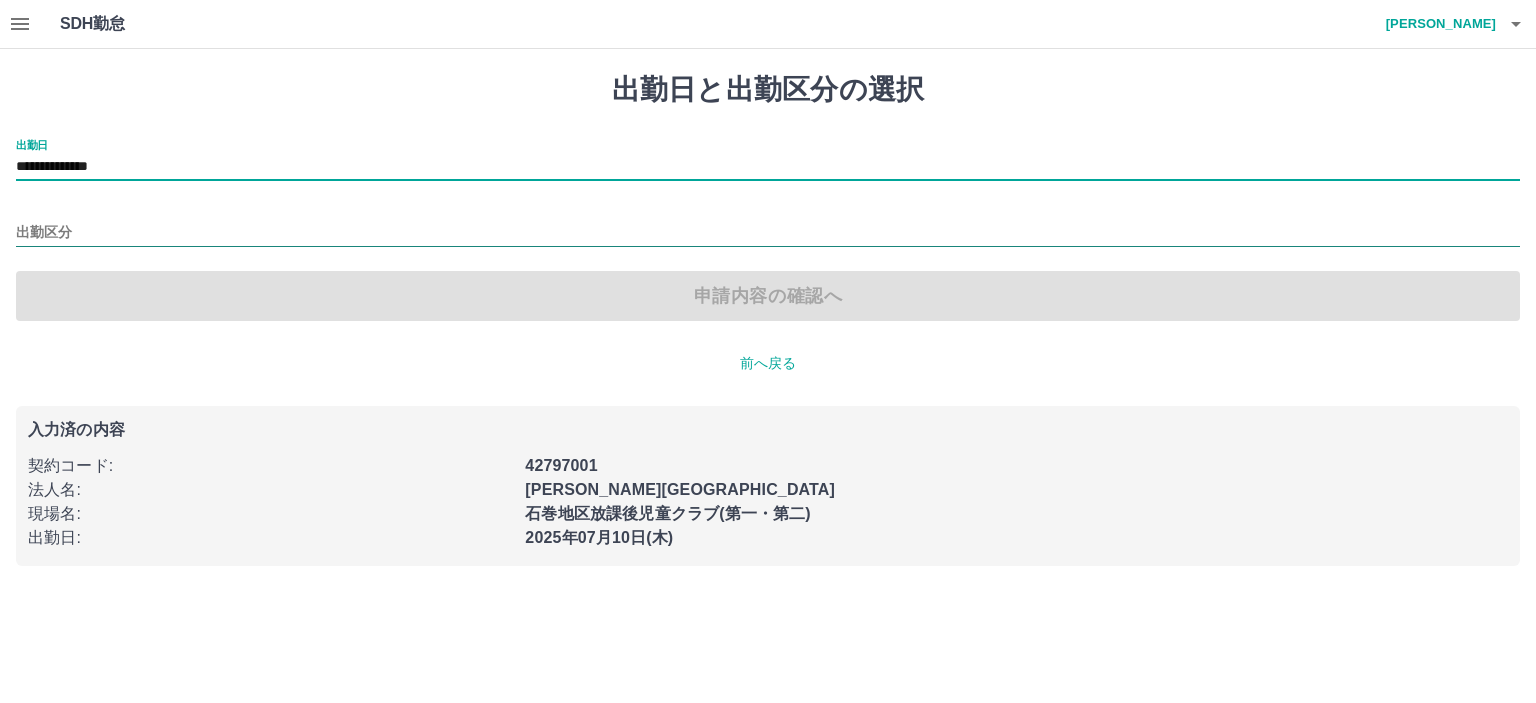 click on "出勤区分" at bounding box center [768, 233] 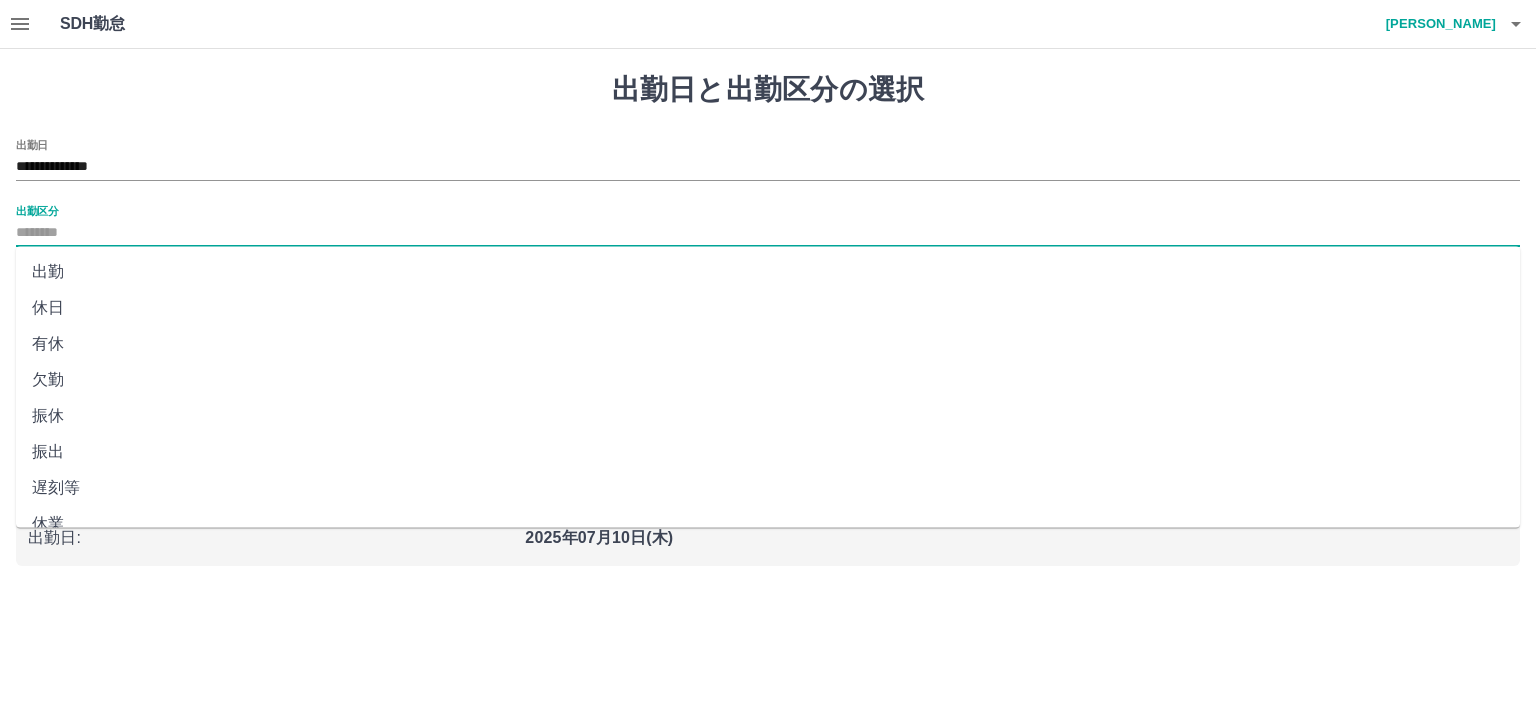 click on "出勤" at bounding box center (768, 272) 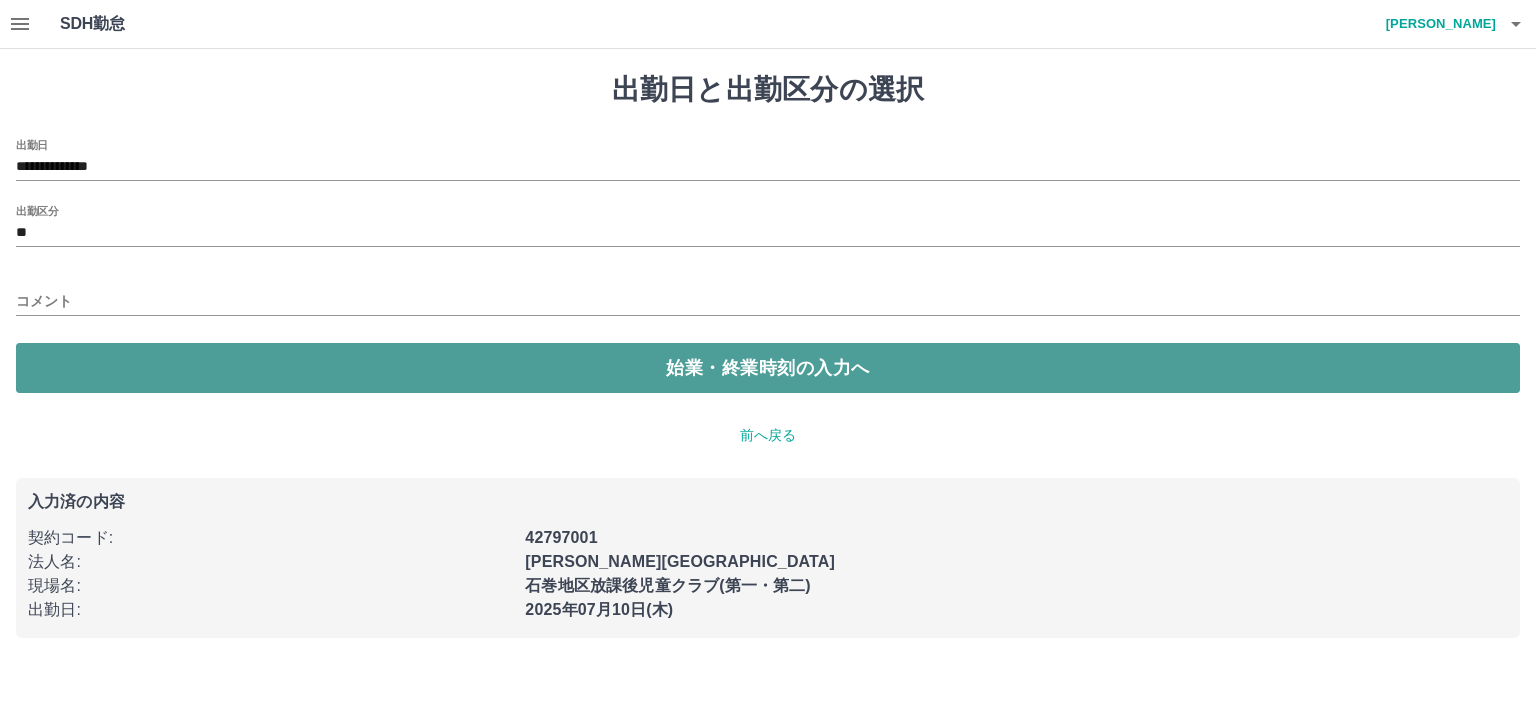 click on "始業・終業時刻の入力へ" at bounding box center (768, 368) 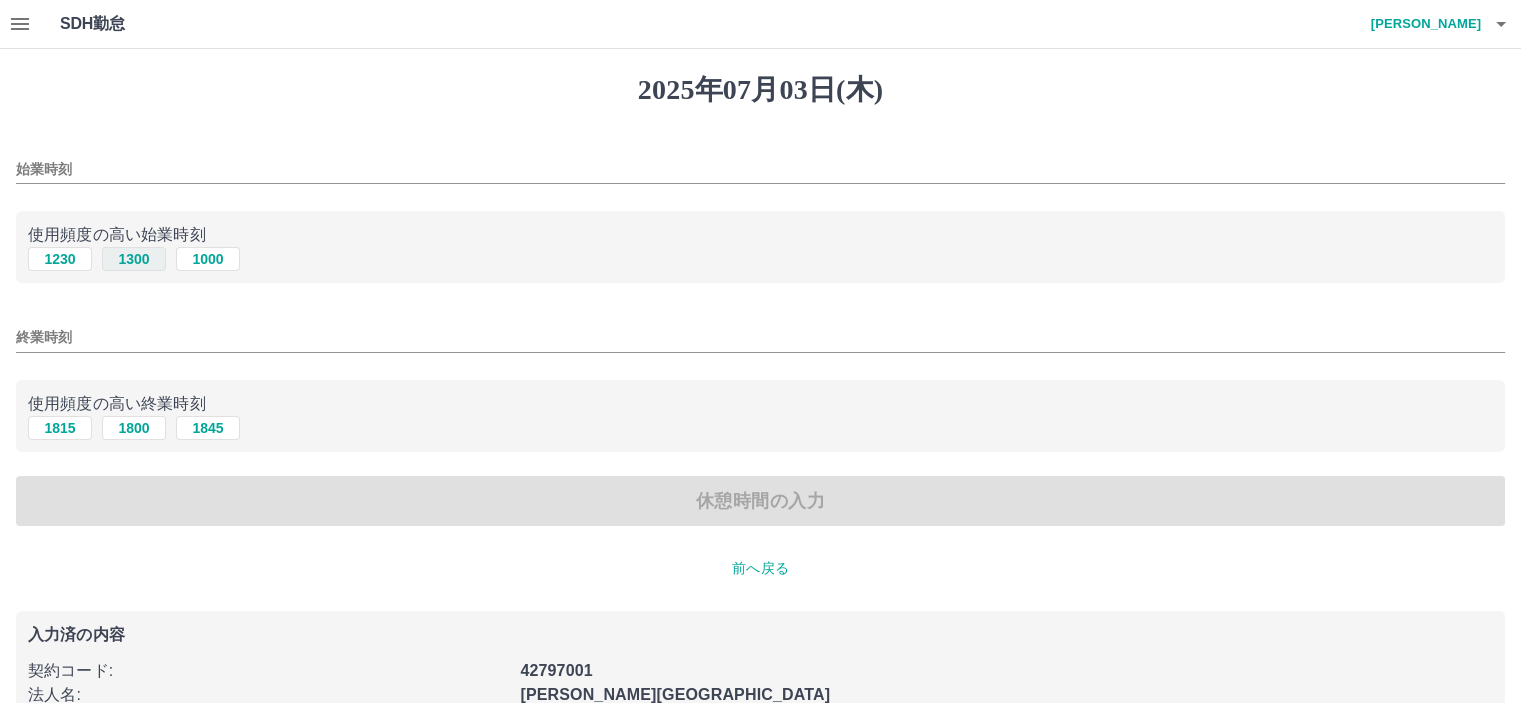 click on "1300" at bounding box center [134, 259] 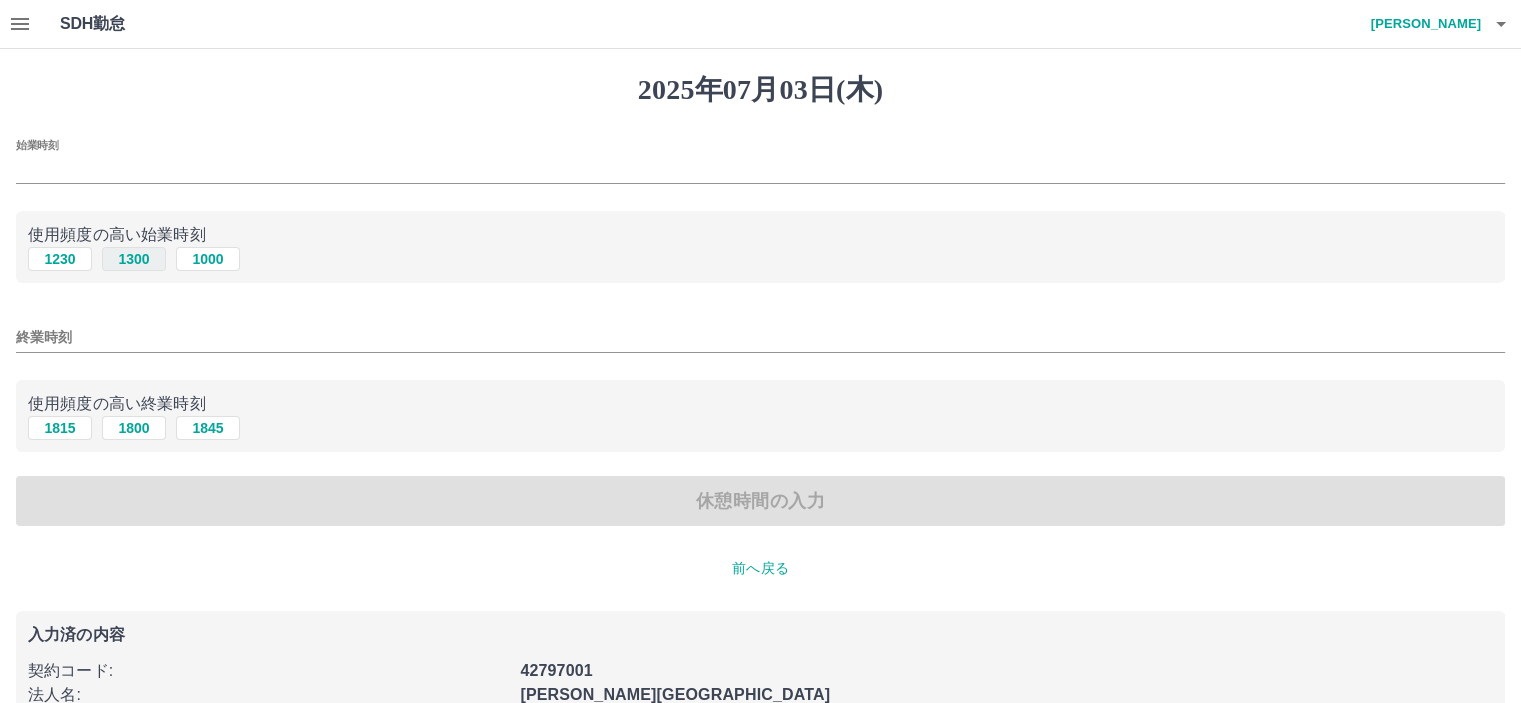 type on "****" 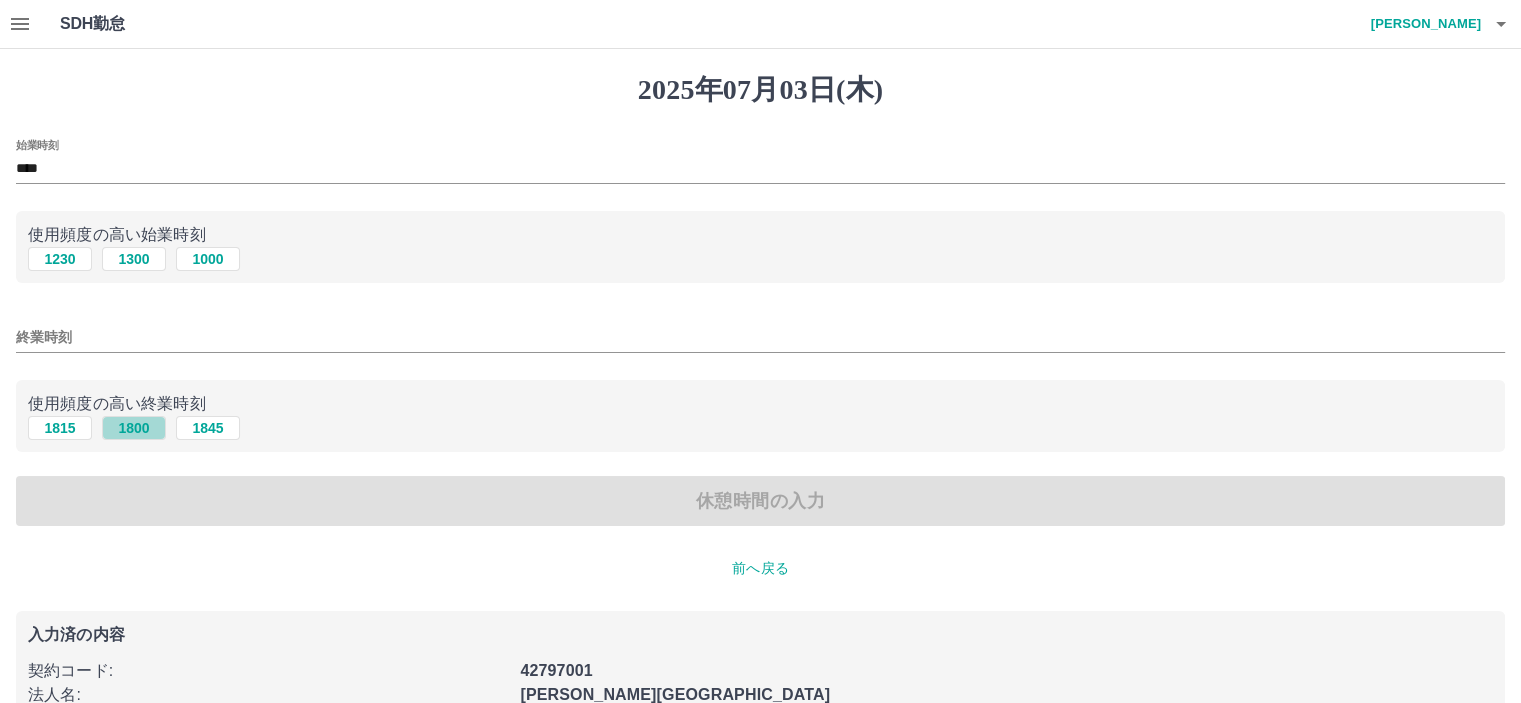click on "1800" at bounding box center [134, 428] 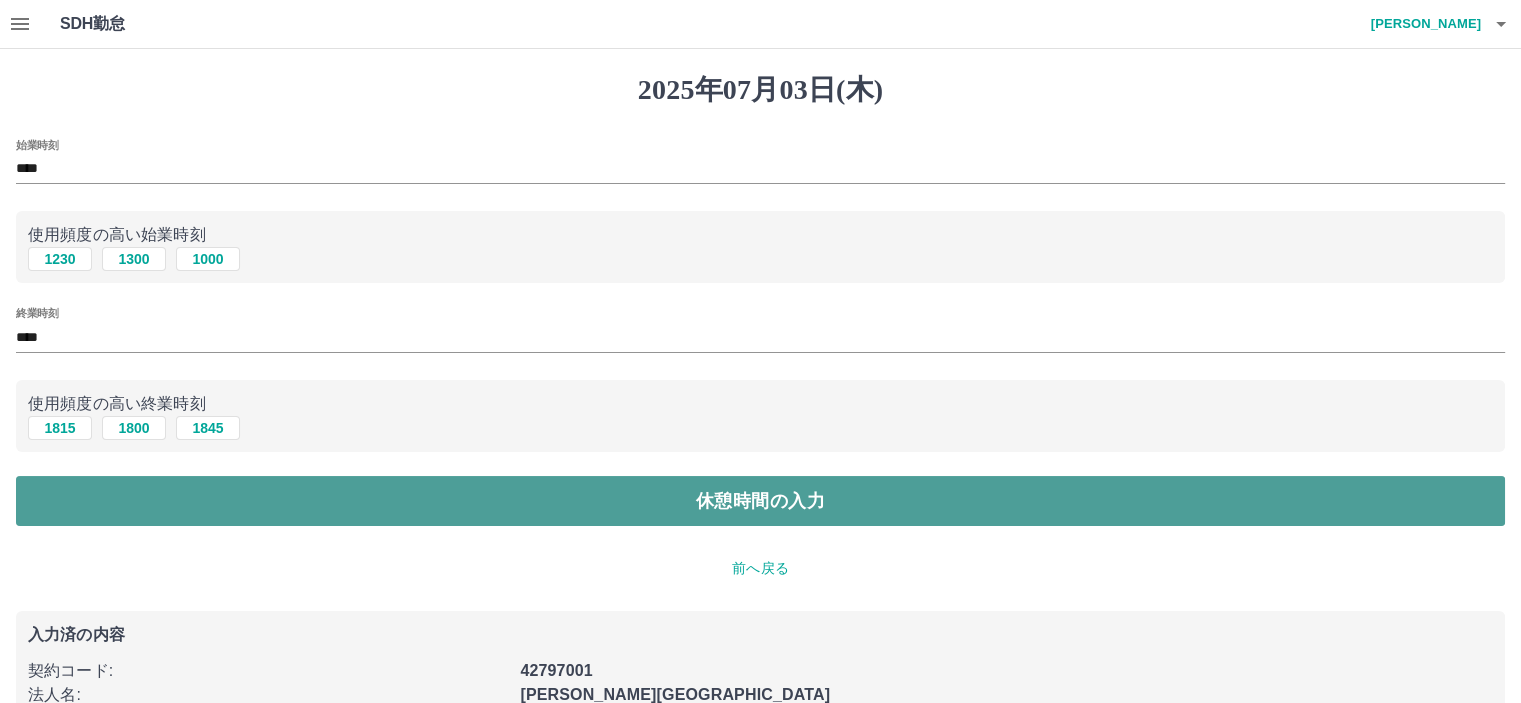 click on "休憩時間の入力" at bounding box center [760, 501] 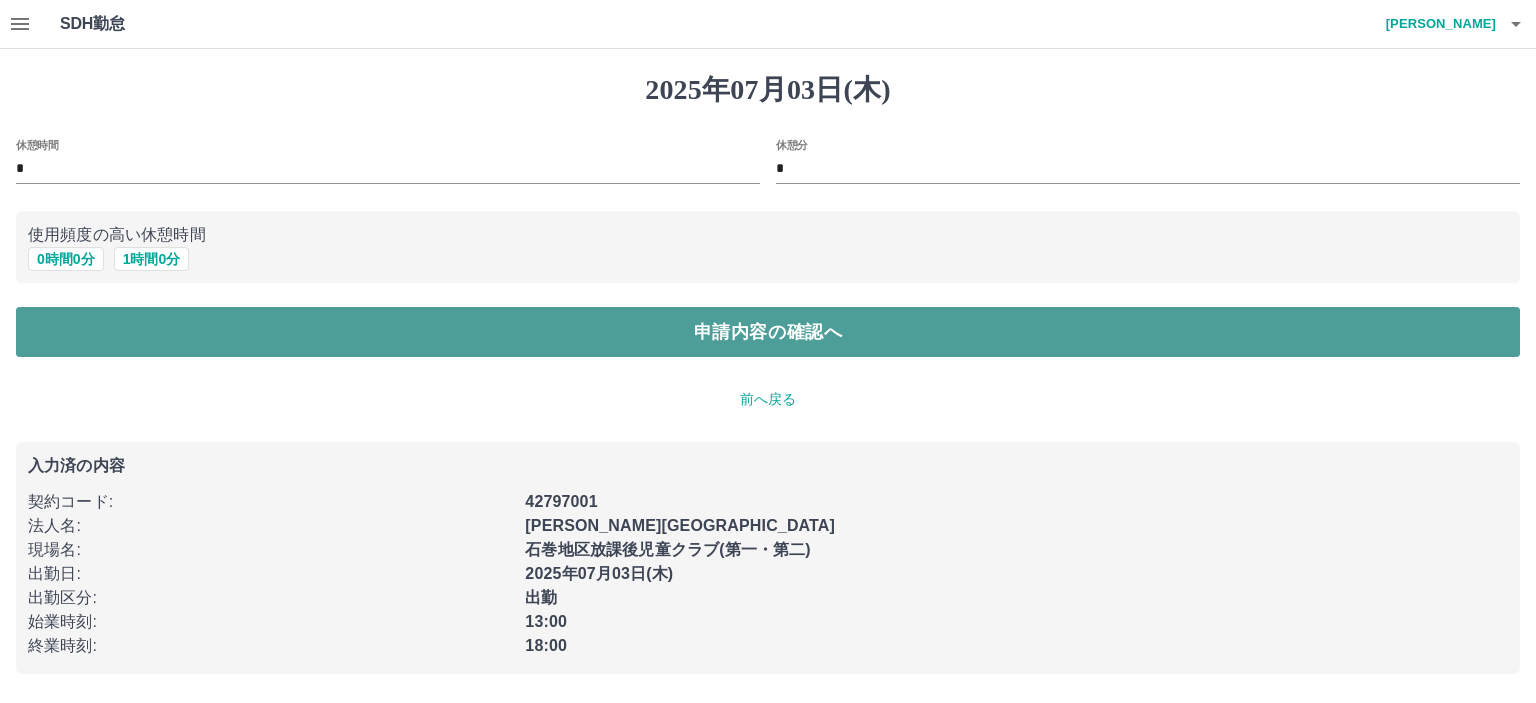 click on "申請内容の確認へ" at bounding box center (768, 332) 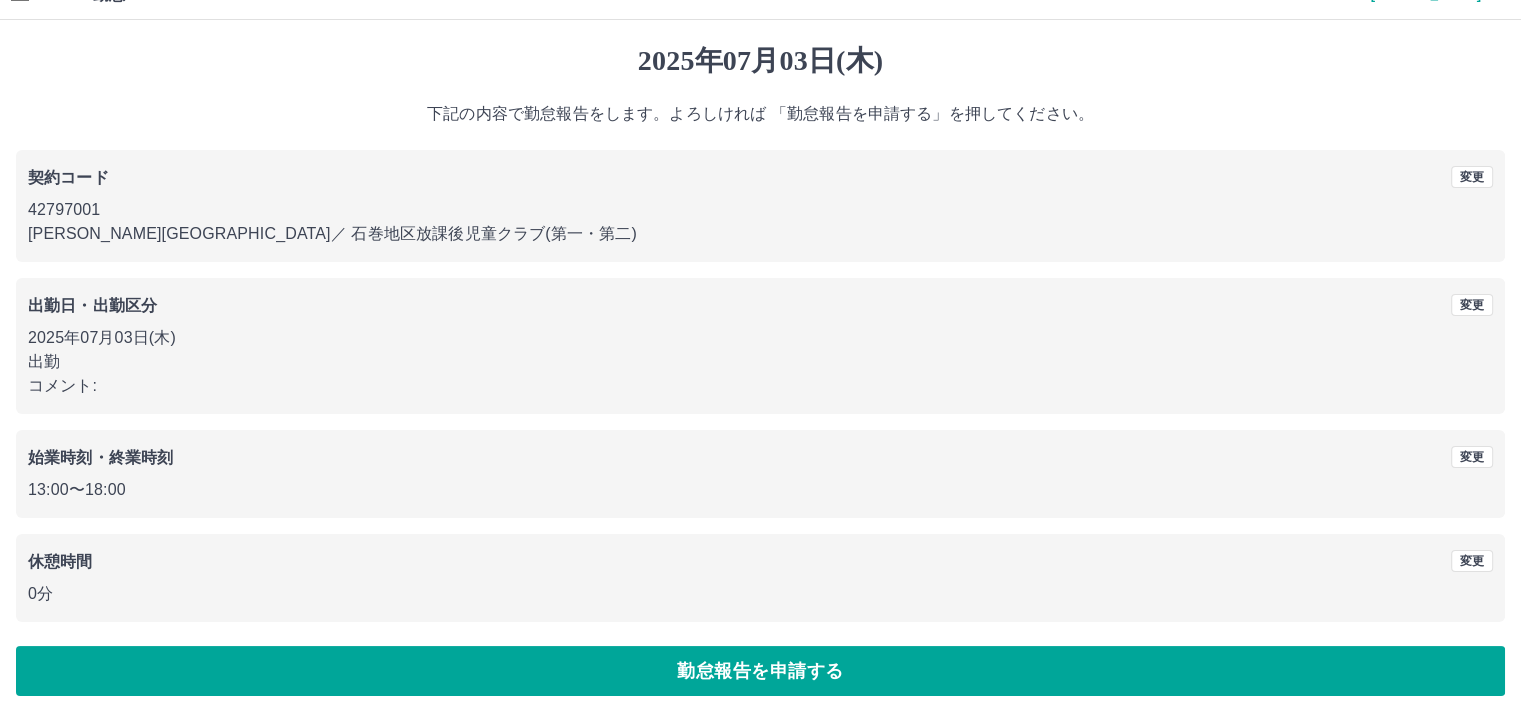 scroll, scrollTop: 45, scrollLeft: 0, axis: vertical 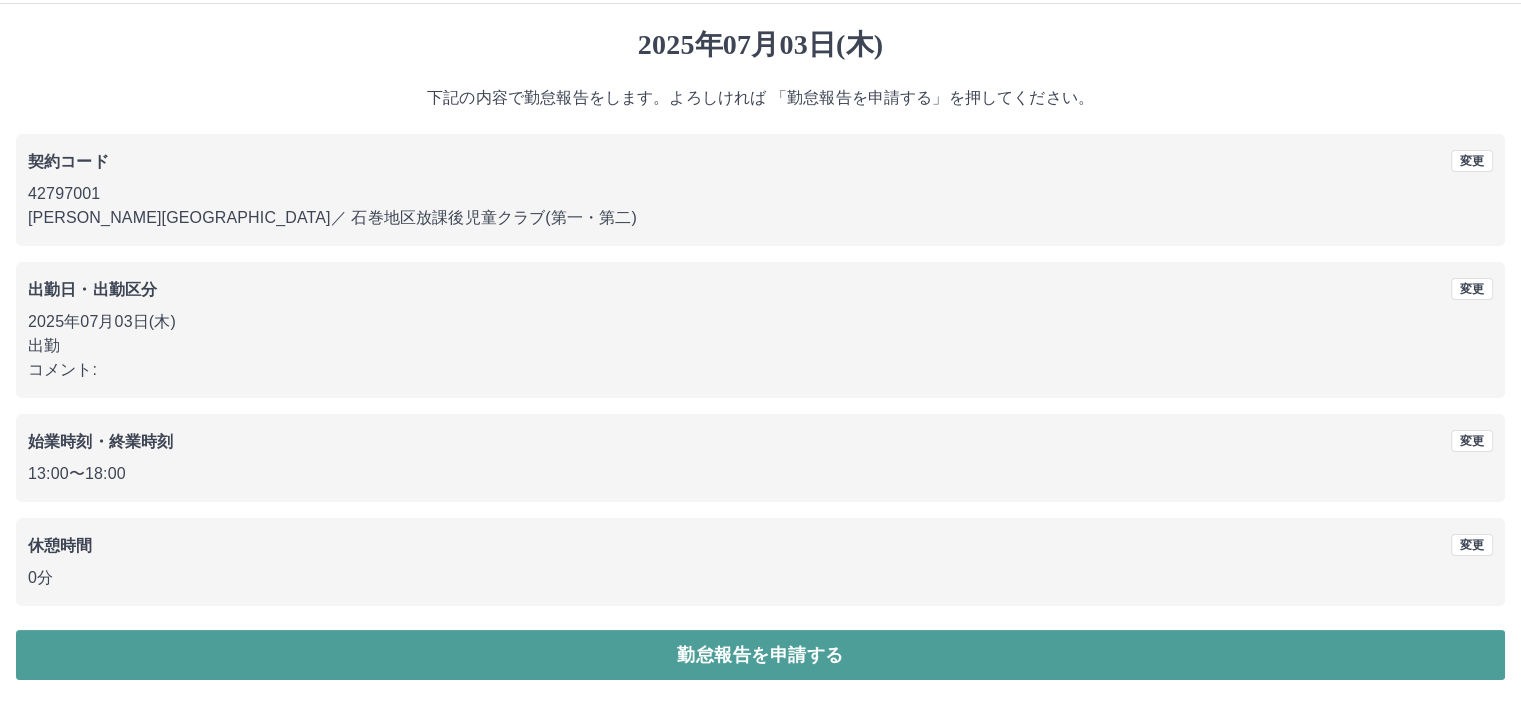 click on "勤怠報告を申請する" at bounding box center [760, 655] 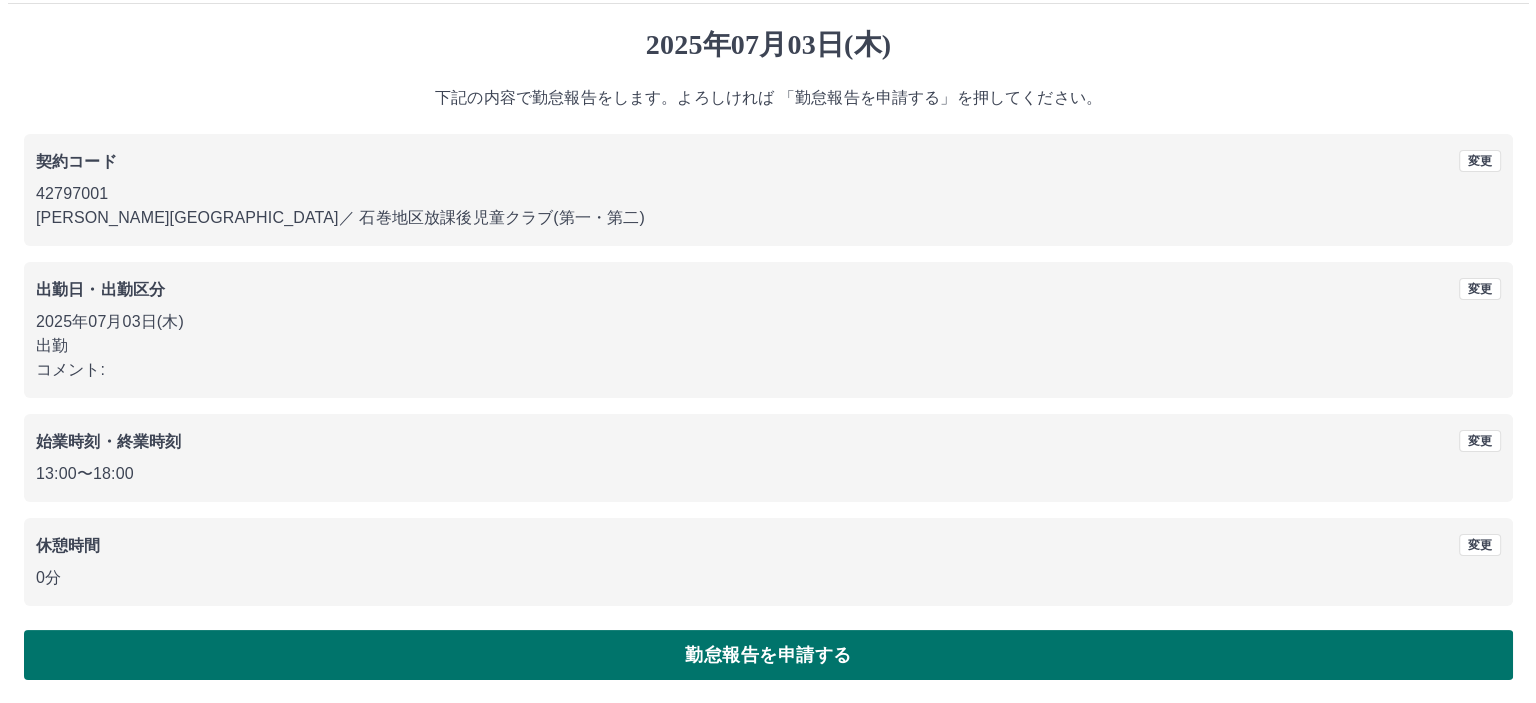 scroll, scrollTop: 0, scrollLeft: 0, axis: both 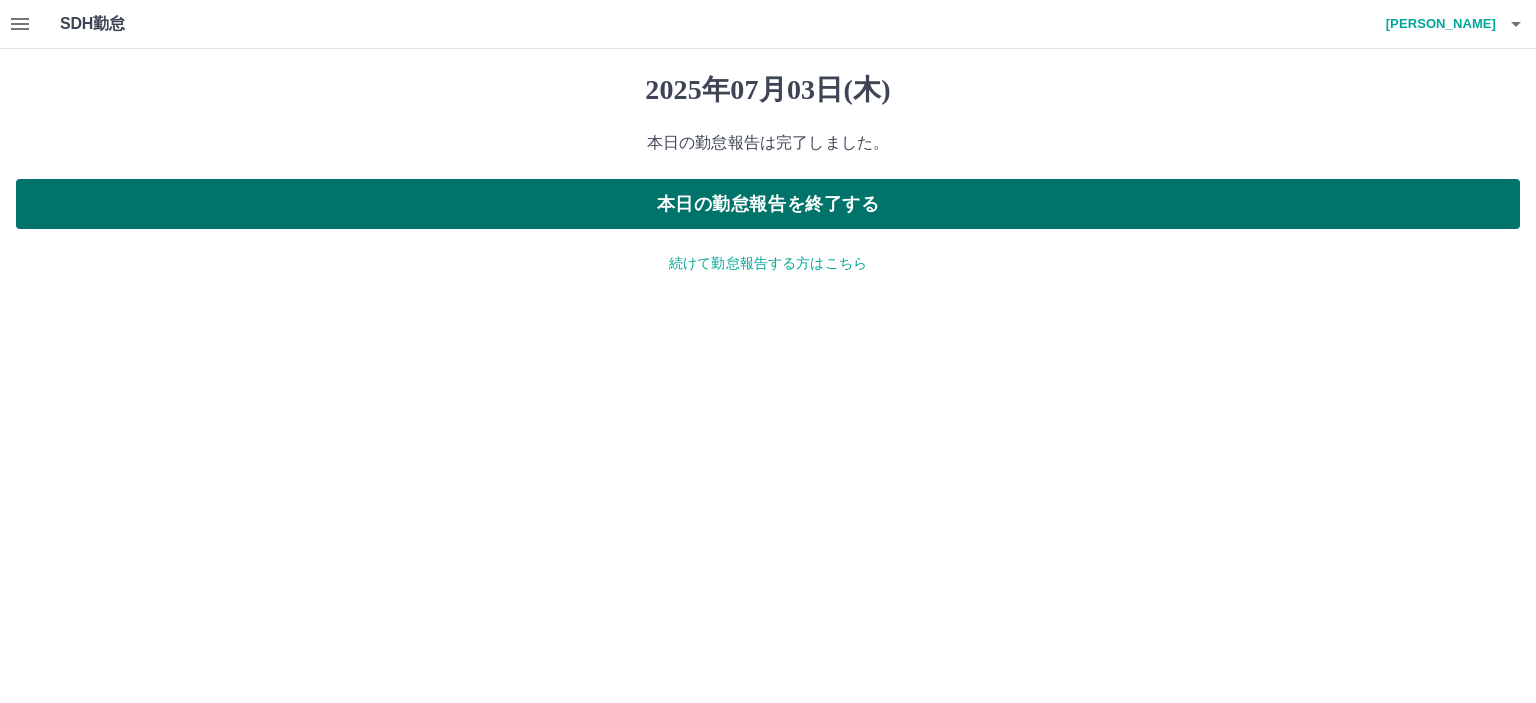 click on "本日の勤怠報告を終了する" at bounding box center [768, 204] 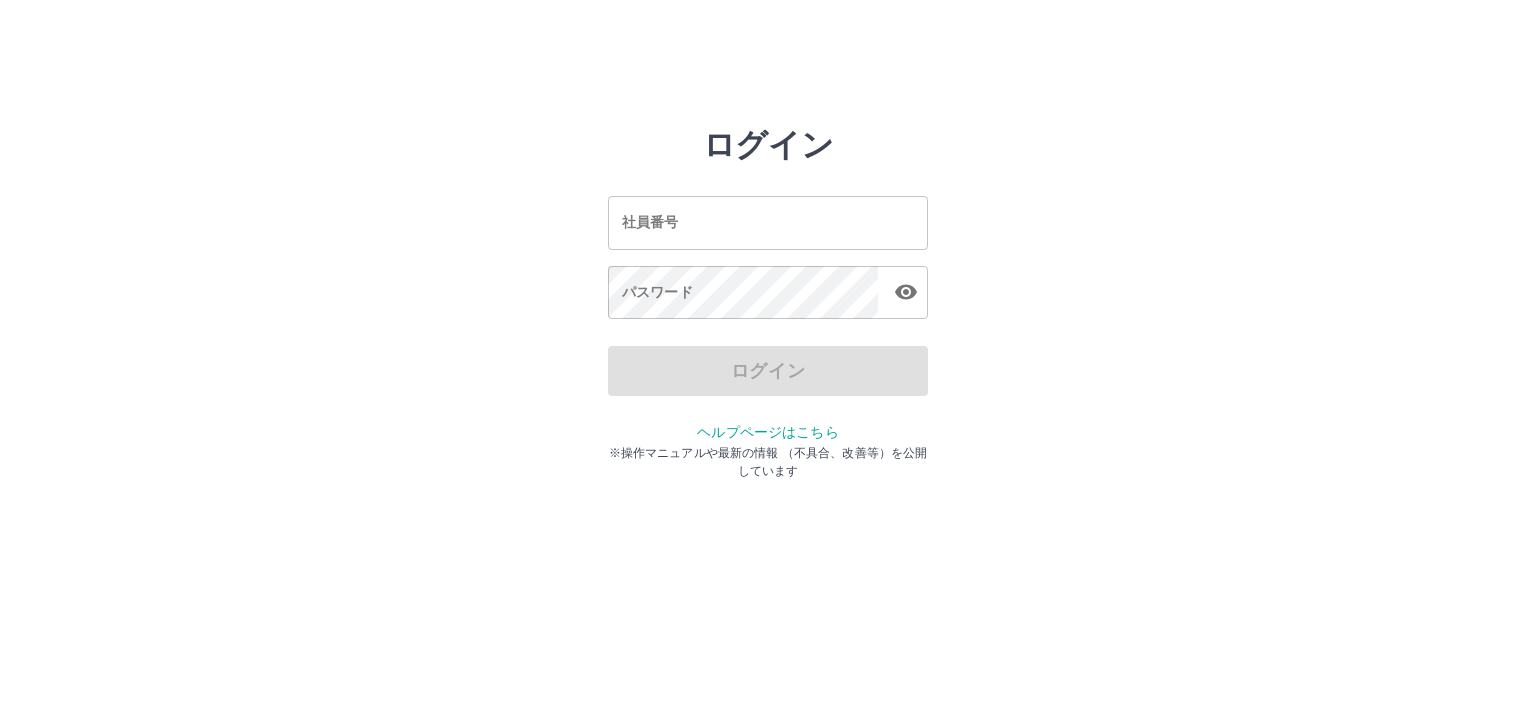 scroll, scrollTop: 0, scrollLeft: 0, axis: both 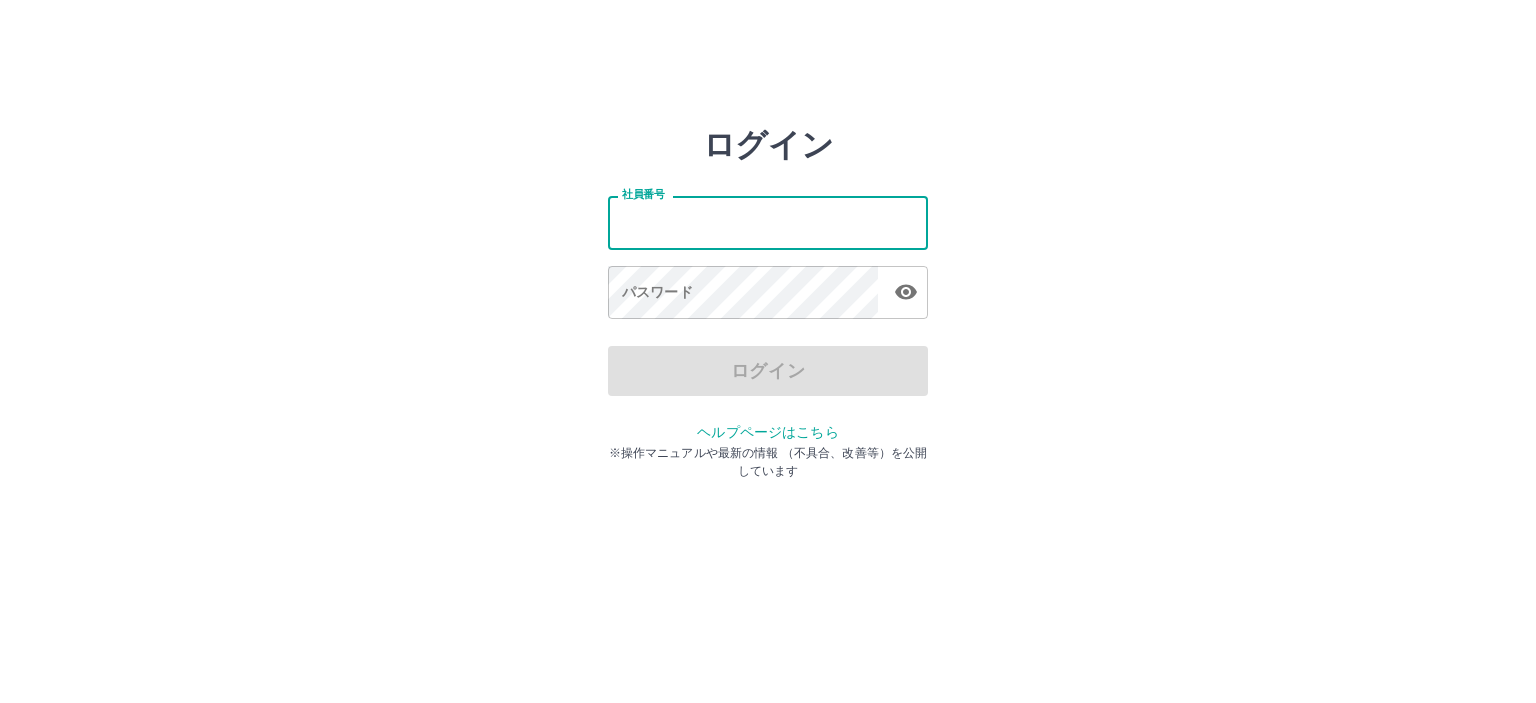 type on "*******" 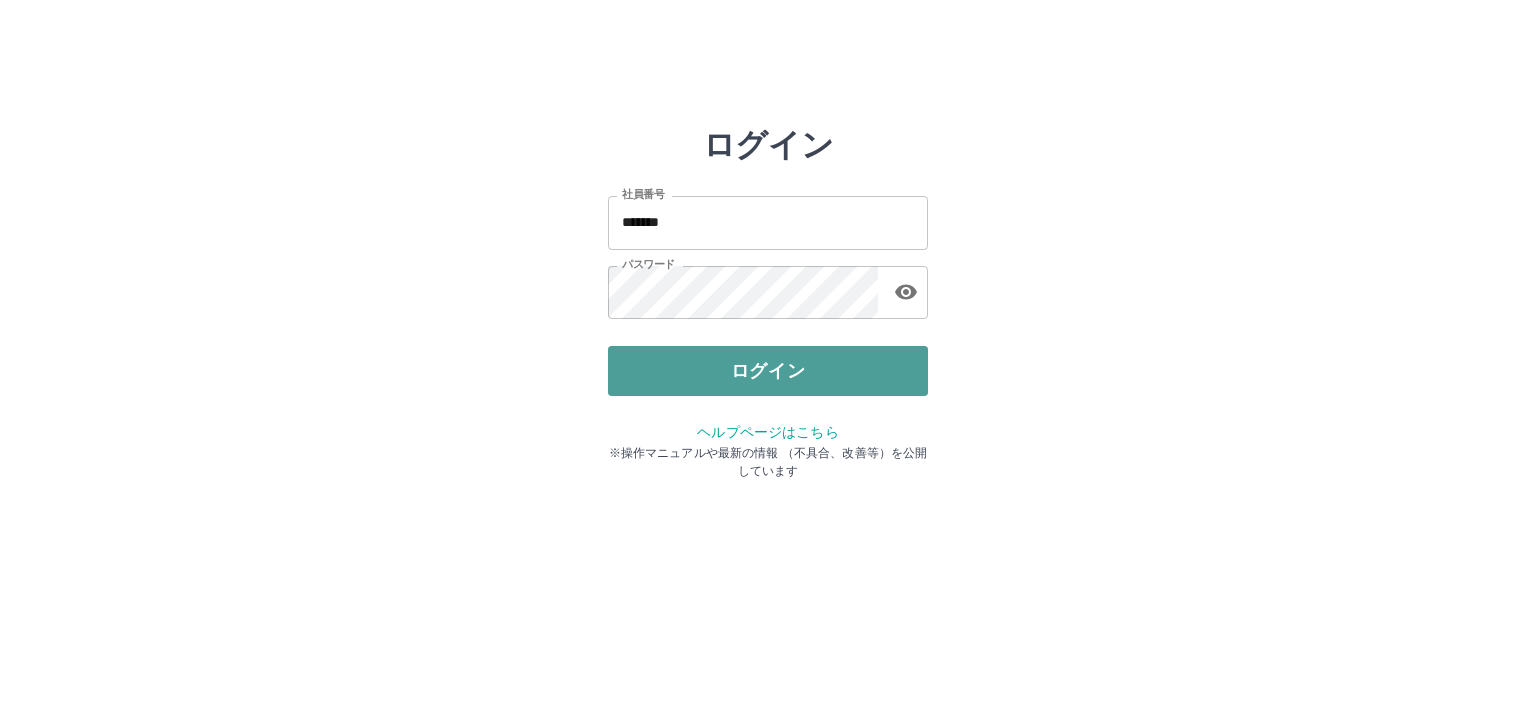 click on "ログイン" at bounding box center [768, 371] 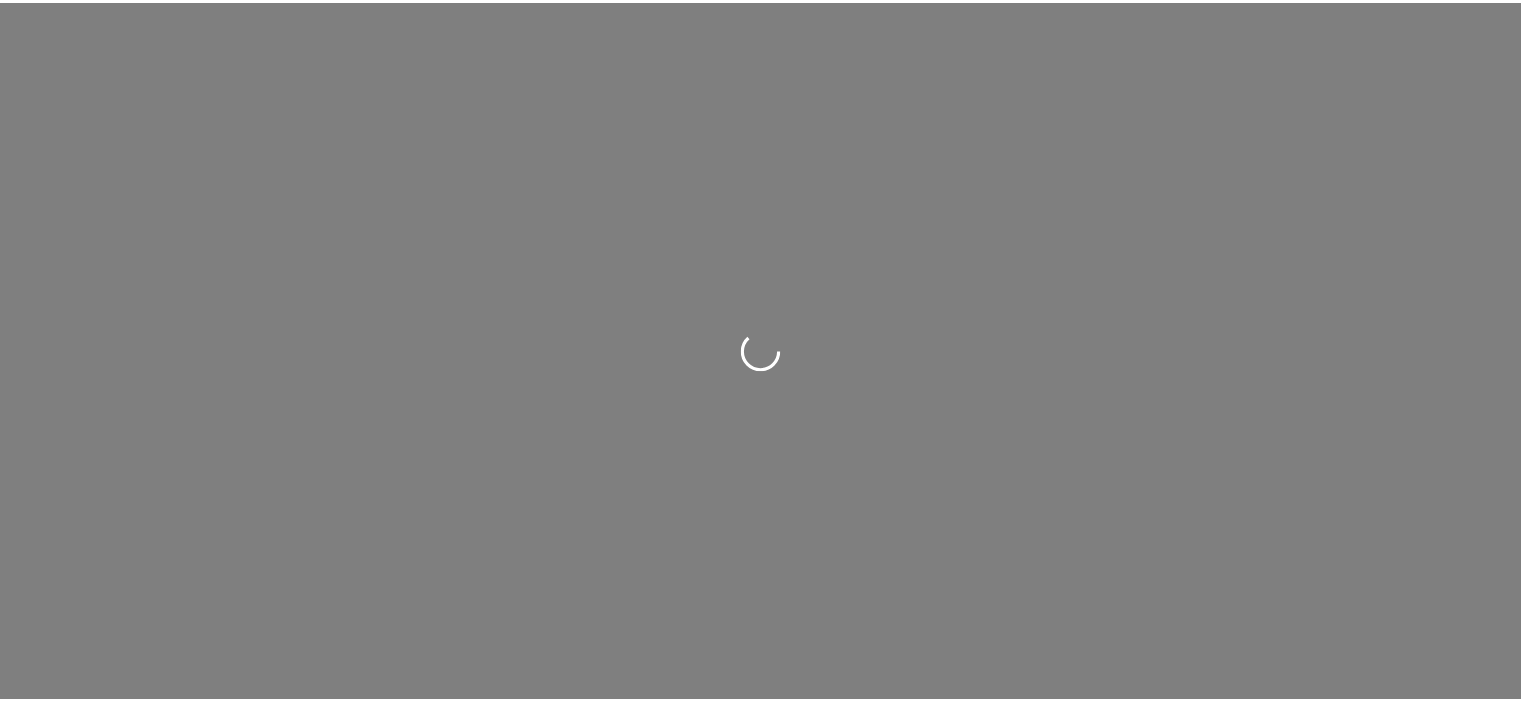 scroll, scrollTop: 0, scrollLeft: 0, axis: both 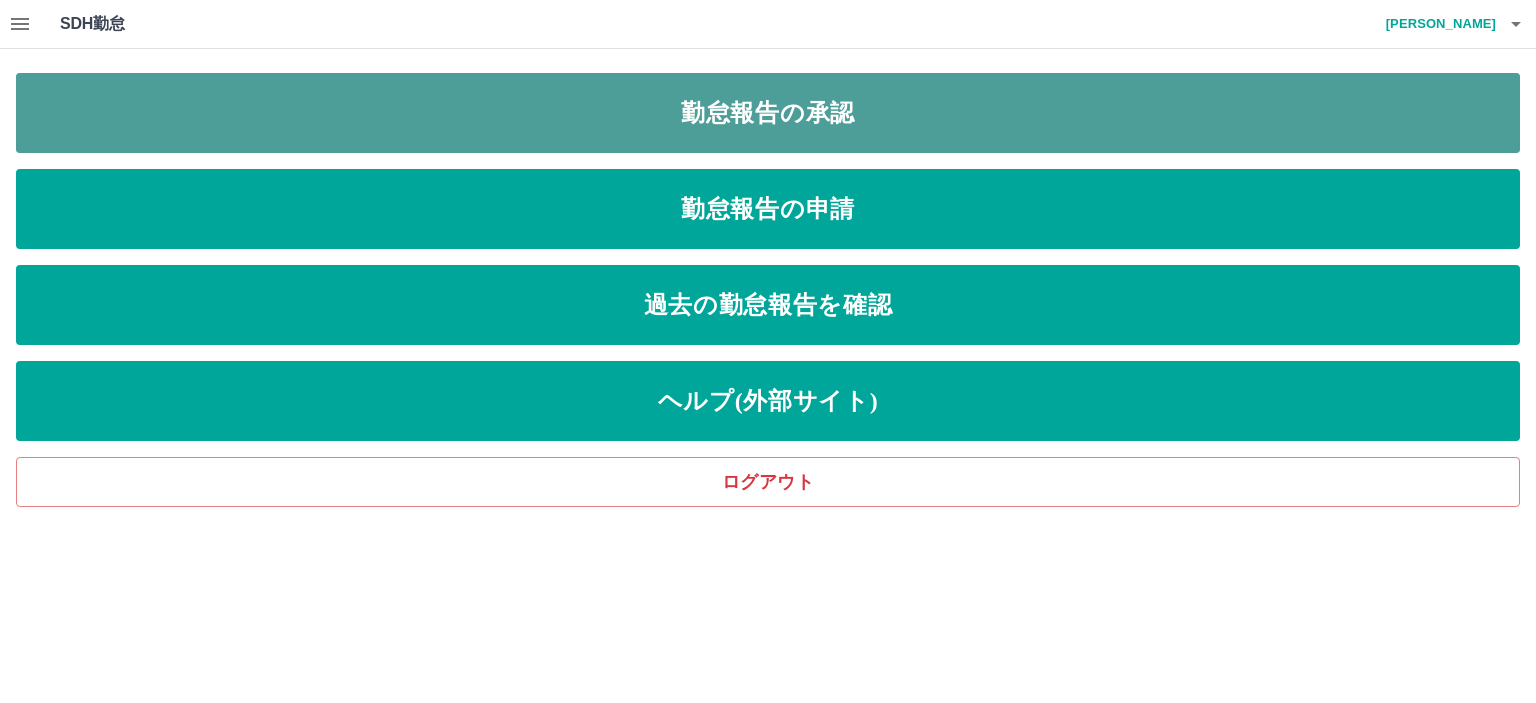 click on "勤怠報告の承認" at bounding box center (768, 113) 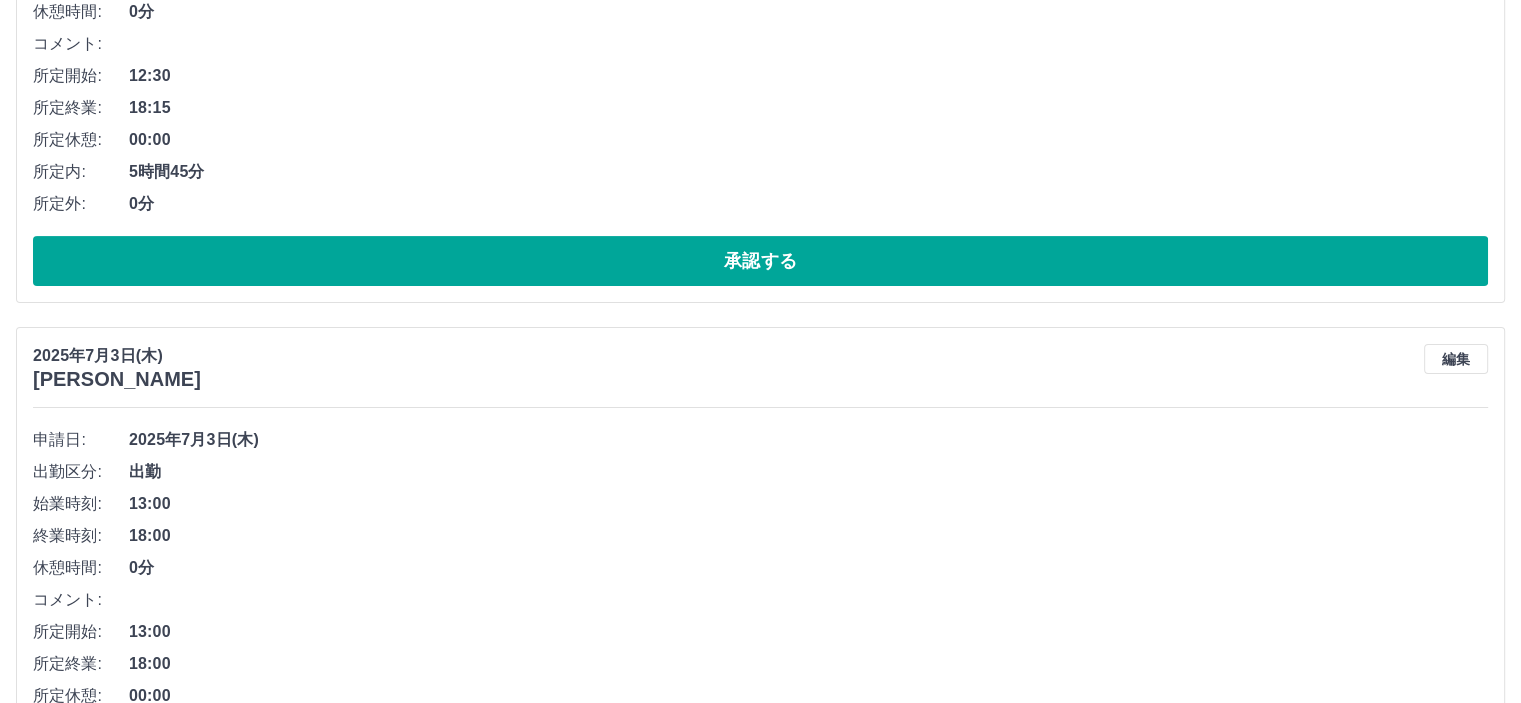 scroll, scrollTop: 500, scrollLeft: 0, axis: vertical 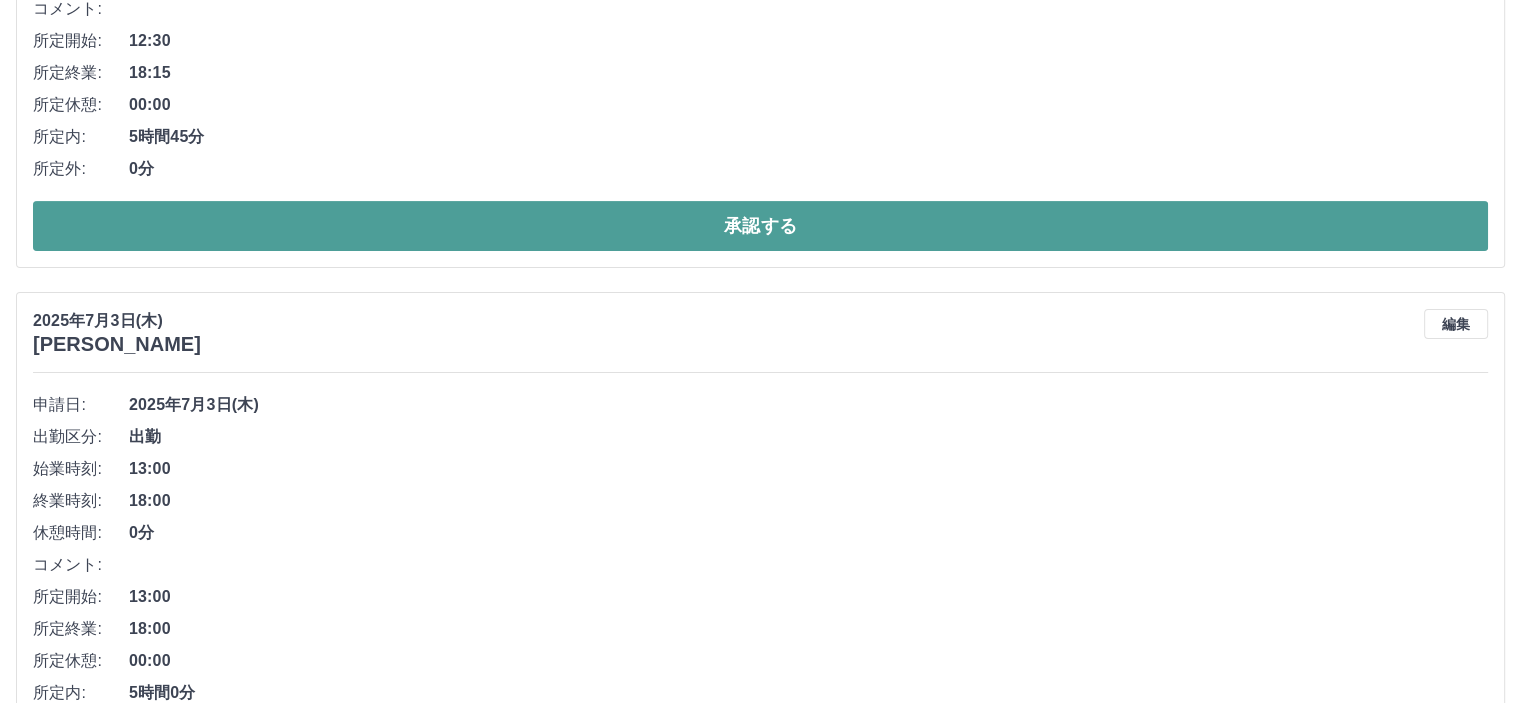 click on "承認する" at bounding box center [760, 226] 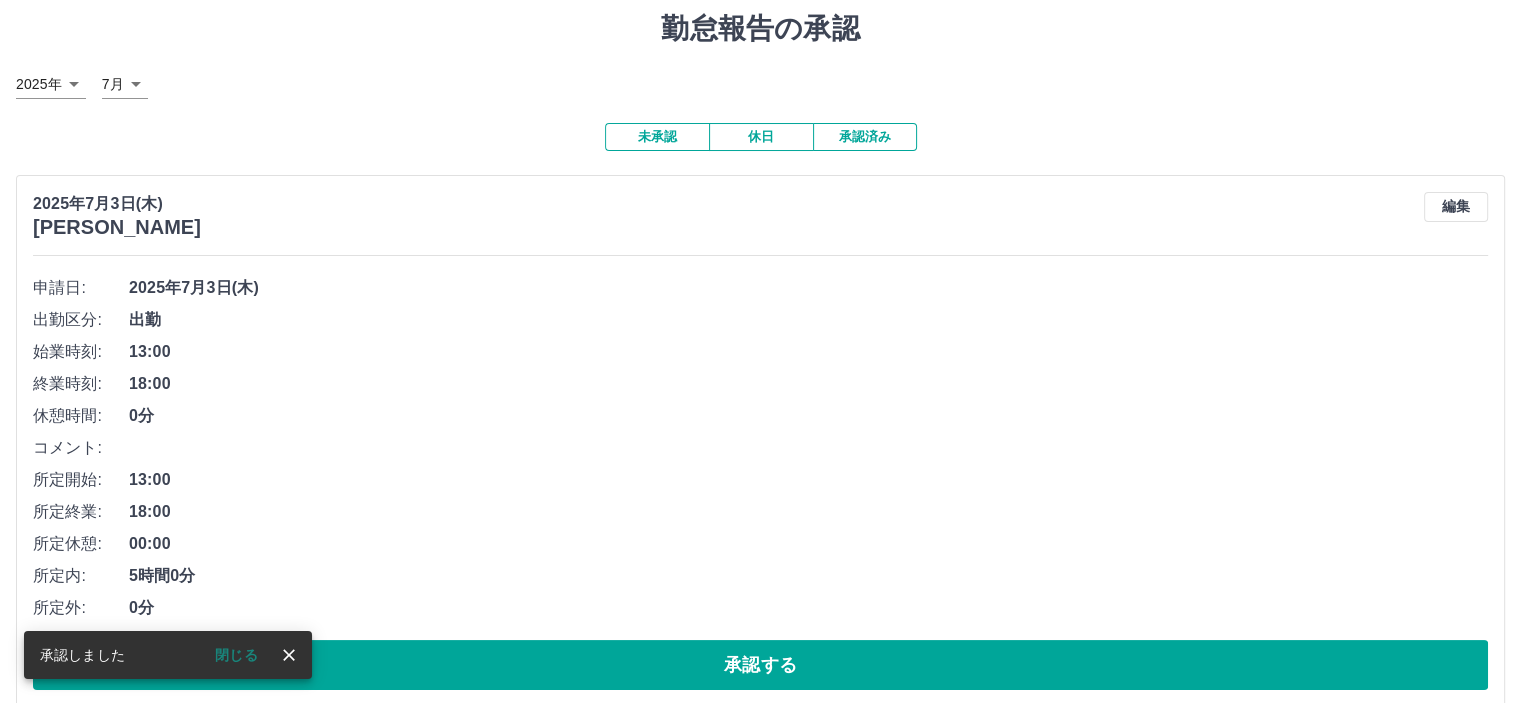 scroll, scrollTop: 88, scrollLeft: 0, axis: vertical 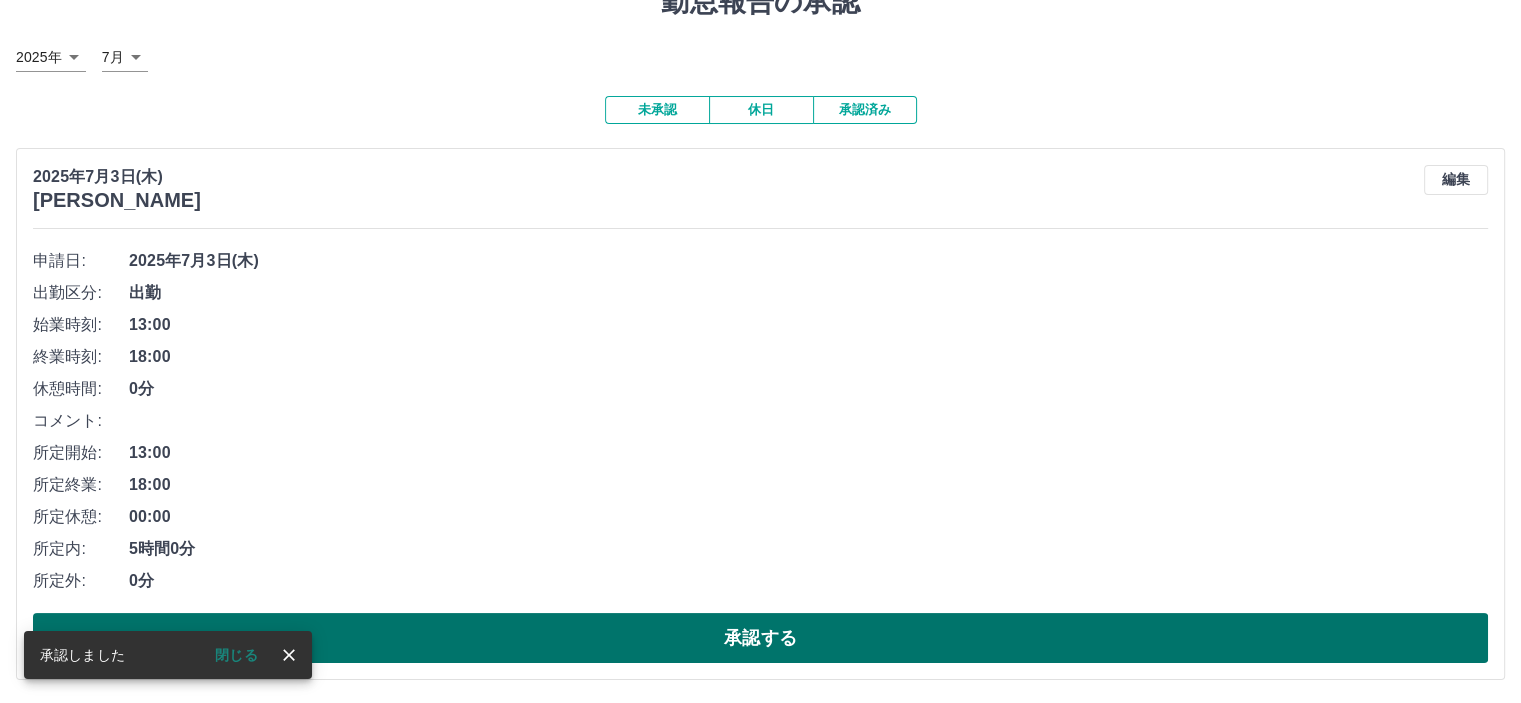click on "承認する" at bounding box center (760, 638) 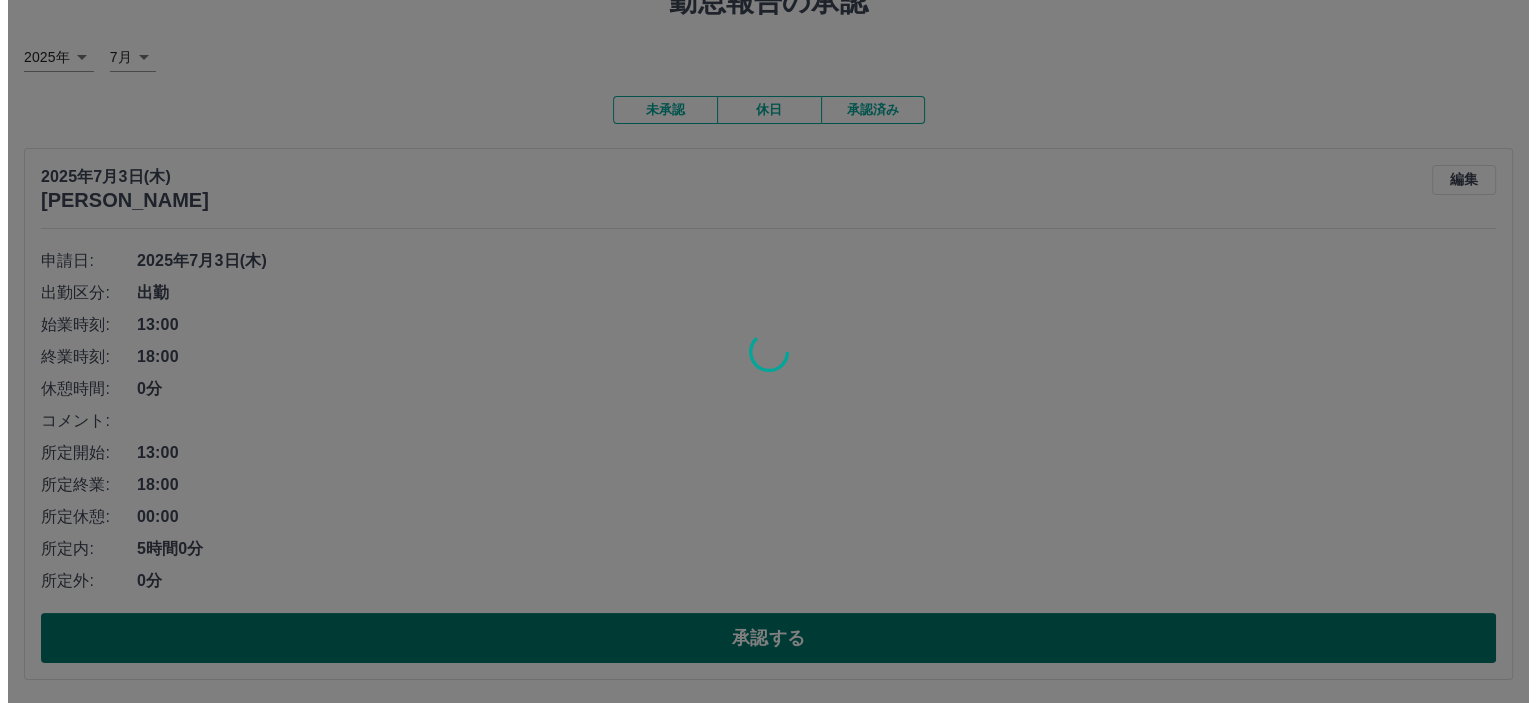 scroll, scrollTop: 0, scrollLeft: 0, axis: both 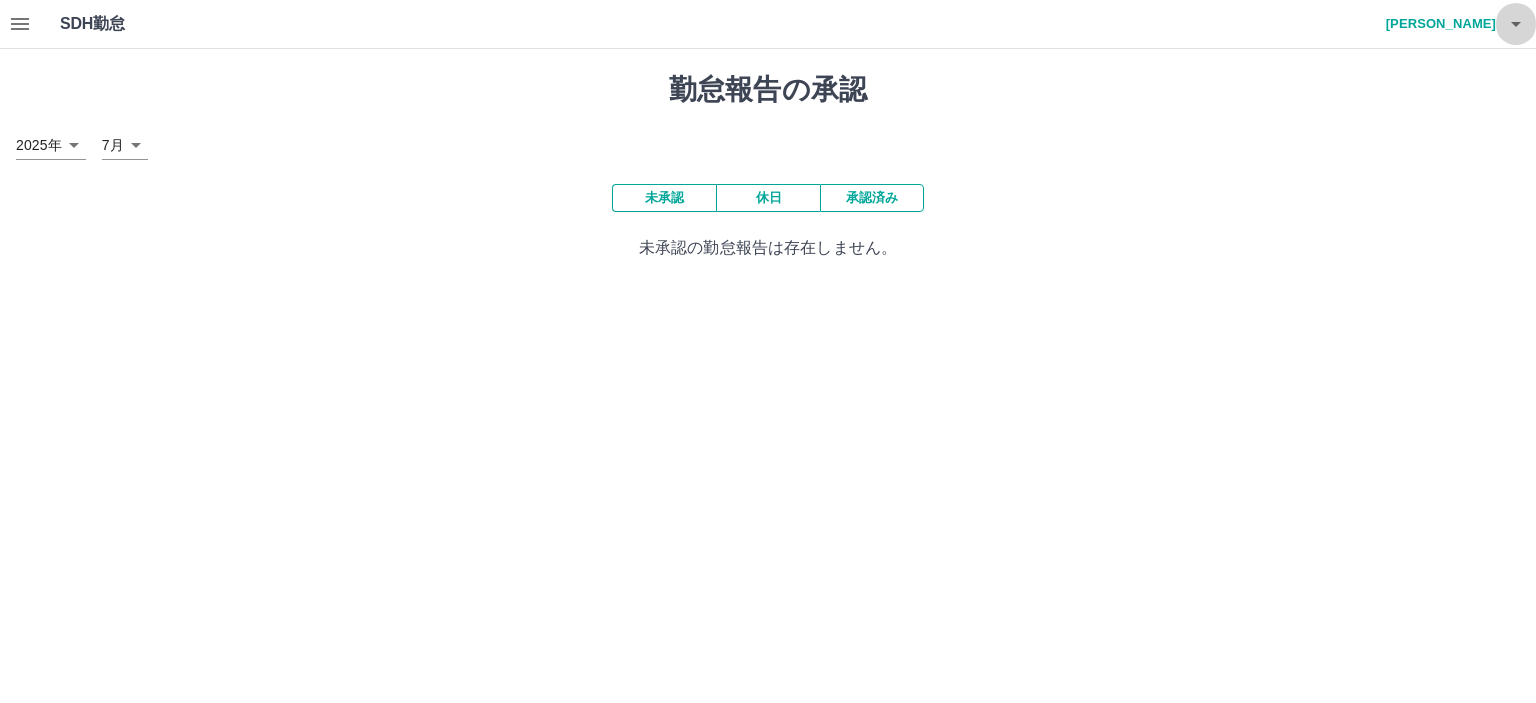 click 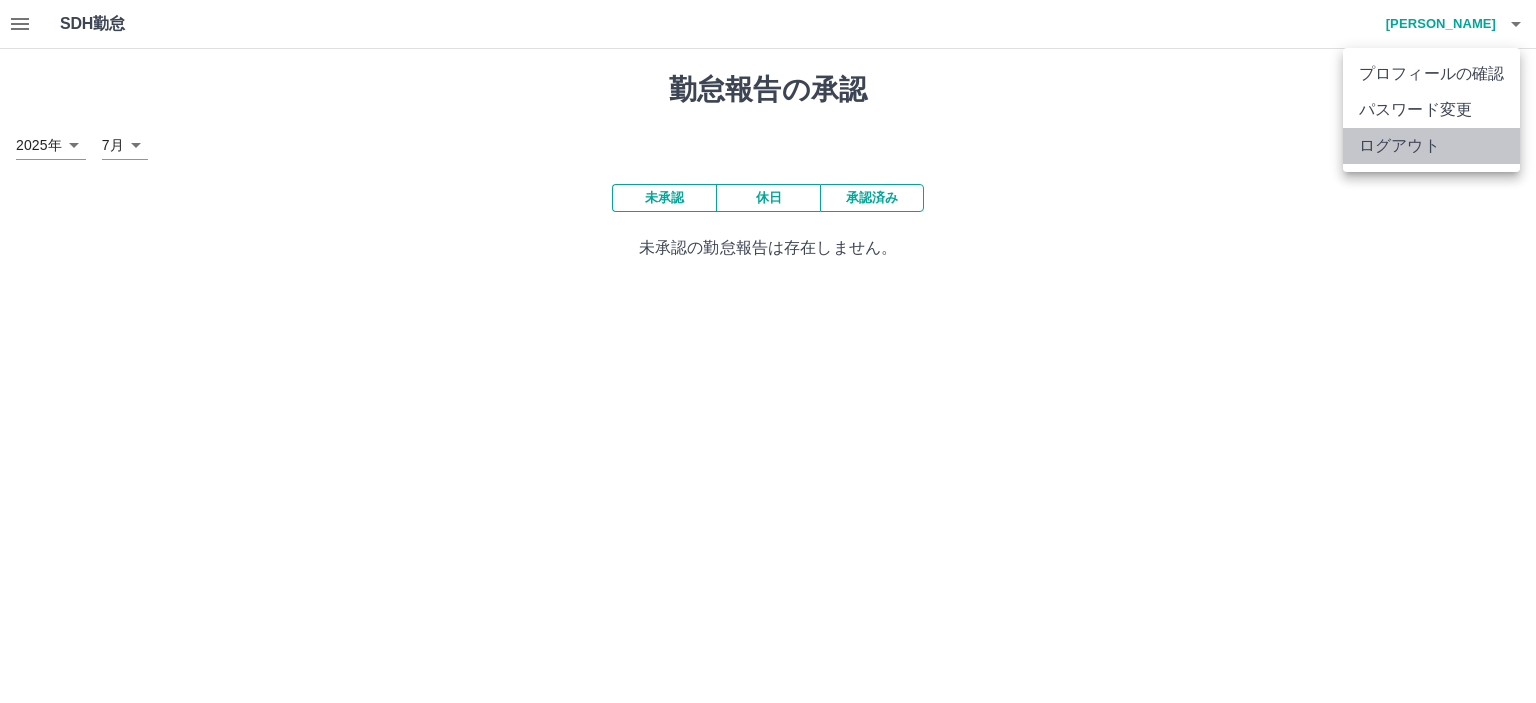 click on "ログアウト" at bounding box center [1431, 146] 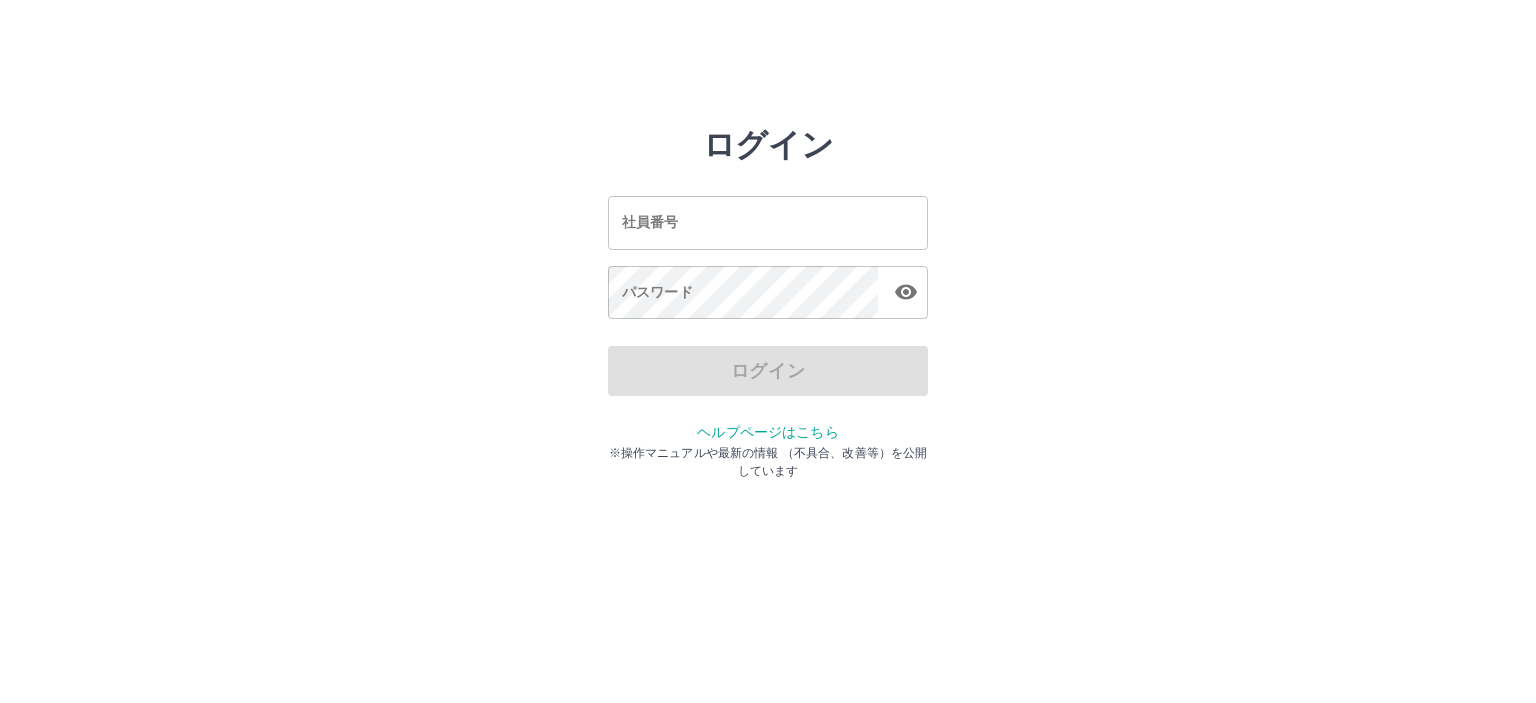 scroll, scrollTop: 0, scrollLeft: 0, axis: both 